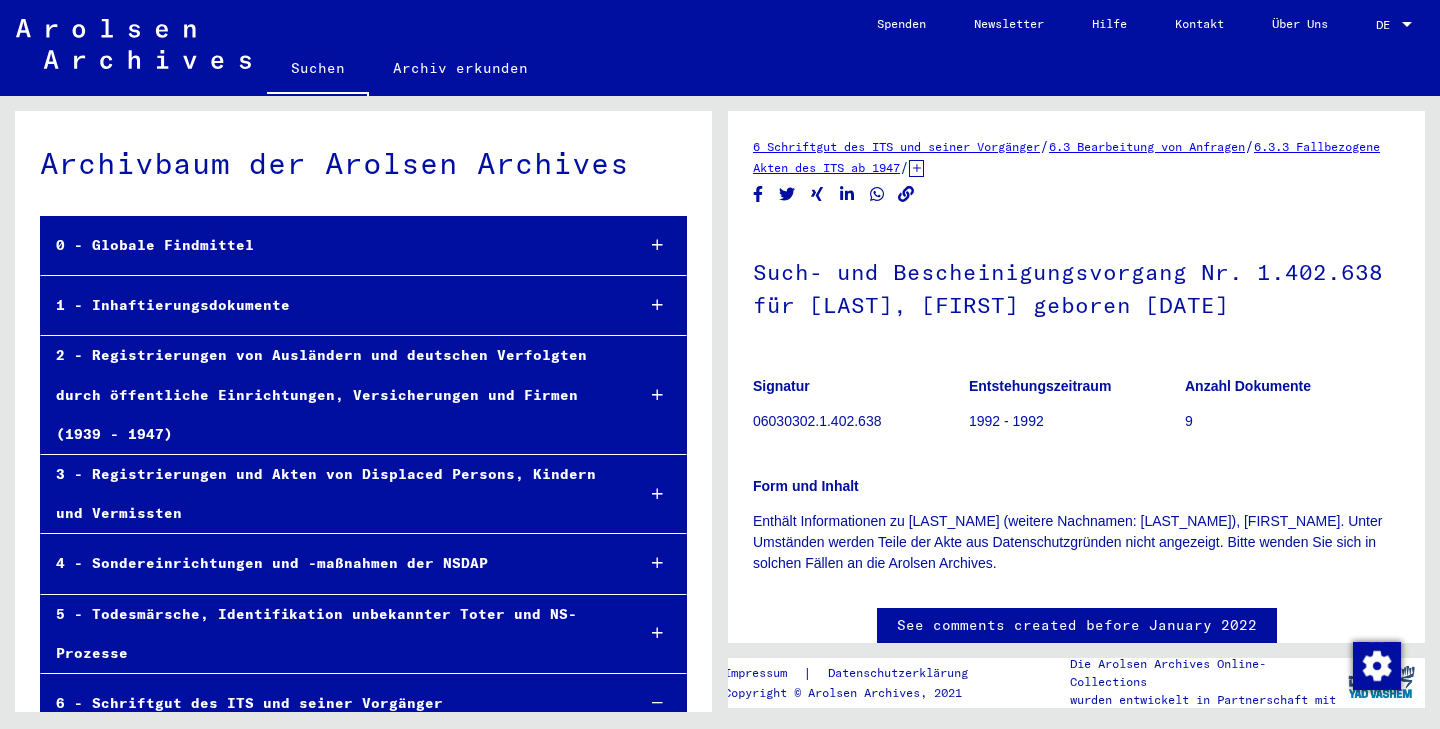 scroll, scrollTop: 0, scrollLeft: 0, axis: both 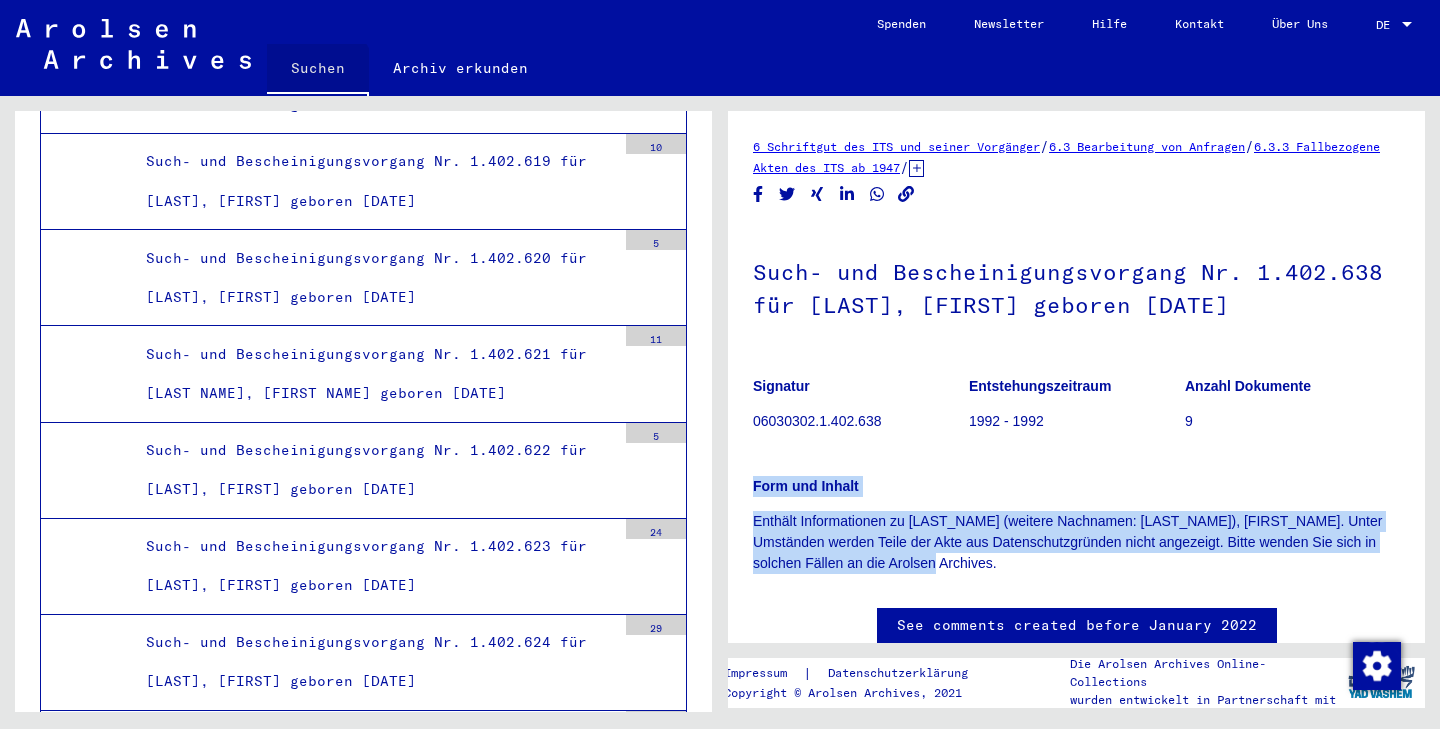 click on "Suchen" 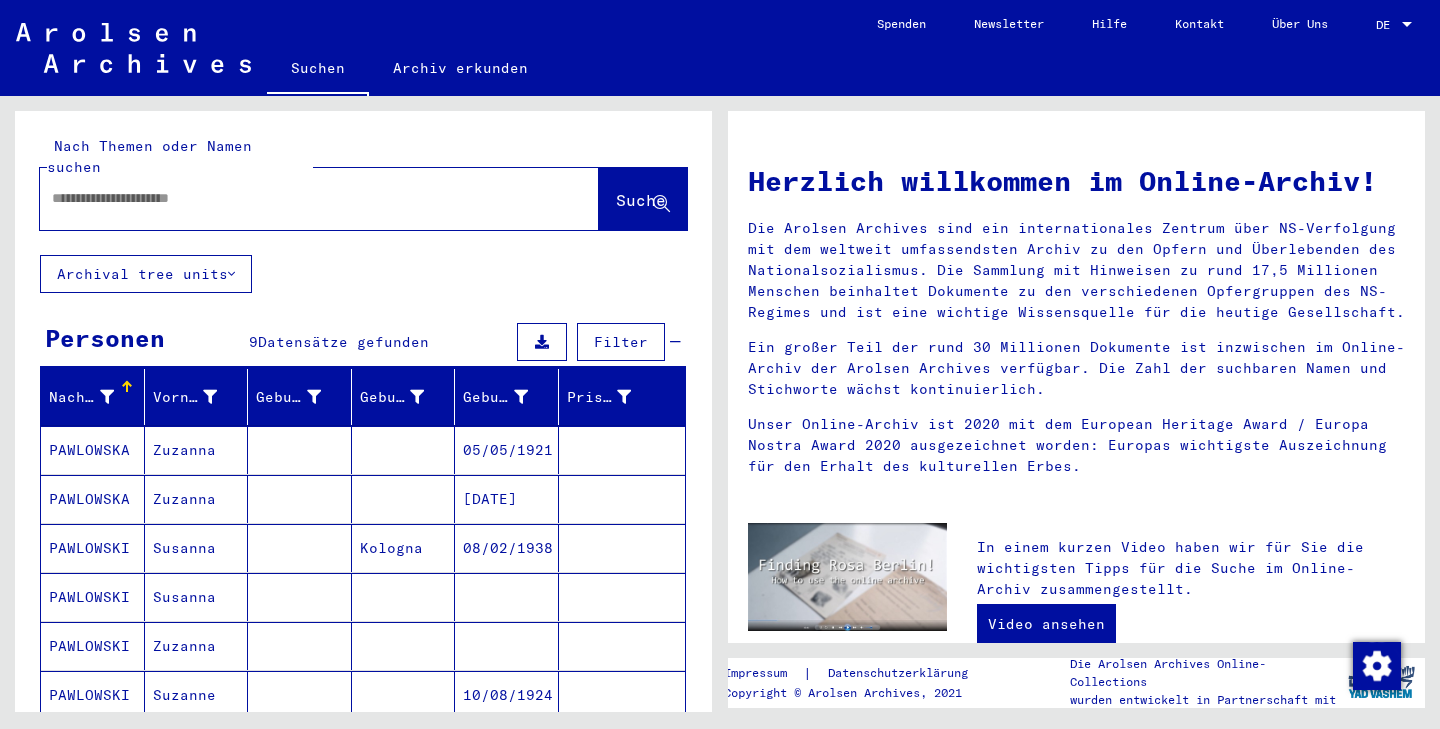 click 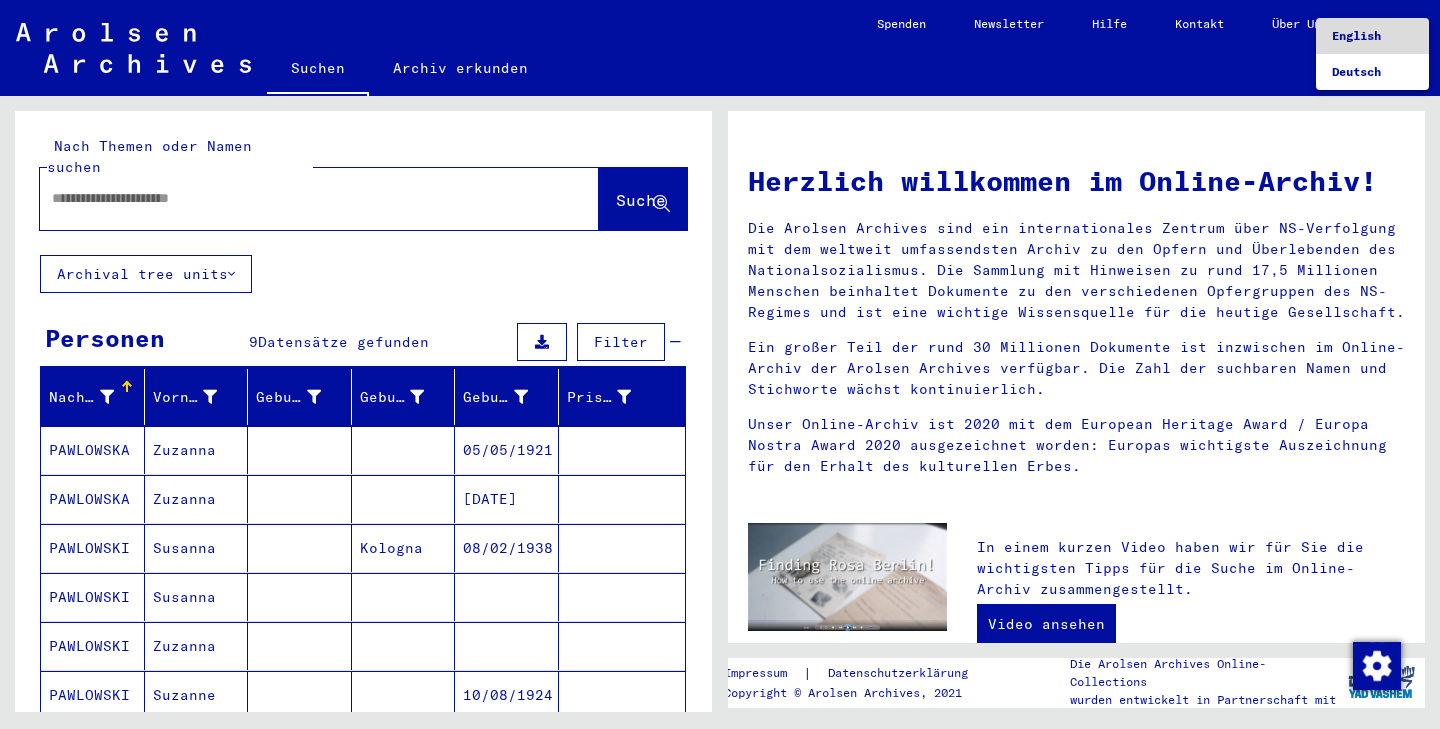 click on "English" at bounding box center [1356, 35] 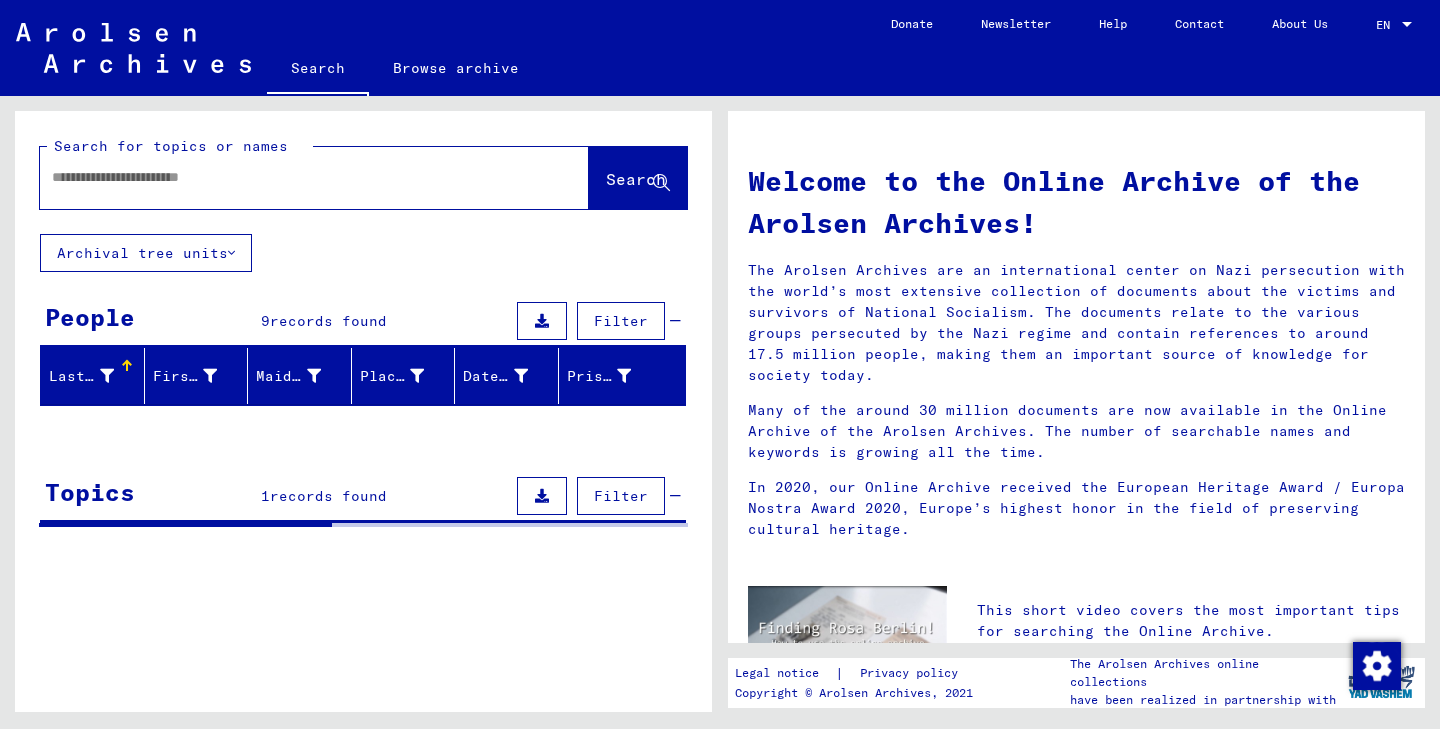click at bounding box center [290, 177] 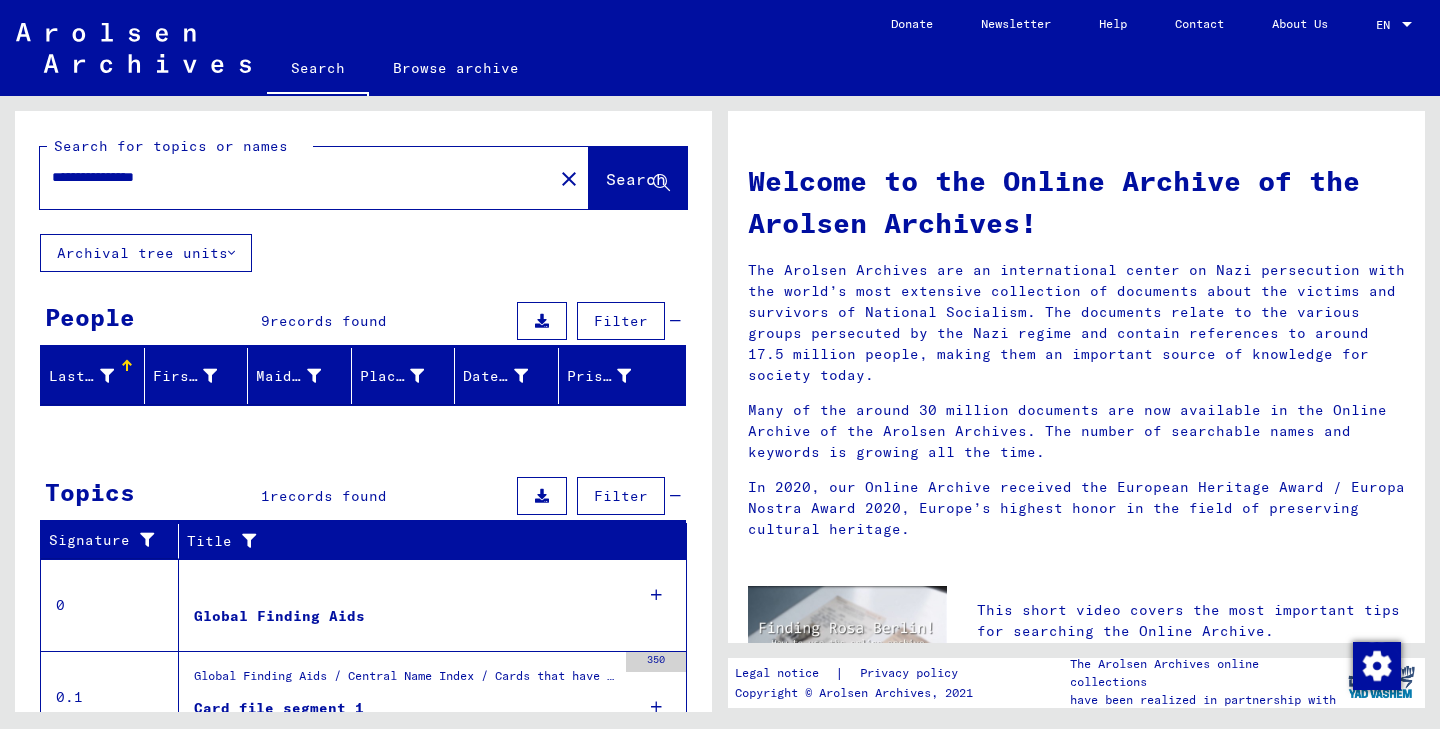 click on "**********" at bounding box center [290, 177] 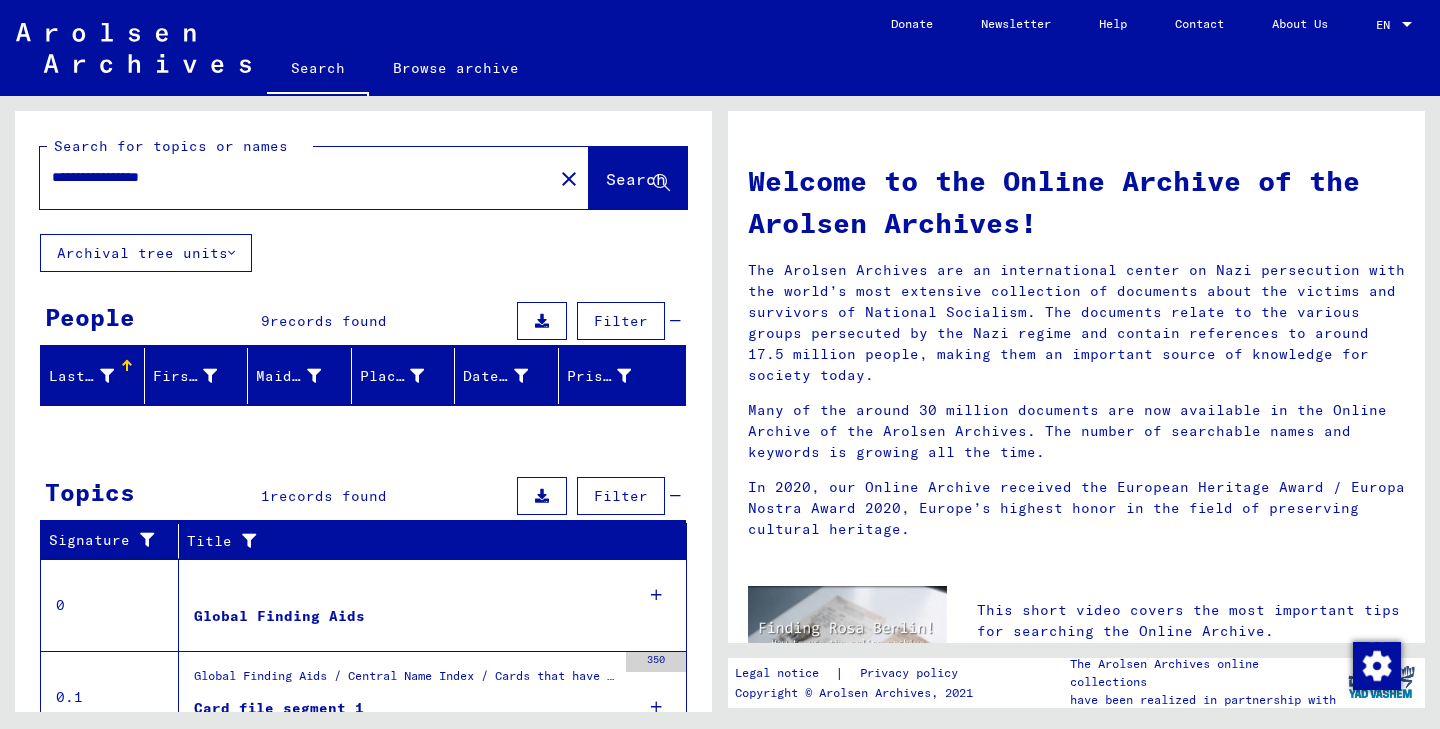 type on "**********" 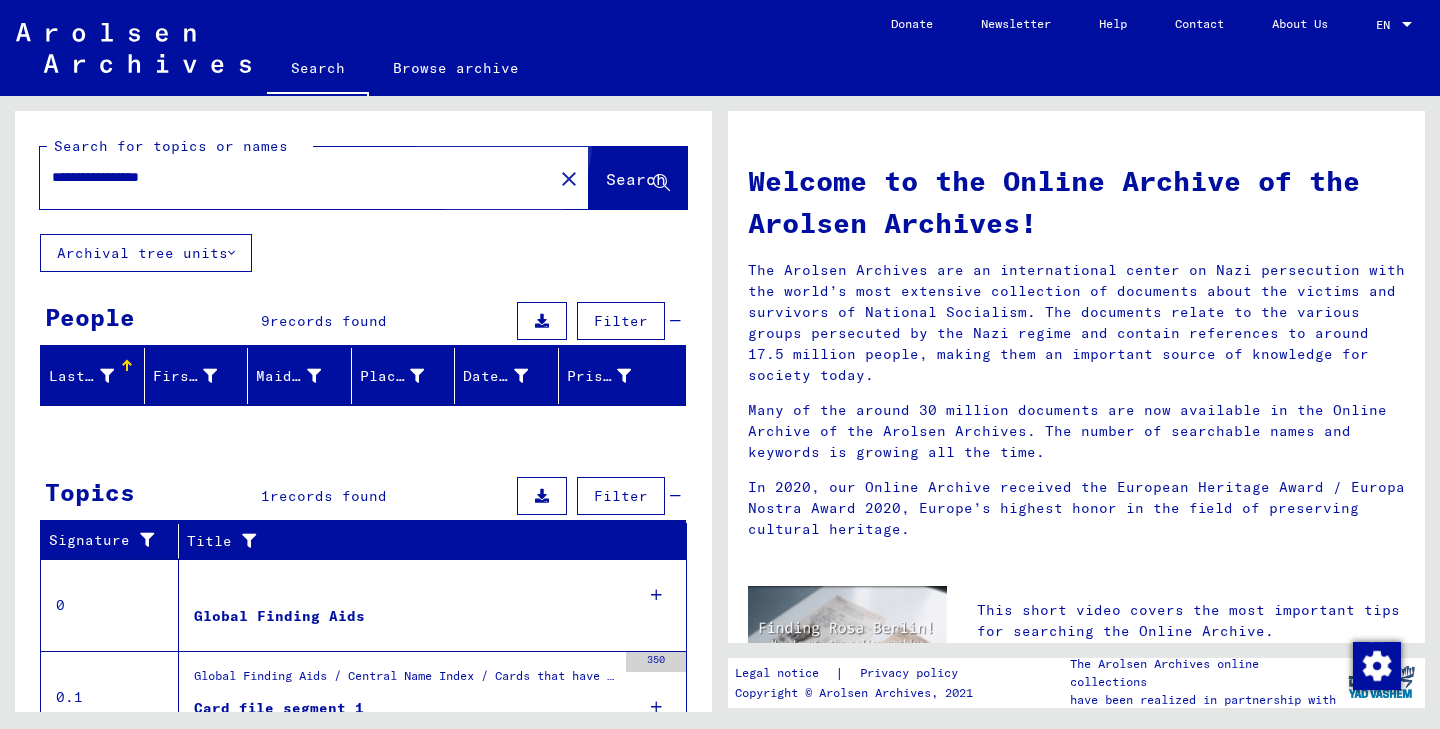 click on "Search" 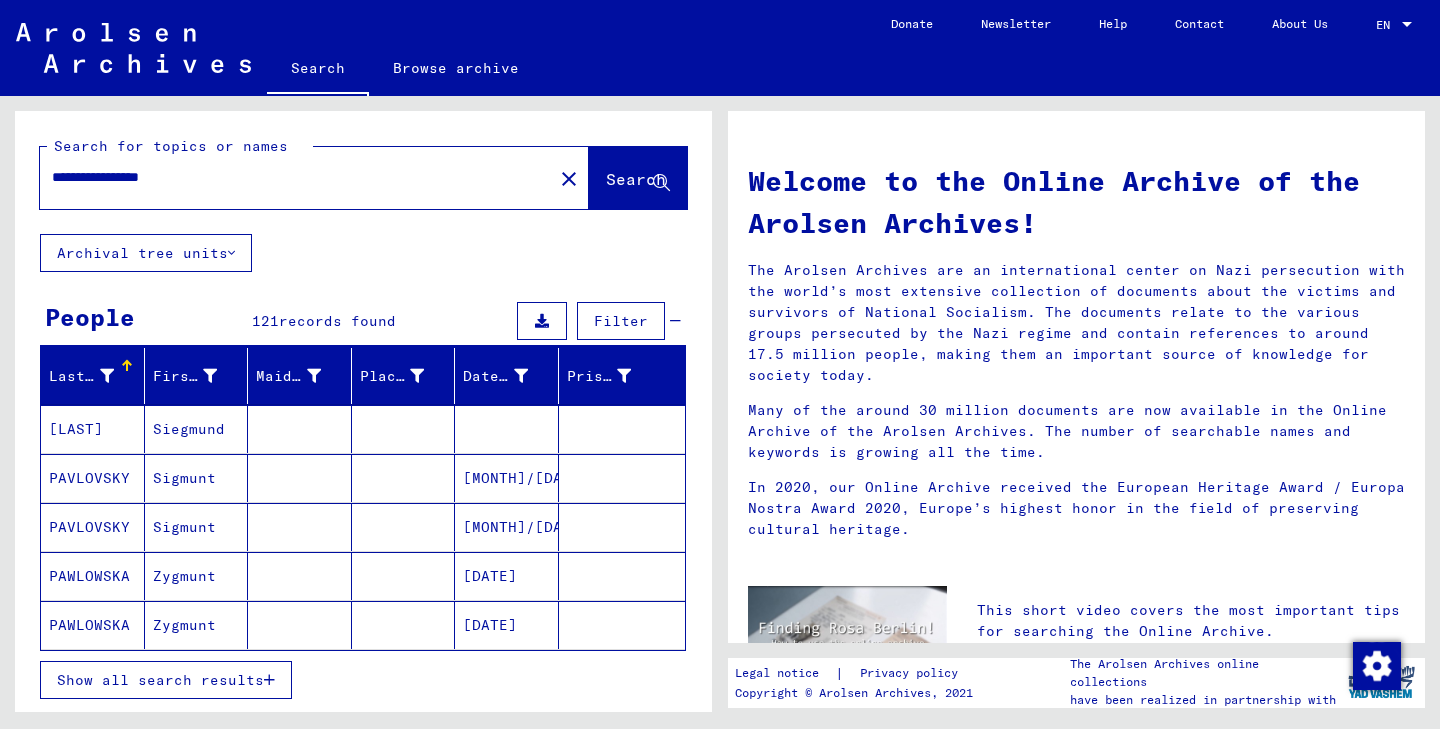 click on "Show all search results" at bounding box center (166, 680) 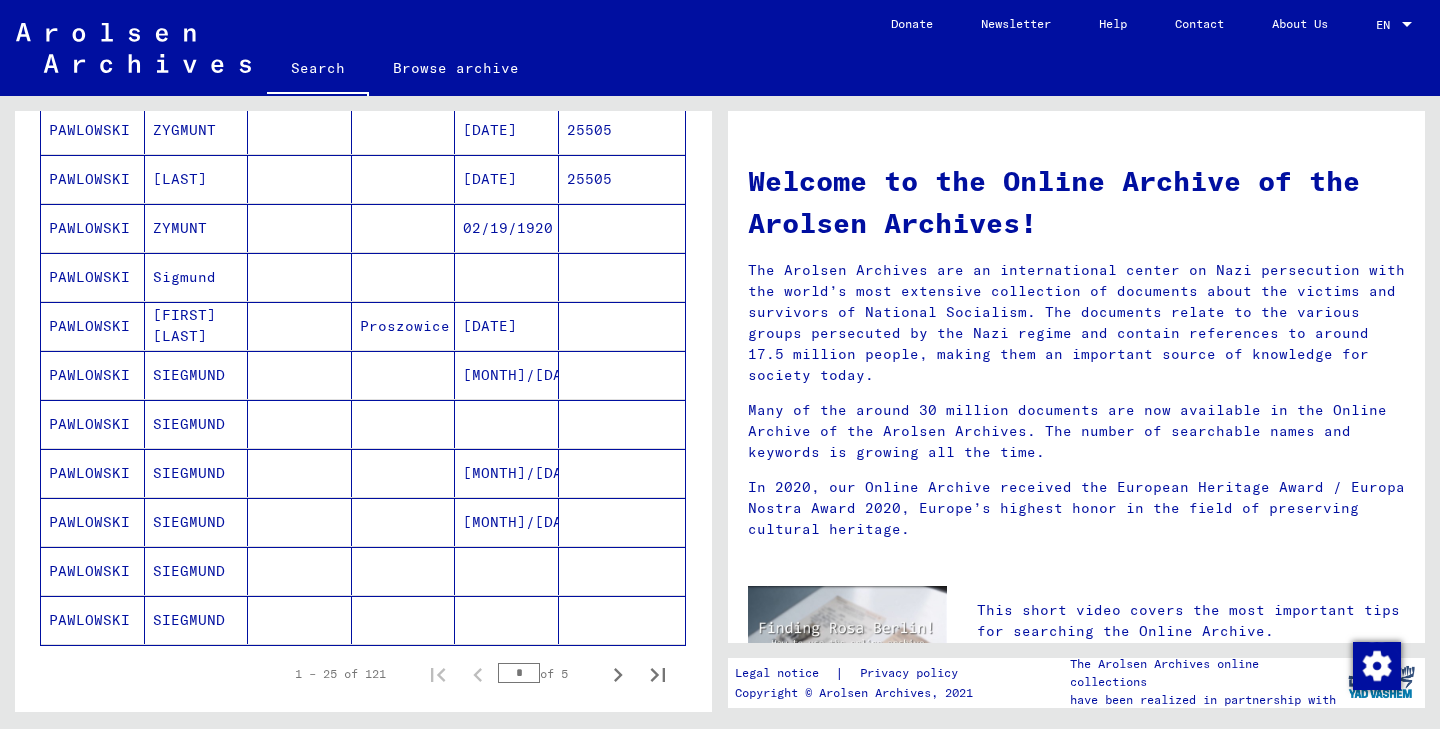 scroll, scrollTop: 989, scrollLeft: 0, axis: vertical 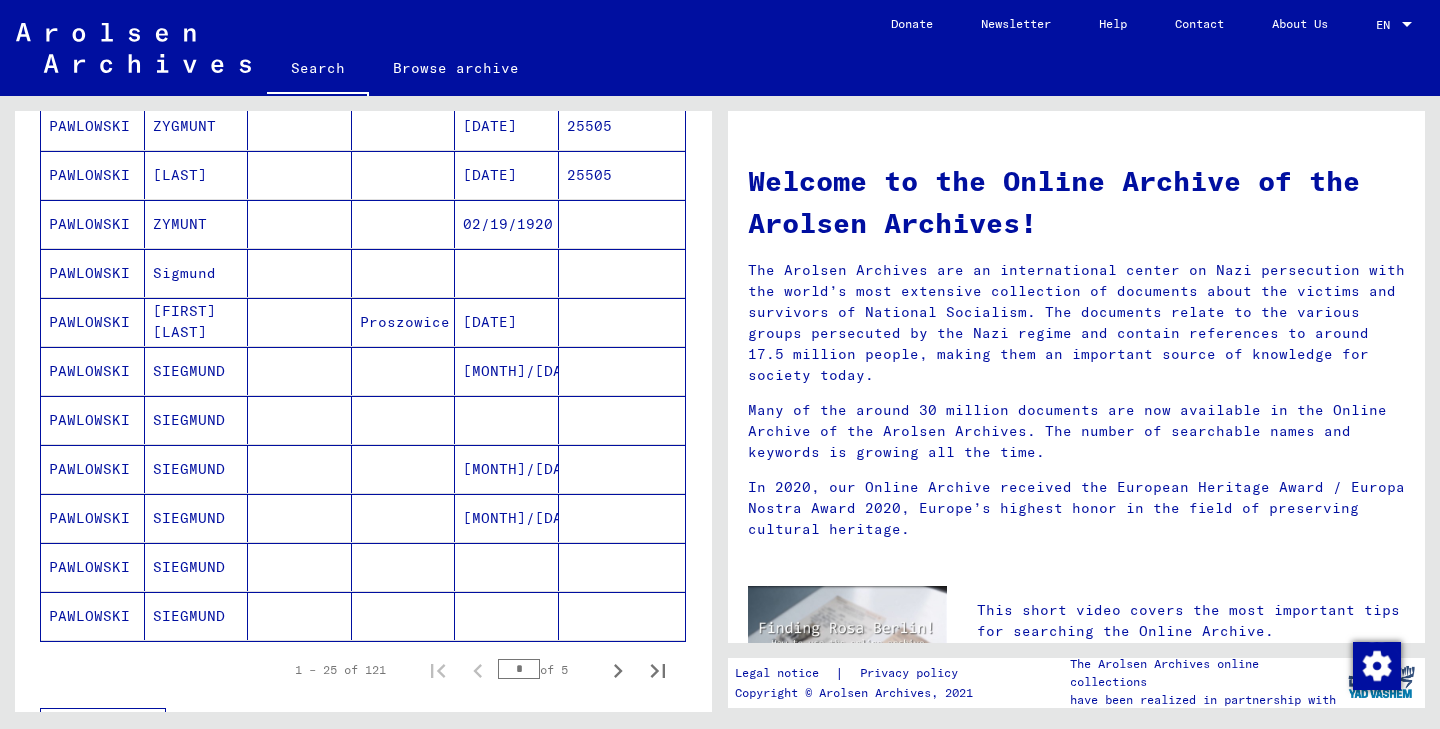 click on "Sigmund" at bounding box center (197, 322) 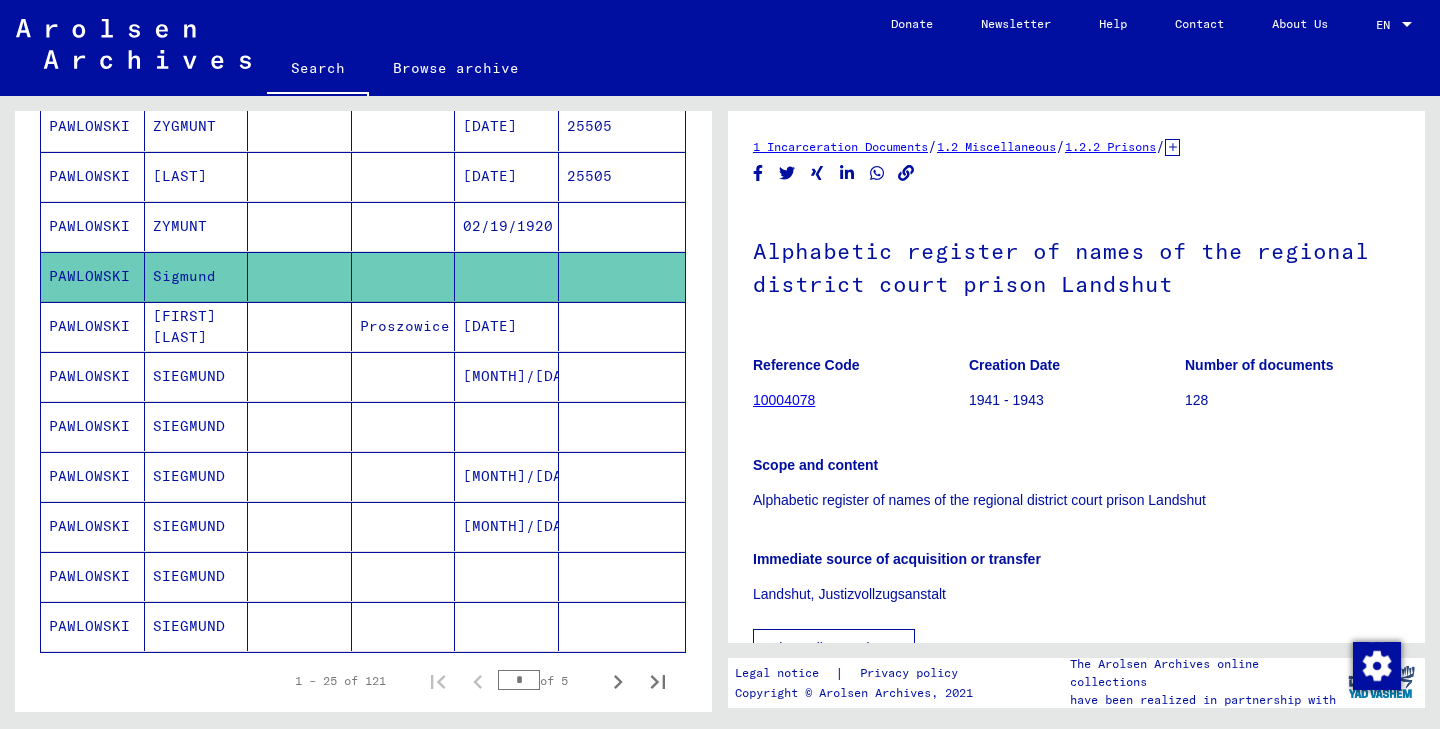 scroll, scrollTop: 0, scrollLeft: 0, axis: both 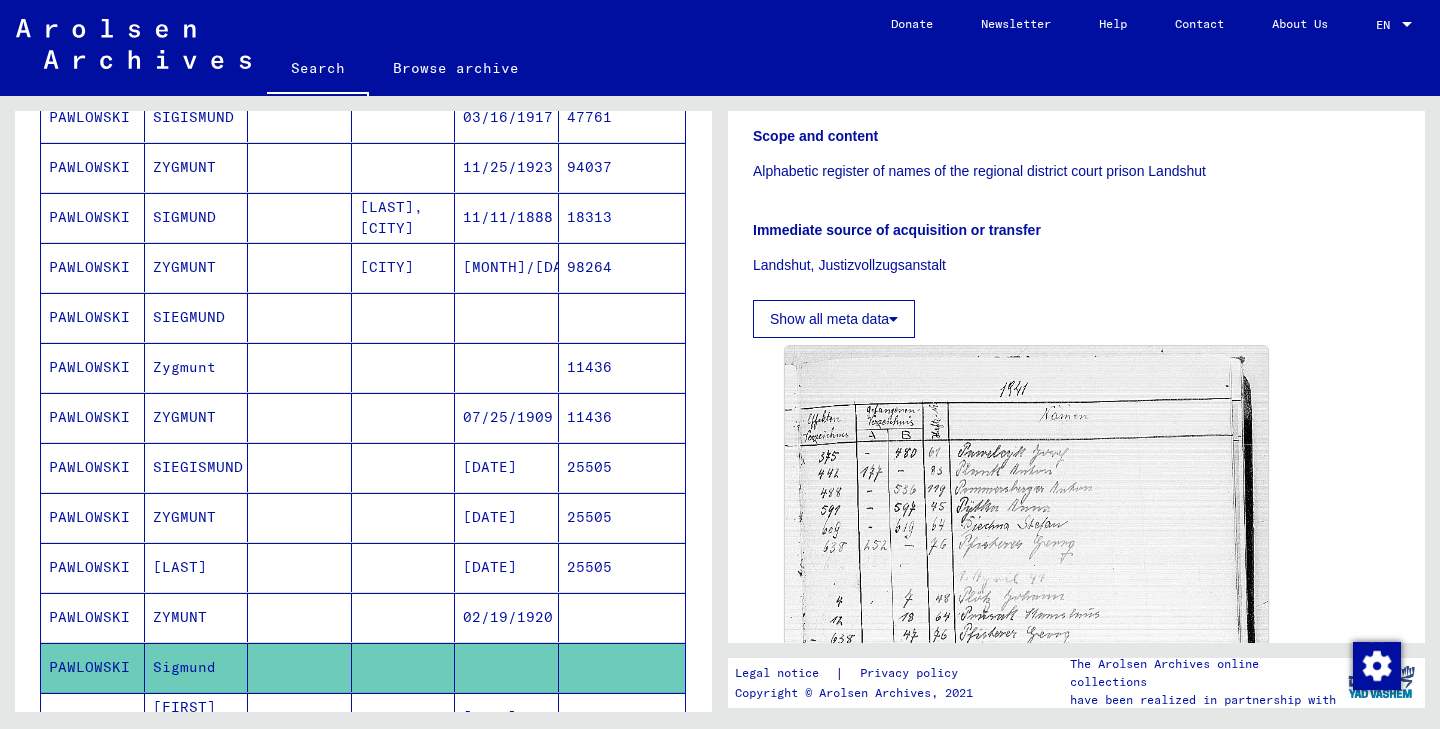 click at bounding box center (507, 367) 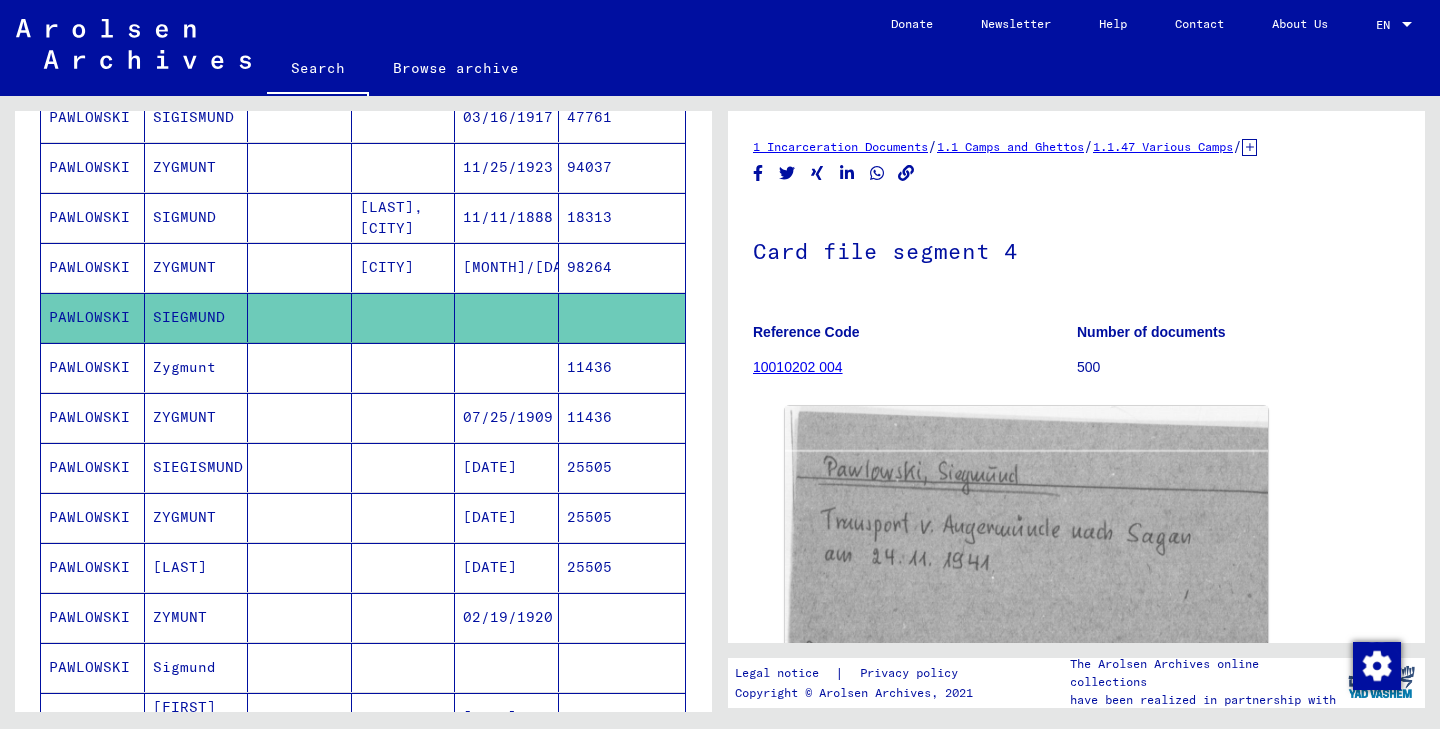 scroll, scrollTop: 0, scrollLeft: 0, axis: both 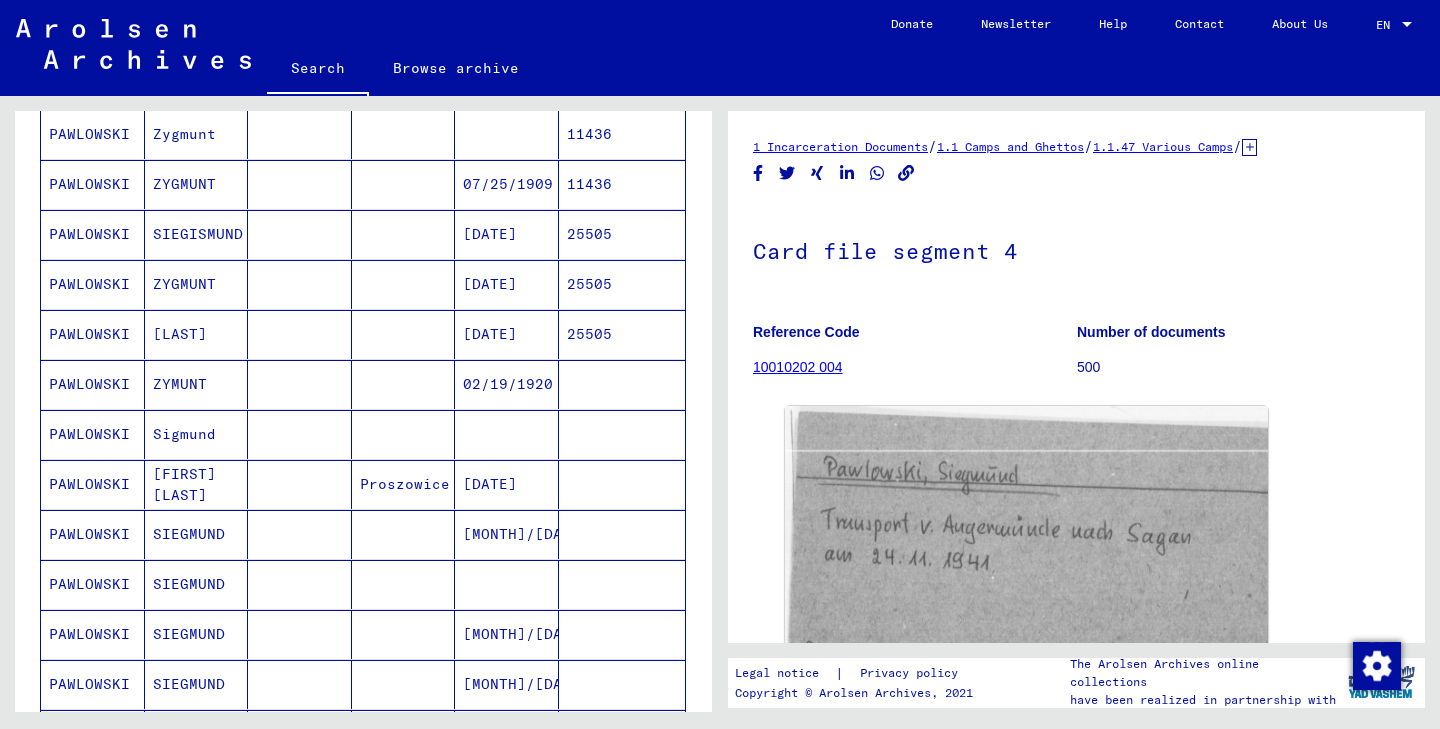 click at bounding box center [404, 484] 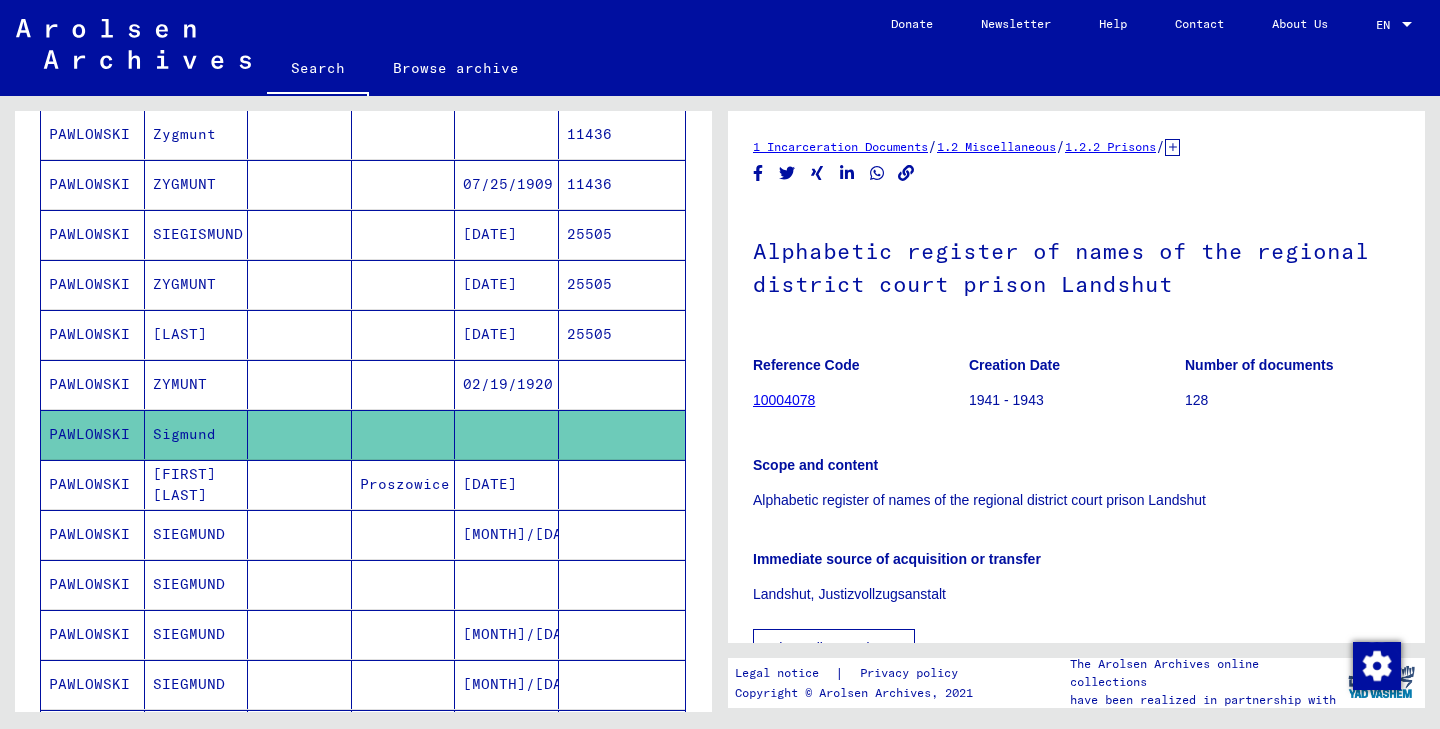 scroll, scrollTop: 0, scrollLeft: 0, axis: both 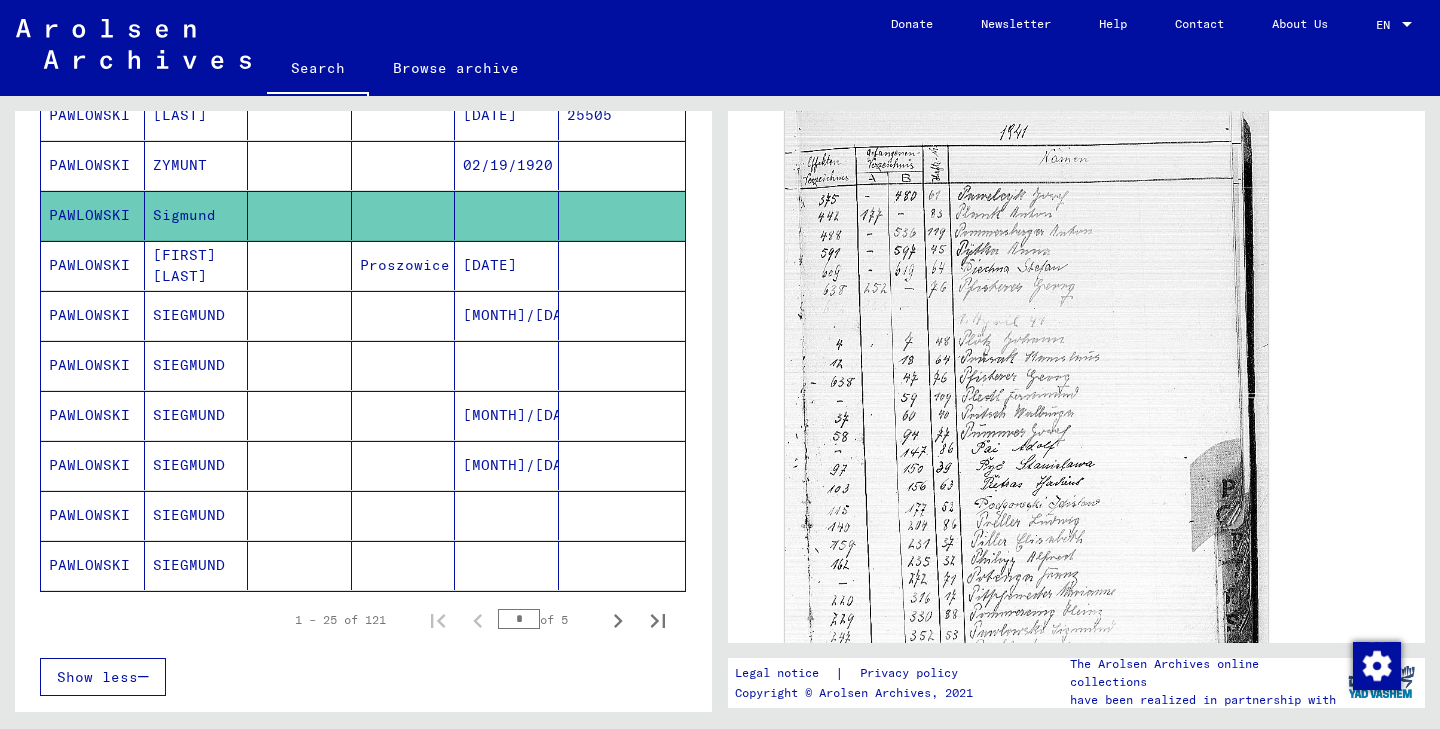 click at bounding box center [300, 415] 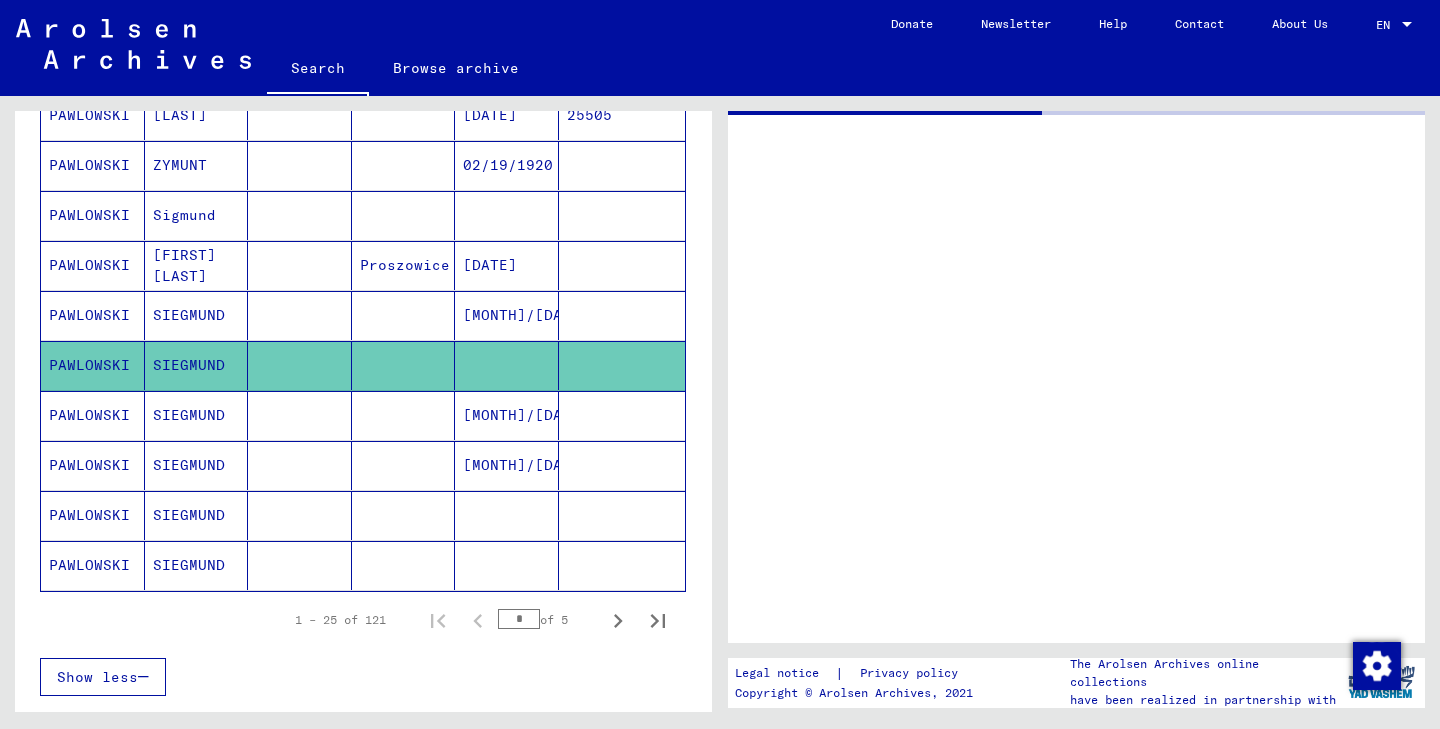 scroll, scrollTop: 0, scrollLeft: 0, axis: both 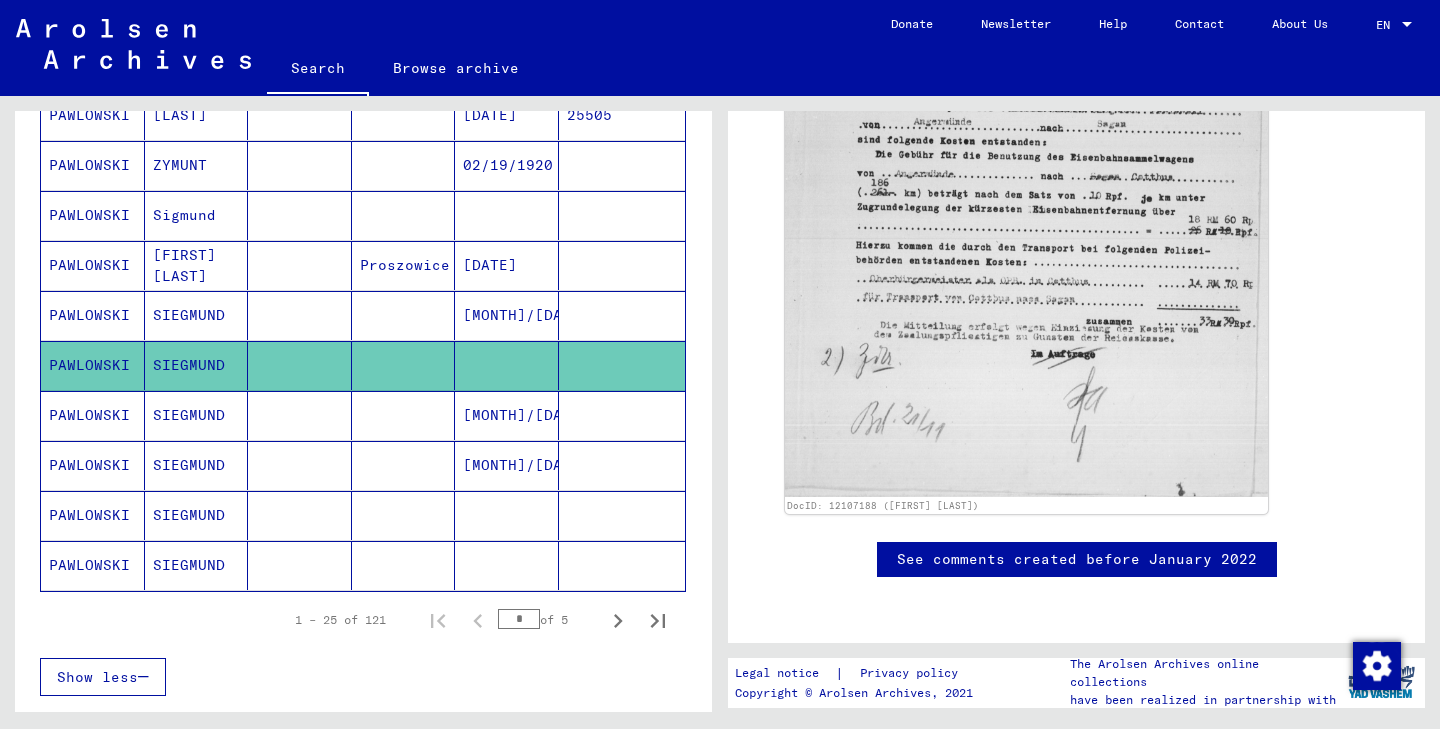 click at bounding box center [404, 565] 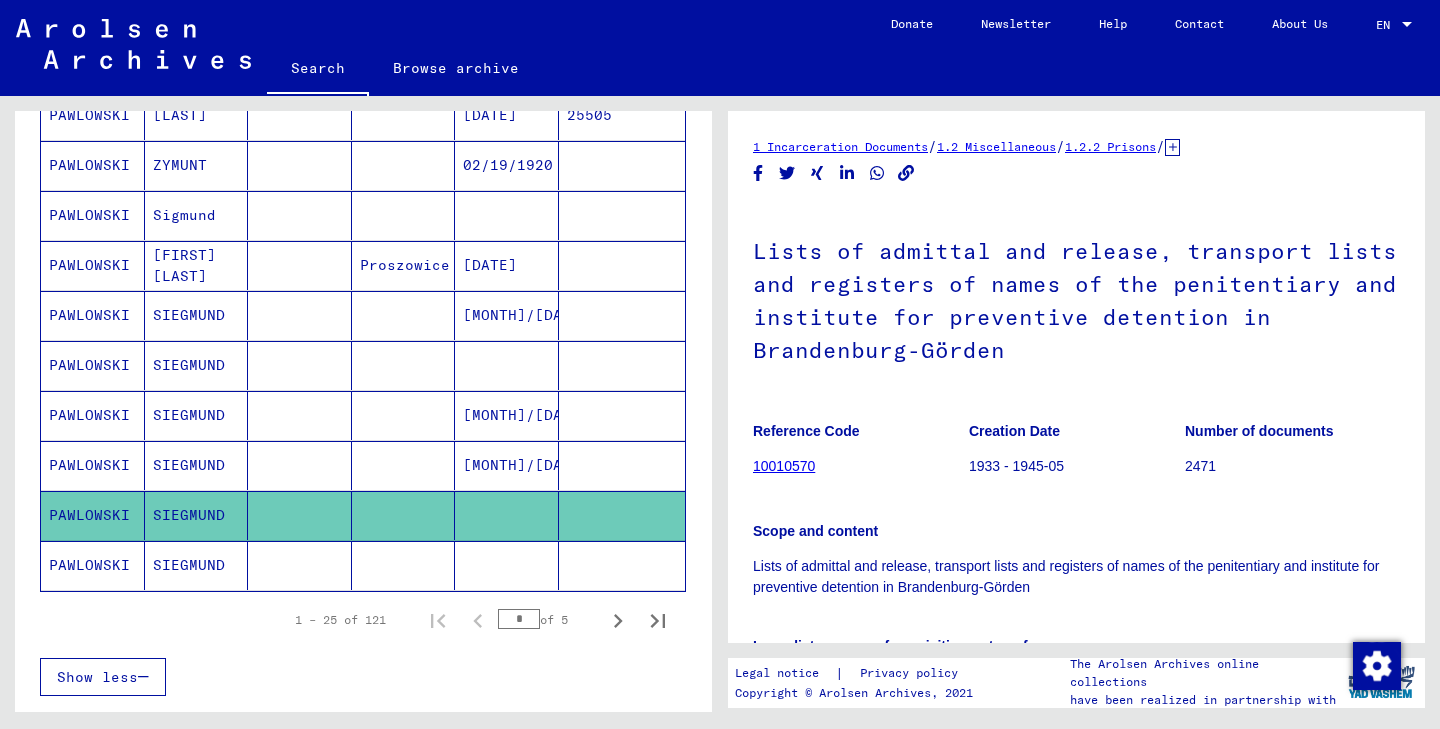 scroll, scrollTop: 0, scrollLeft: 0, axis: both 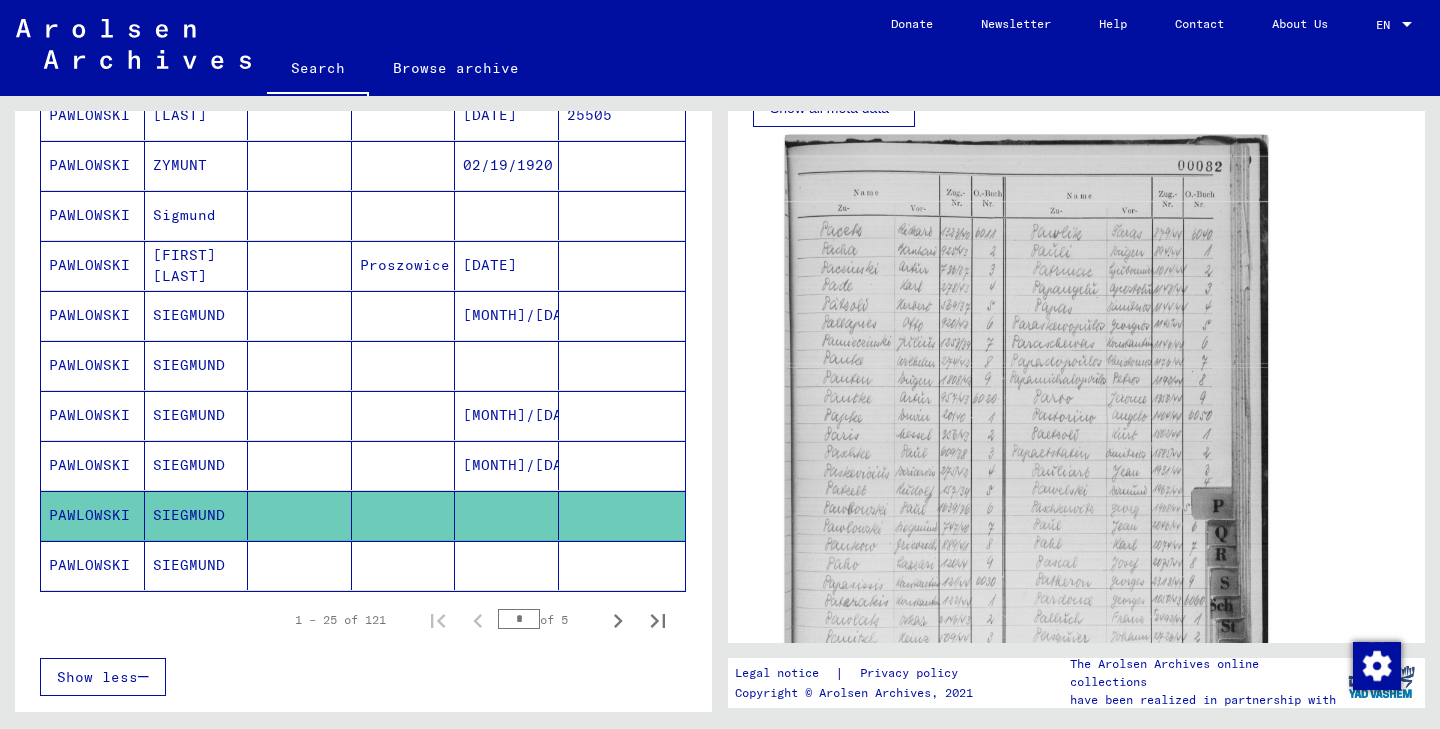 click on "SIEGMUND" 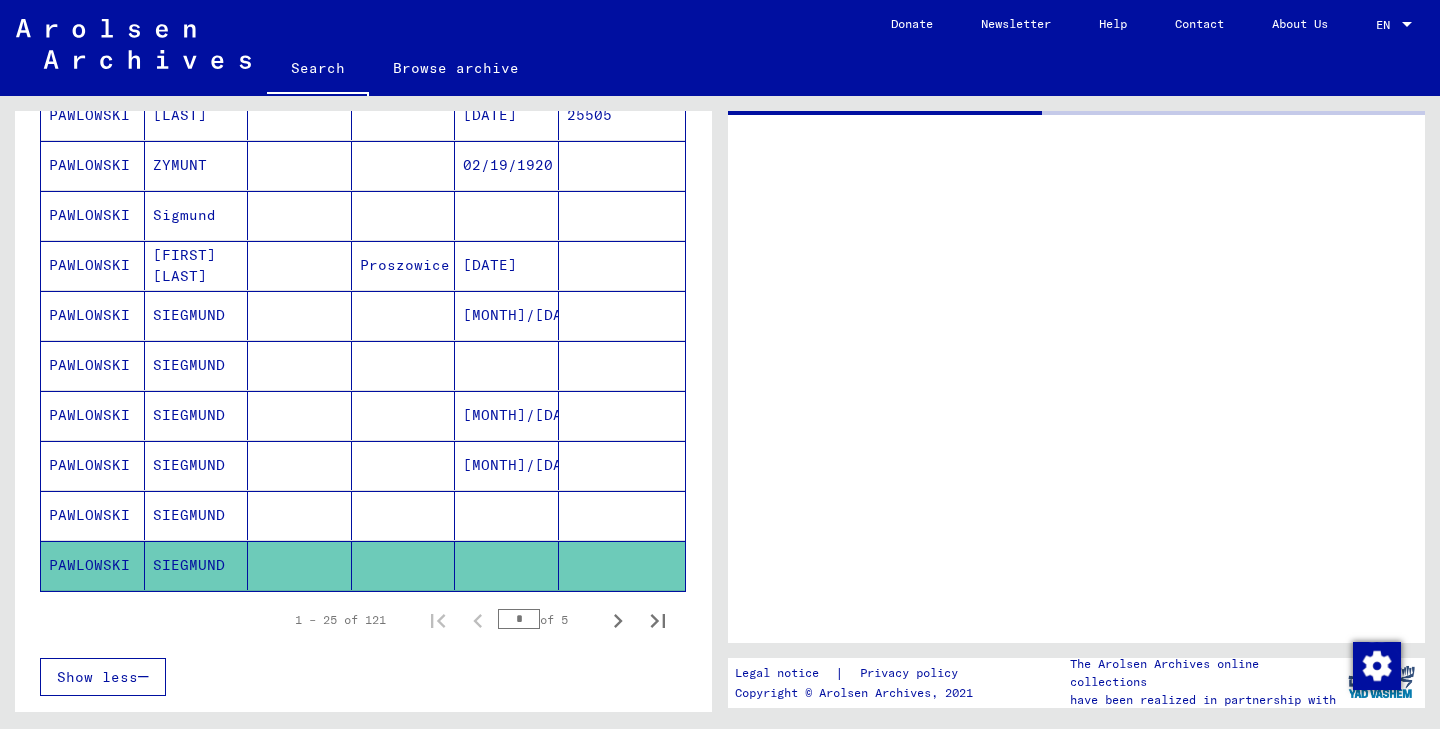 scroll, scrollTop: 0, scrollLeft: 0, axis: both 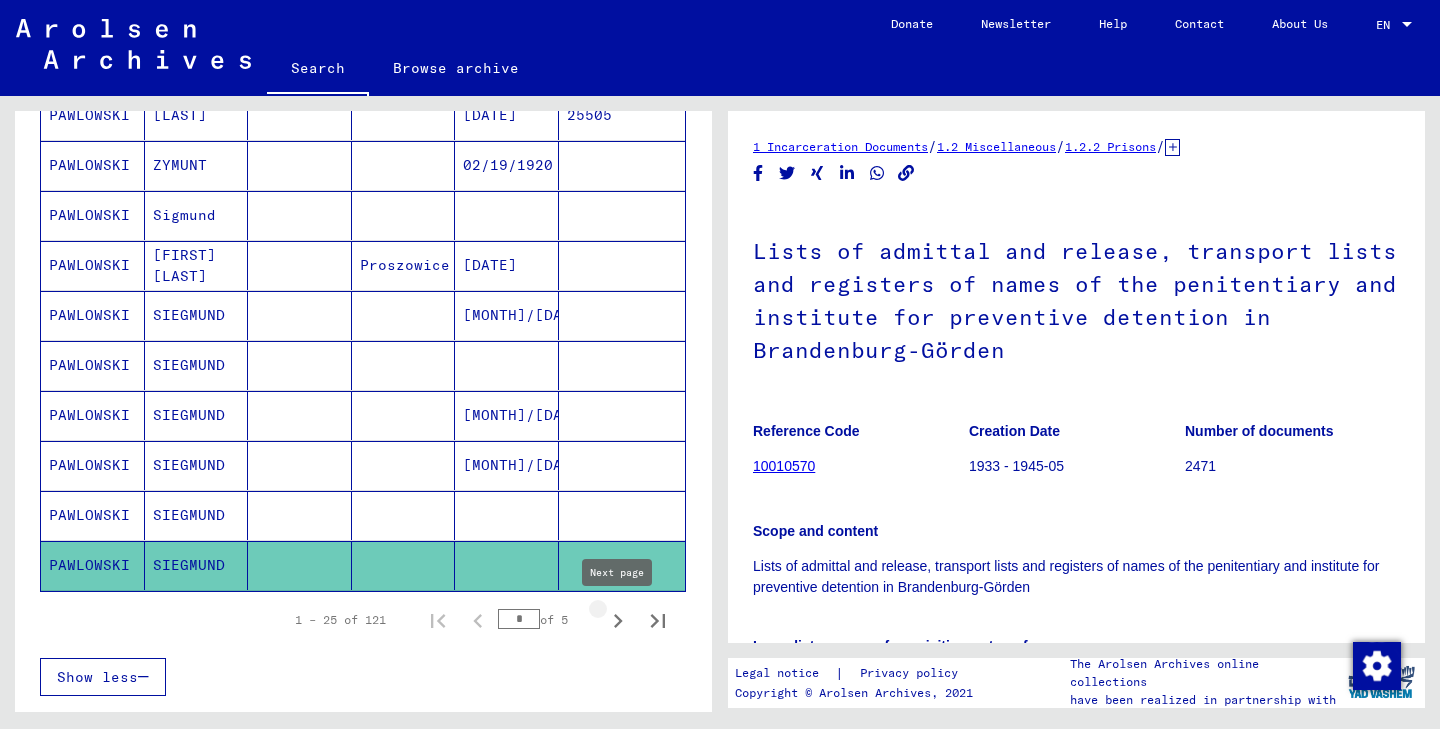 click 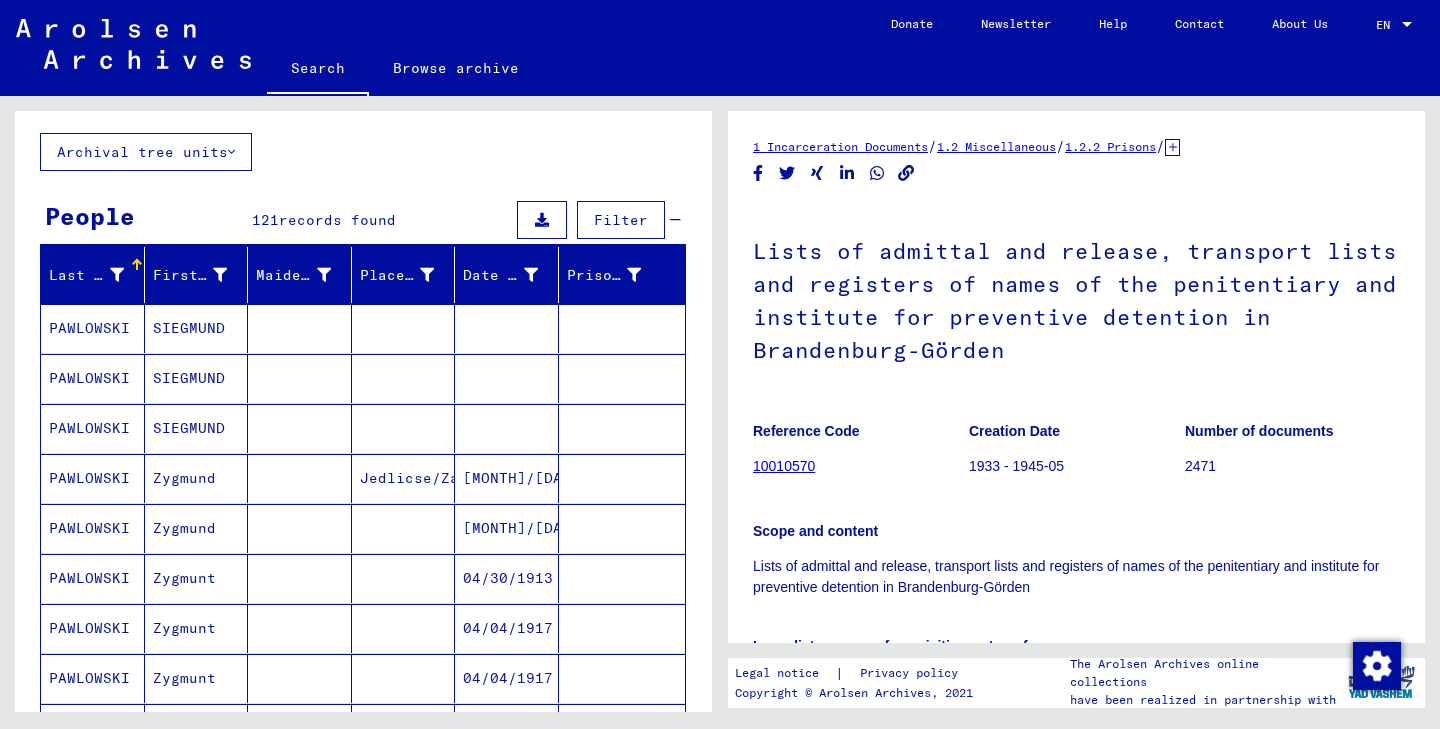 scroll, scrollTop: 95, scrollLeft: 0, axis: vertical 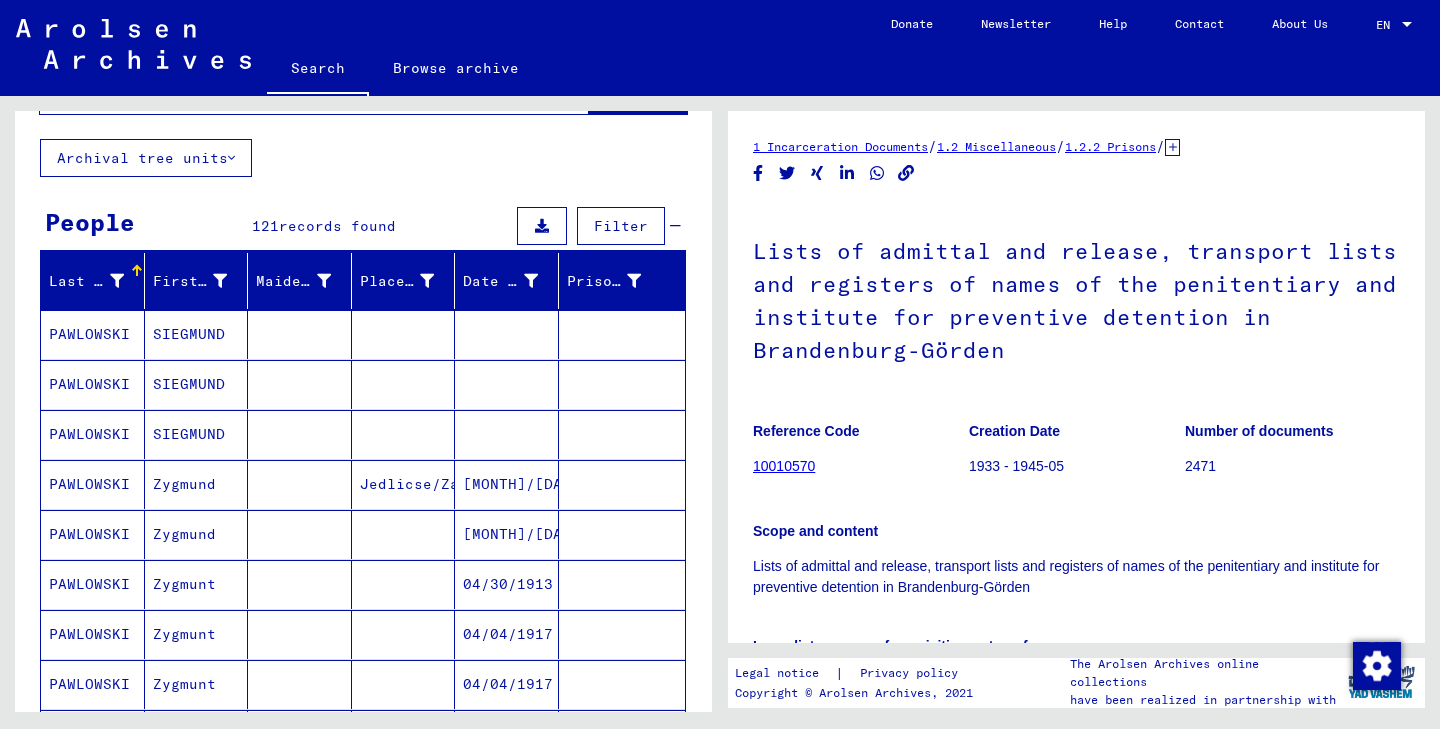 click on "SIEGMUND" at bounding box center [197, 384] 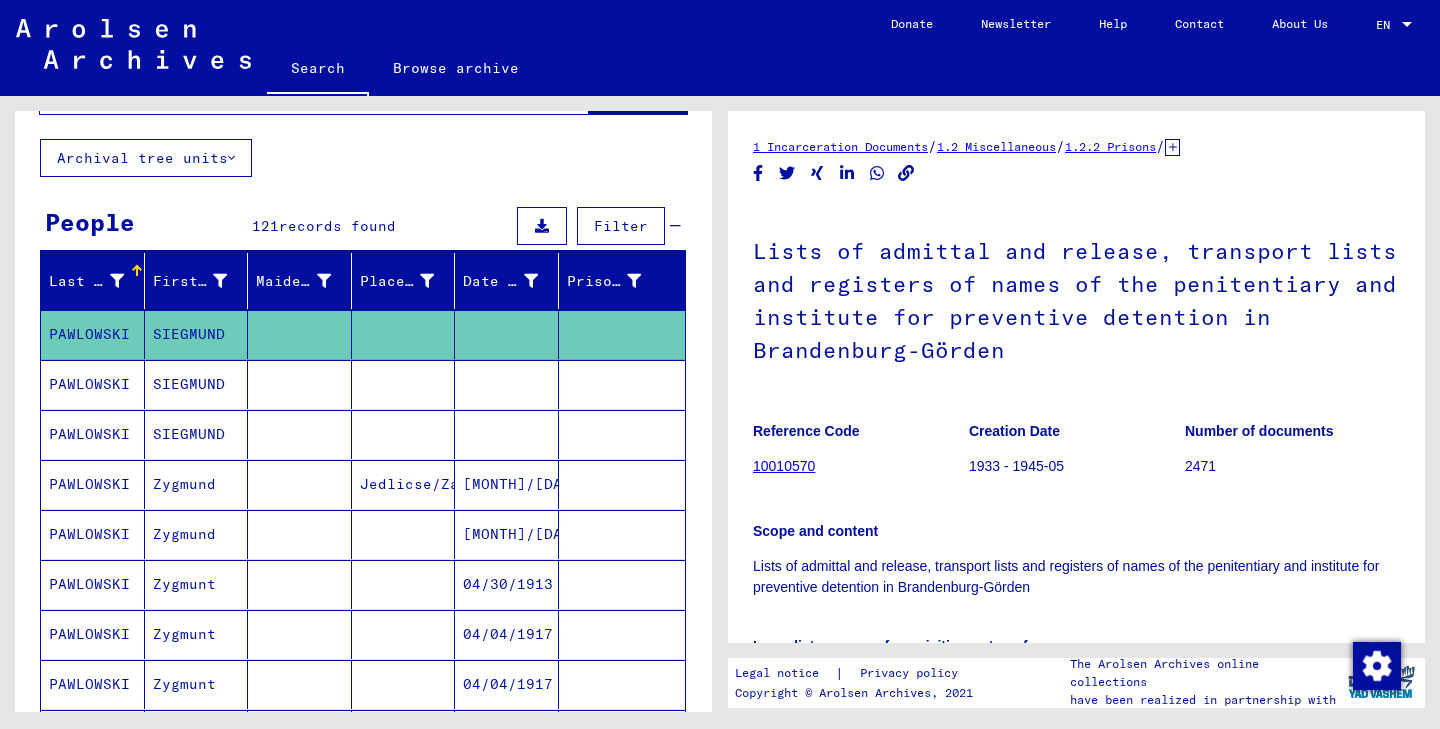 scroll, scrollTop: 0, scrollLeft: 0, axis: both 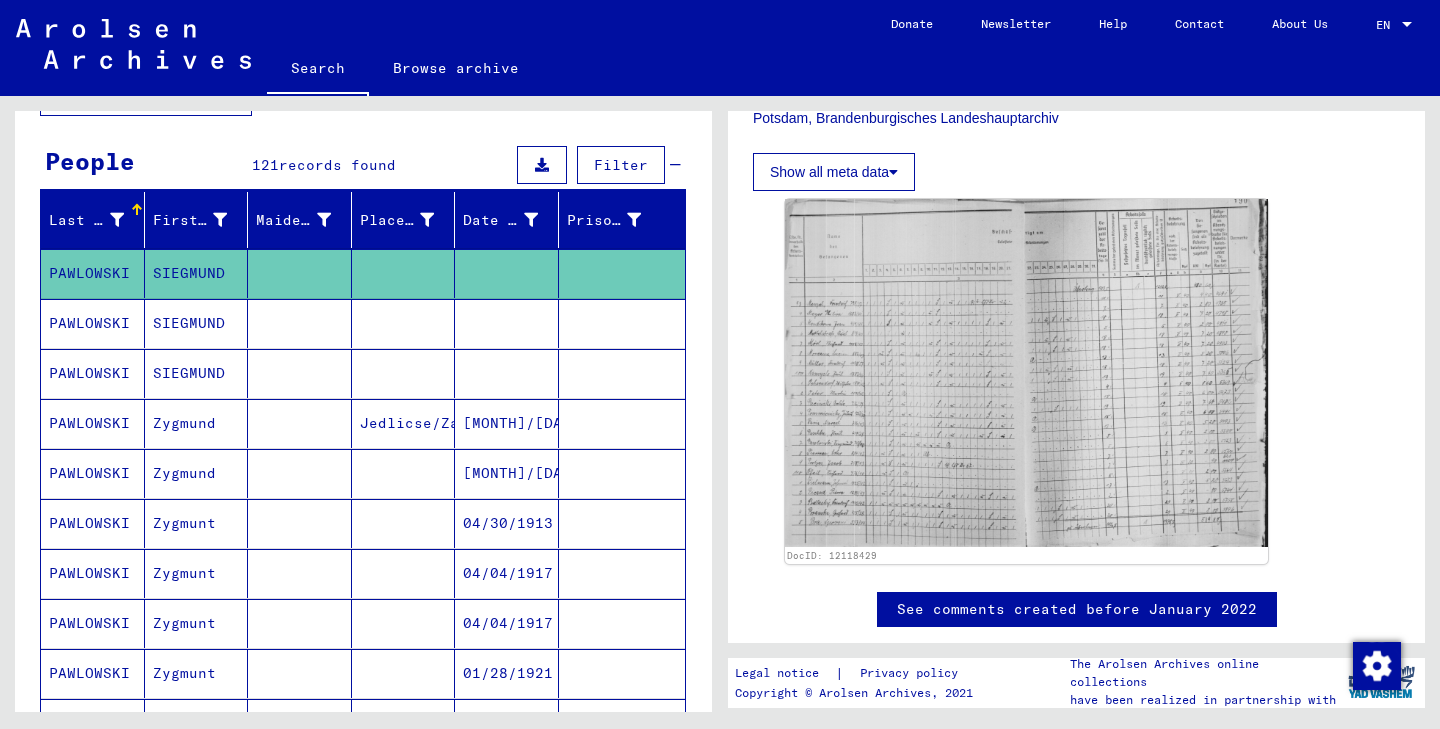 click at bounding box center [300, 623] 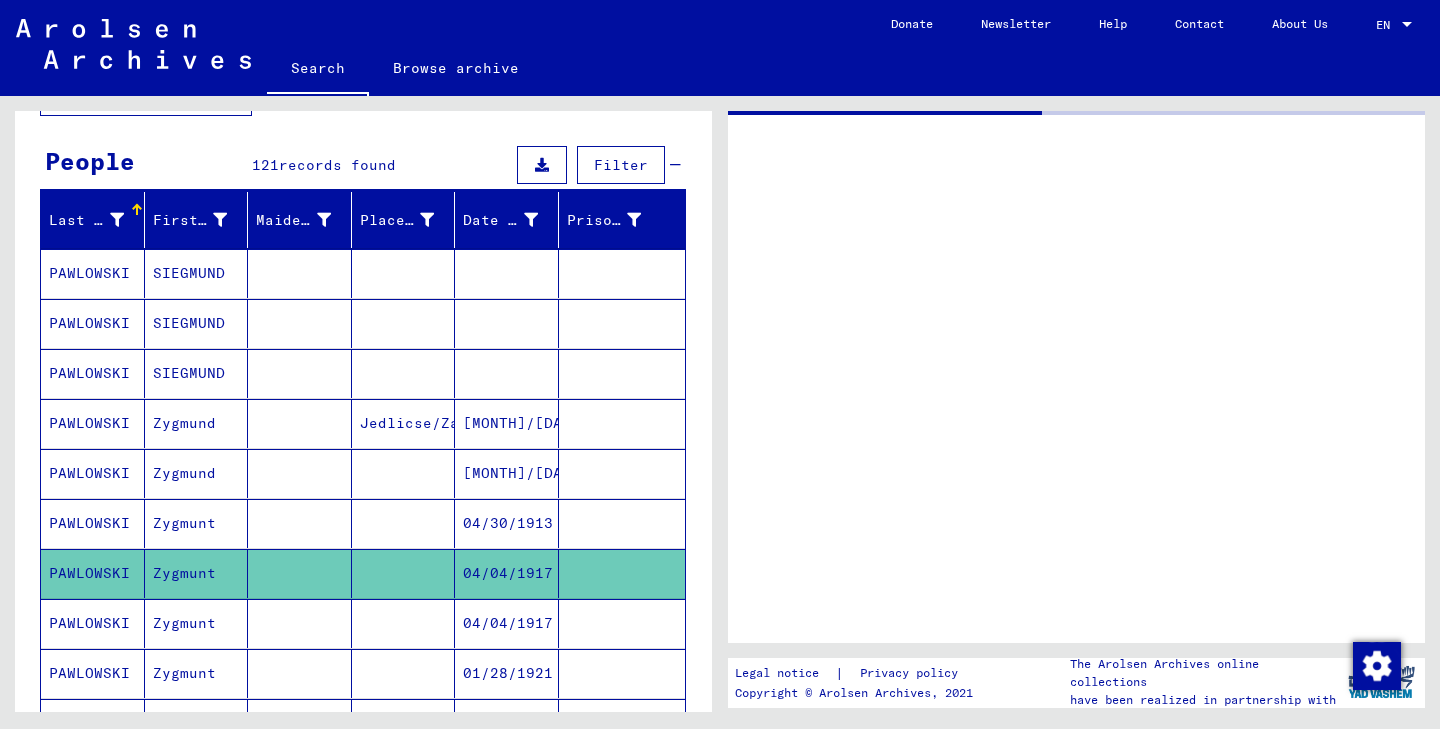scroll, scrollTop: 0, scrollLeft: 0, axis: both 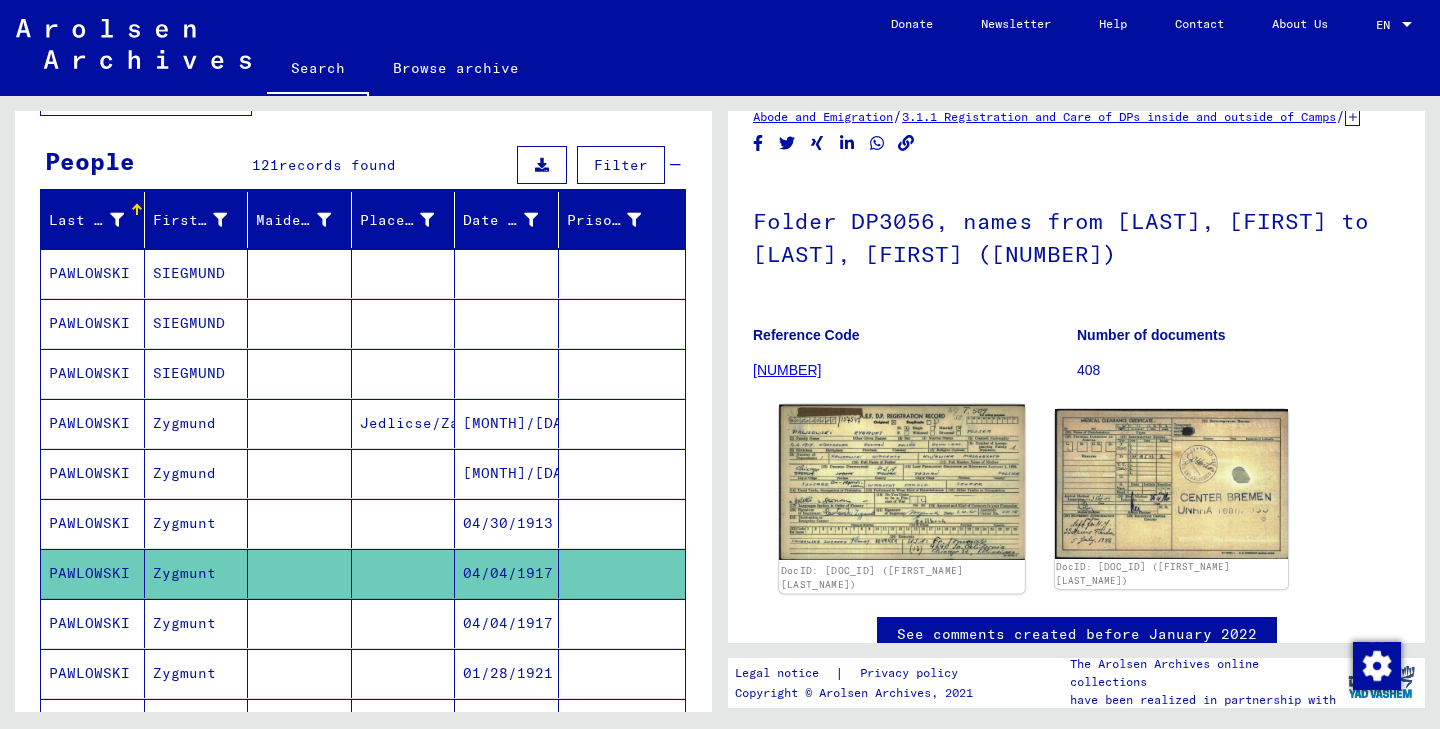 click 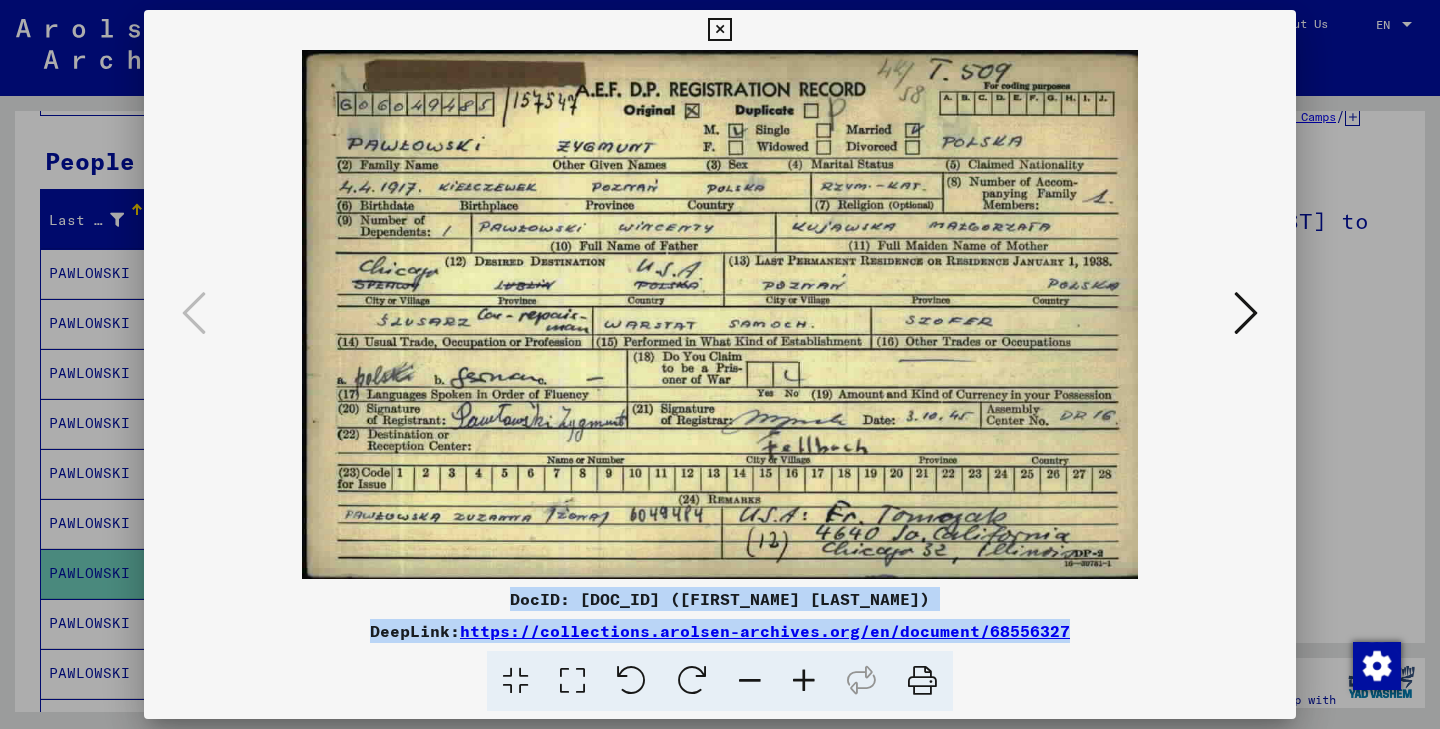 drag, startPoint x: 1077, startPoint y: 626, endPoint x: 383, endPoint y: 601, distance: 694.45013 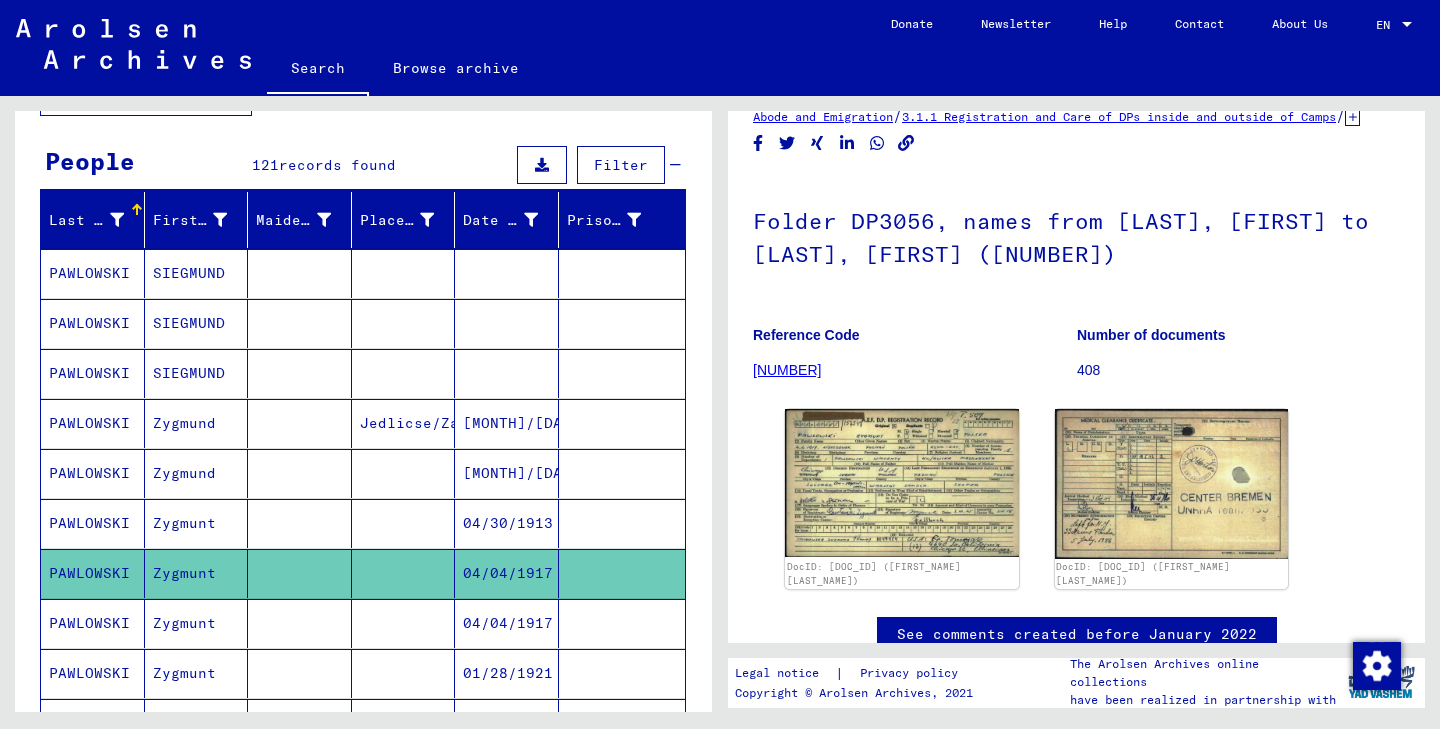 click on "04/04/1917" at bounding box center [507, 673] 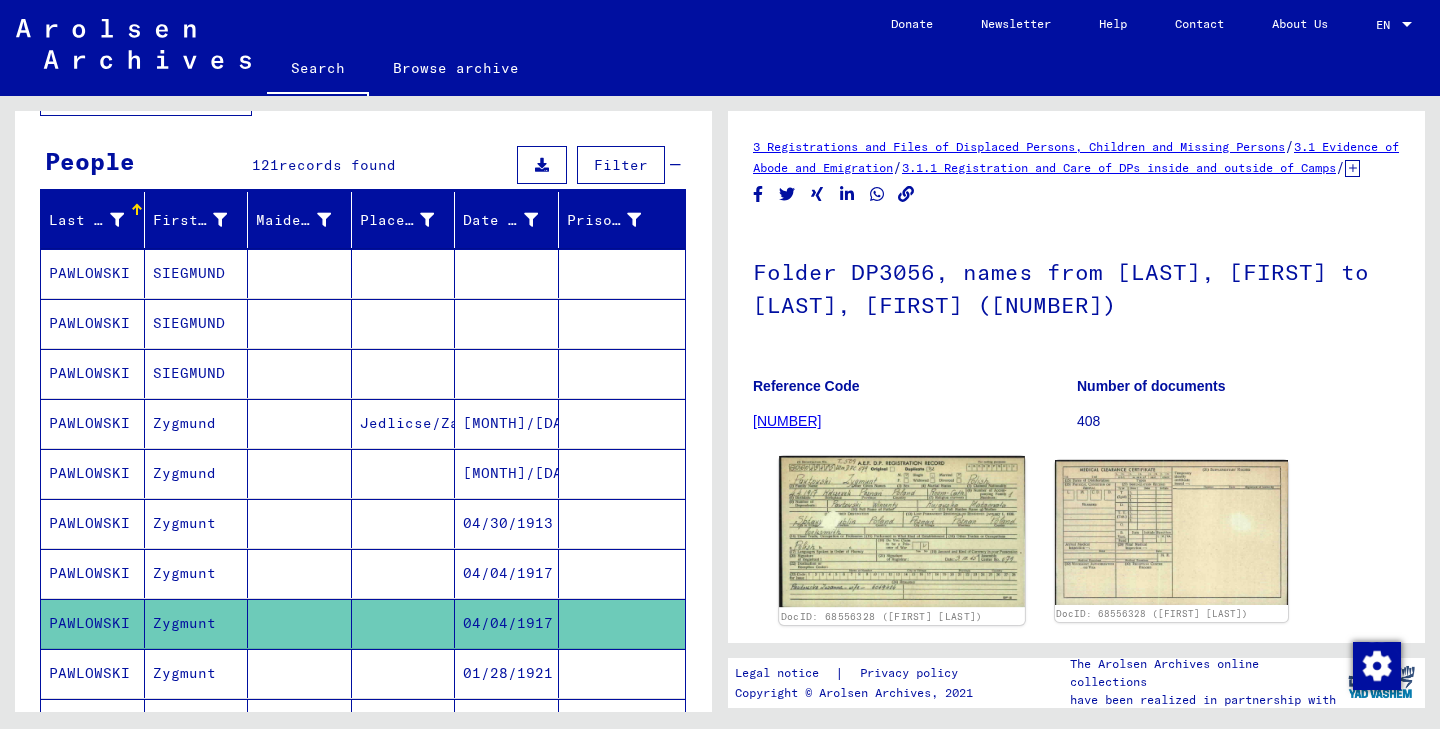 scroll, scrollTop: 0, scrollLeft: 0, axis: both 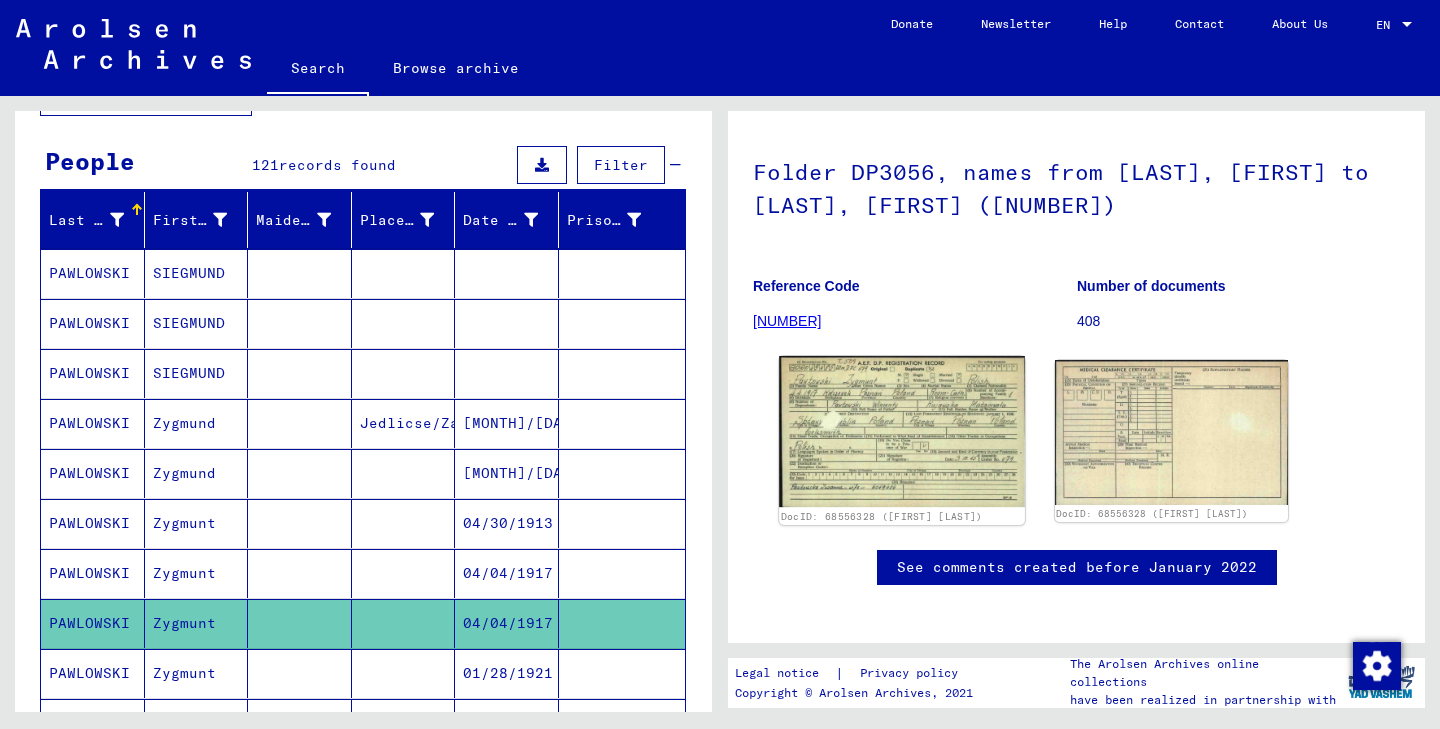 click 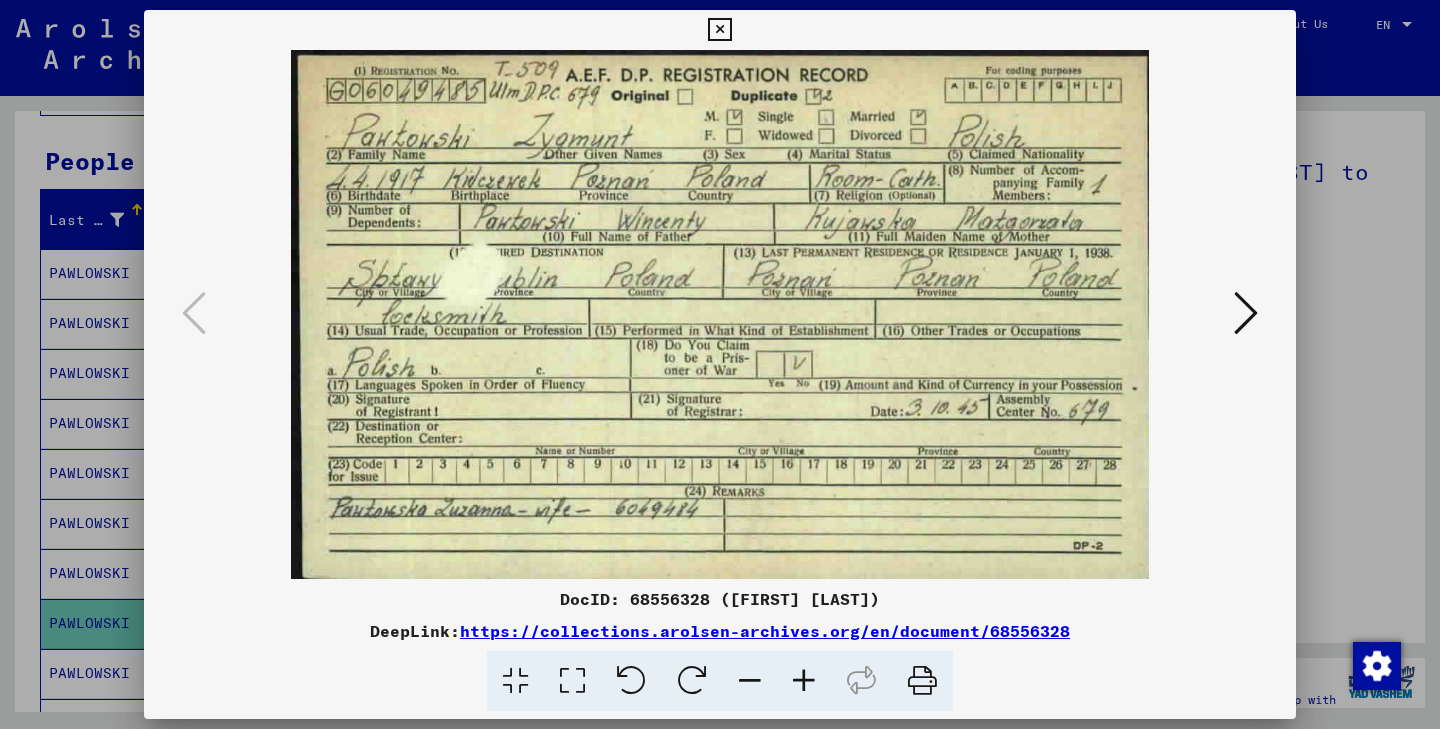 click at bounding box center [1246, 313] 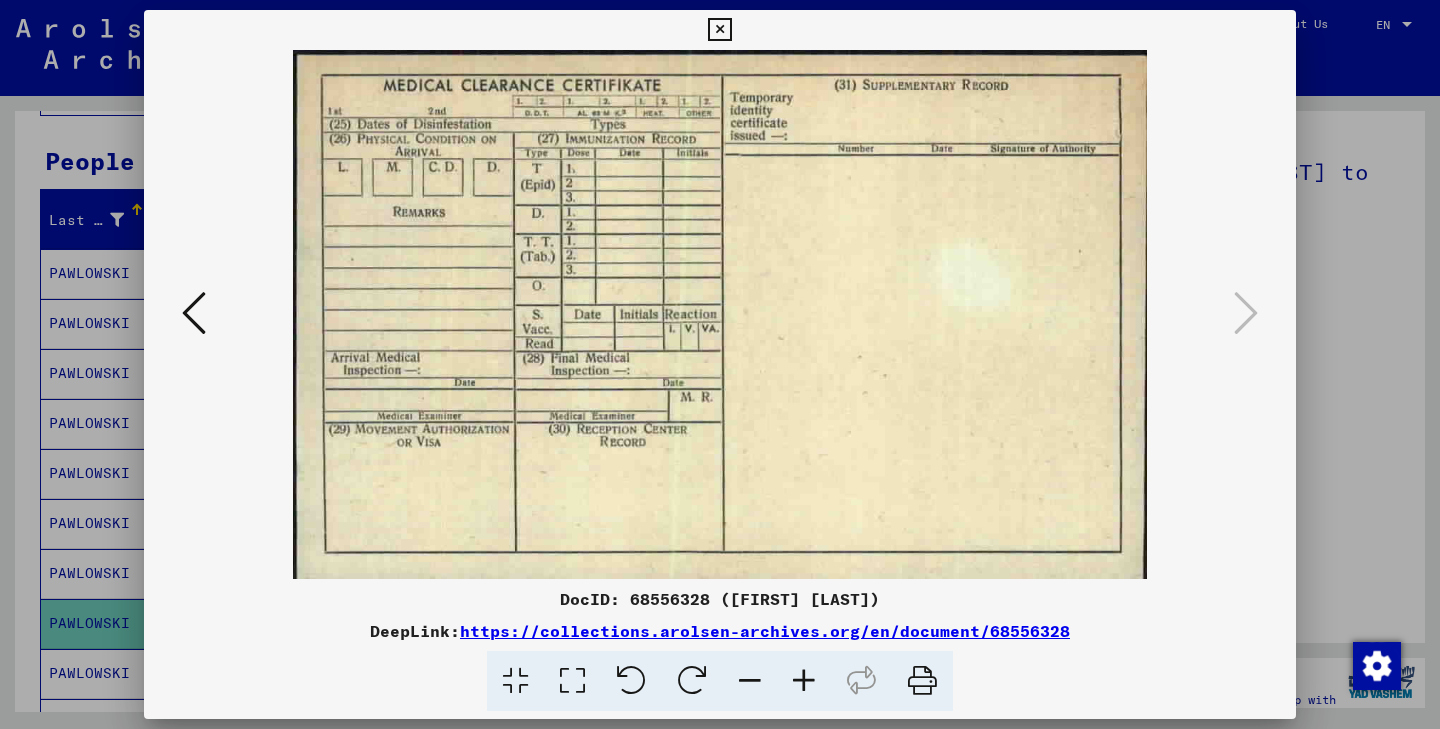 click at bounding box center (194, 313) 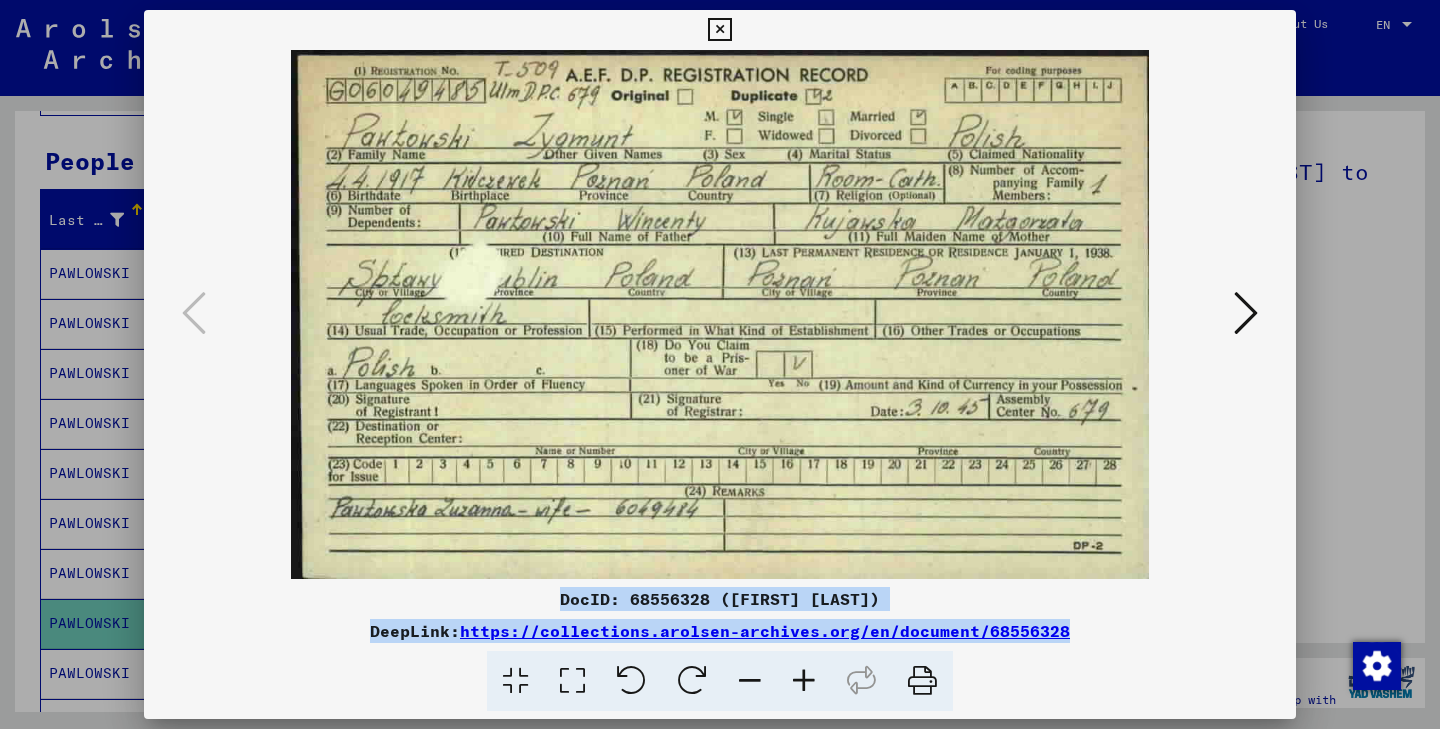 drag, startPoint x: 550, startPoint y: 596, endPoint x: 1099, endPoint y: 621, distance: 549.5689 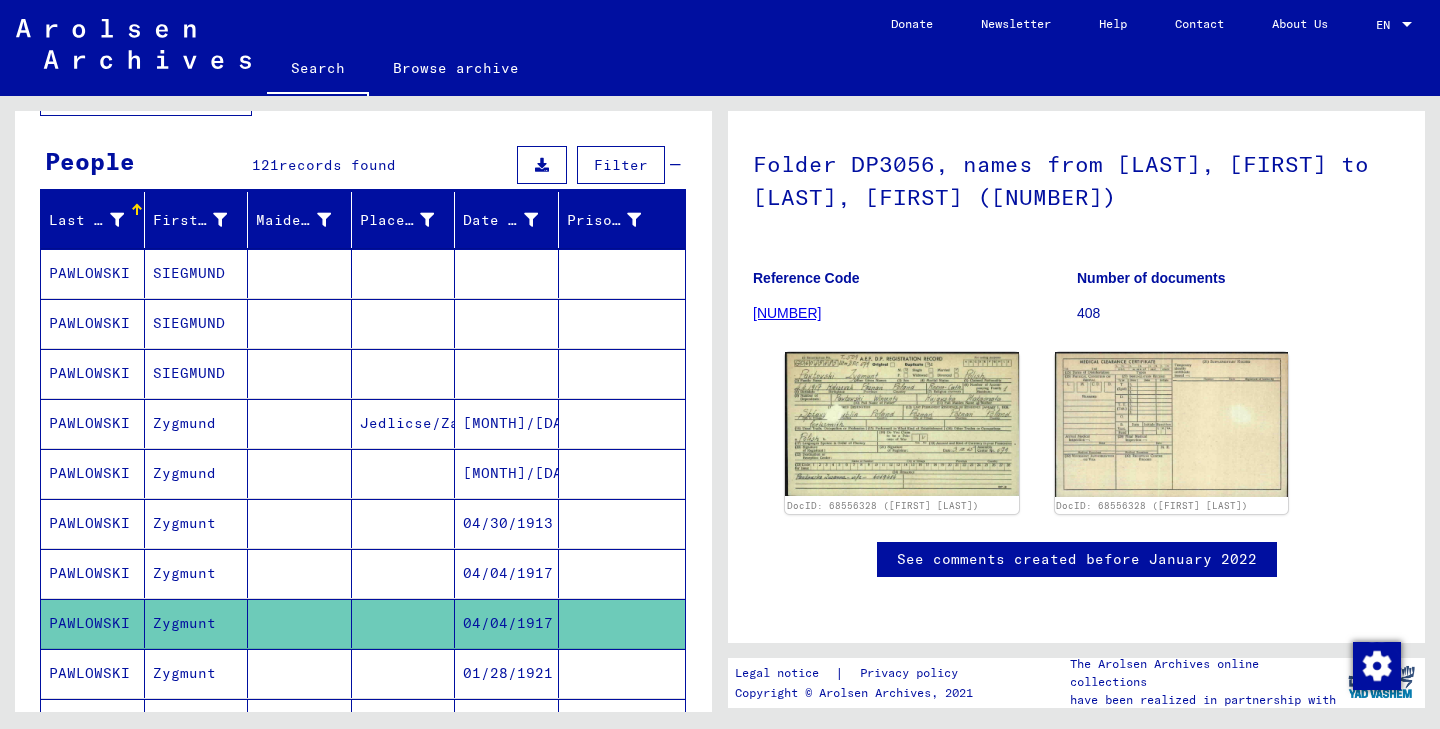 scroll, scrollTop: 410, scrollLeft: 0, axis: vertical 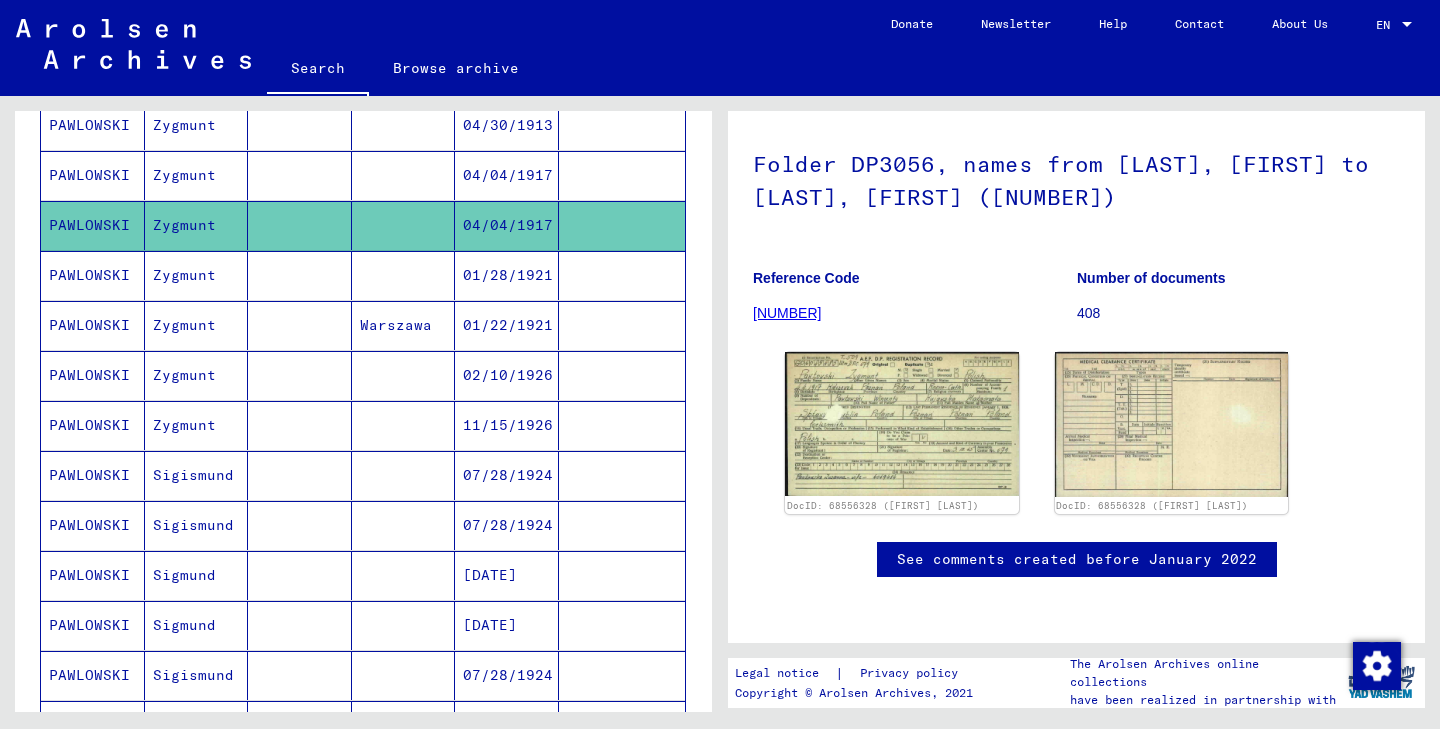 click at bounding box center [404, 325] 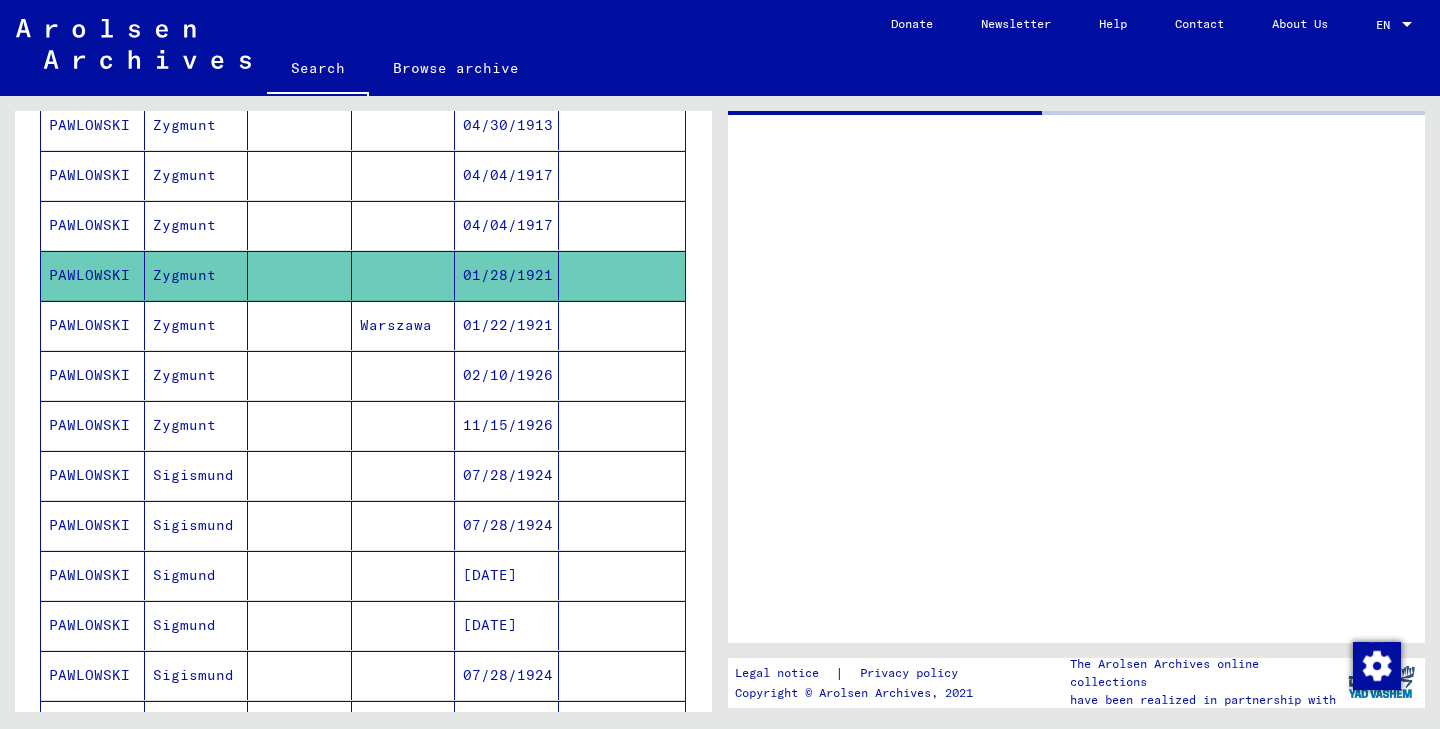 scroll, scrollTop: 0, scrollLeft: 0, axis: both 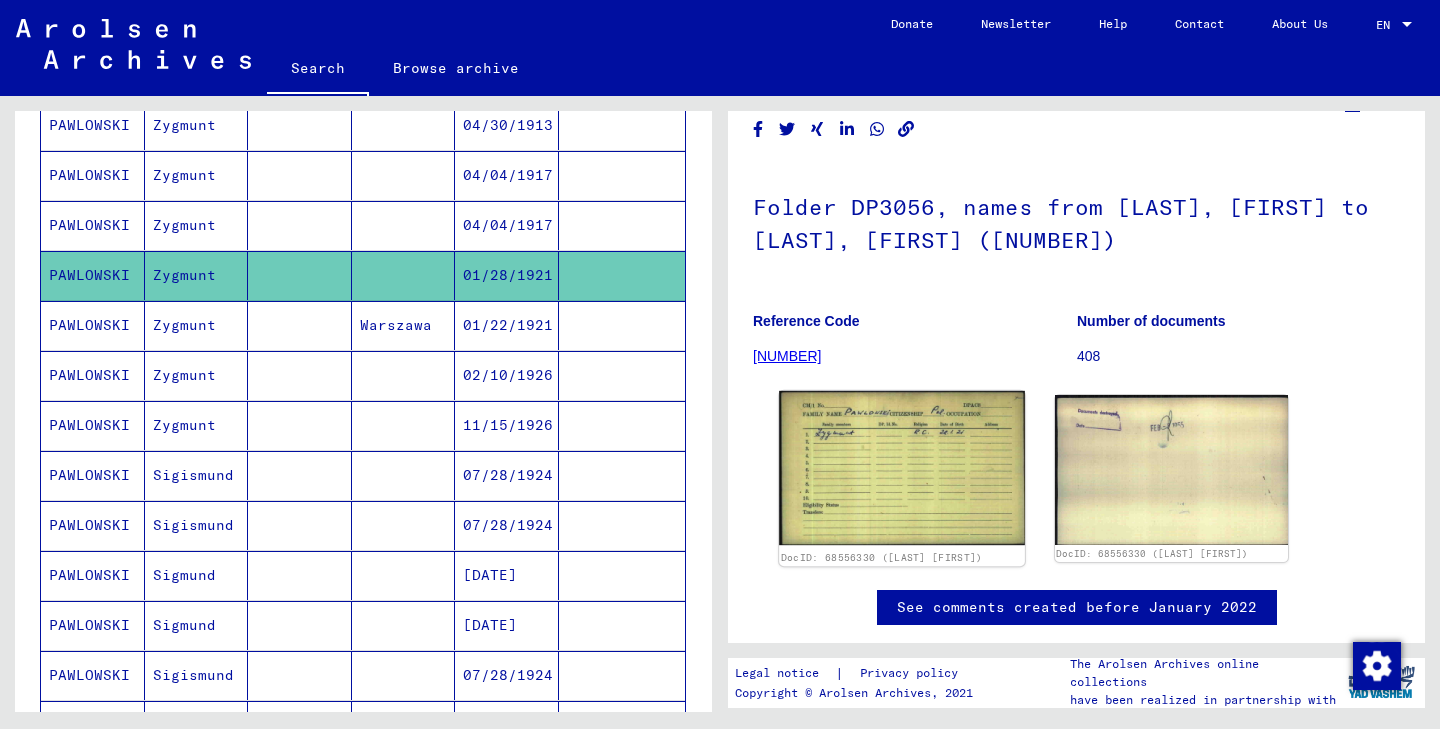 click 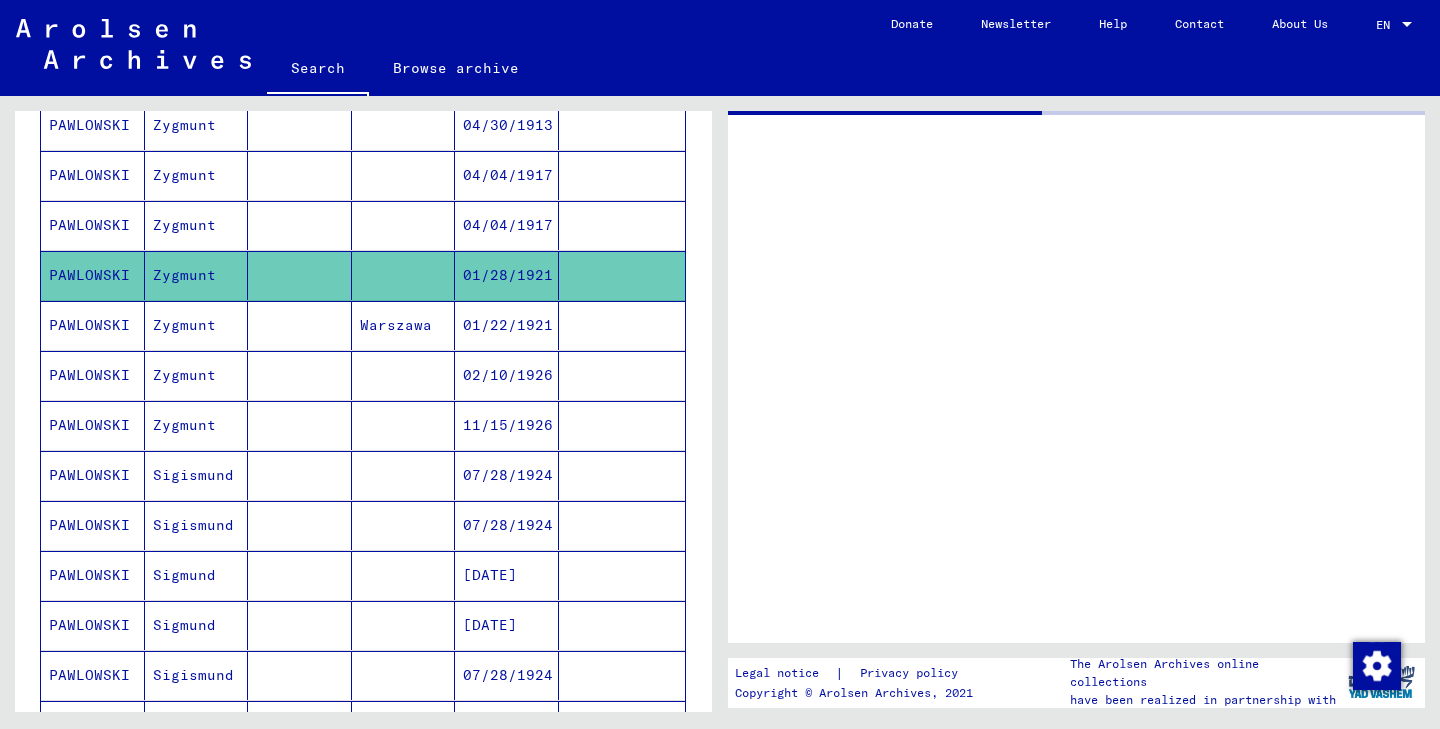 scroll, scrollTop: 0, scrollLeft: 0, axis: both 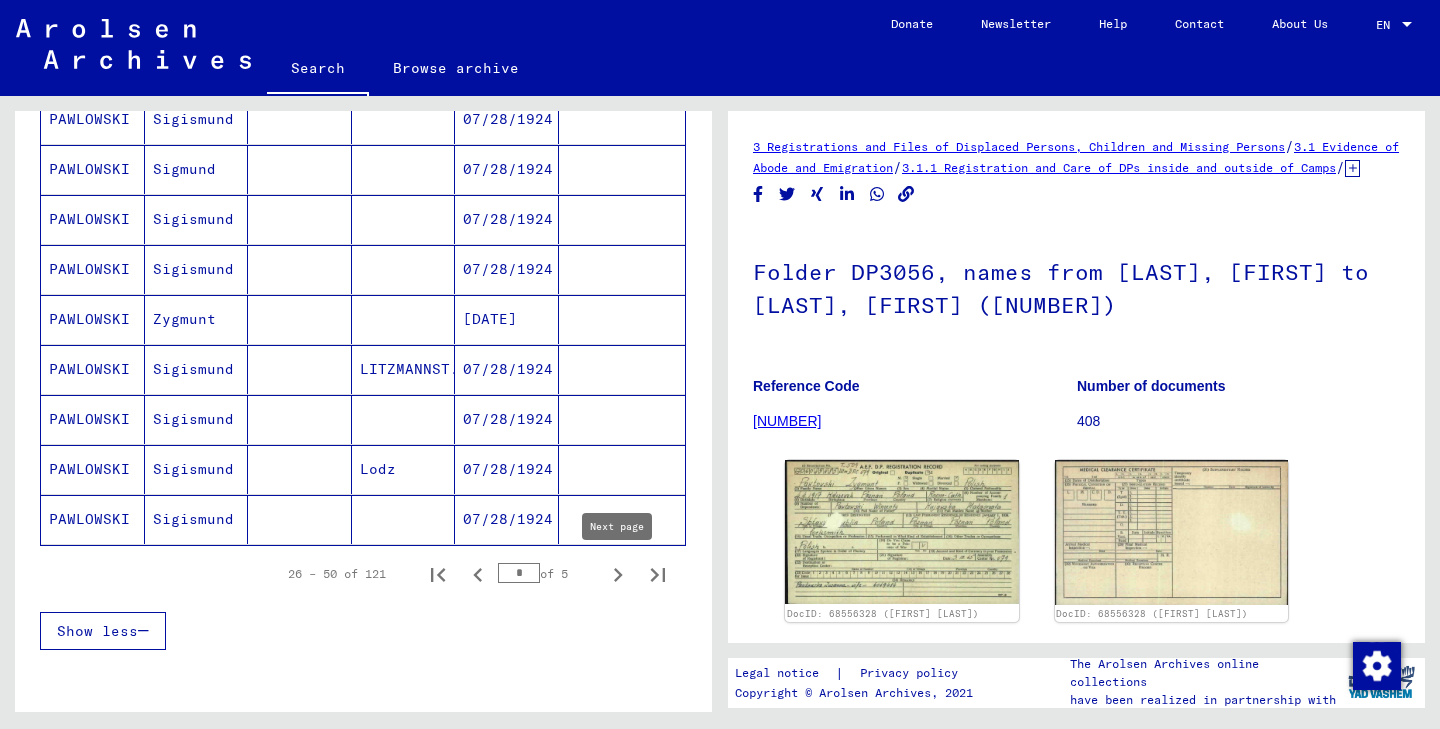 click 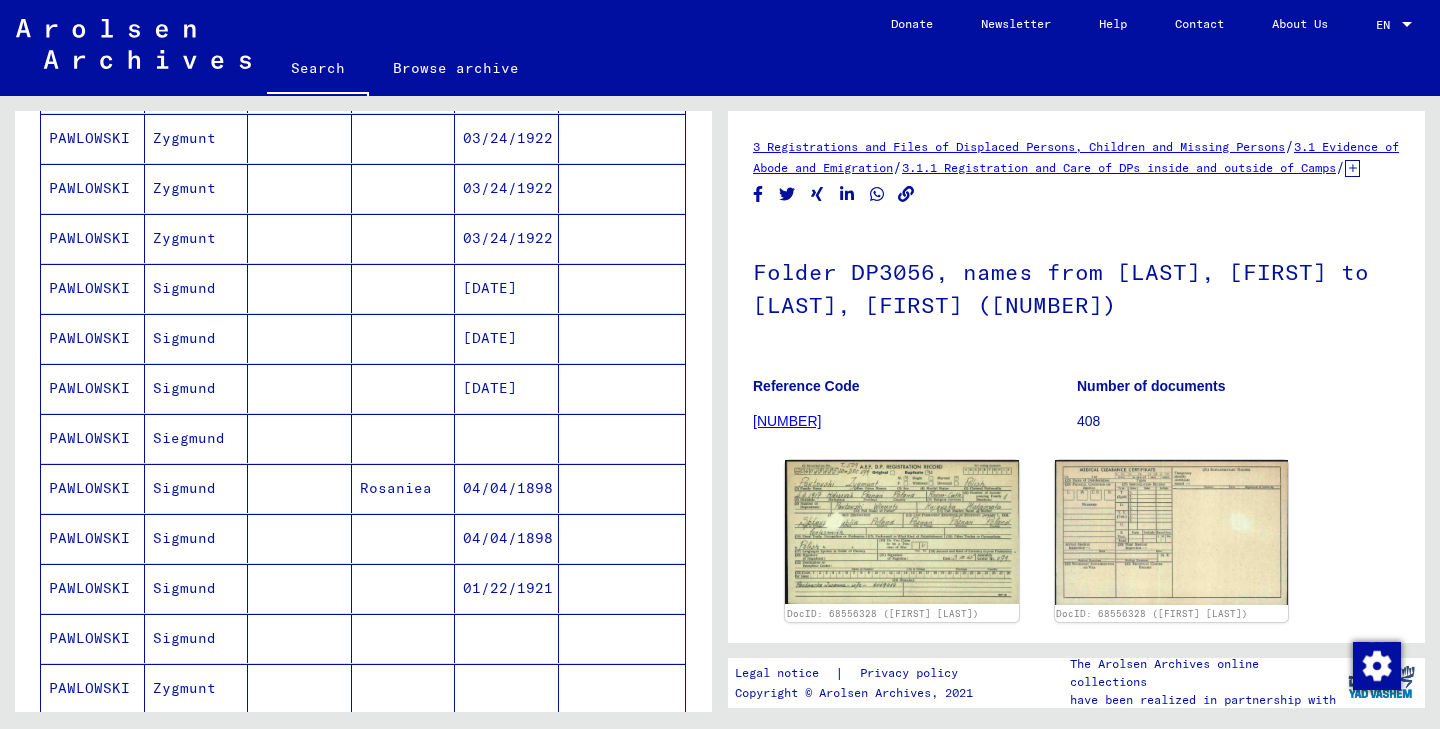 scroll, scrollTop: 737, scrollLeft: 0, axis: vertical 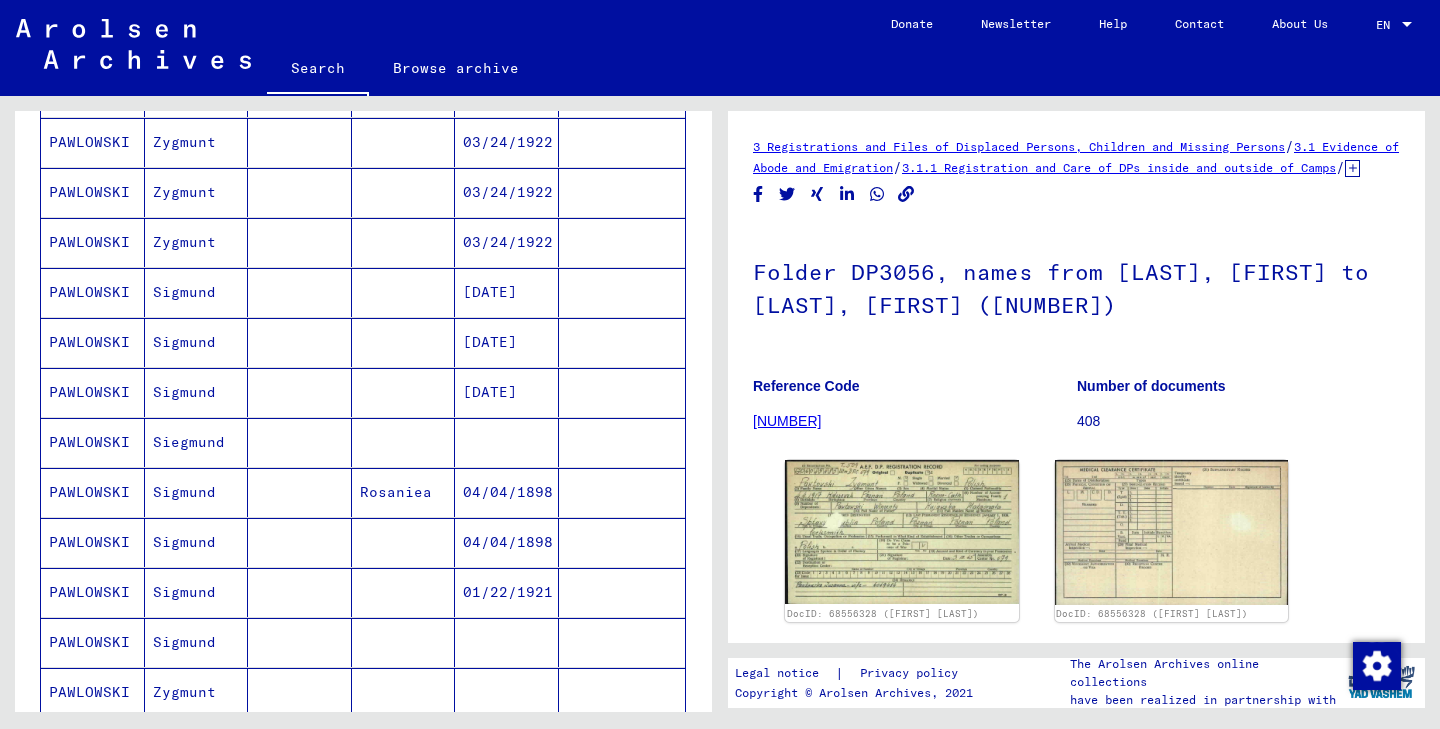 click on "Sigmund" at bounding box center [197, 592] 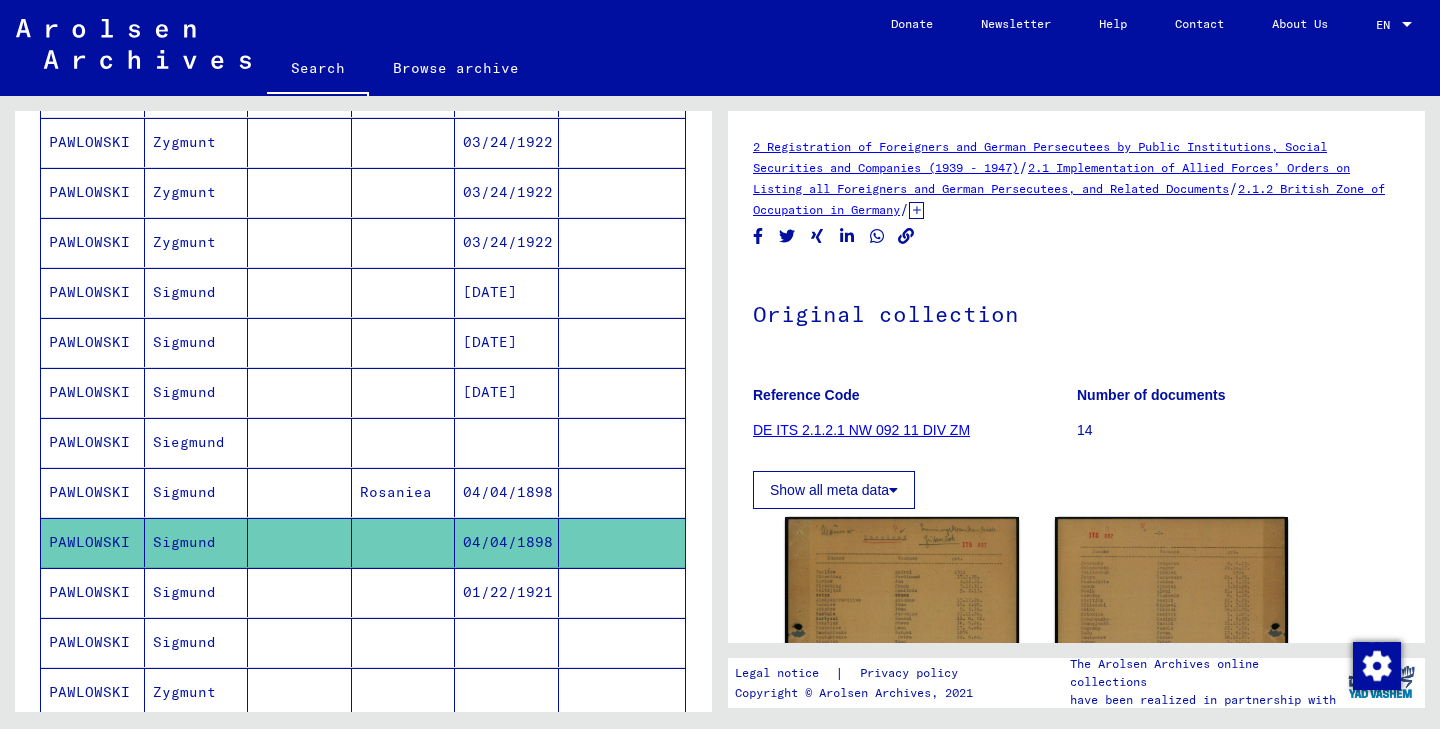 scroll, scrollTop: 0, scrollLeft: 0, axis: both 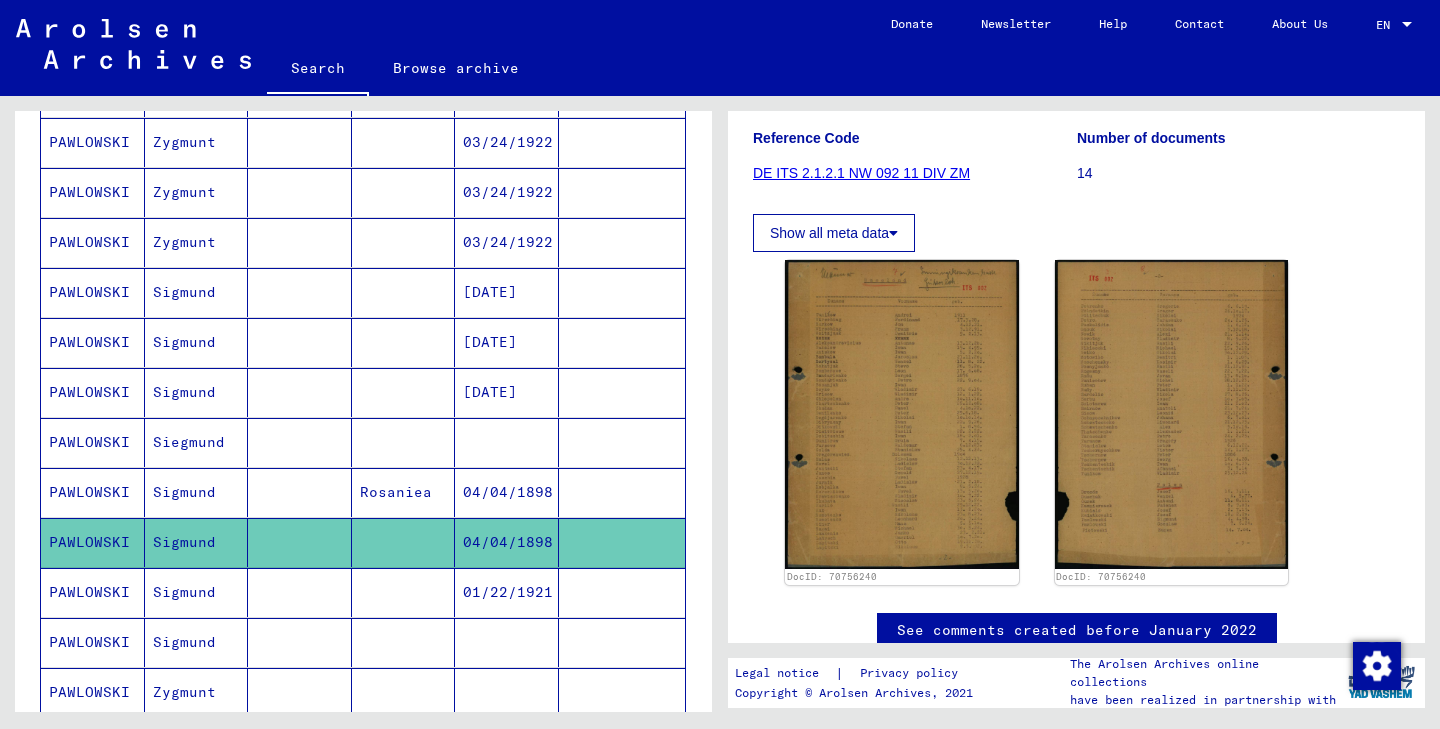 click on "04/04/1898" at bounding box center [507, 542] 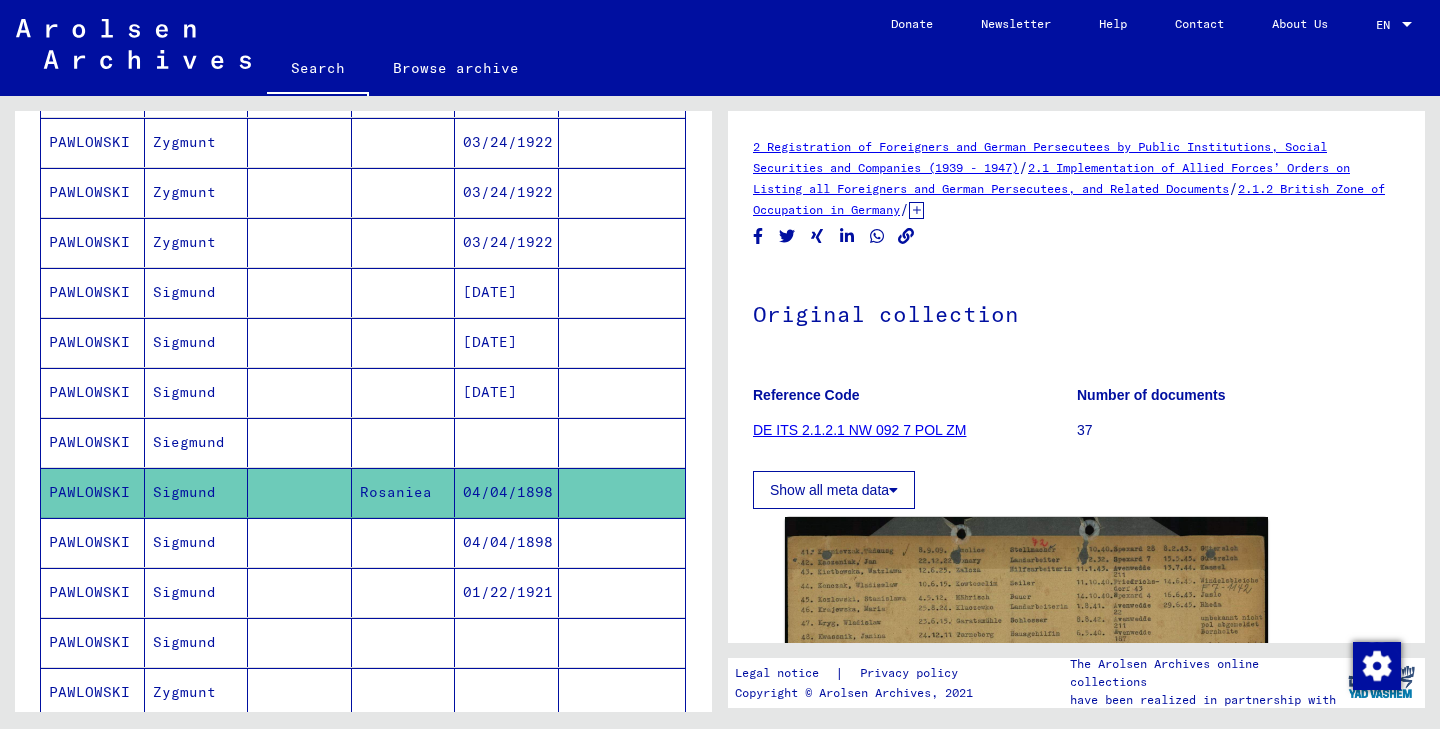 scroll, scrollTop: 0, scrollLeft: 0, axis: both 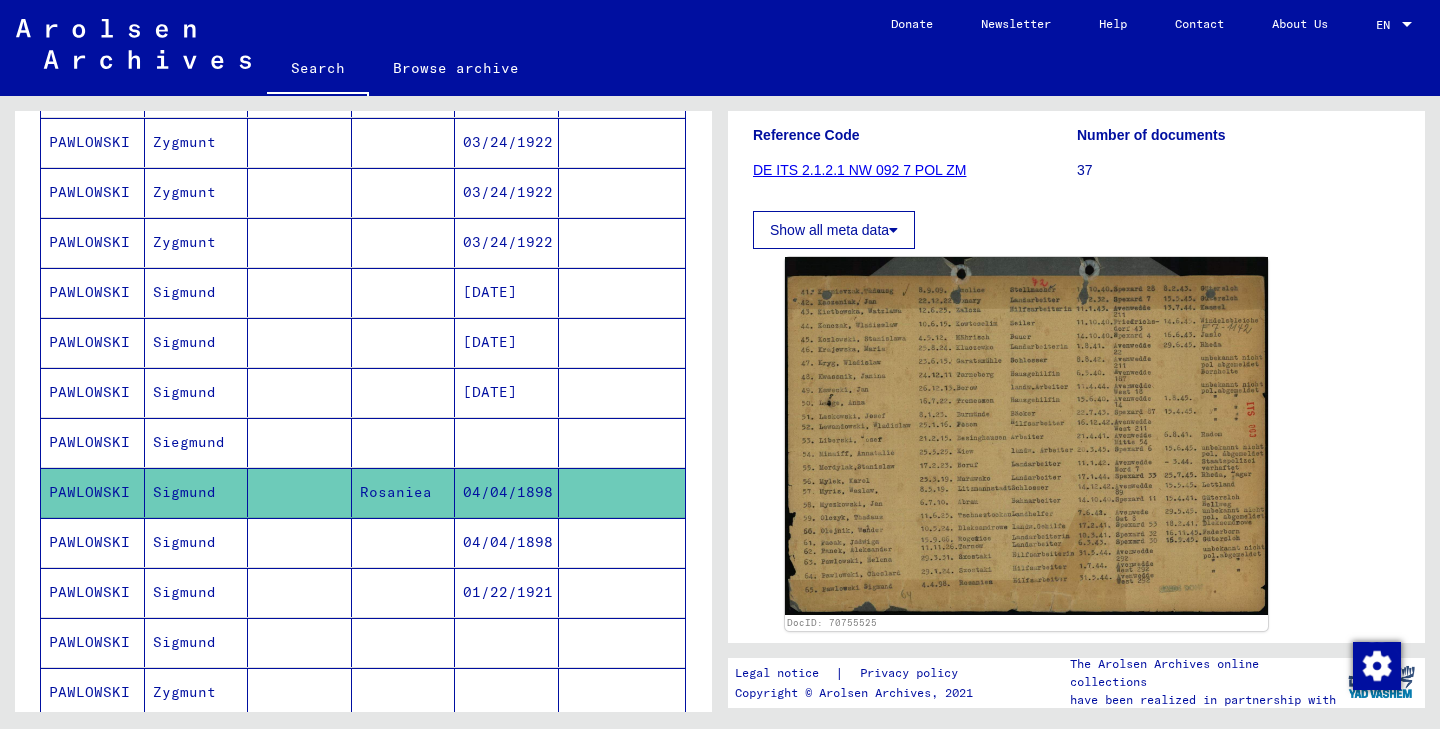 click at bounding box center [300, 492] 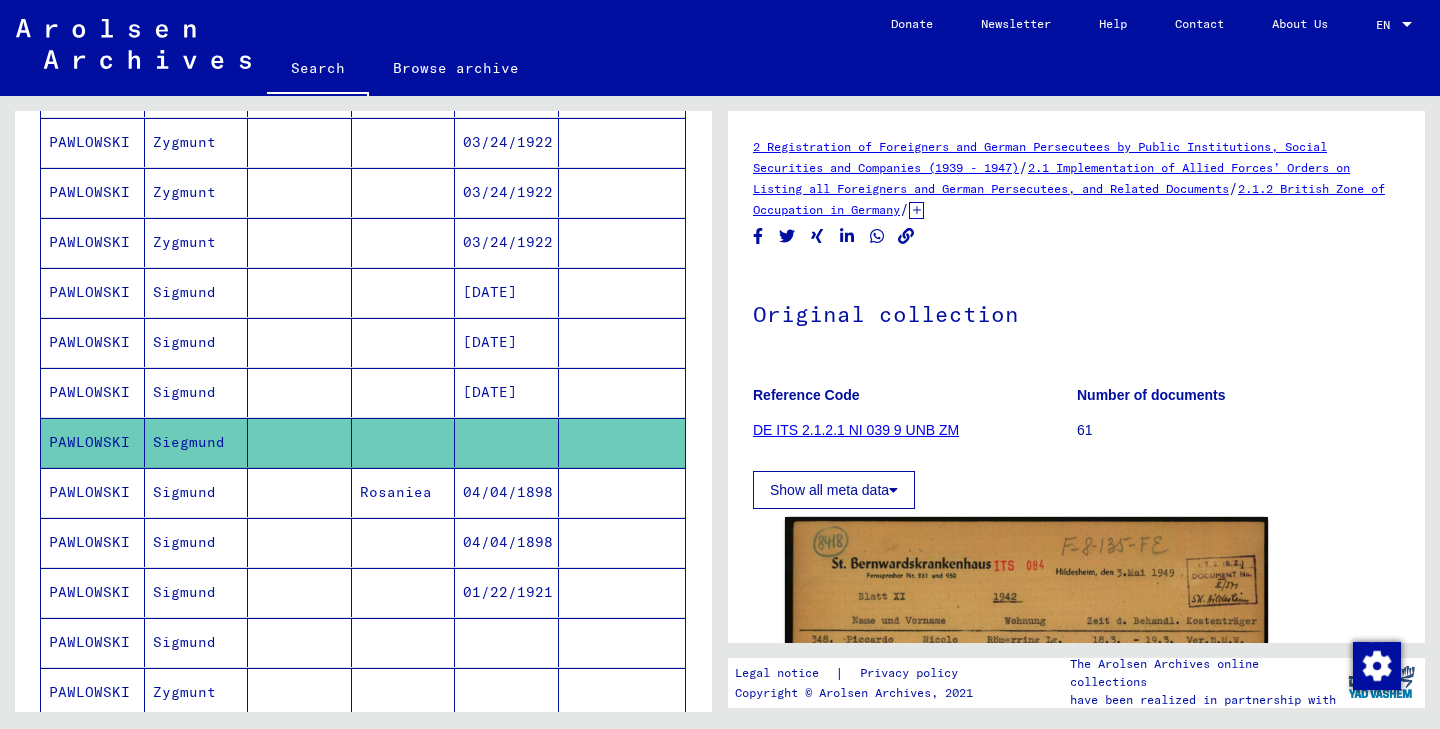 scroll, scrollTop: 0, scrollLeft: 0, axis: both 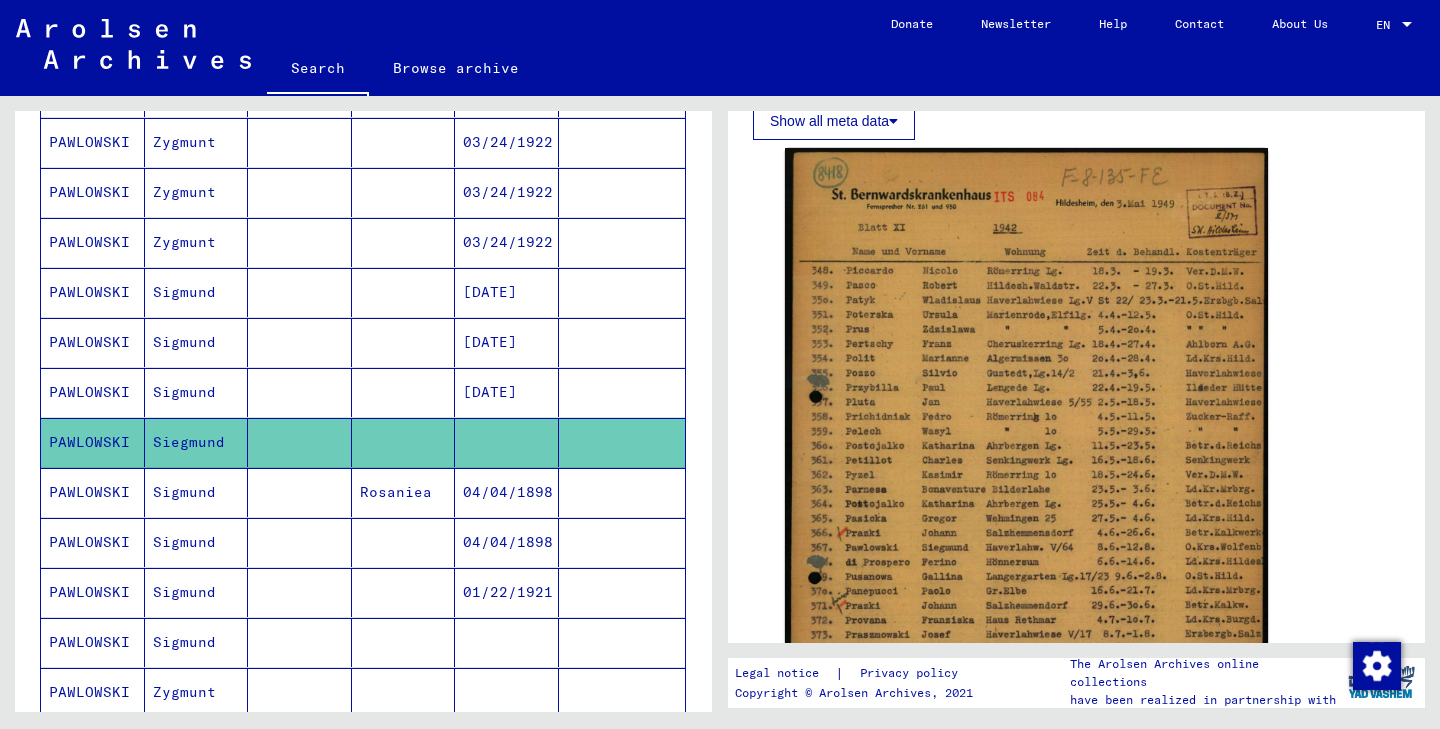 click on "Sigmund" at bounding box center [197, 692] 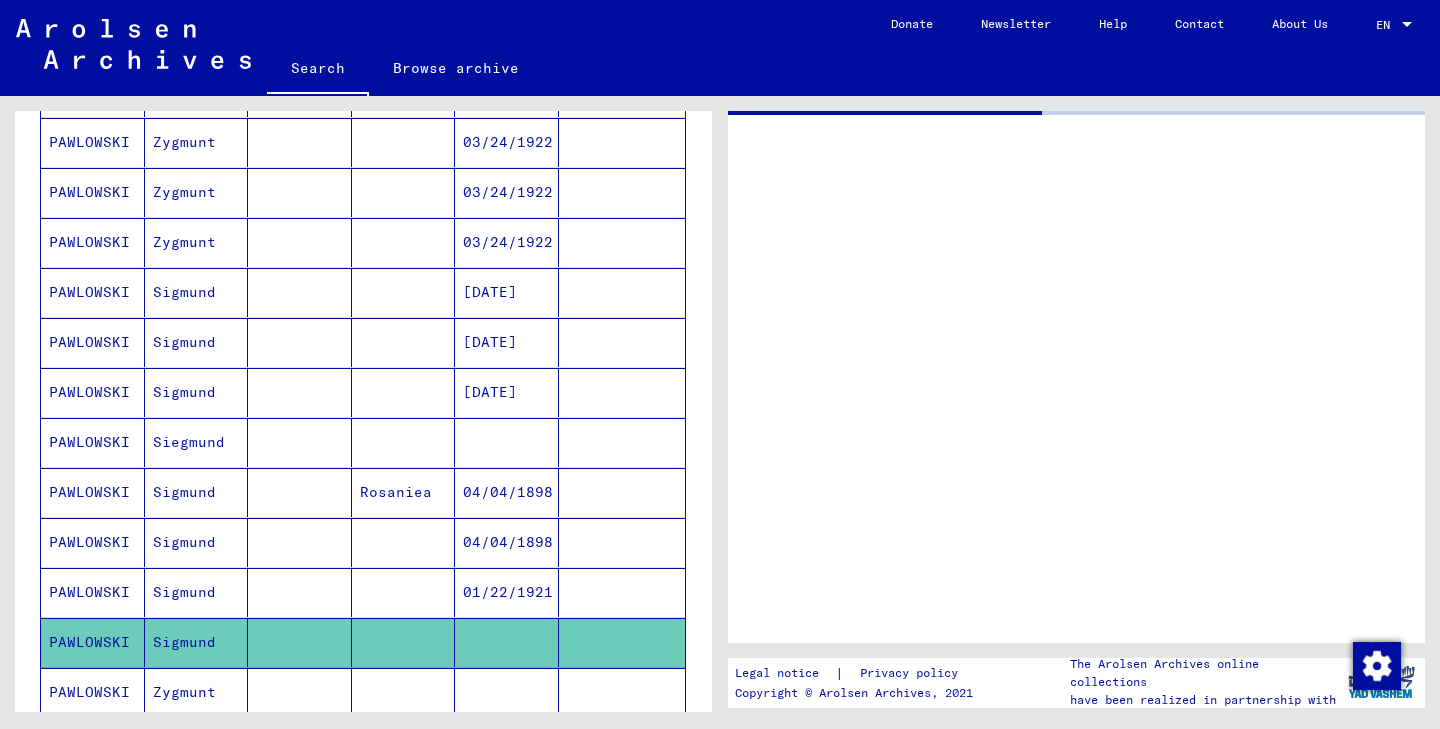 scroll, scrollTop: 0, scrollLeft: 0, axis: both 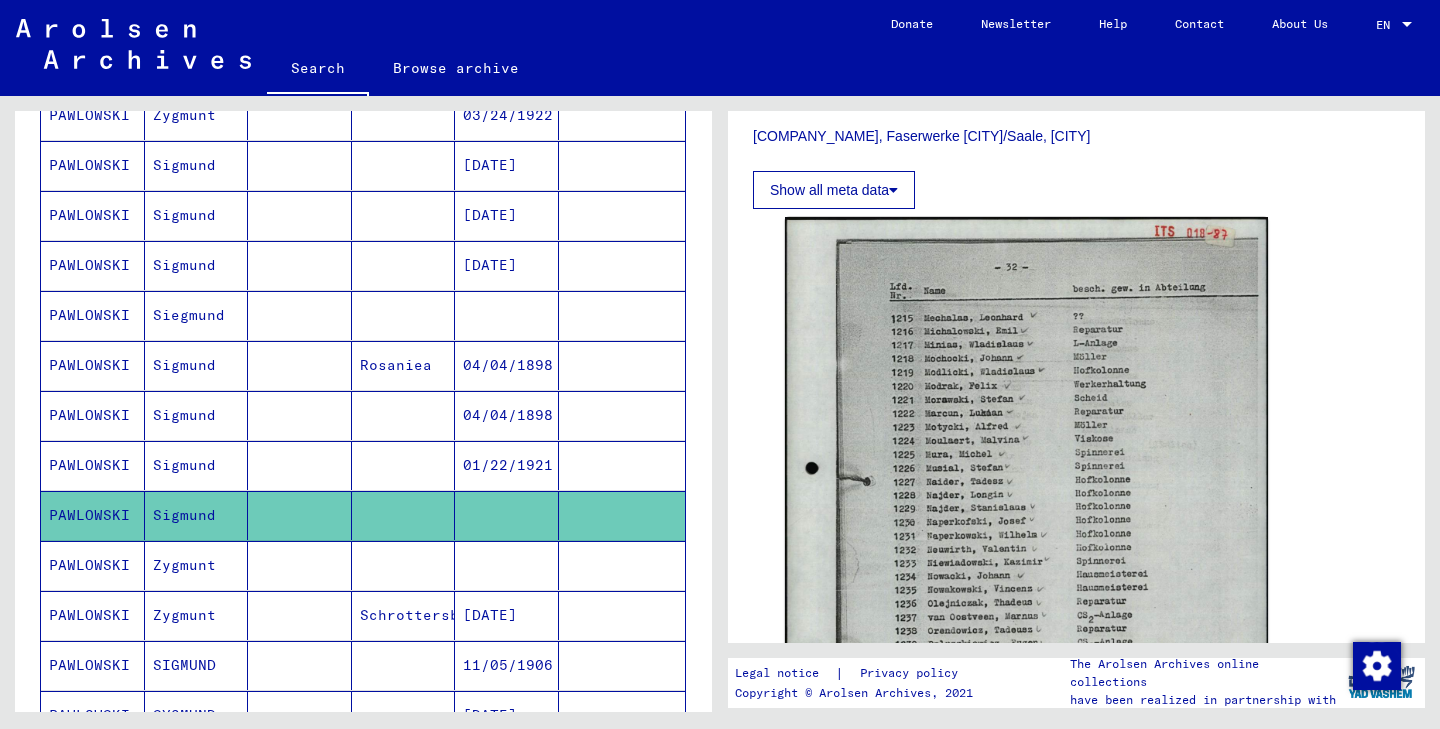 click at bounding box center [300, 615] 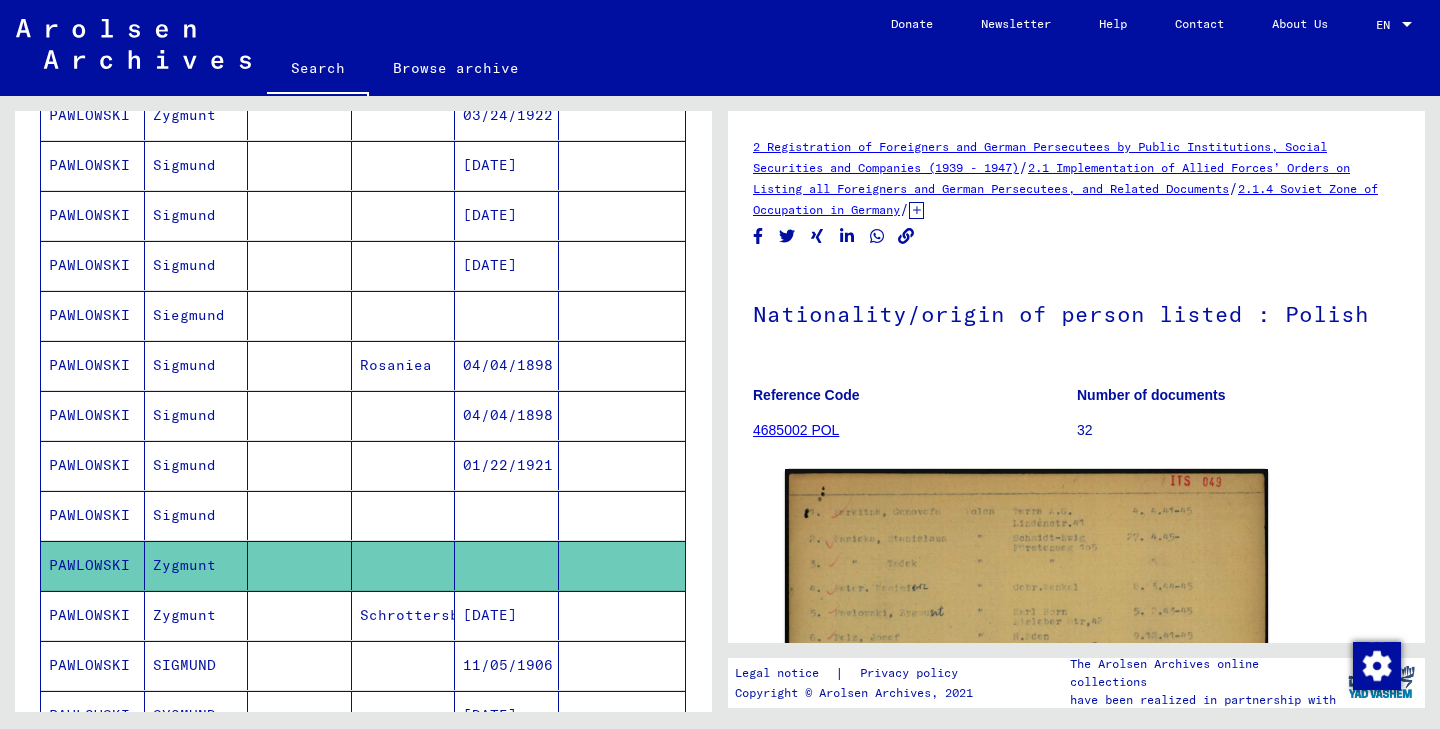 scroll, scrollTop: 0, scrollLeft: 0, axis: both 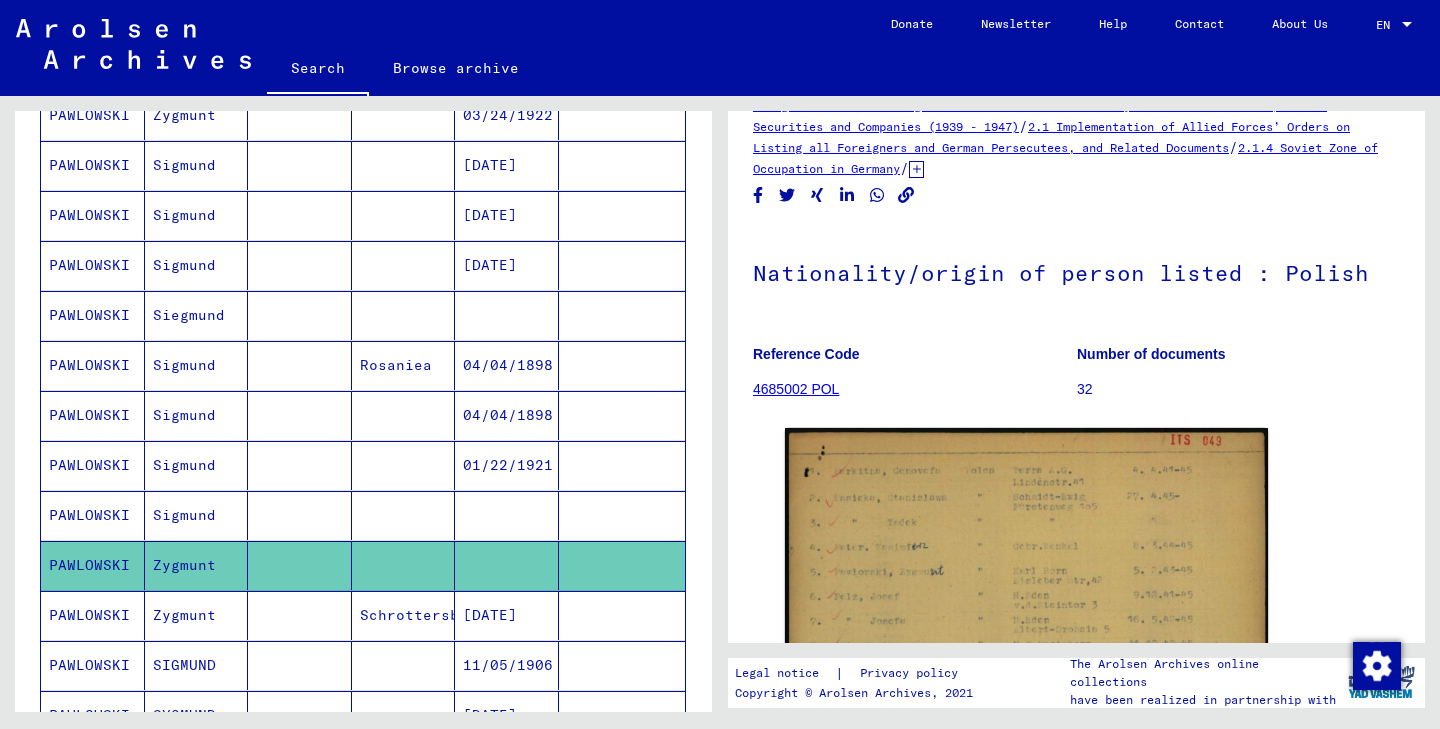 click on "2.1.4 Soviet Zone of Occupation in Germany" 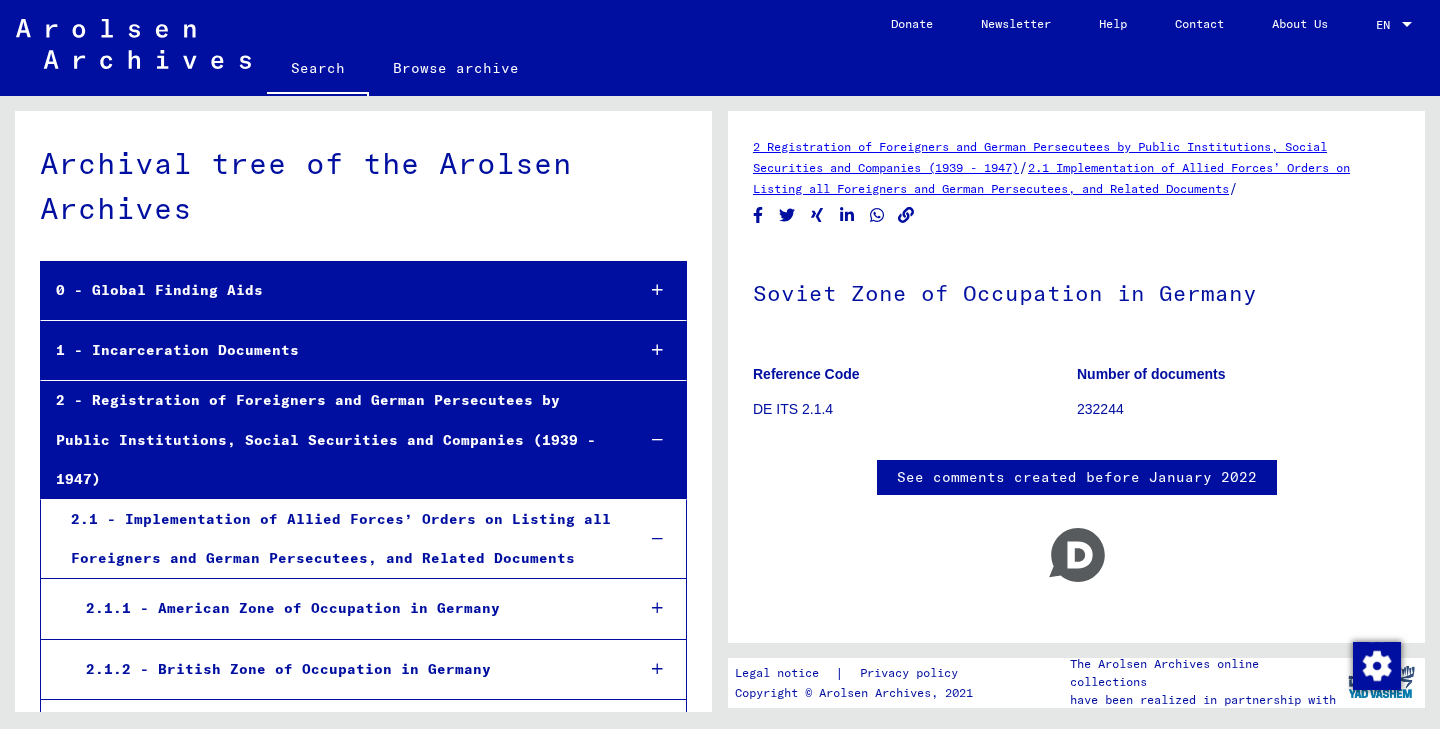 scroll, scrollTop: 342, scrollLeft: 0, axis: vertical 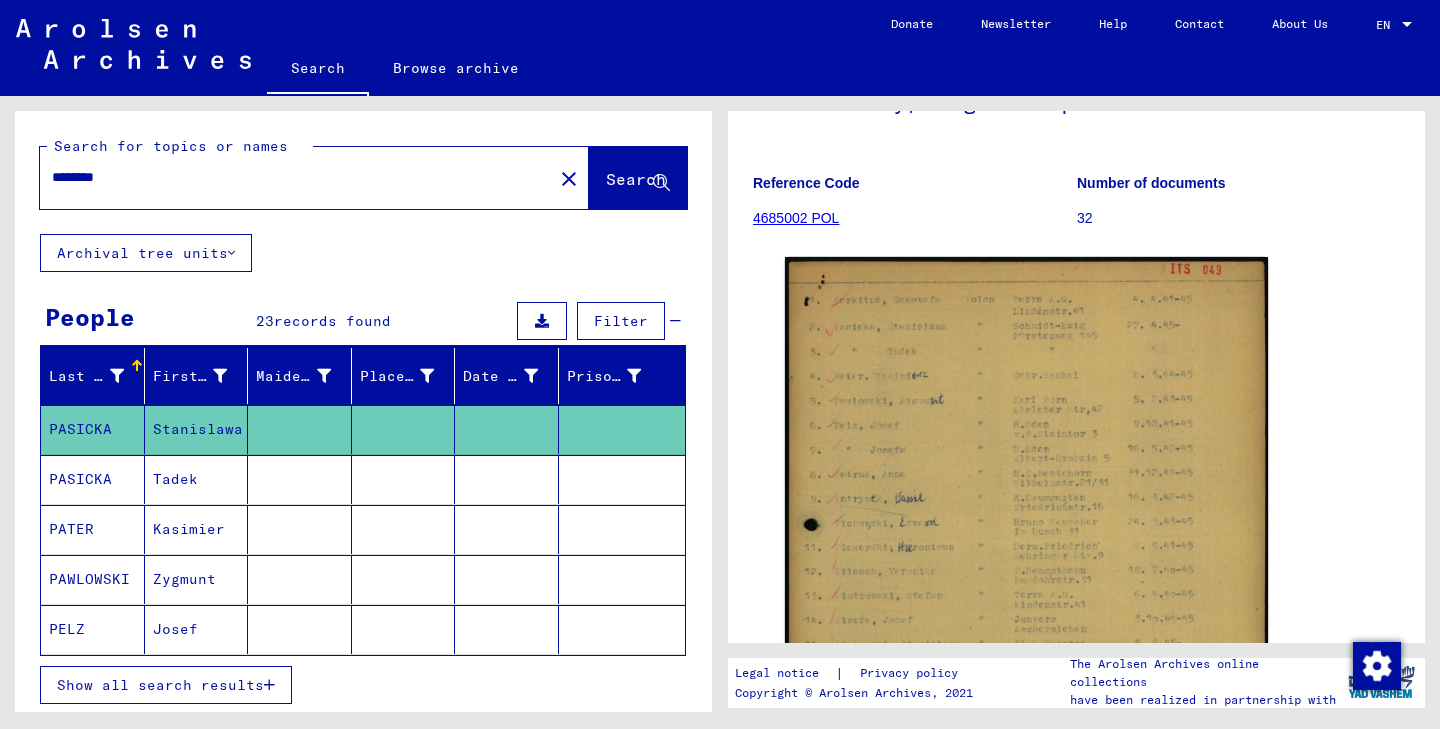 click on "Zygmunt" at bounding box center [197, 629] 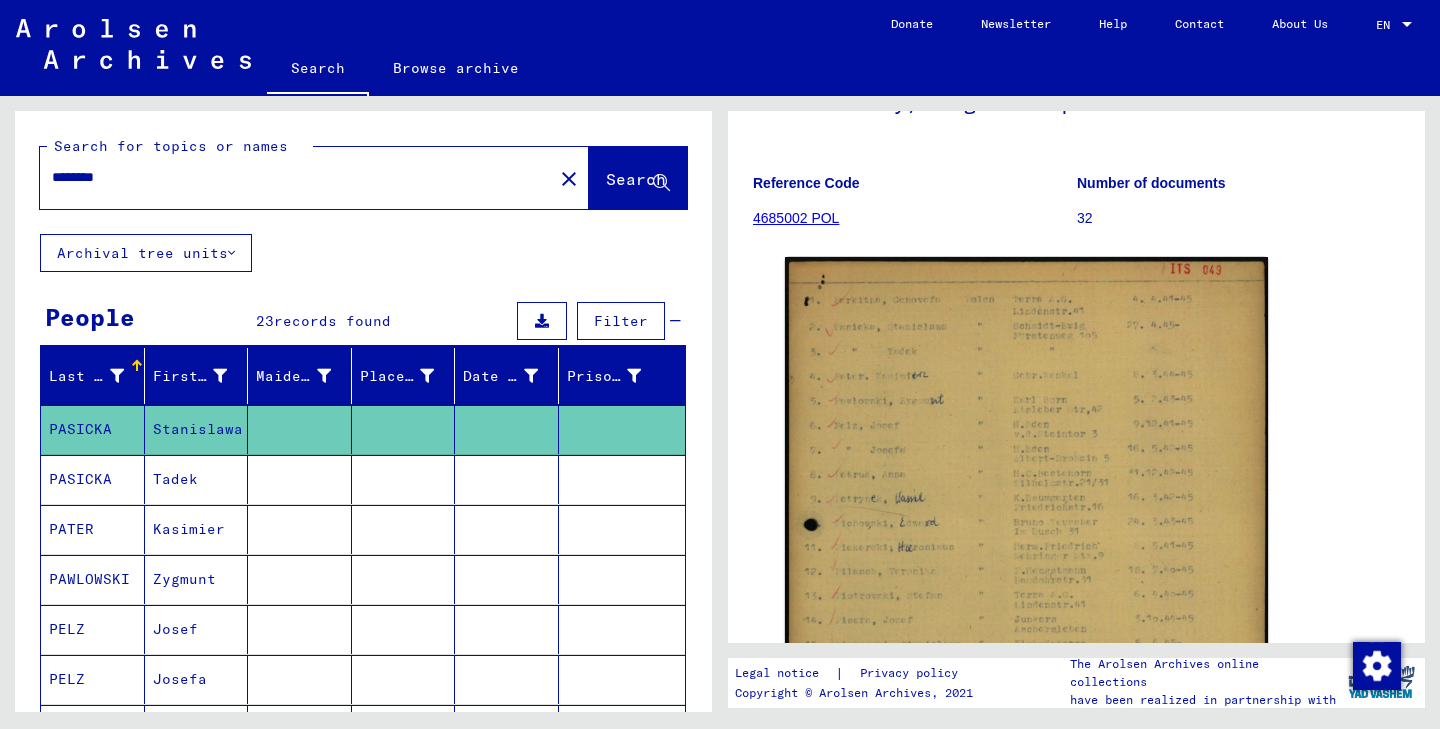 type on "**********" 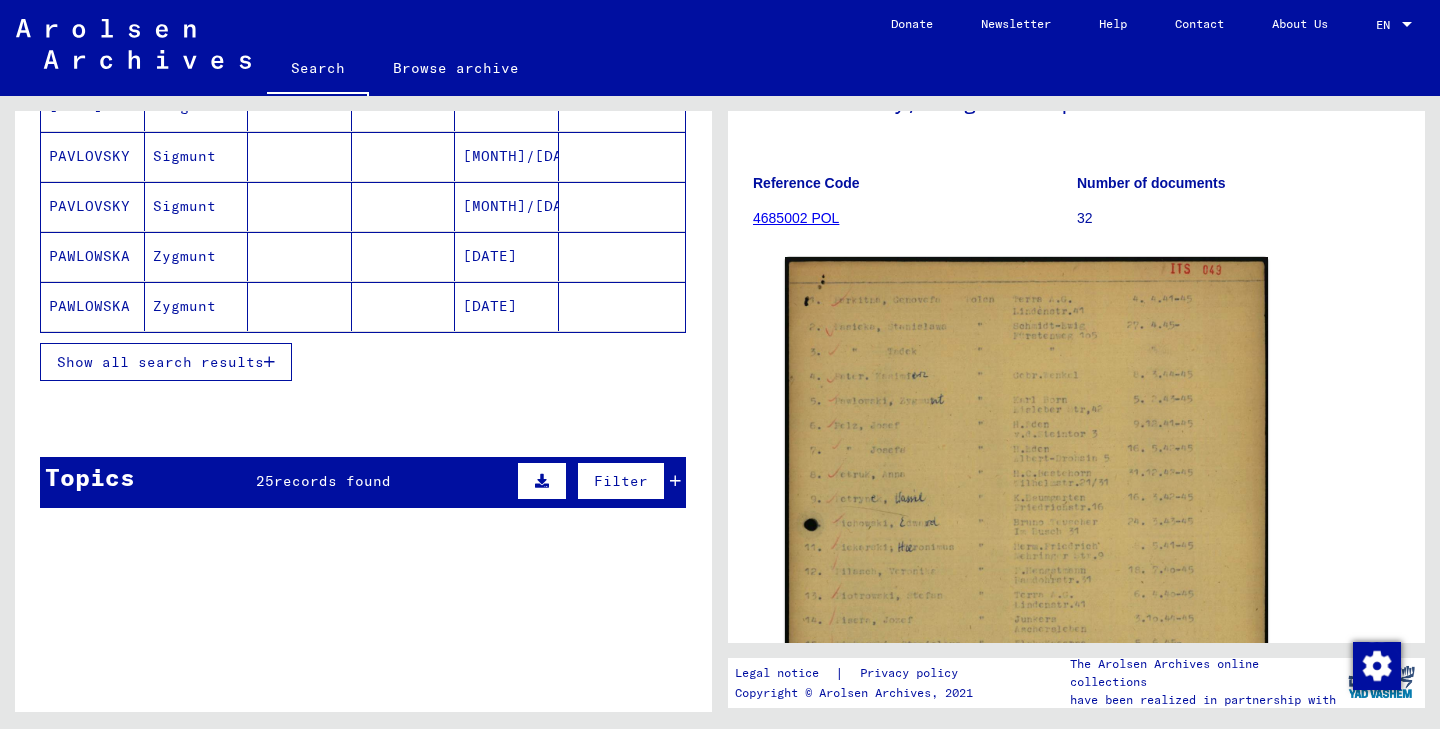 scroll, scrollTop: 325, scrollLeft: 0, axis: vertical 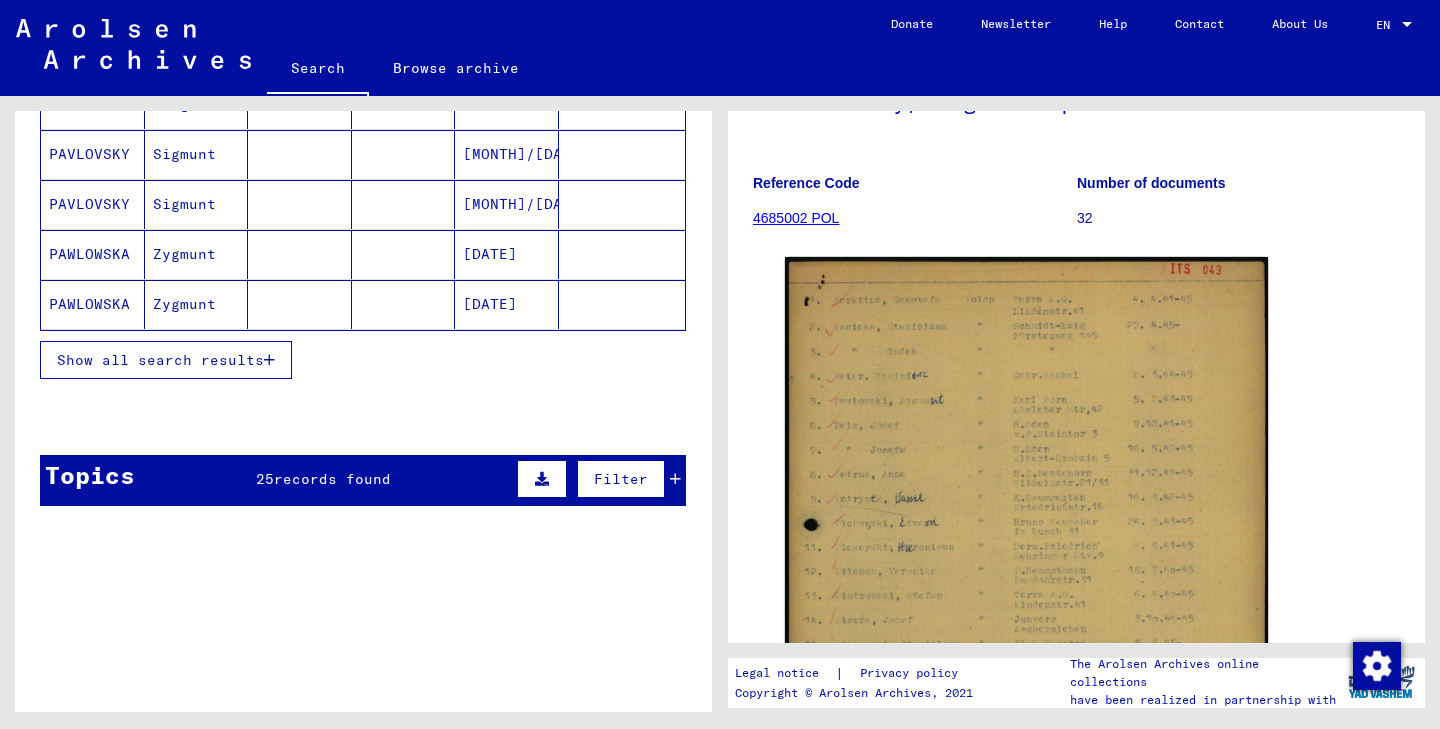 click on "Show all search results" at bounding box center [160, 360] 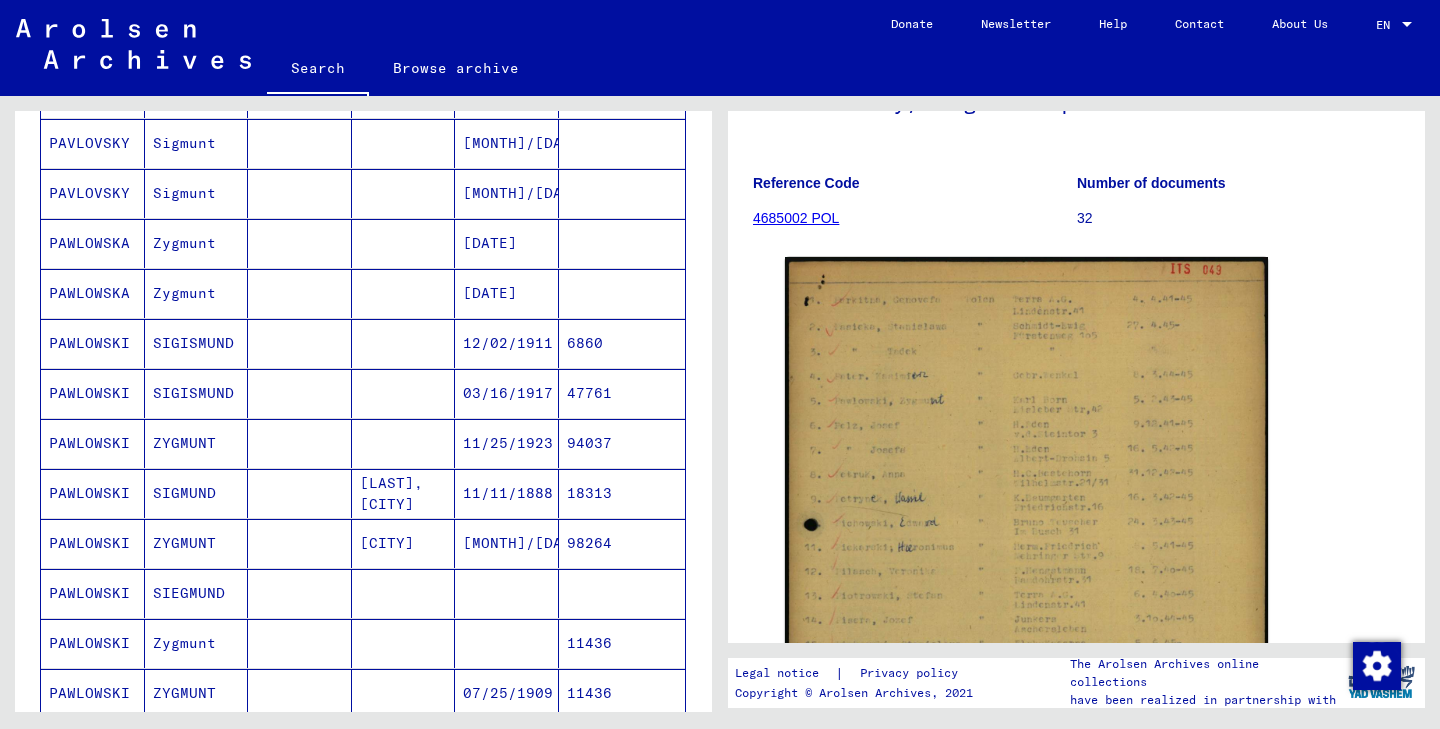 scroll, scrollTop: 338, scrollLeft: 0, axis: vertical 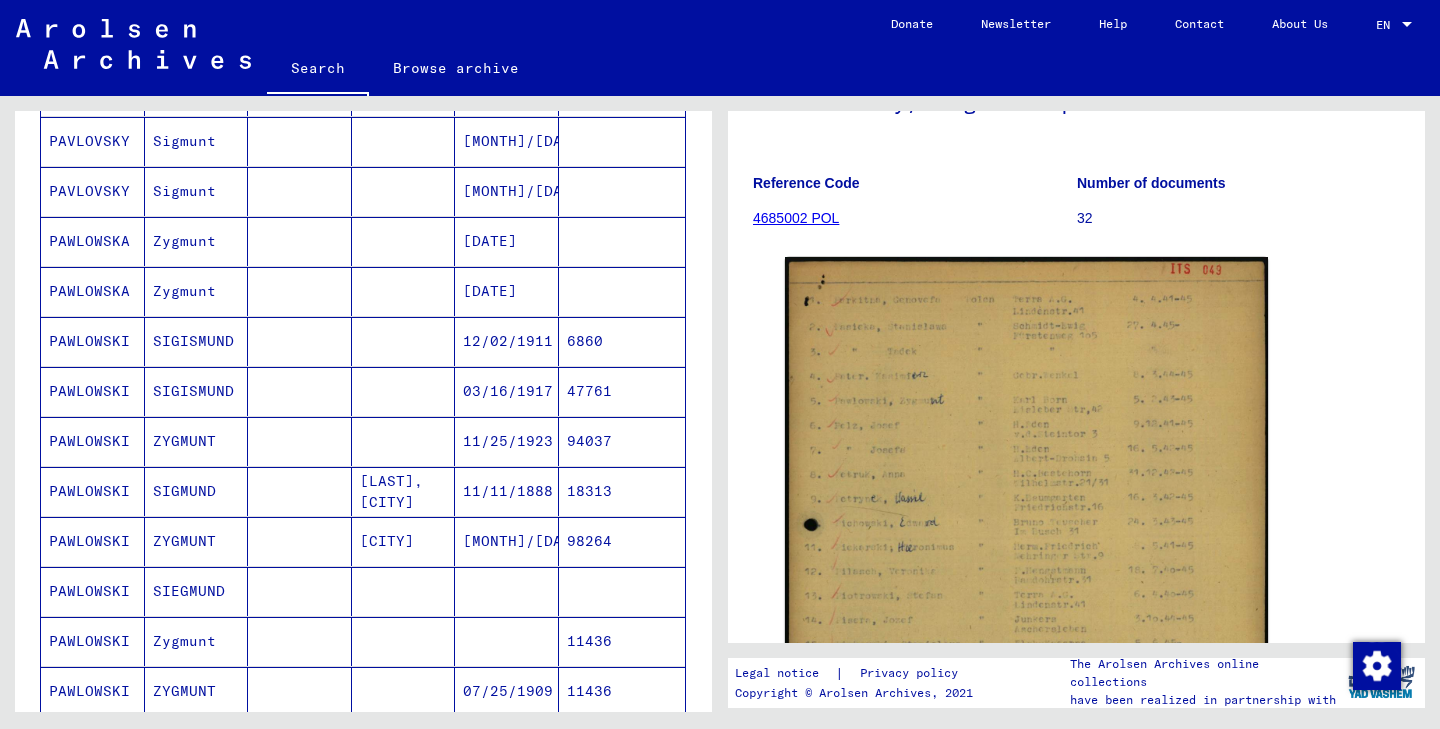 click at bounding box center [507, 691] 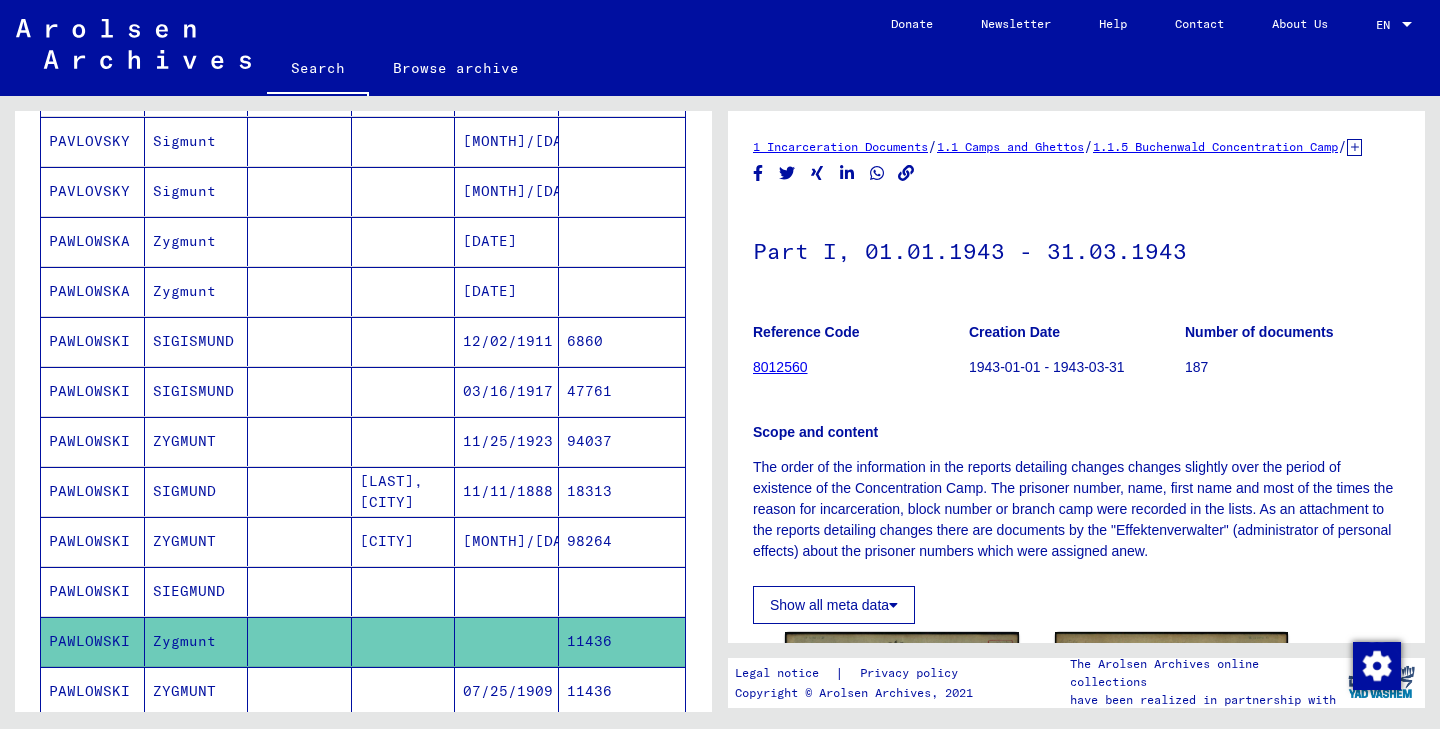 scroll, scrollTop: 0, scrollLeft: 0, axis: both 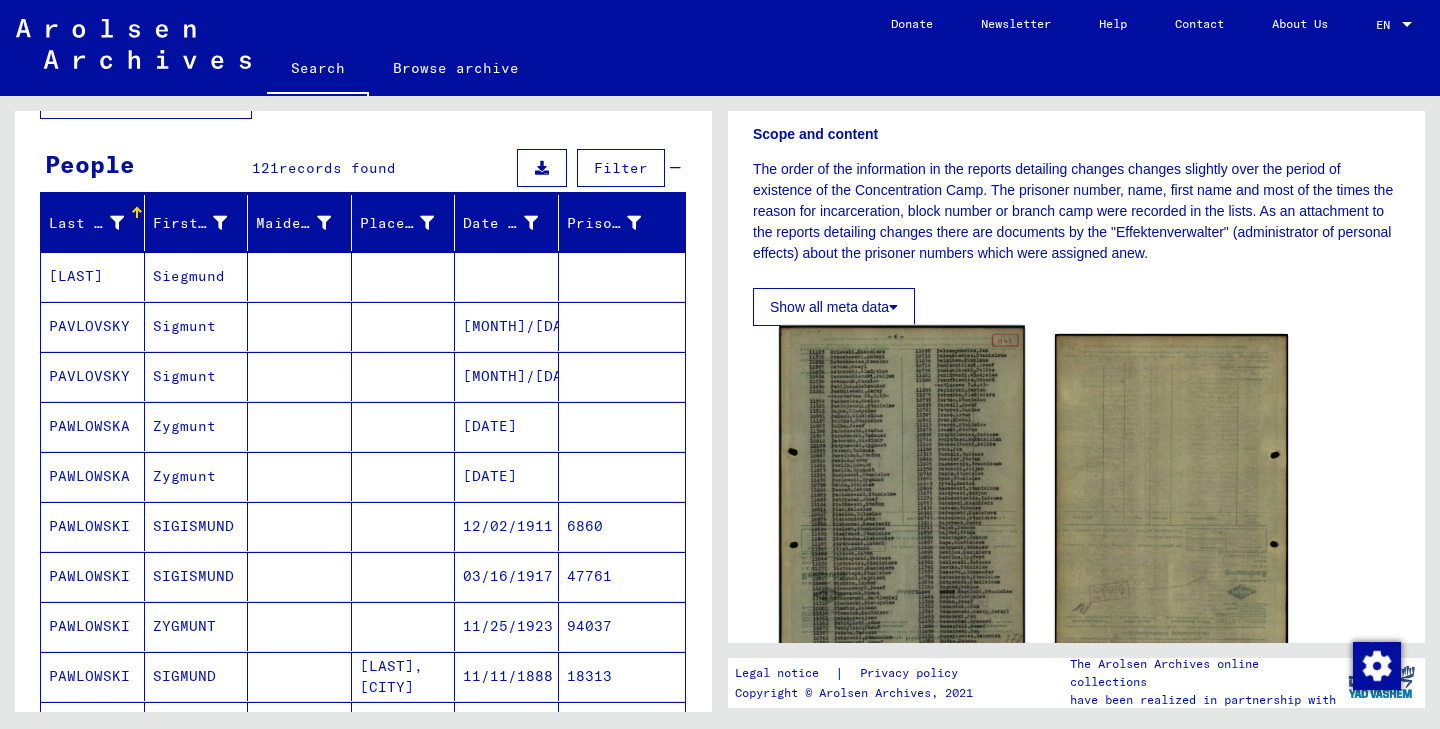click 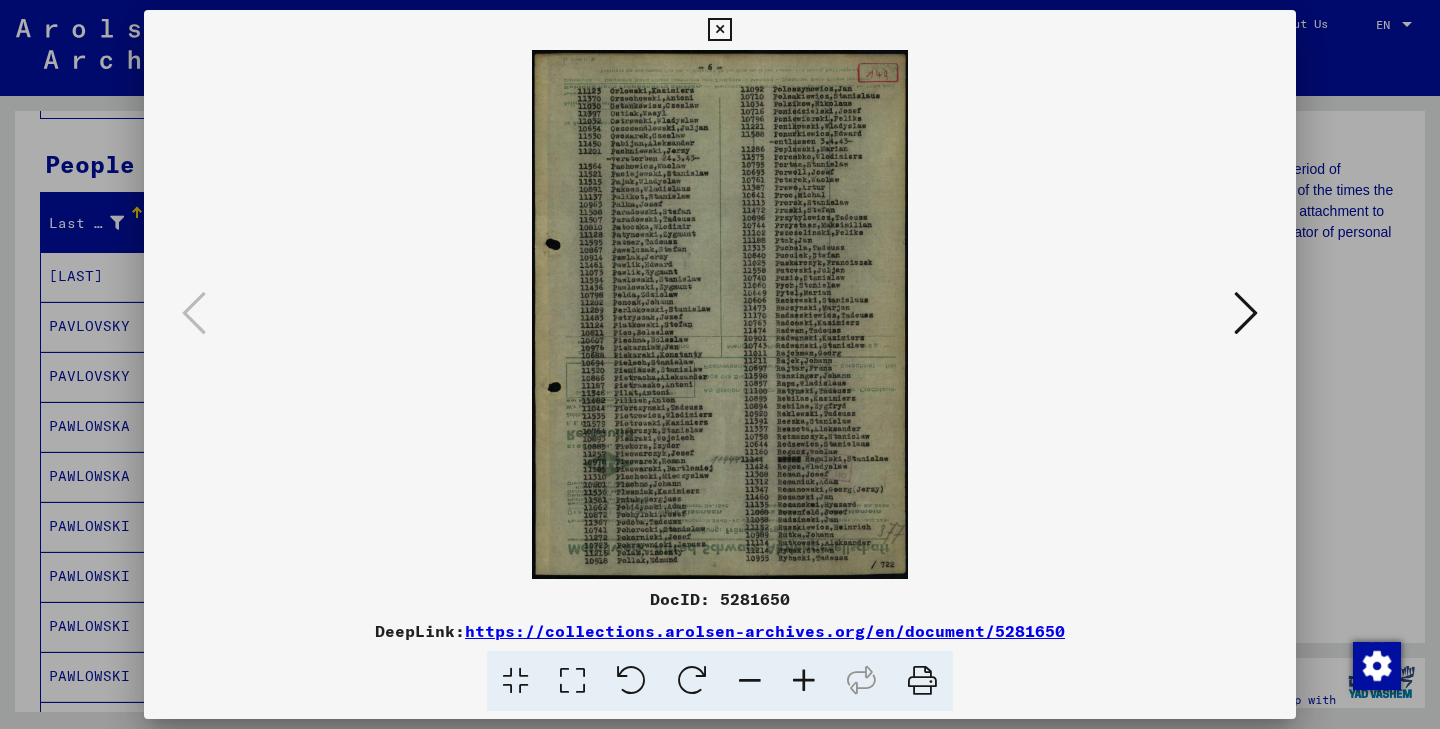 click at bounding box center (719, 30) 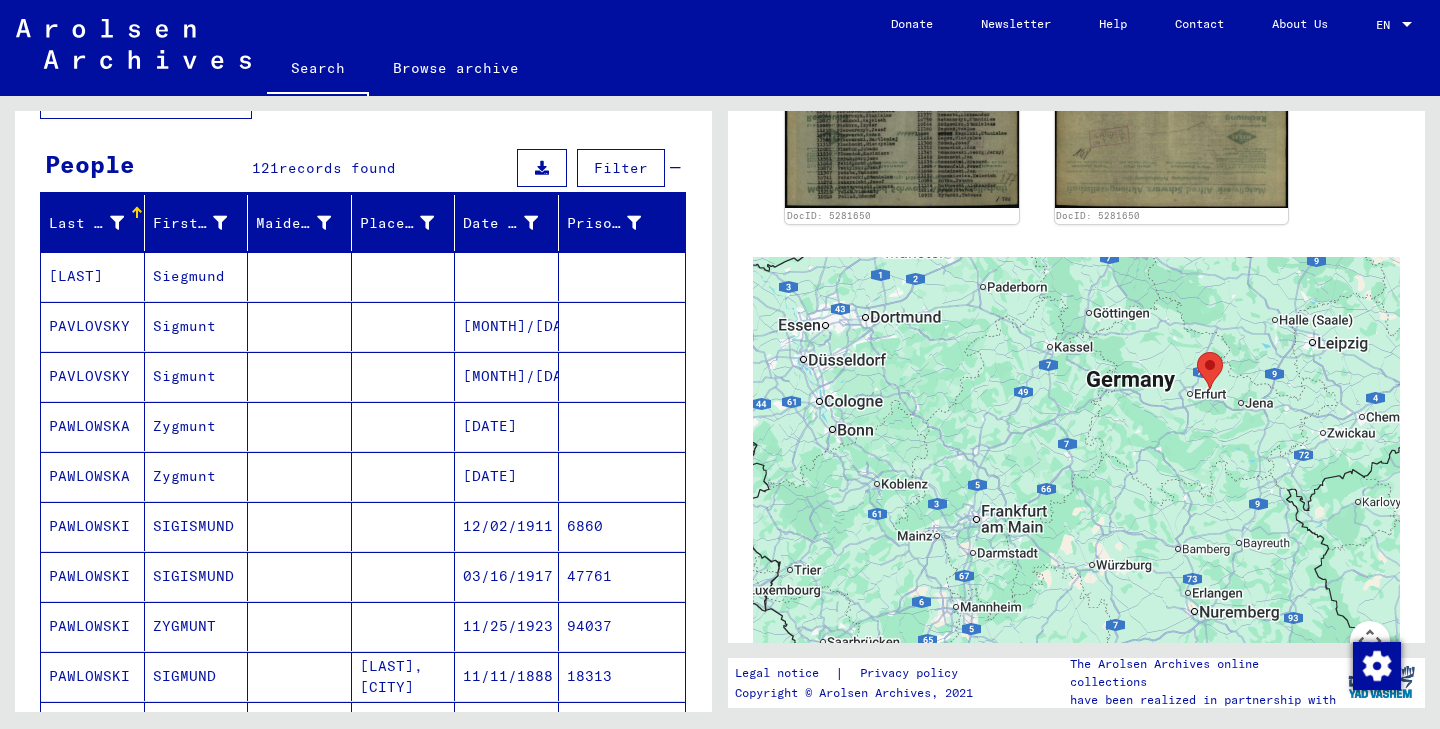 scroll, scrollTop: 773, scrollLeft: 0, axis: vertical 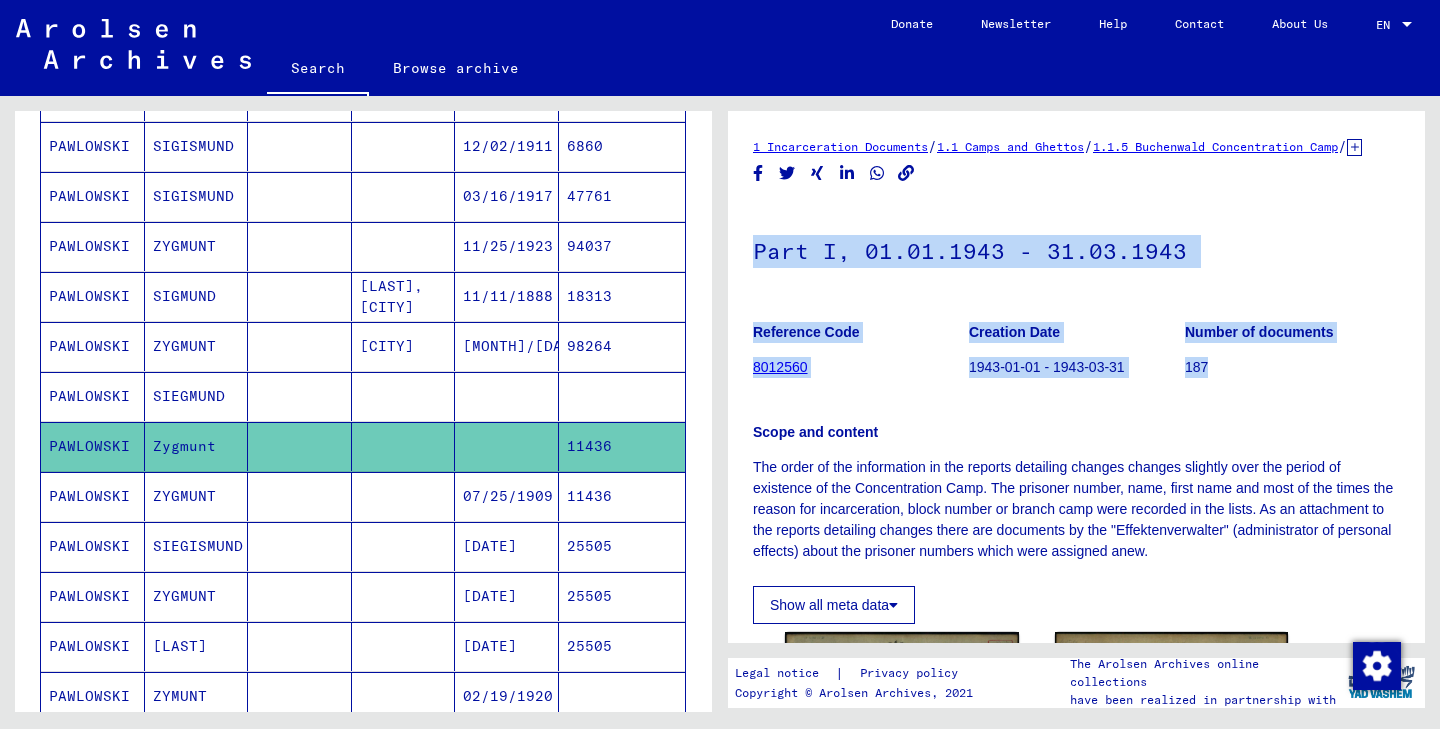drag, startPoint x: 755, startPoint y: 261, endPoint x: 1235, endPoint y: 386, distance: 496.00906 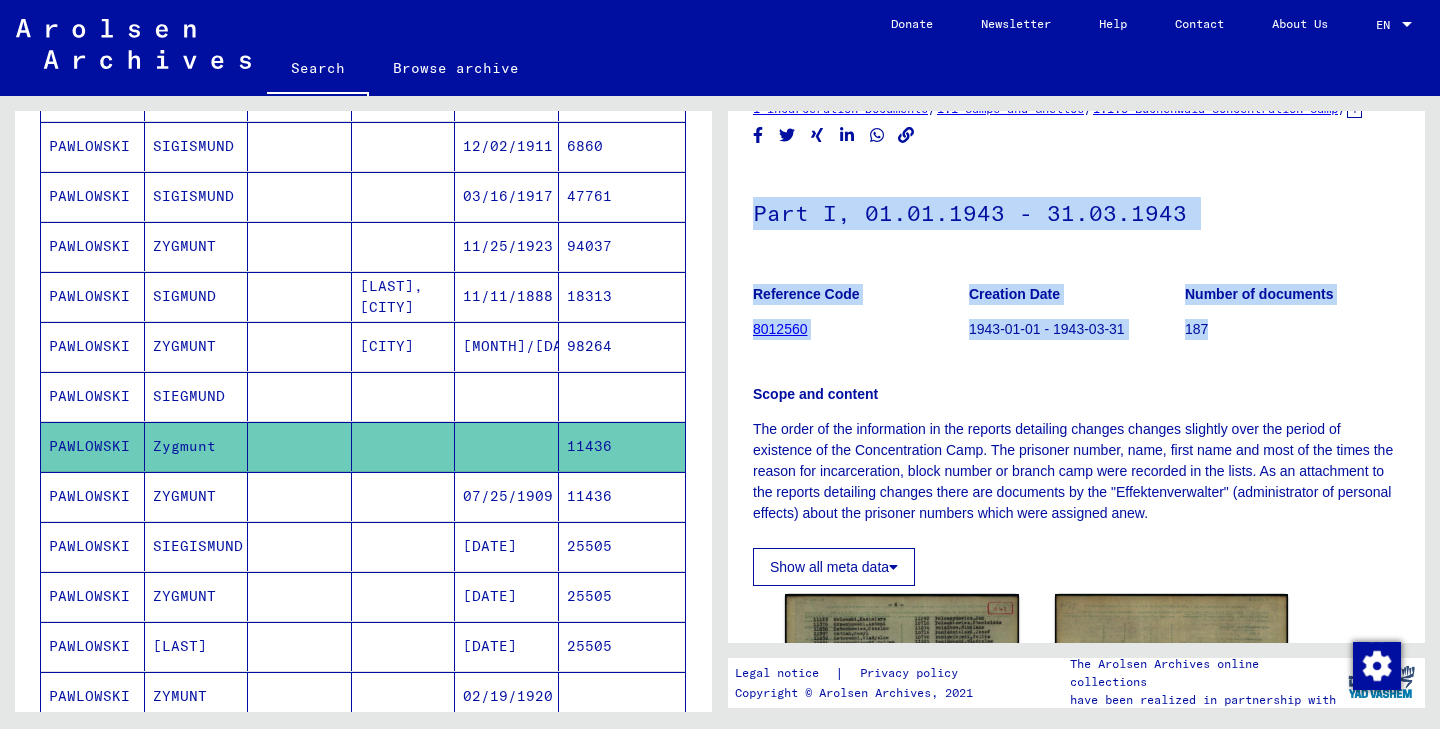 scroll, scrollTop: 0, scrollLeft: 0, axis: both 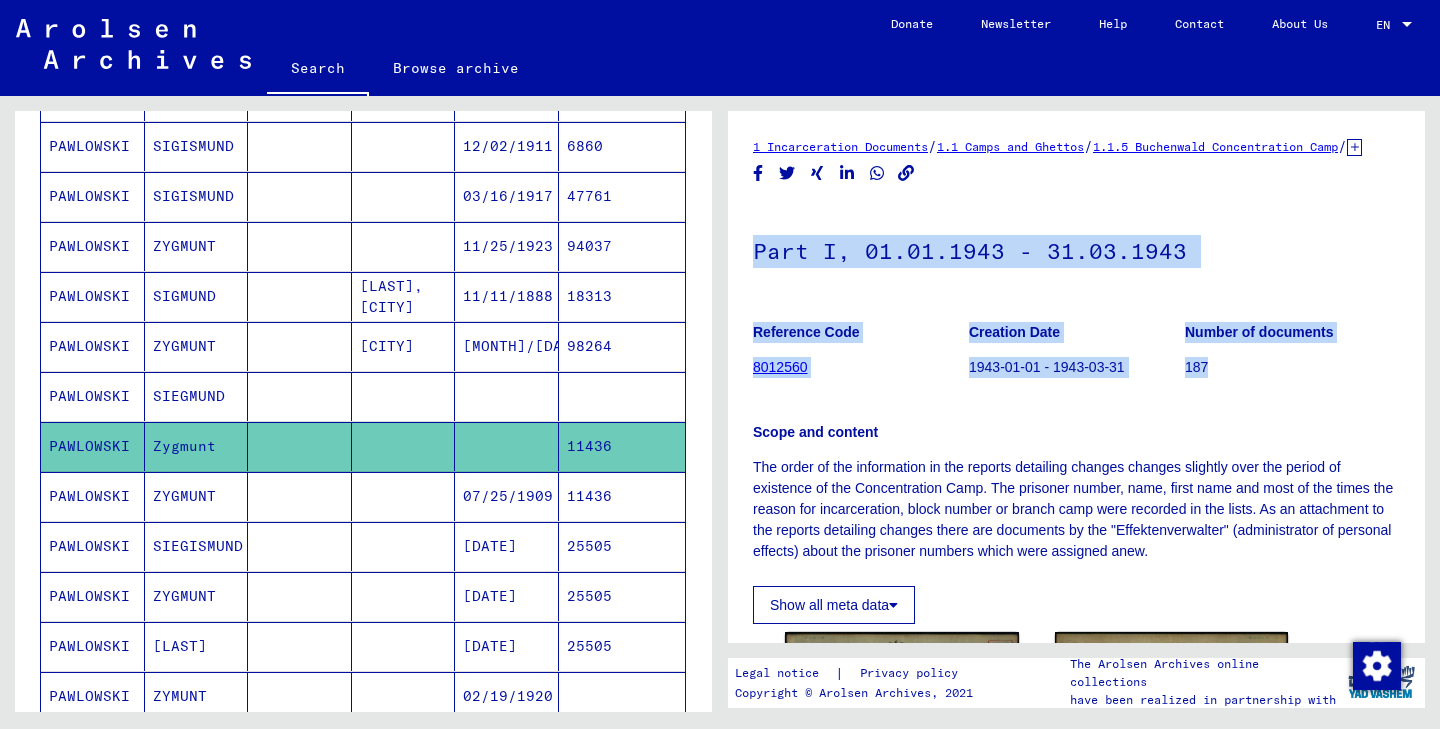 copy on "Part I, 01.01.1943 - 31.03.1943 Reference Code 8012560 Creation Date 1943-01-01 - 1943-03-31 Number of documents 187" 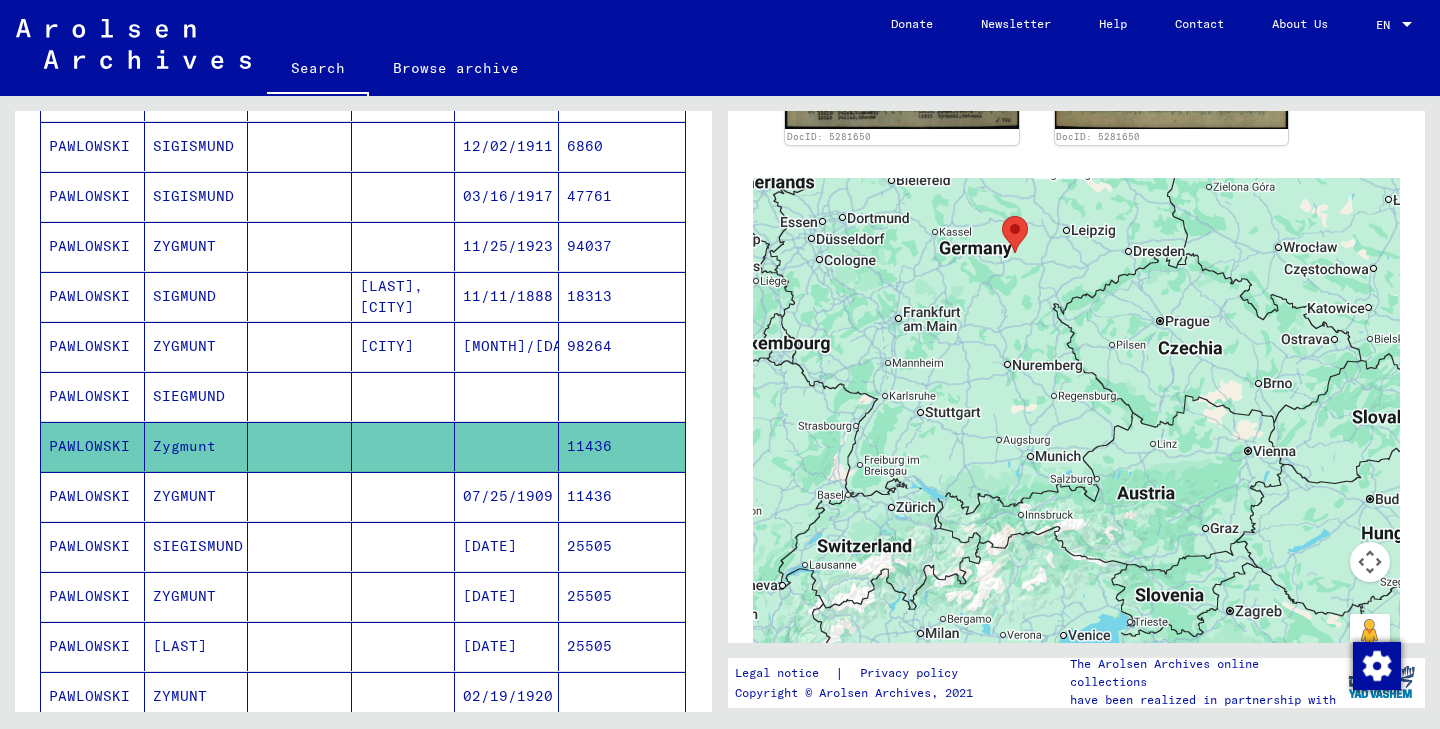 scroll, scrollTop: 844, scrollLeft: 0, axis: vertical 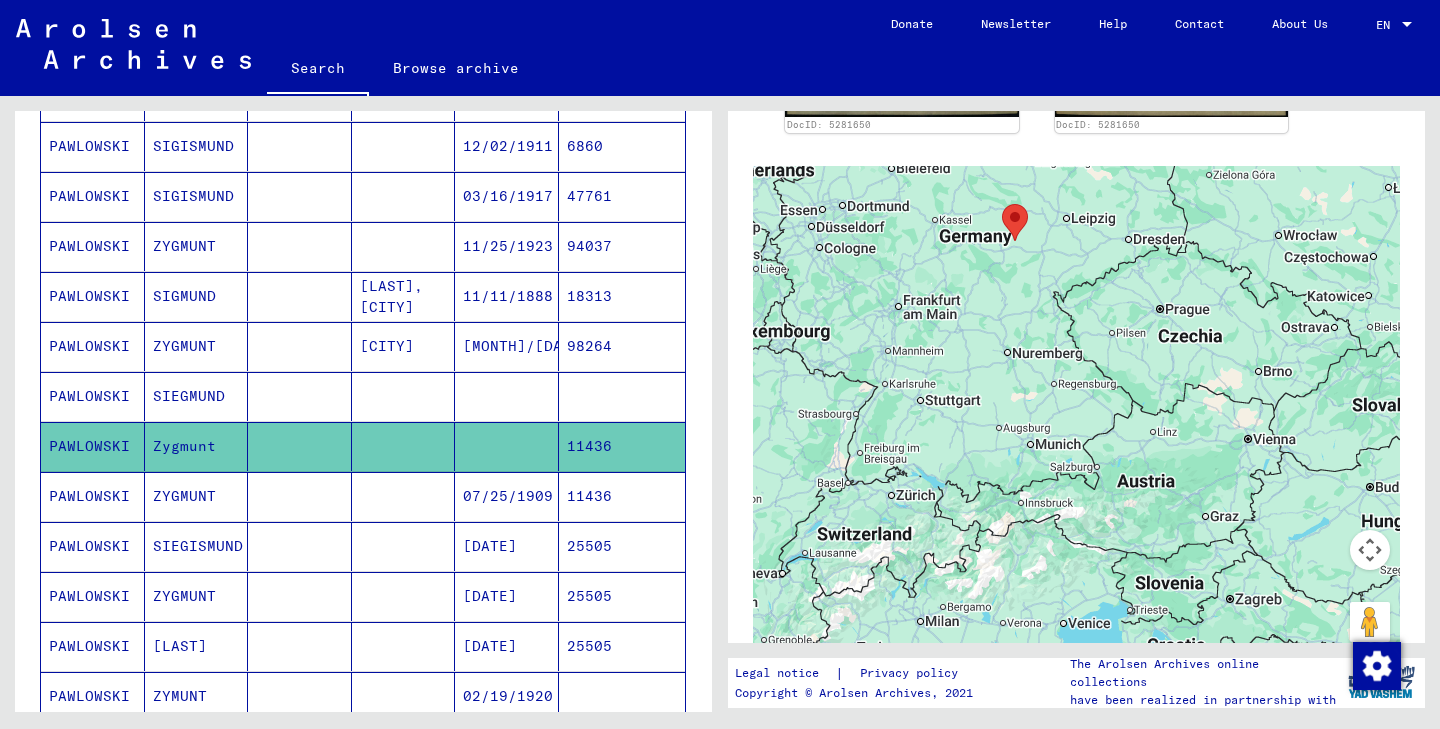 click on "11436" at bounding box center (622, 546) 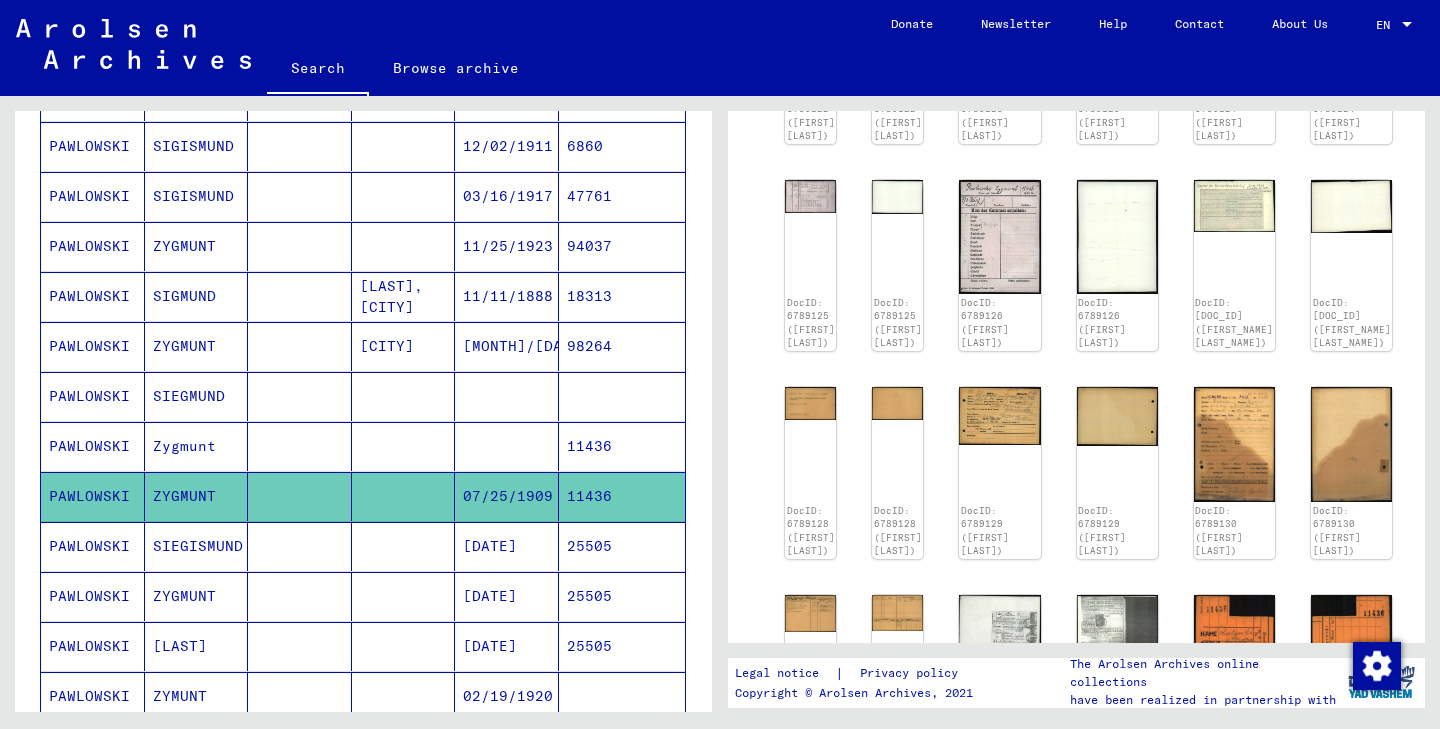 scroll, scrollTop: 224, scrollLeft: 0, axis: vertical 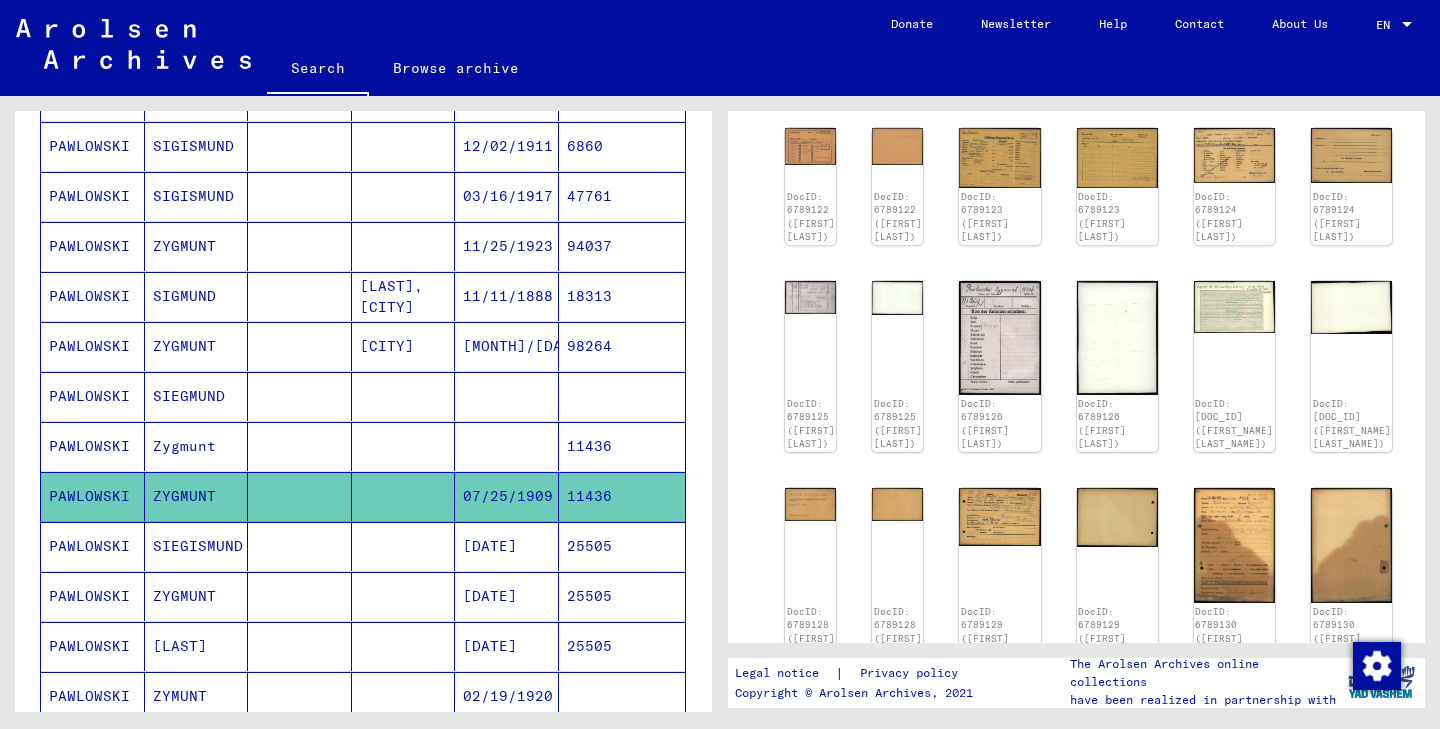 click on "[MONTH]/[DAY]/[YEAR]" at bounding box center (507, 396) 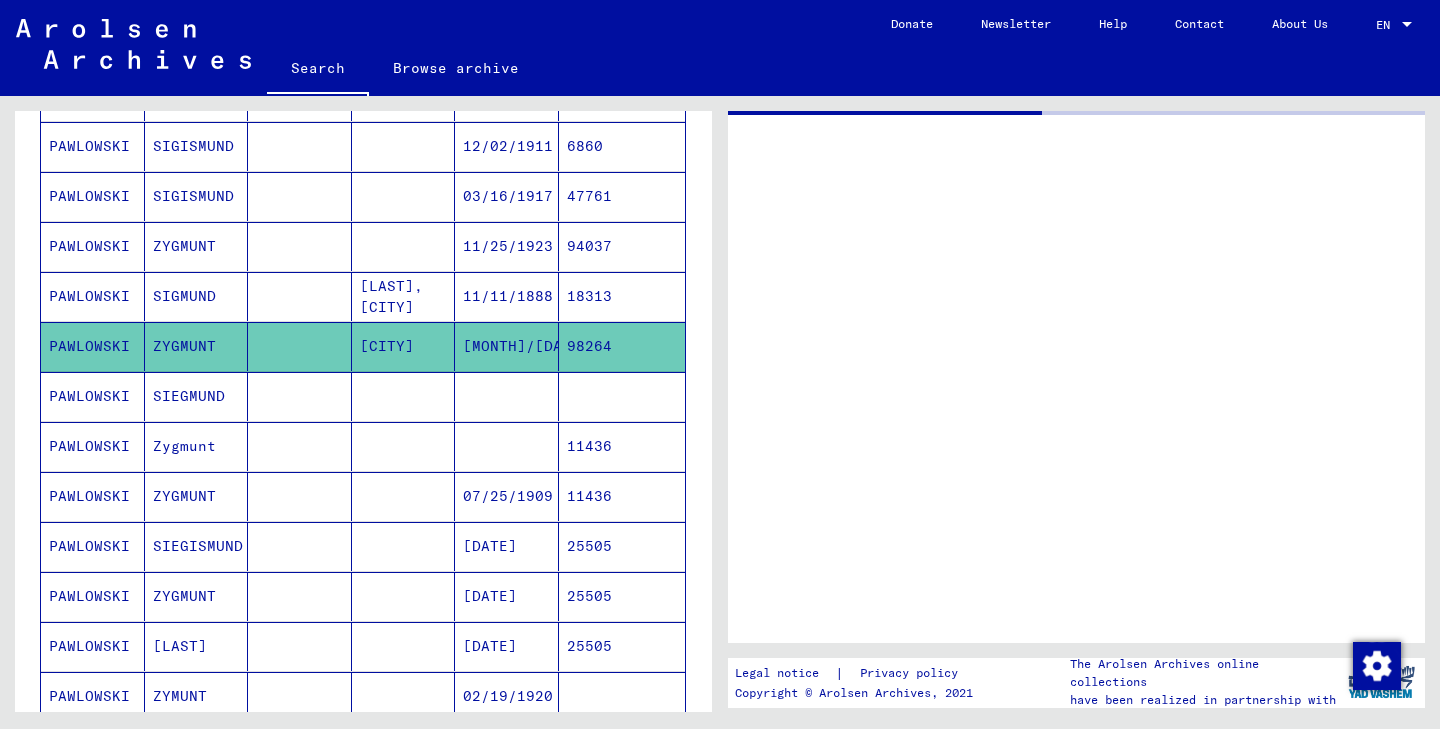scroll, scrollTop: 0, scrollLeft: 0, axis: both 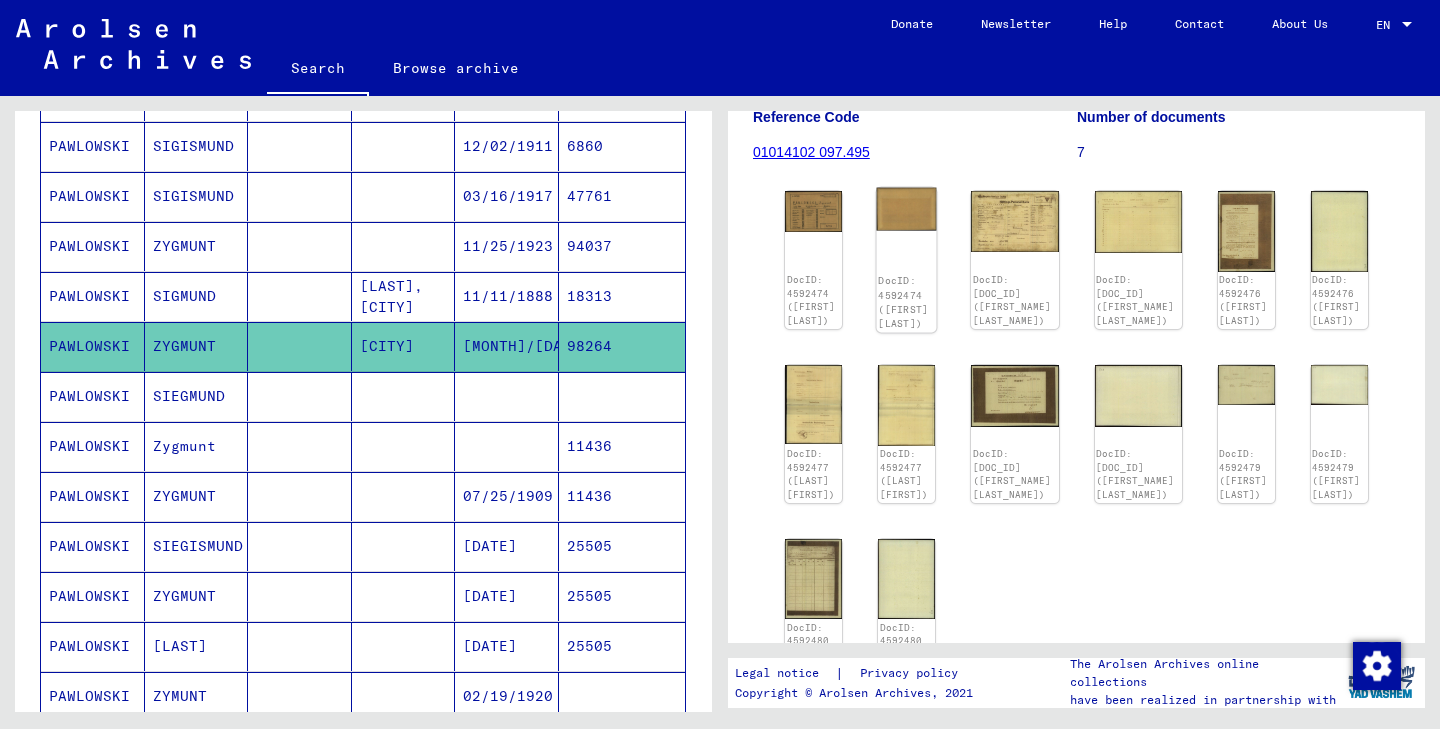 click on "DocID: 4592474 ([FIRST] [LAST])" 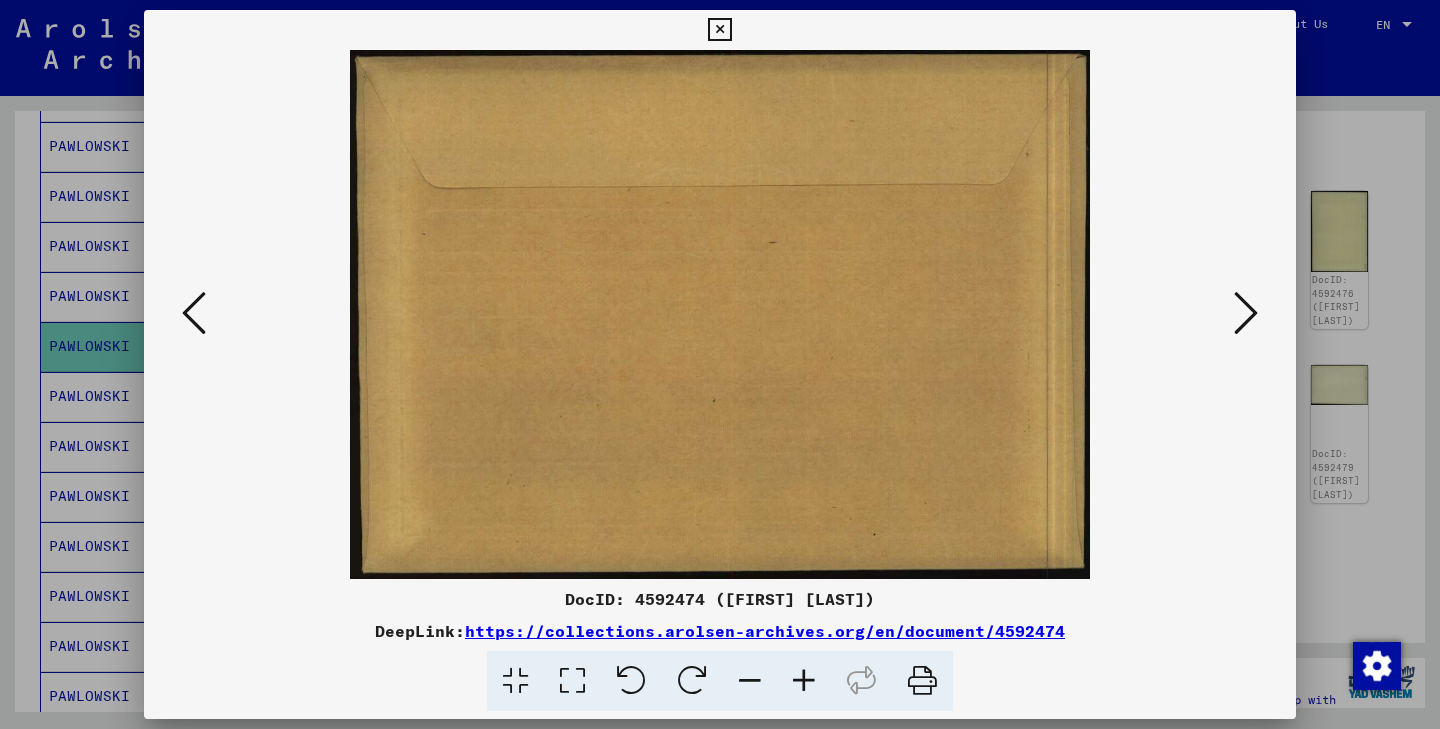 click at bounding box center (1246, 314) 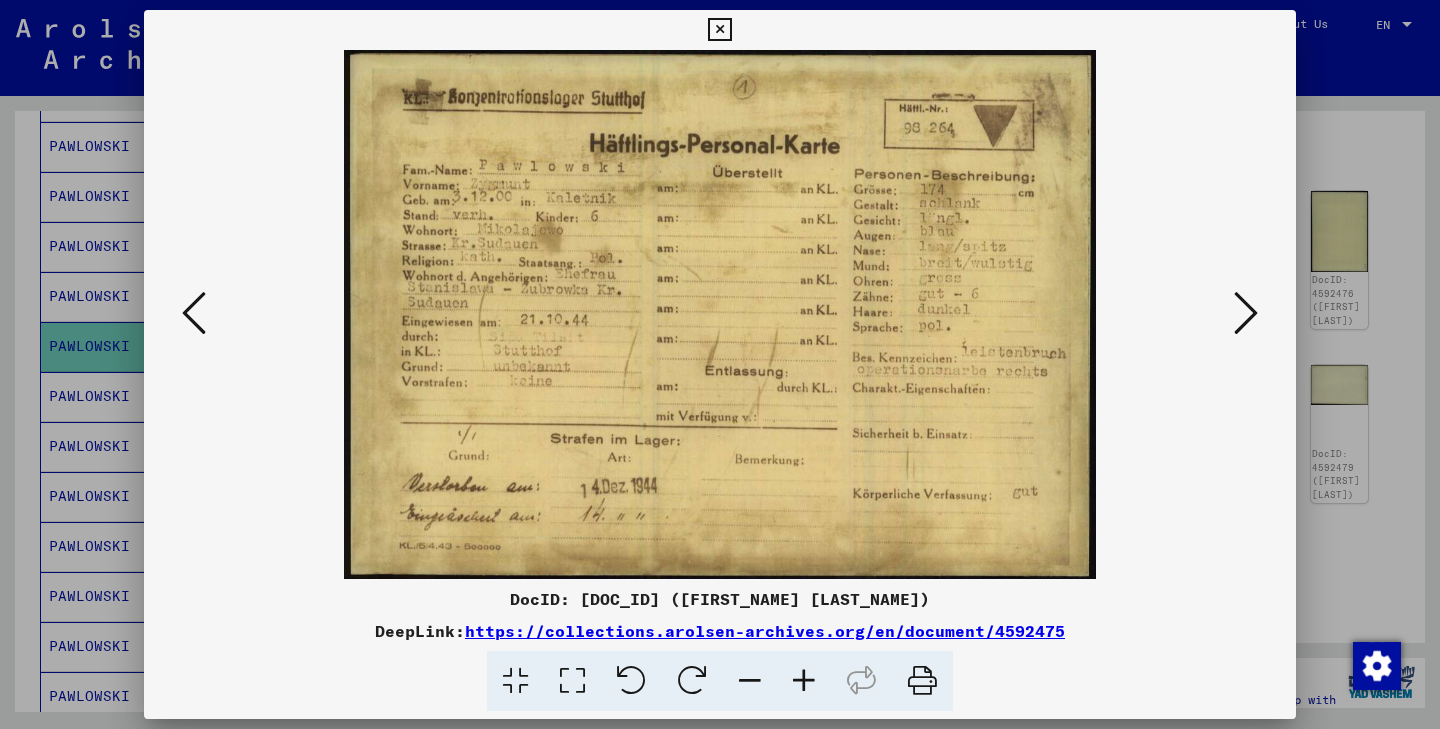 click at bounding box center (719, 30) 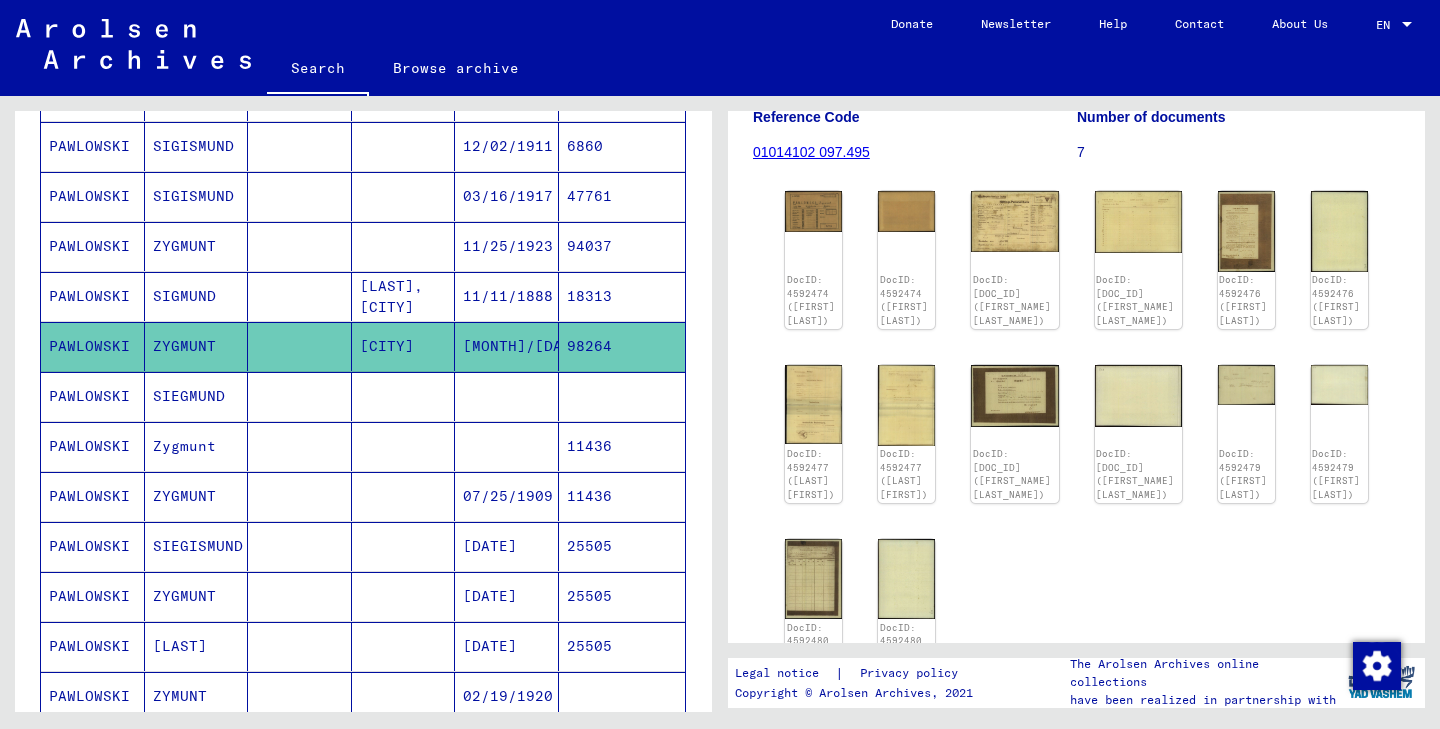 click on "07/25/1909" at bounding box center (507, 546) 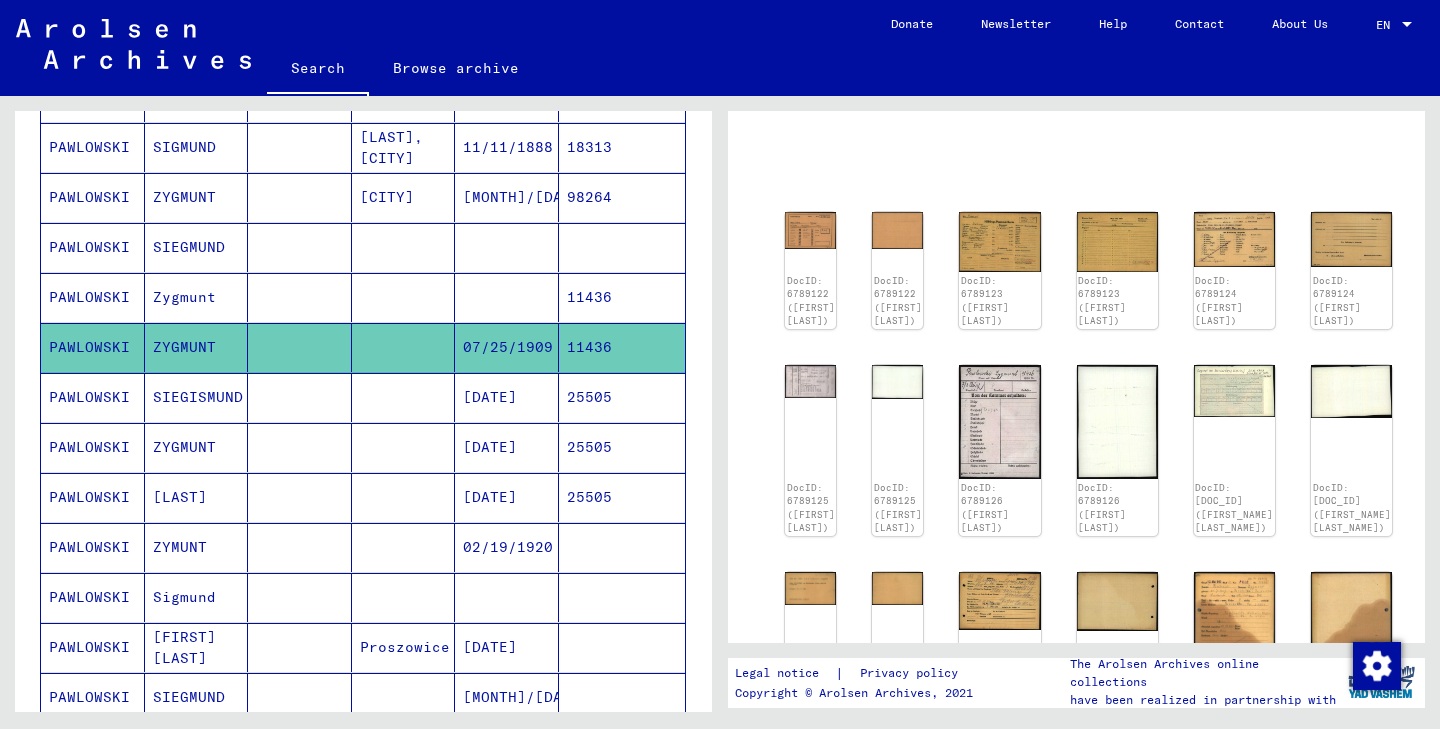 scroll, scrollTop: 683, scrollLeft: 0, axis: vertical 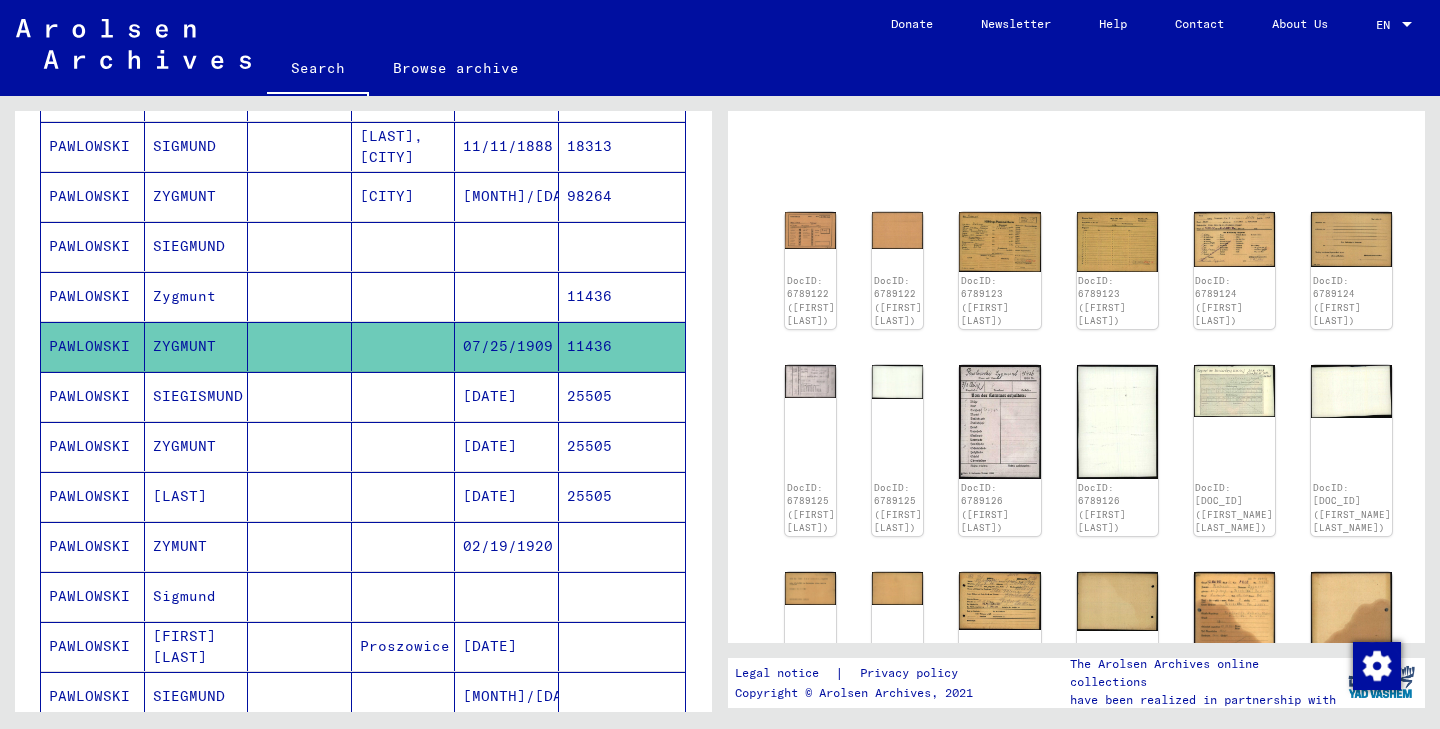 click at bounding box center [300, 646] 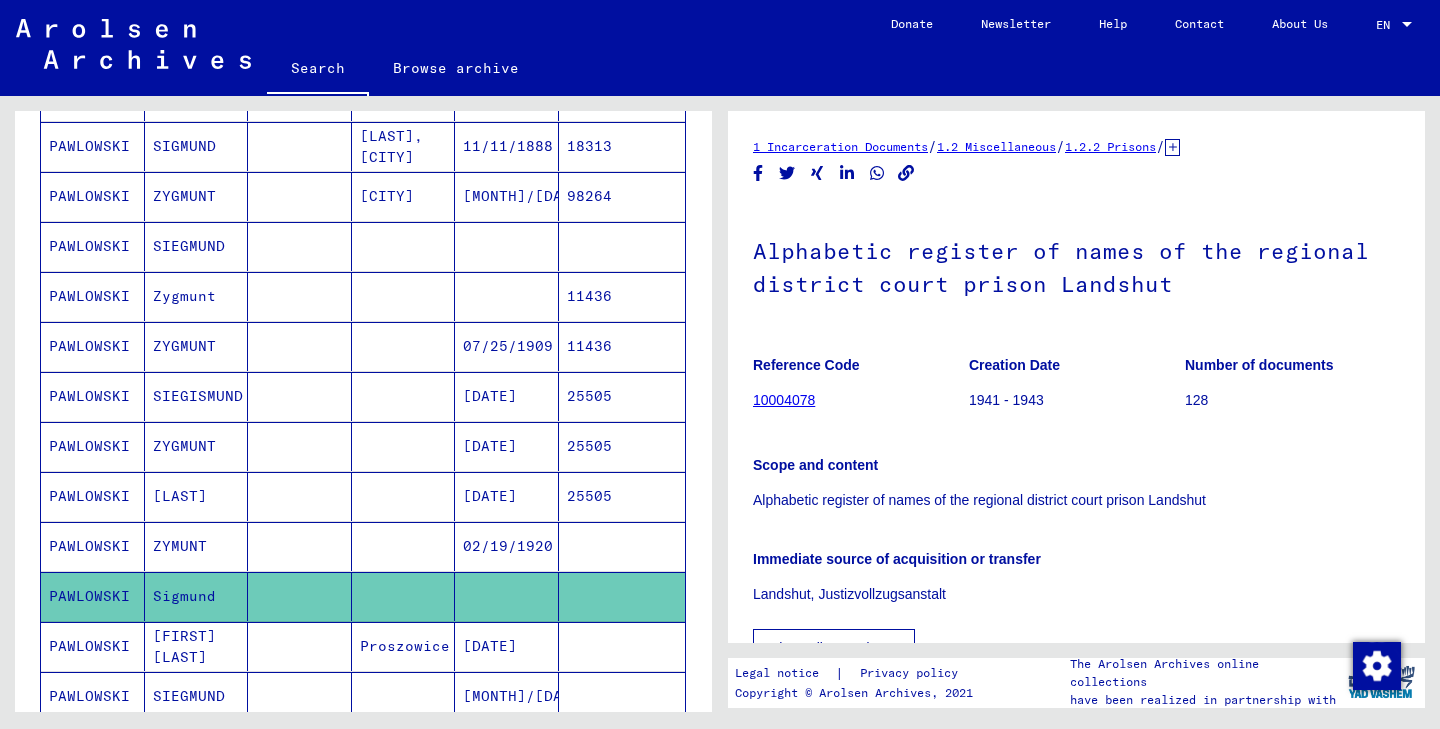 scroll, scrollTop: 0, scrollLeft: 0, axis: both 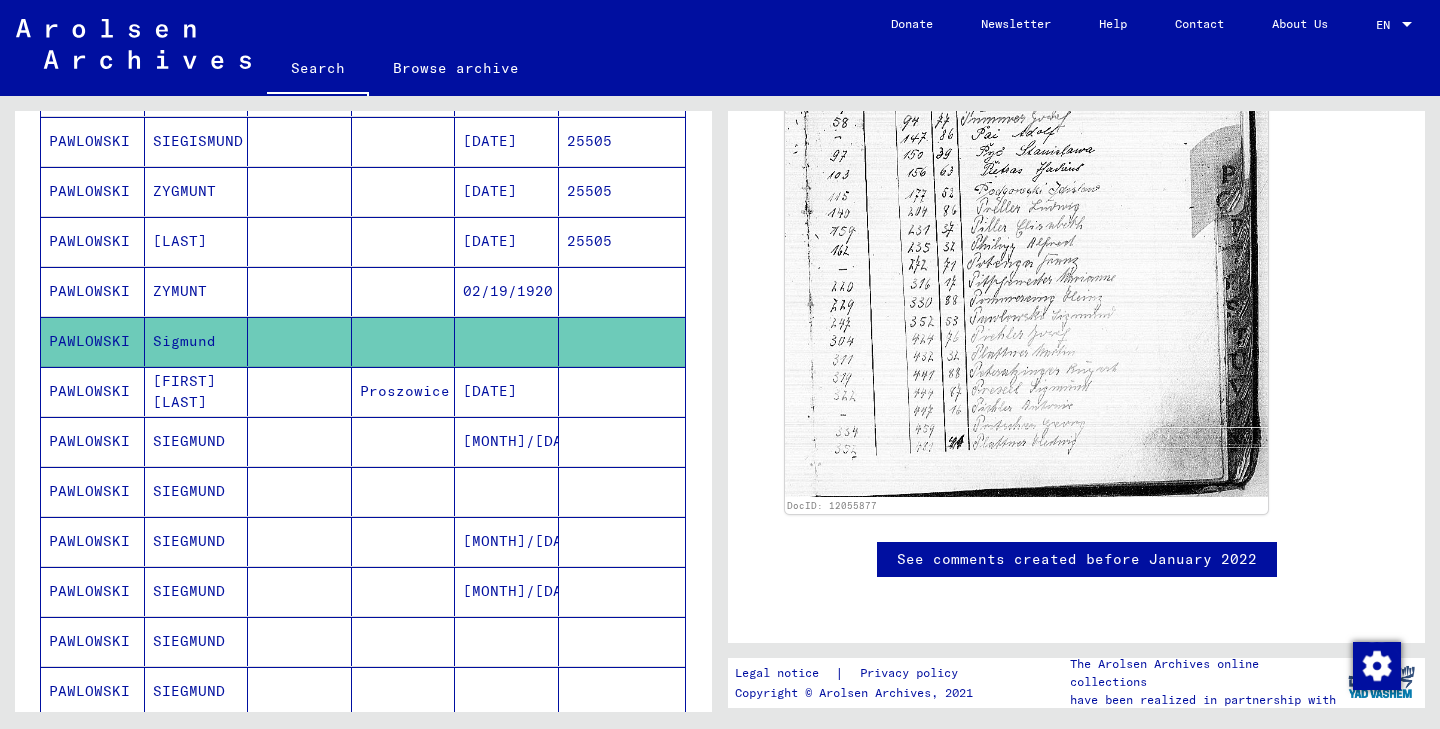 click at bounding box center [300, 541] 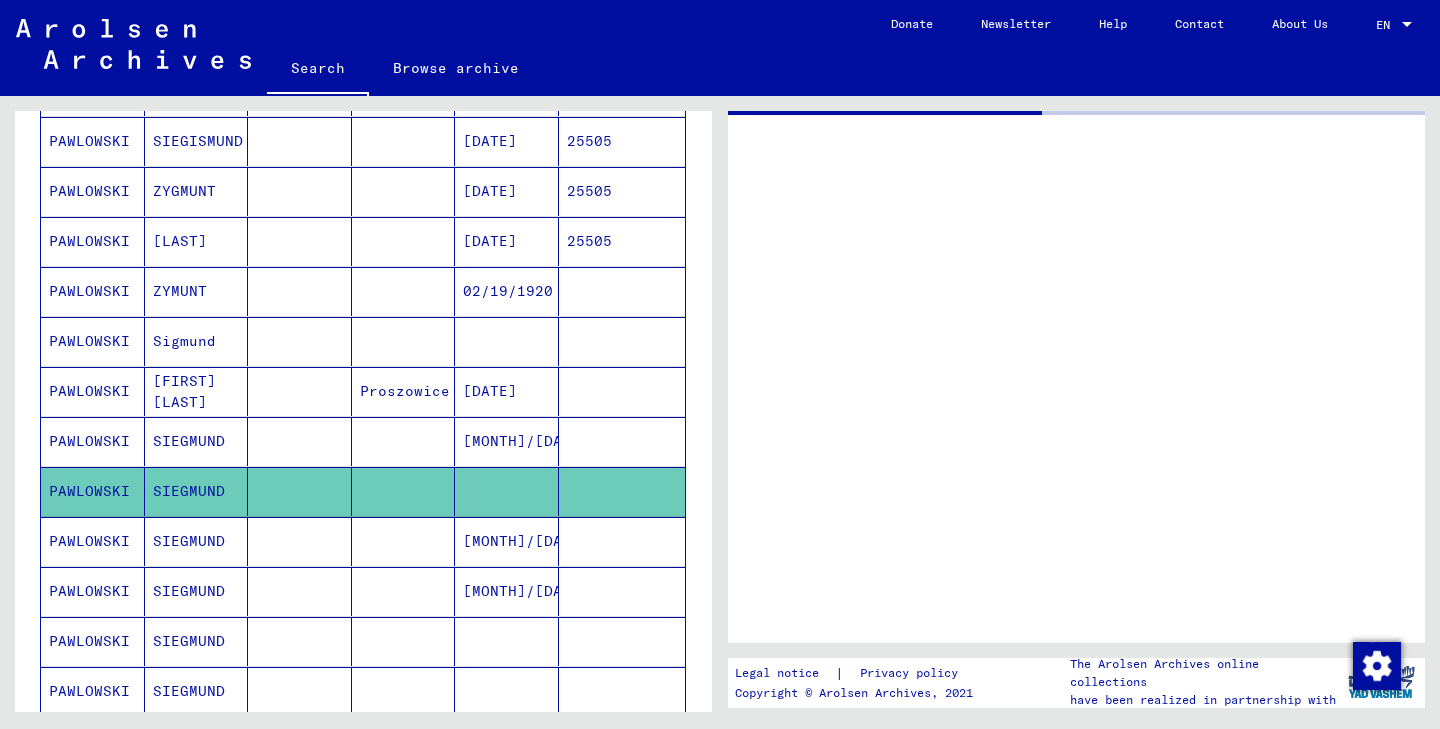 scroll, scrollTop: 0, scrollLeft: 0, axis: both 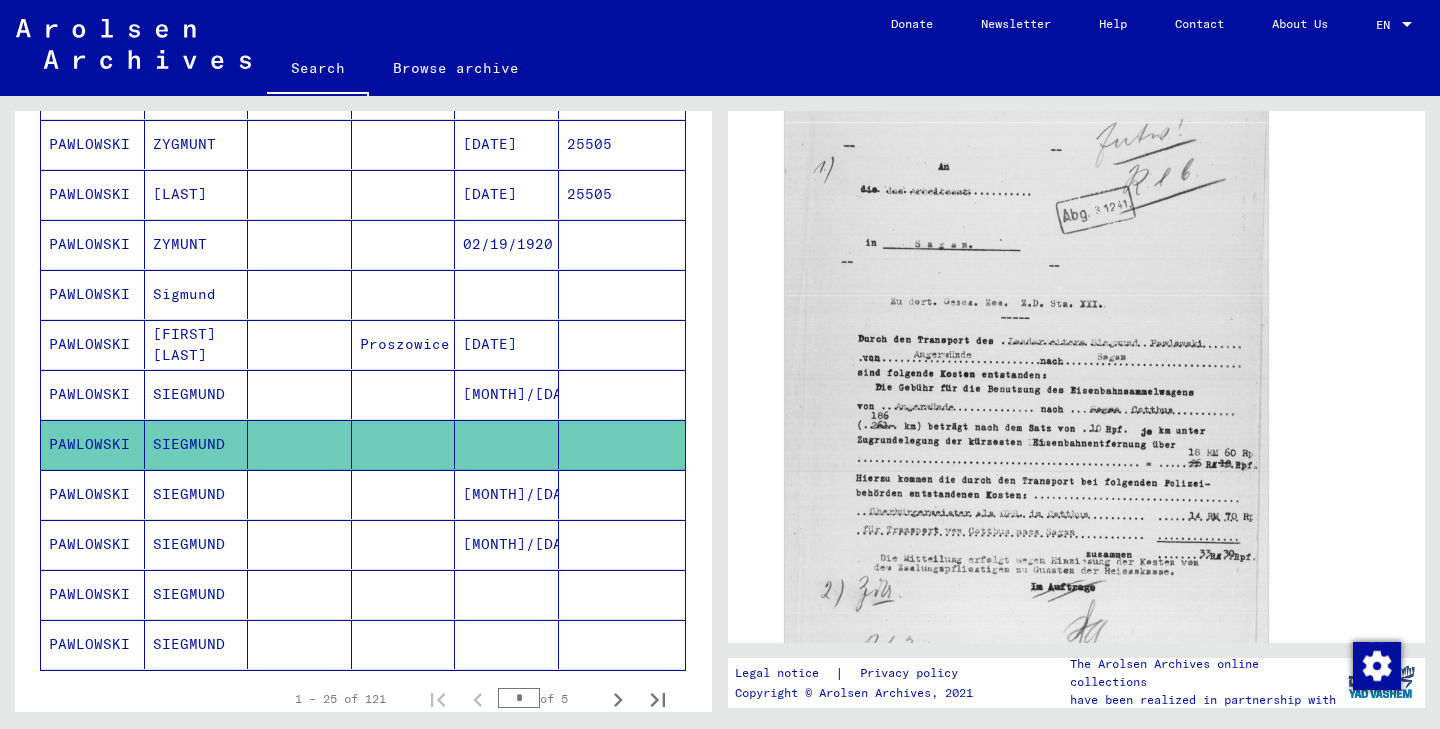 click at bounding box center [300, 644] 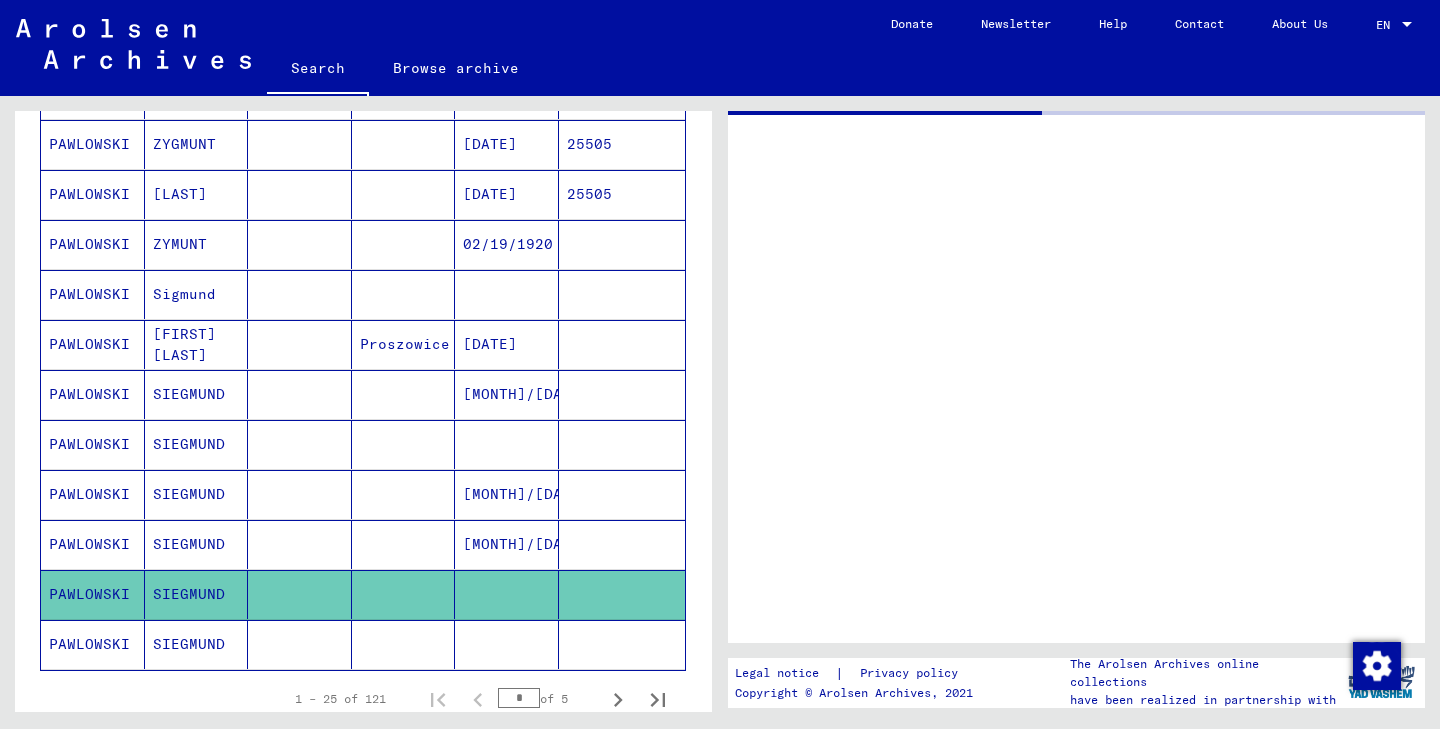 scroll, scrollTop: 0, scrollLeft: 0, axis: both 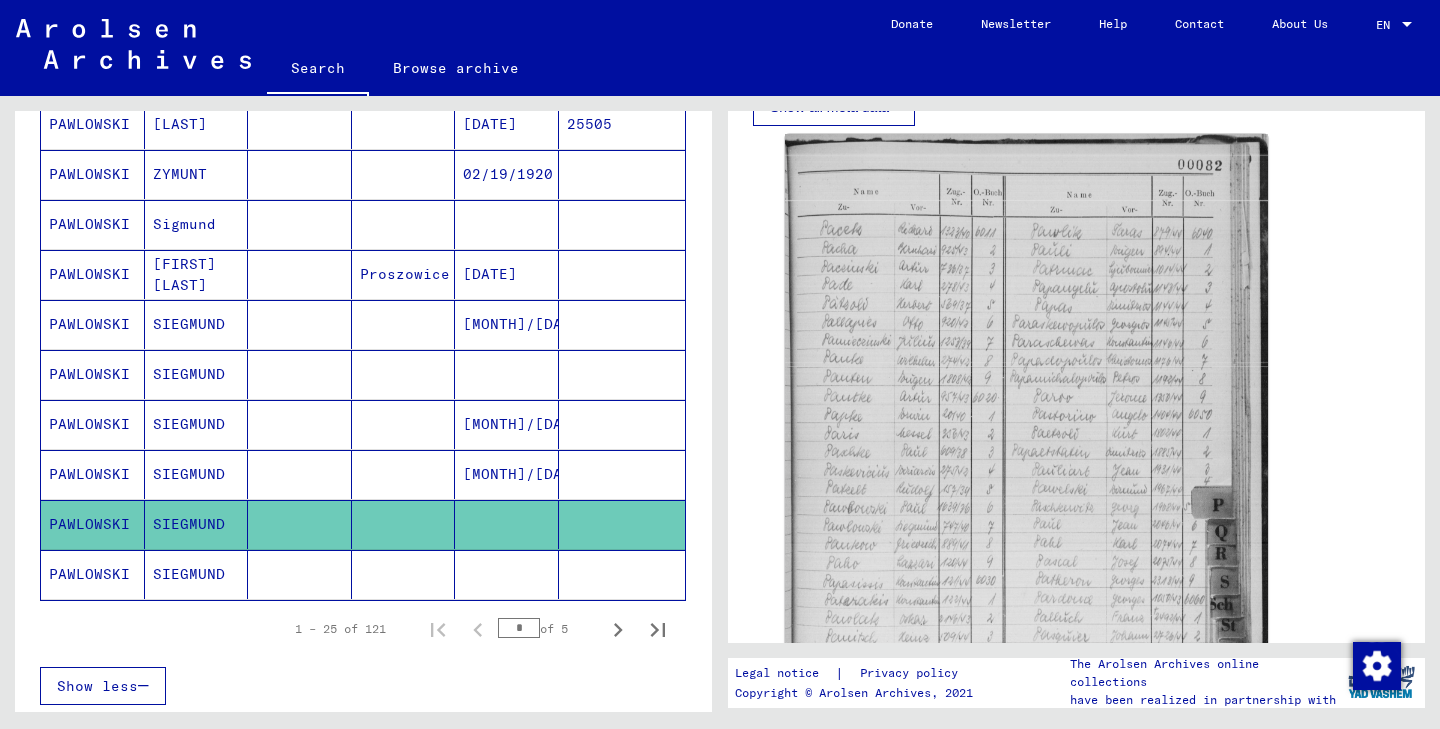 click 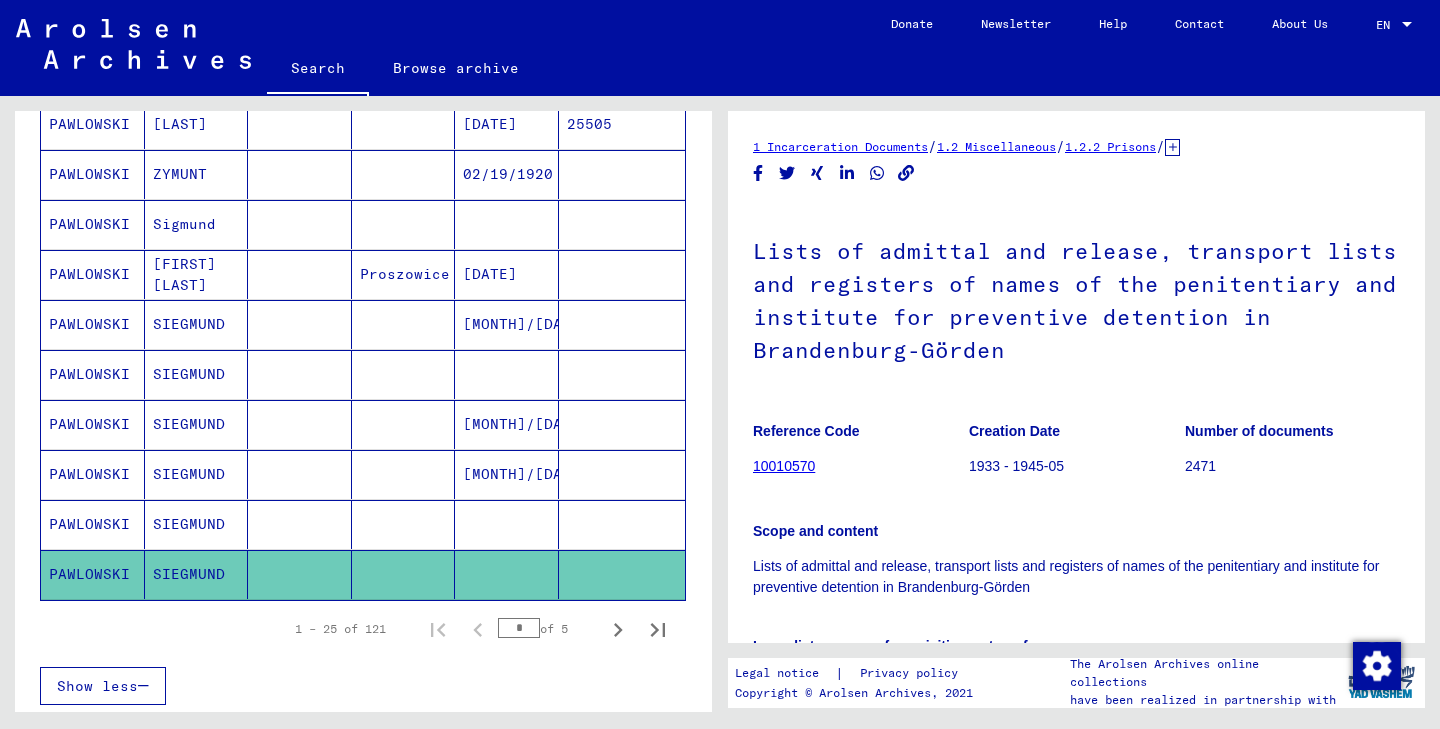 scroll, scrollTop: 0, scrollLeft: 0, axis: both 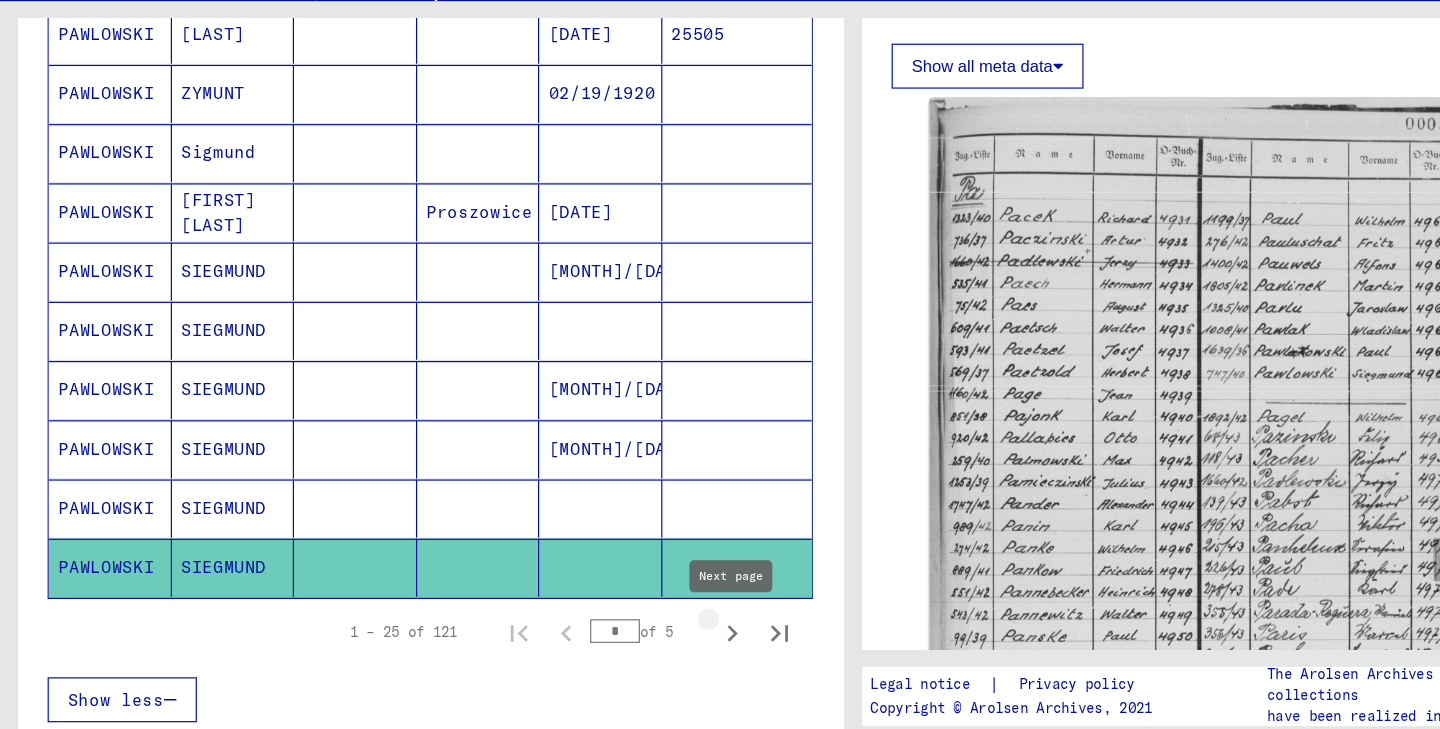 click 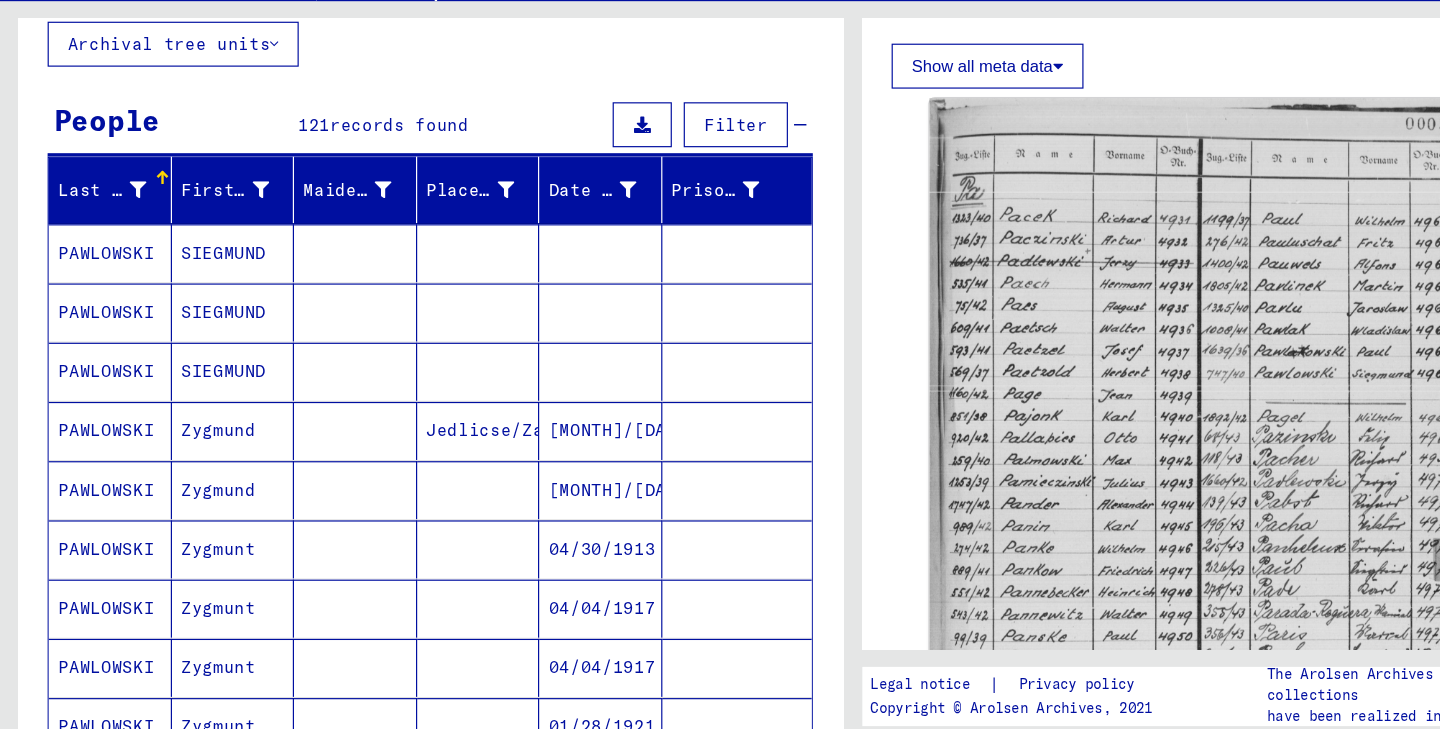 scroll, scrollTop: 120, scrollLeft: 0, axis: vertical 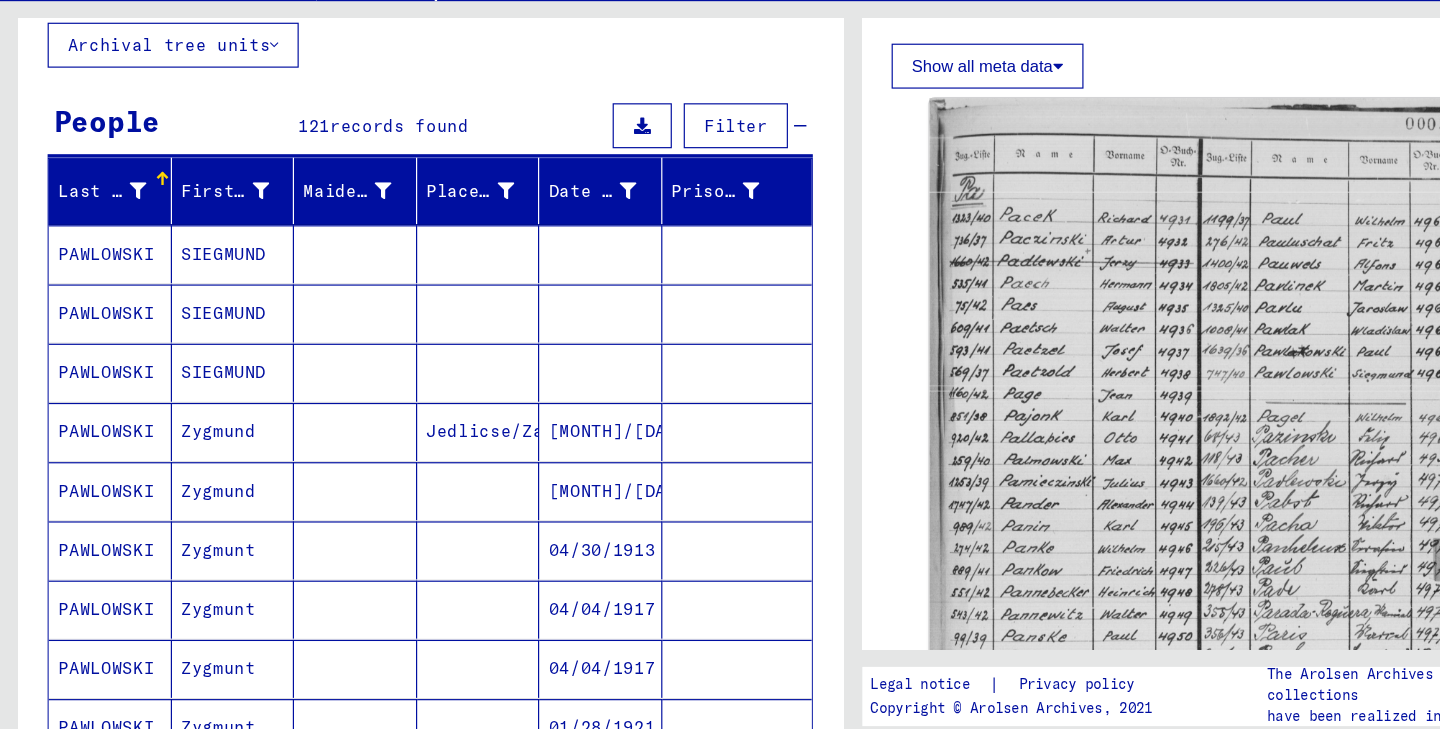 click on "SIEGMUND" at bounding box center [197, 359] 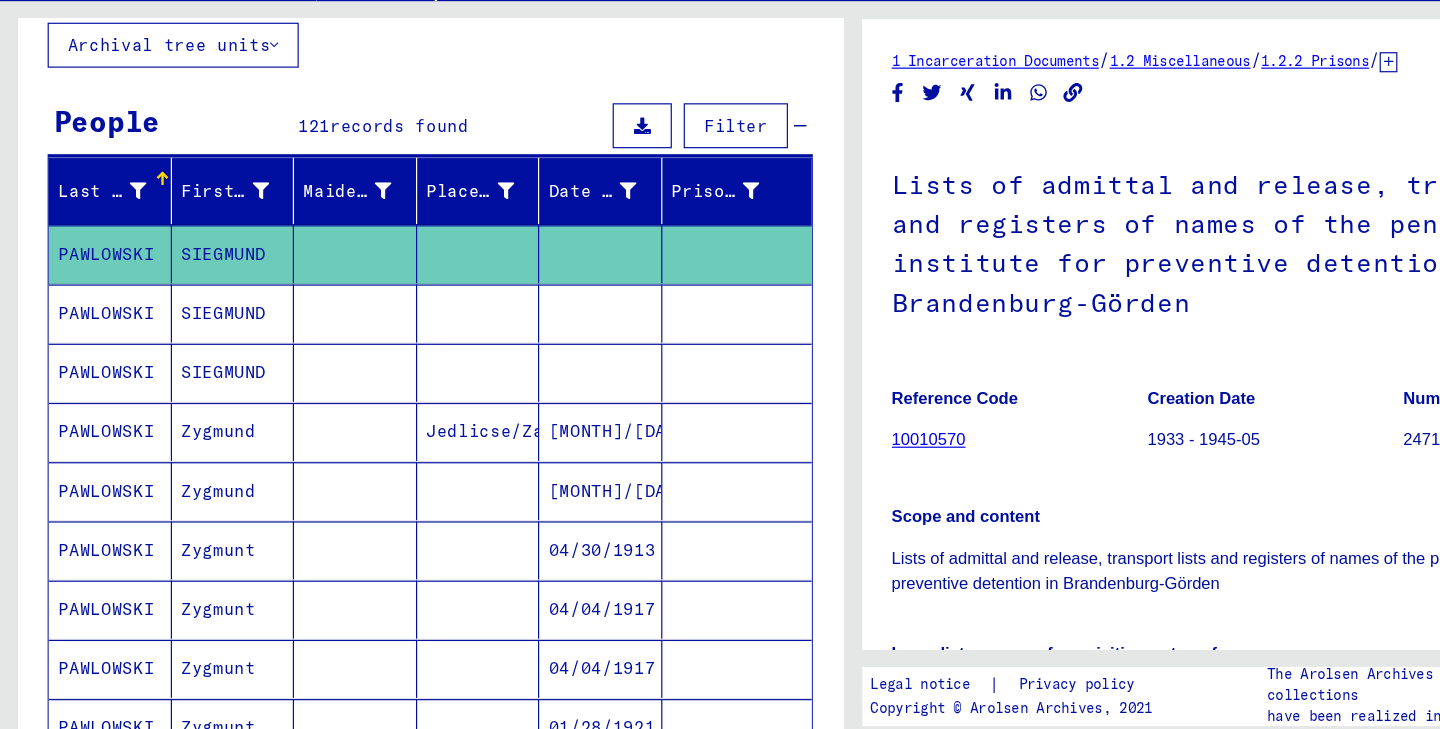 scroll, scrollTop: 0, scrollLeft: 0, axis: both 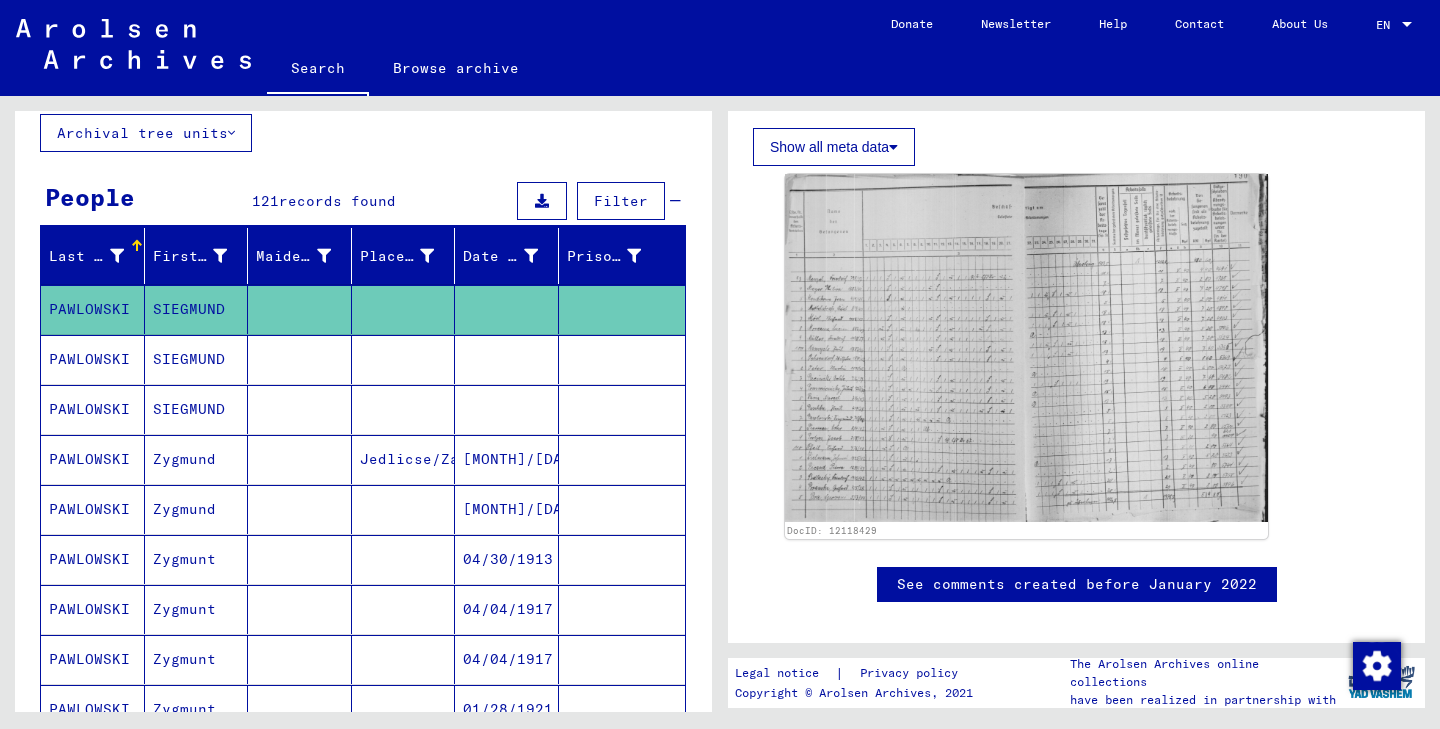 click at bounding box center [300, 409] 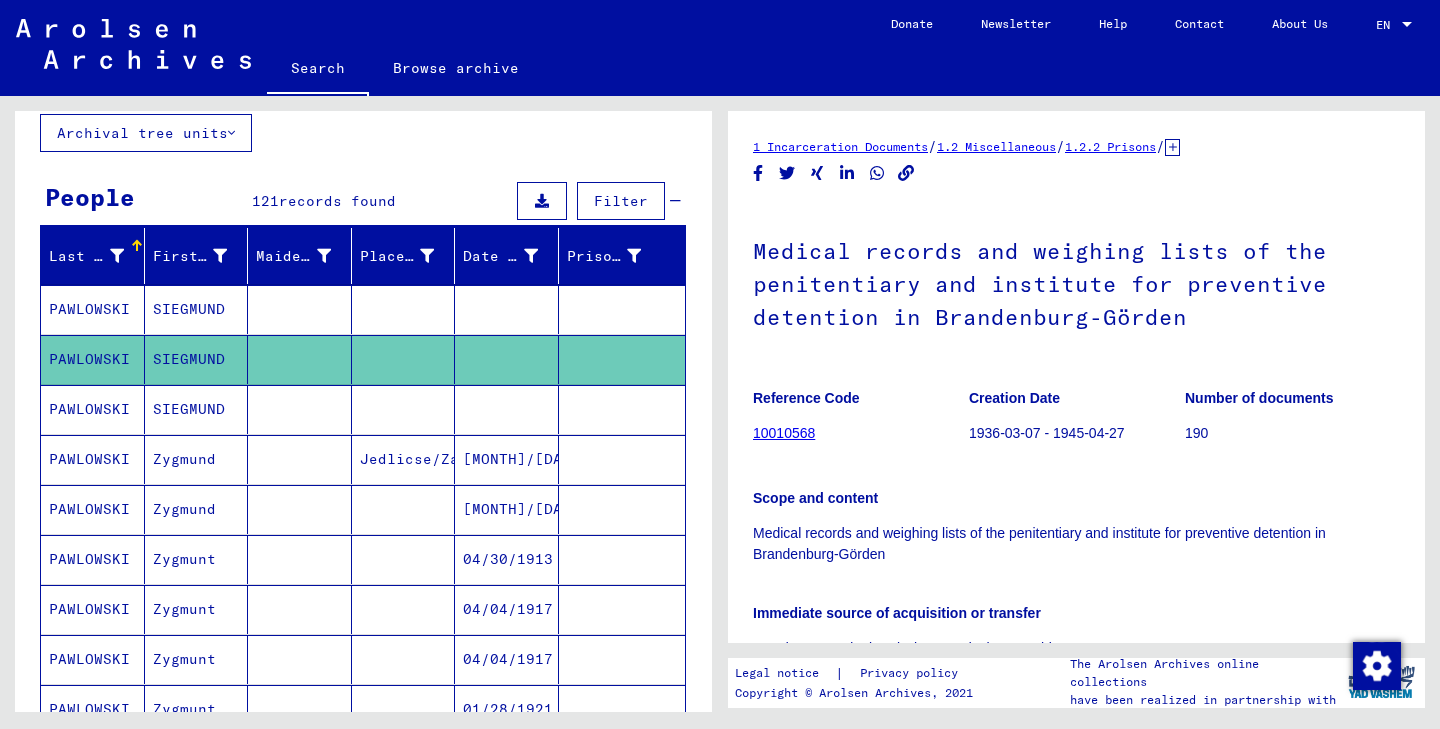 scroll, scrollTop: 0, scrollLeft: 0, axis: both 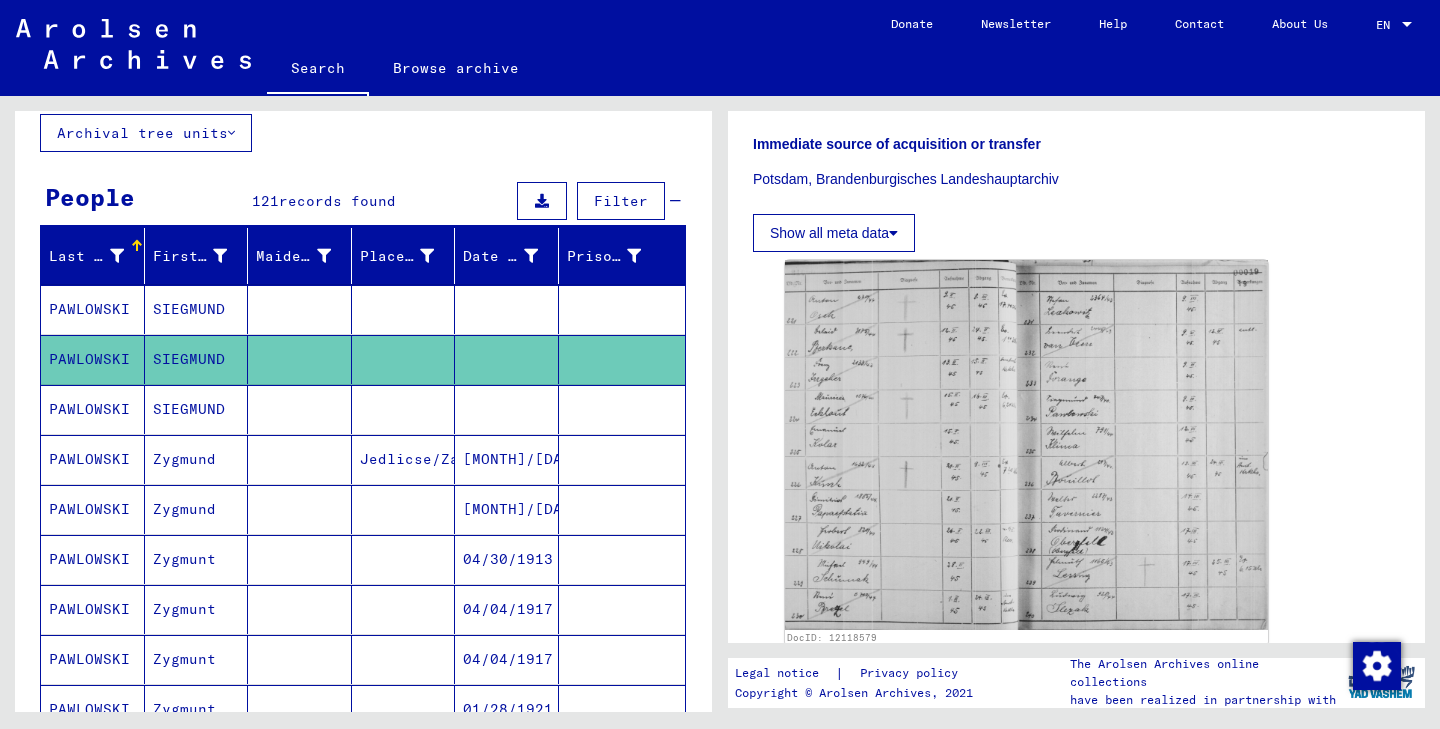 click on "PAWLOWSKI" at bounding box center [93, 459] 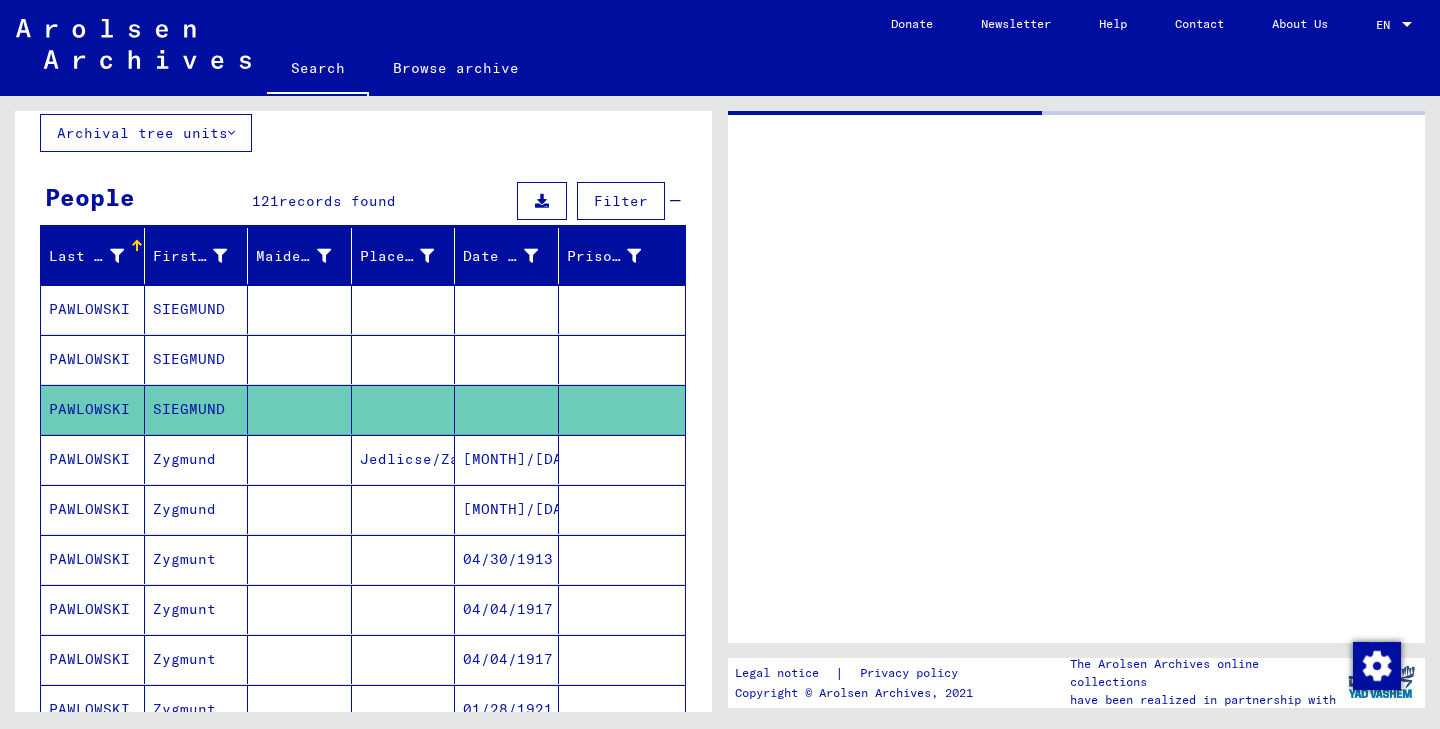 scroll, scrollTop: 0, scrollLeft: 0, axis: both 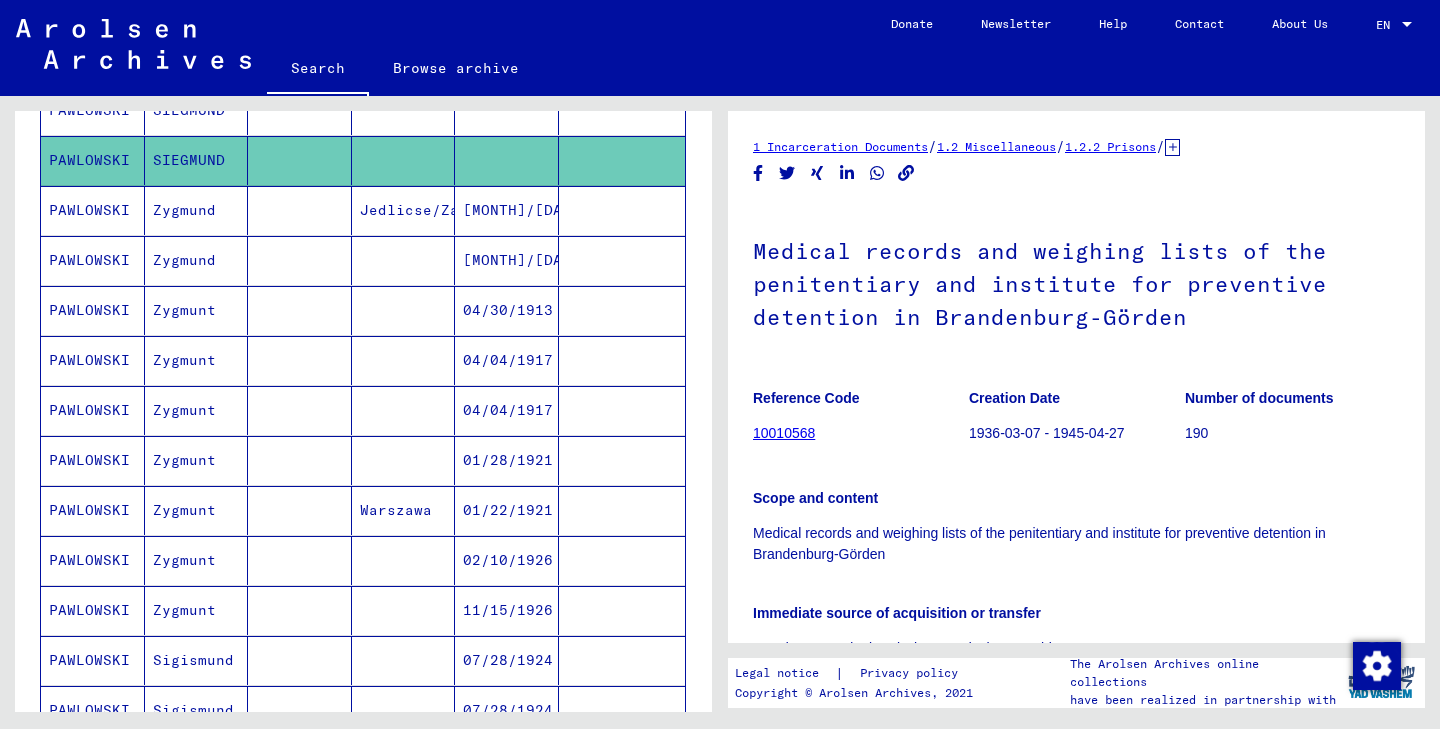 click at bounding box center (404, 410) 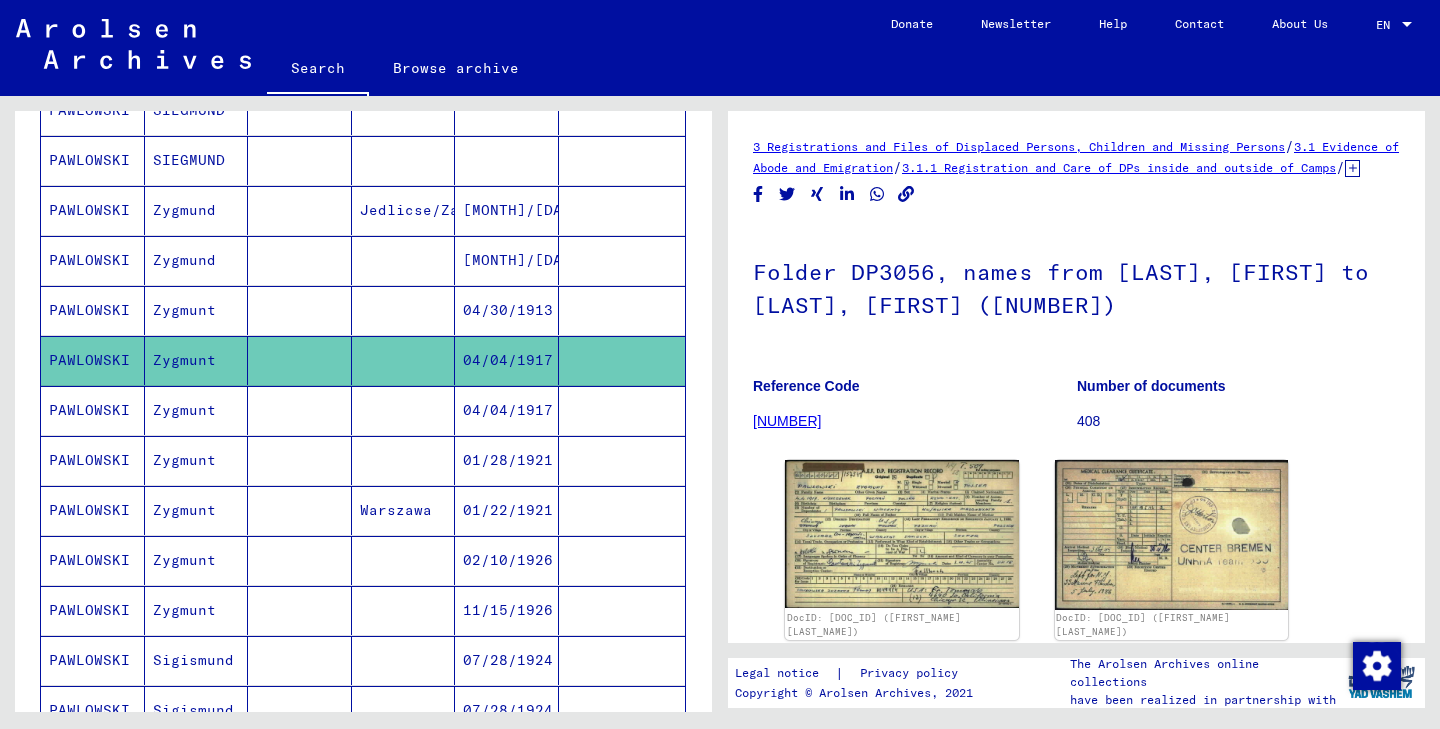 scroll, scrollTop: 0, scrollLeft: 0, axis: both 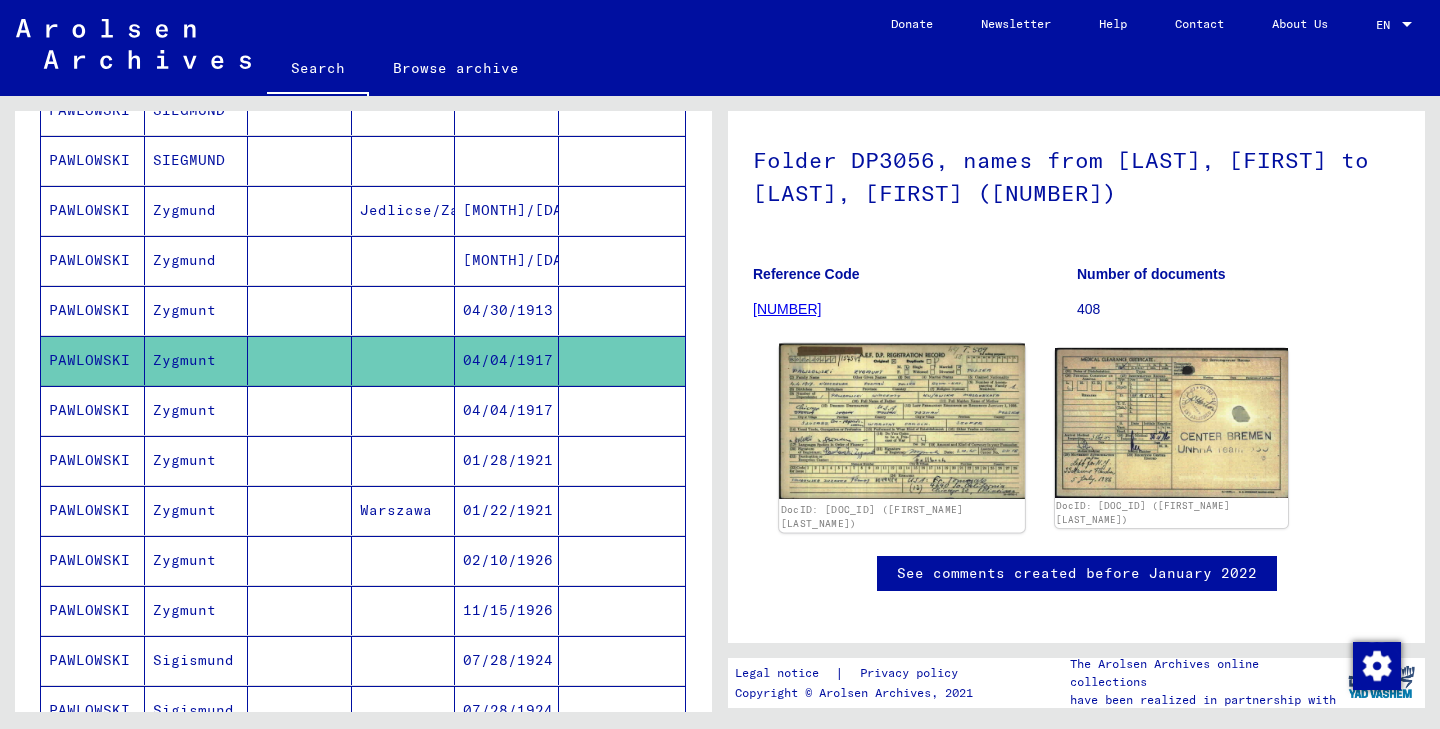 click 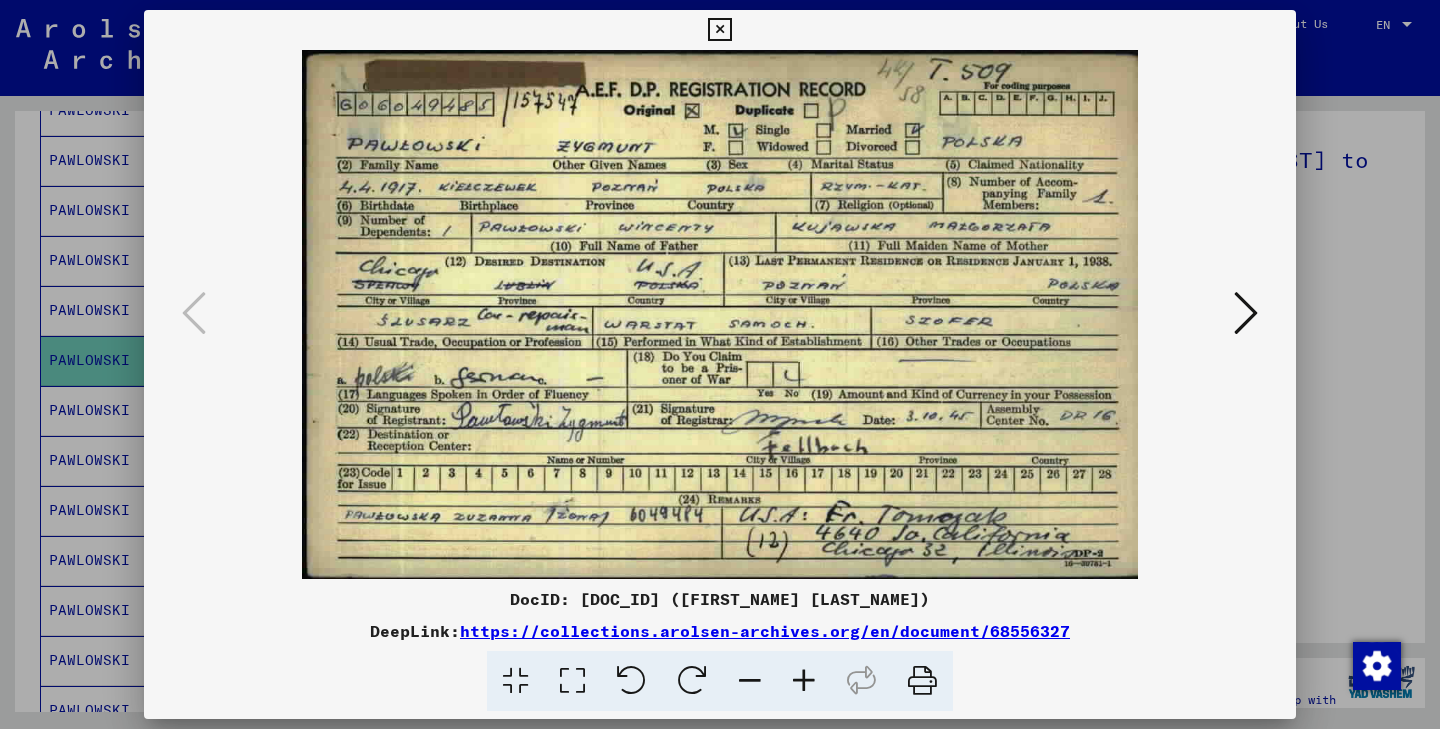click at bounding box center (719, 30) 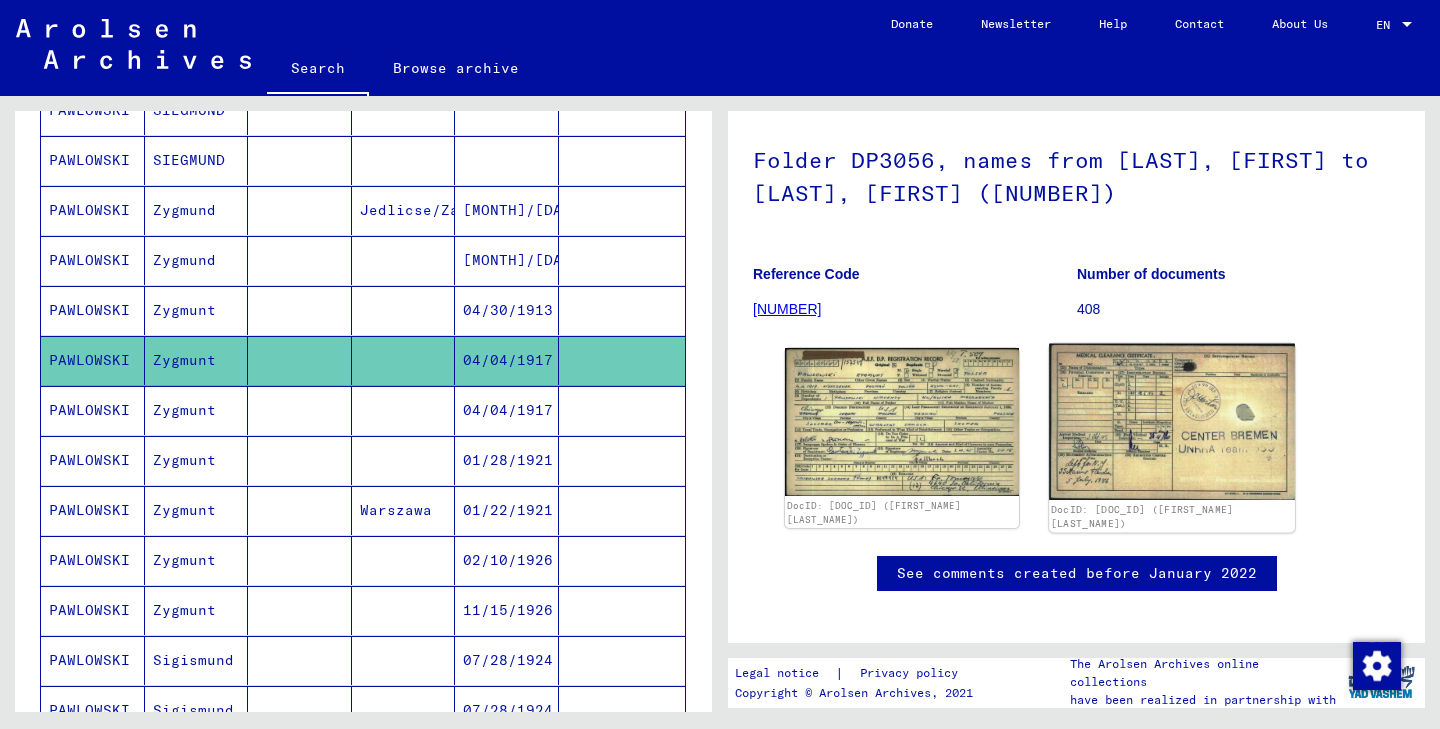 click 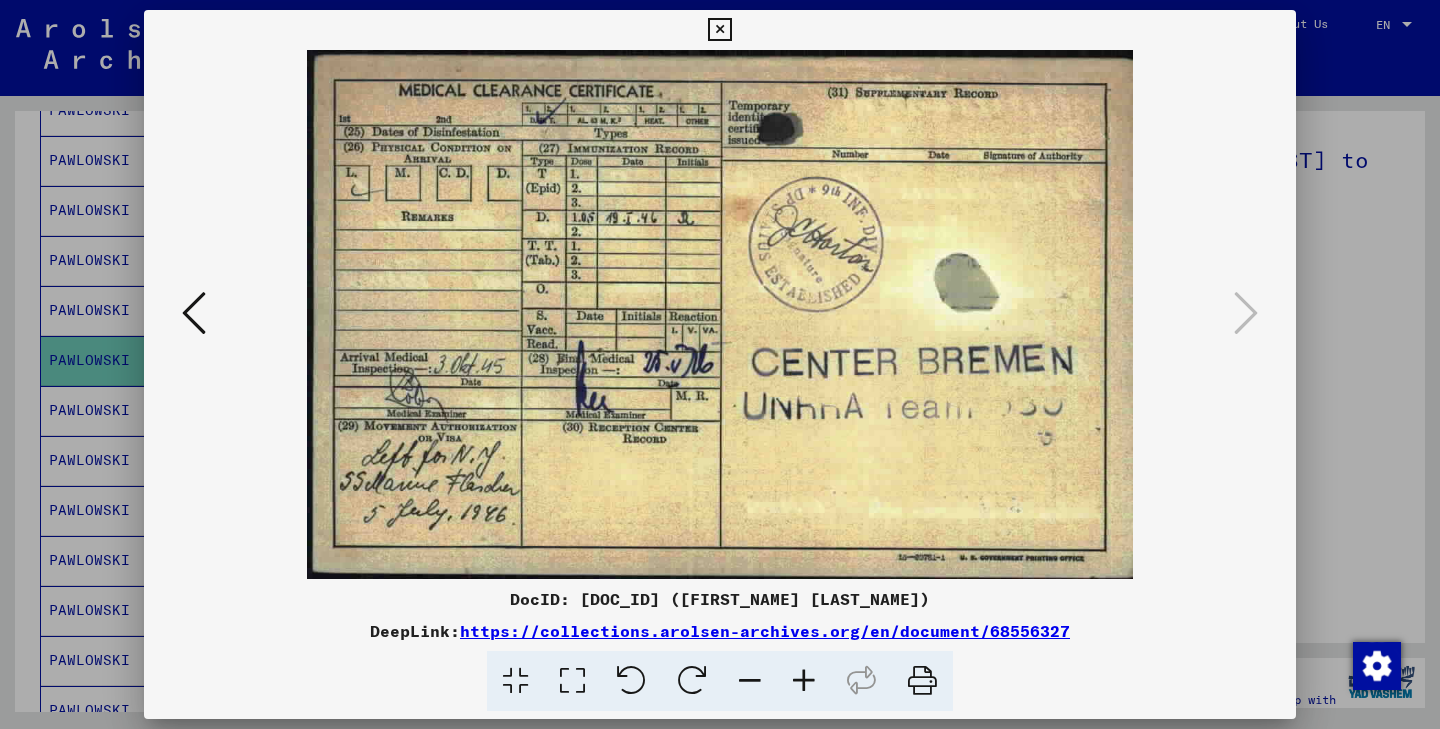 click at bounding box center (719, 30) 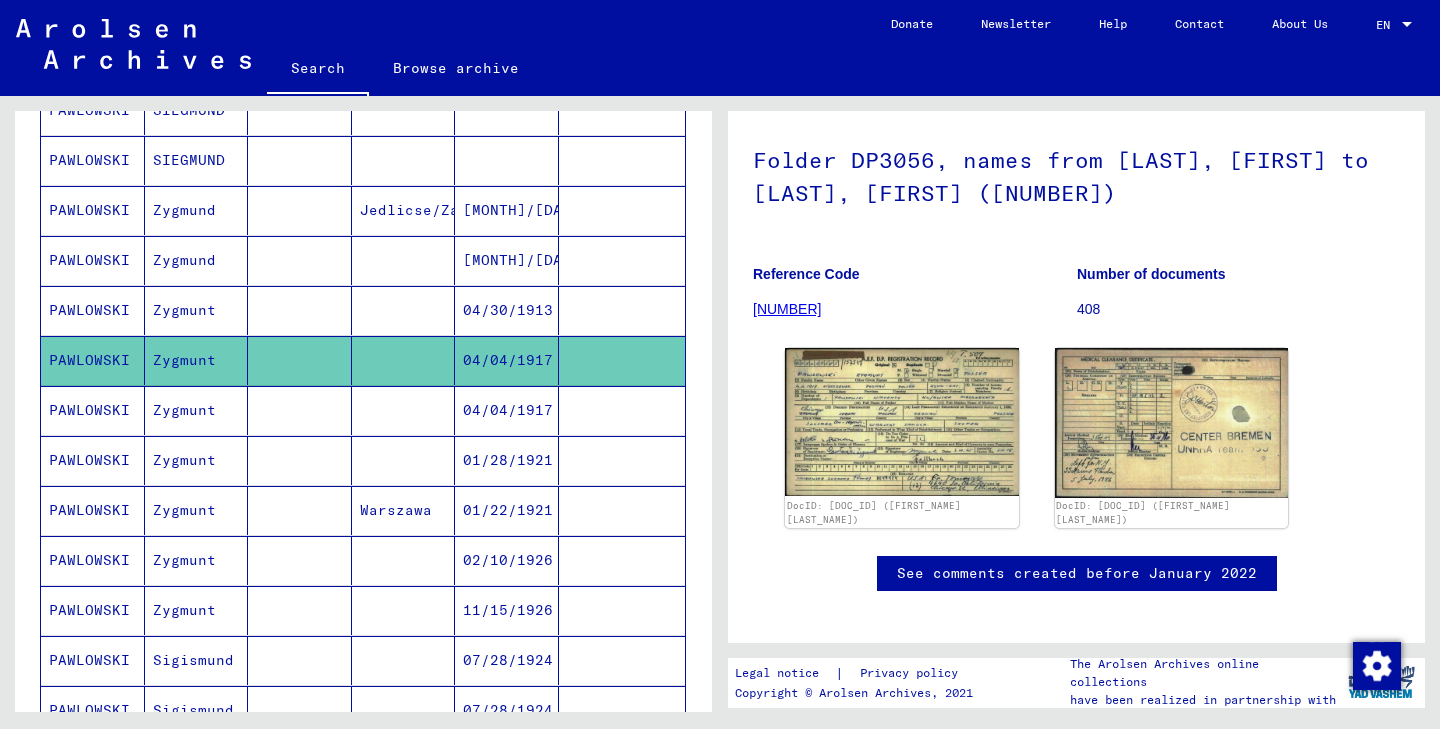 click at bounding box center [404, 460] 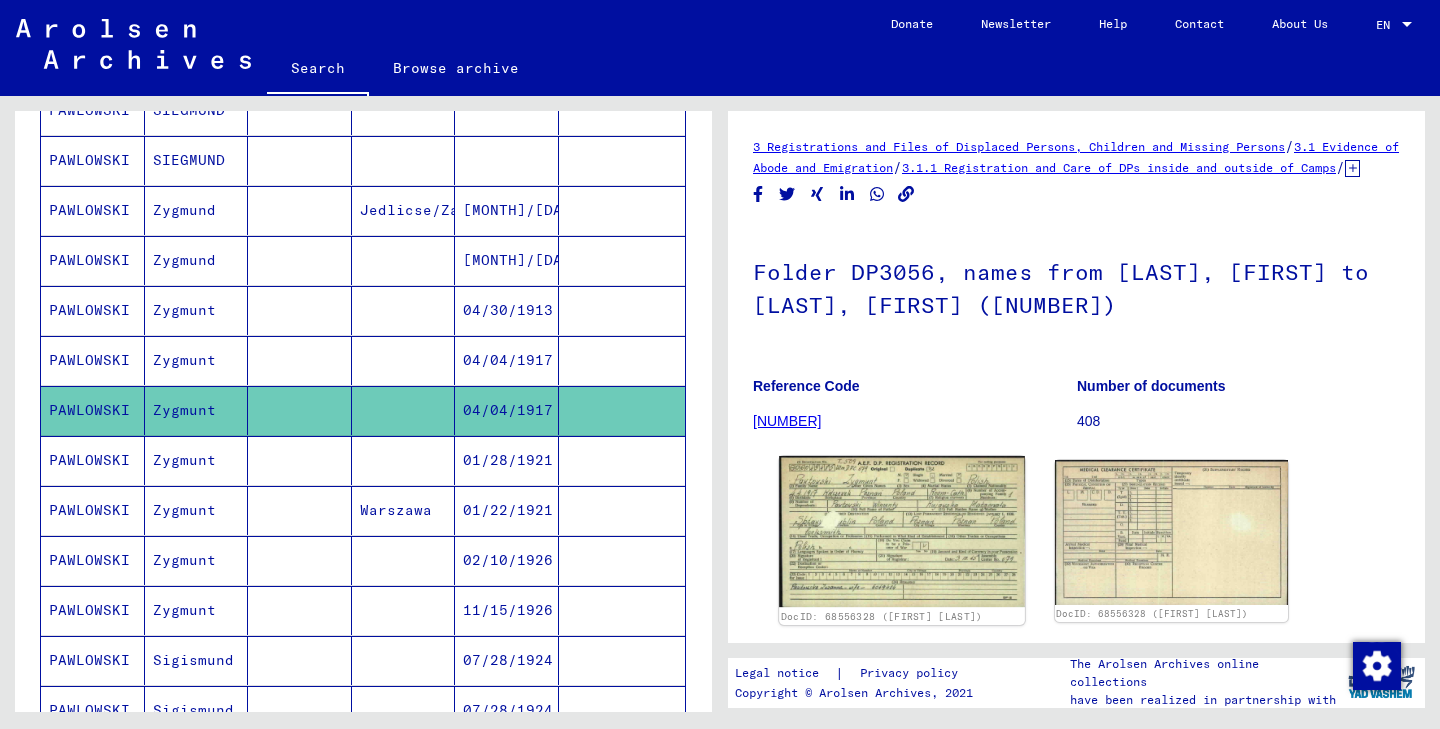 scroll, scrollTop: 0, scrollLeft: 0, axis: both 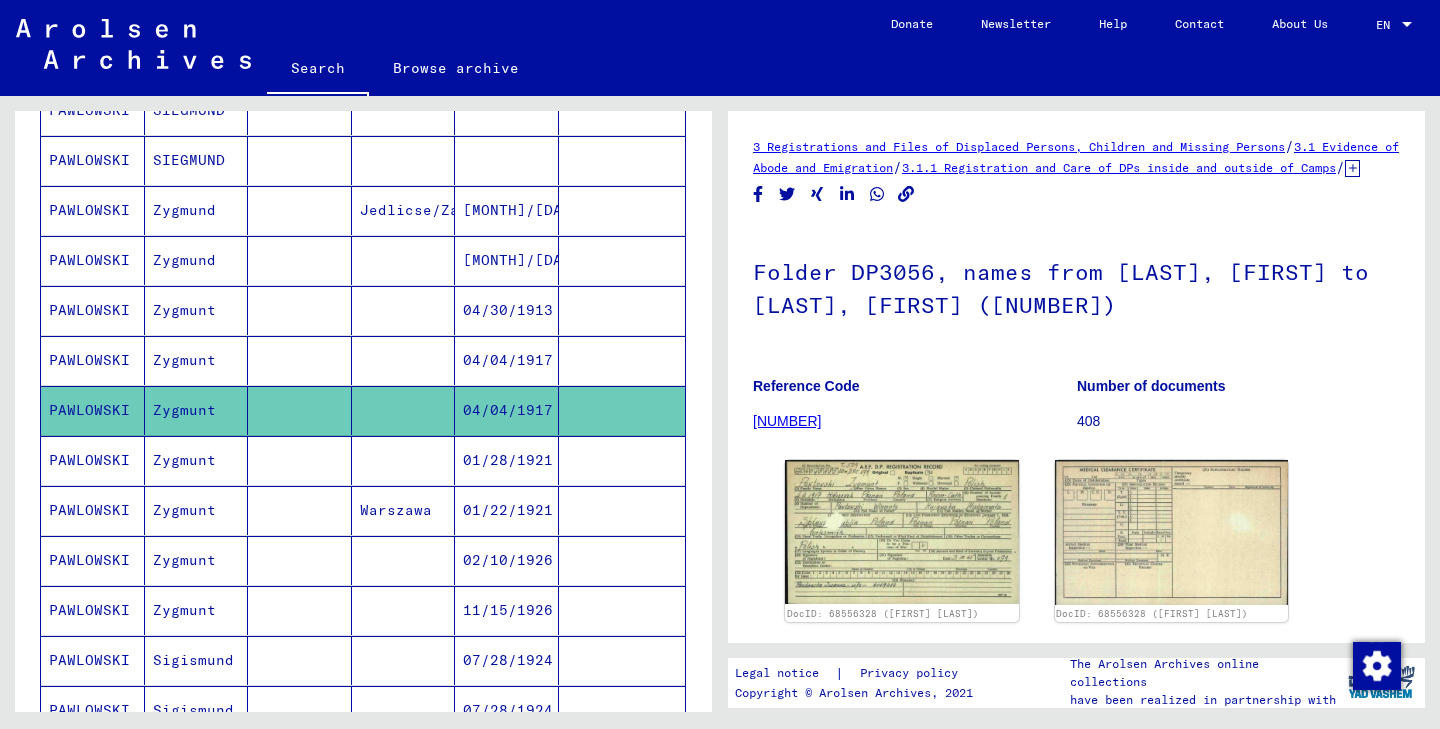 click at bounding box center (622, 410) 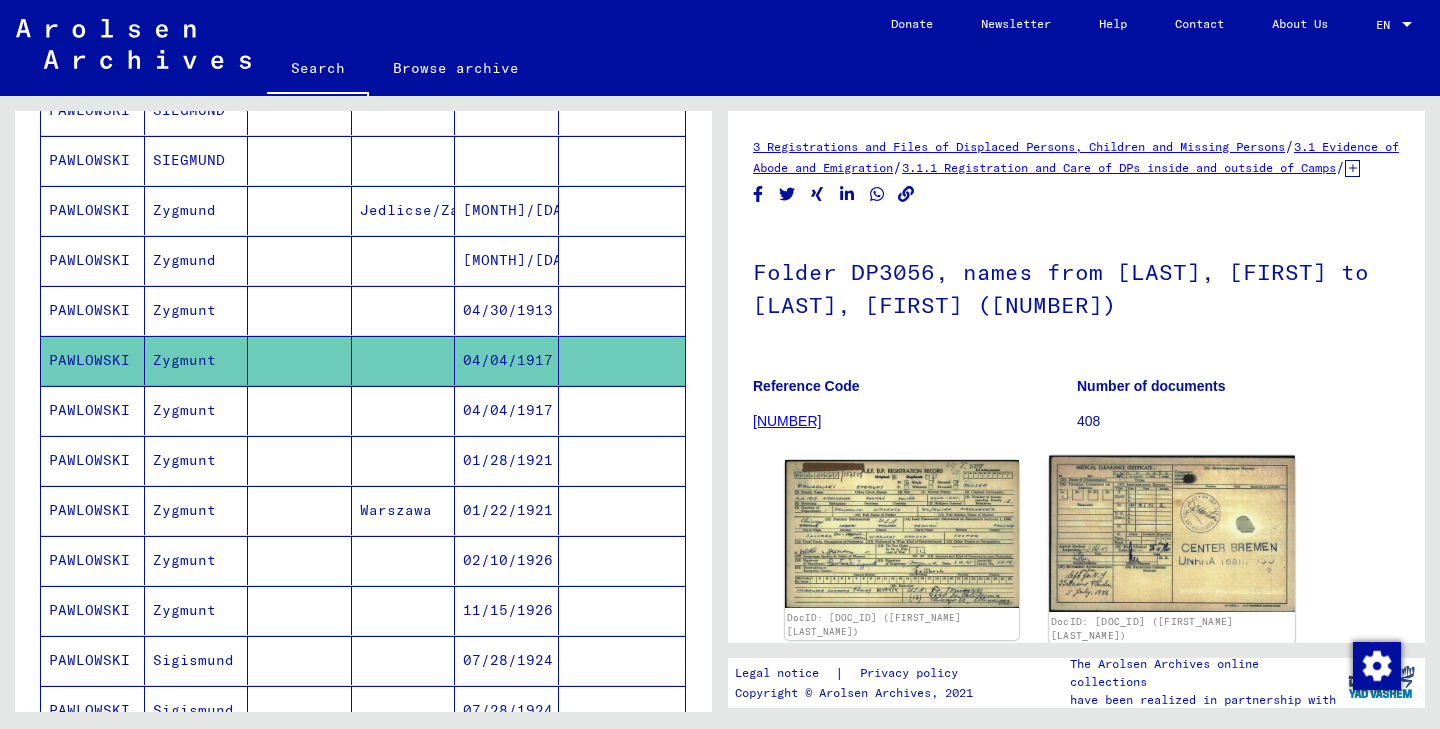 scroll, scrollTop: 0, scrollLeft: 0, axis: both 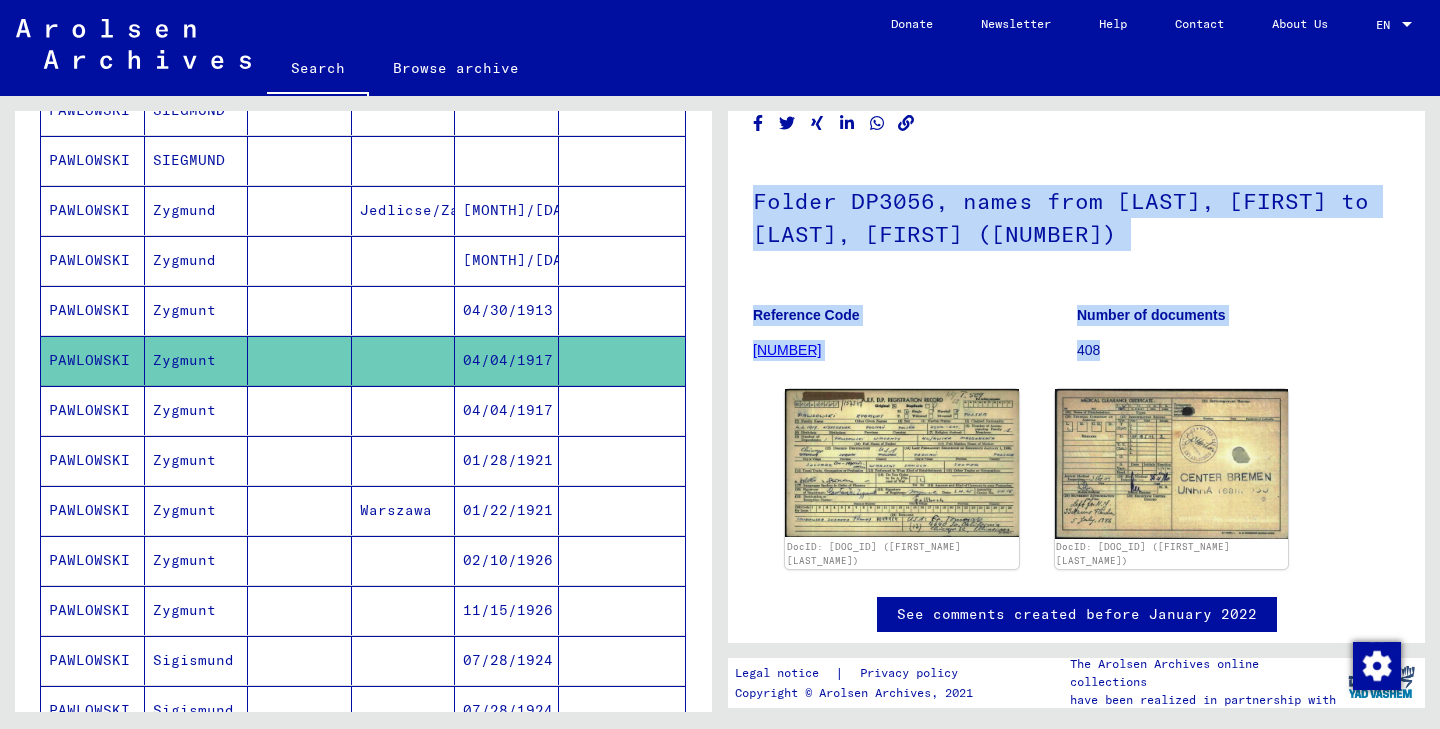 drag, startPoint x: 748, startPoint y: 218, endPoint x: 1115, endPoint y: 375, distance: 399.17163 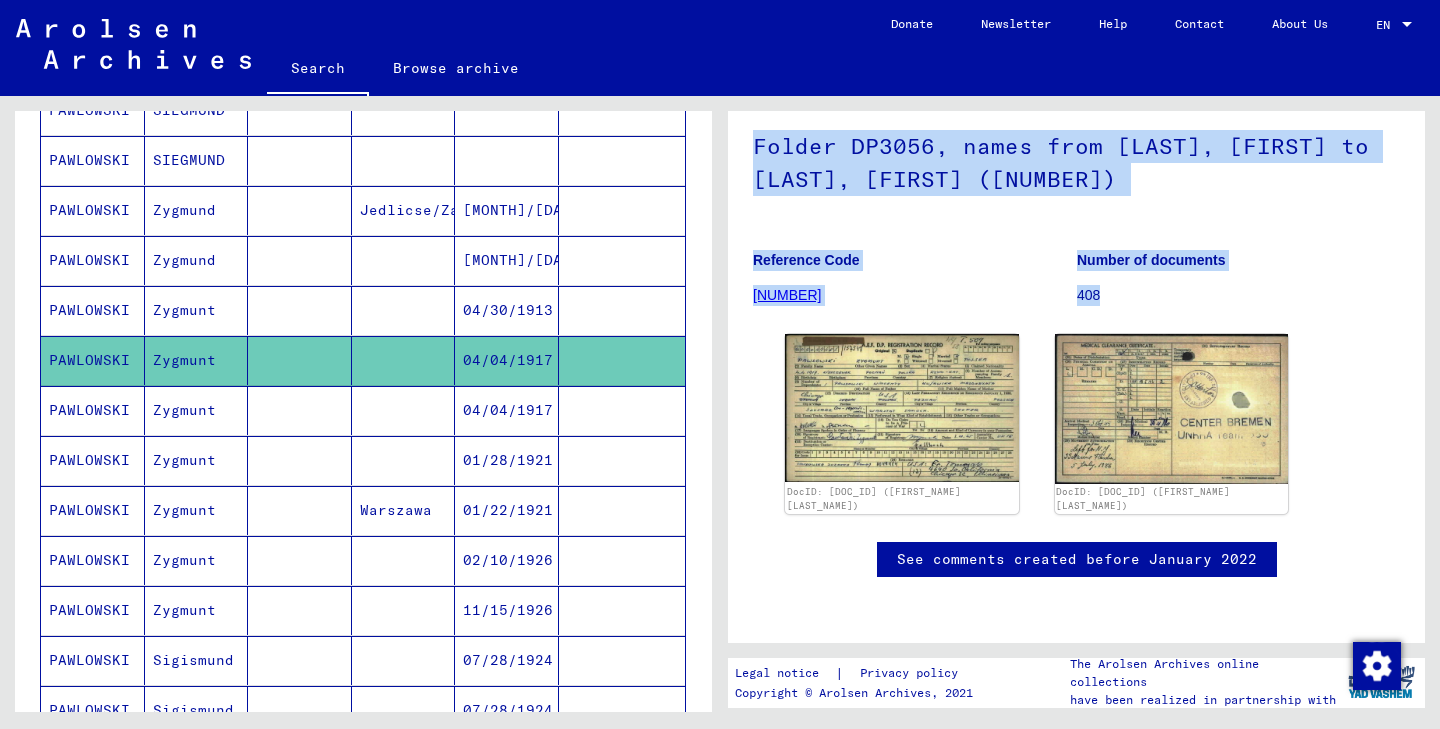 scroll, scrollTop: 0, scrollLeft: 0, axis: both 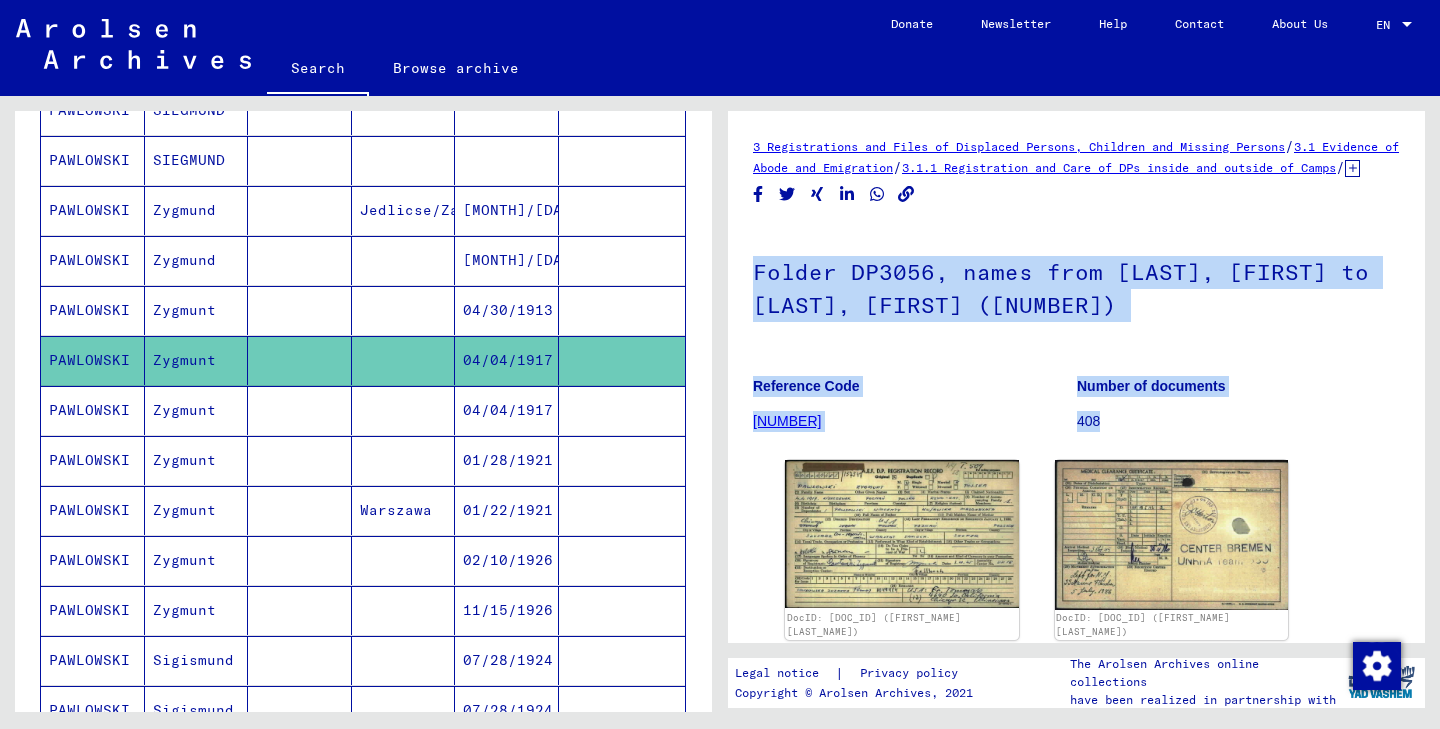 copy on "Folder DP3056, names from [LAST], [FIRST] to [LAST], [FIRST] ([NUMBER]) Reference Code 03010101 19 139 Number of documents [NUMBER]" 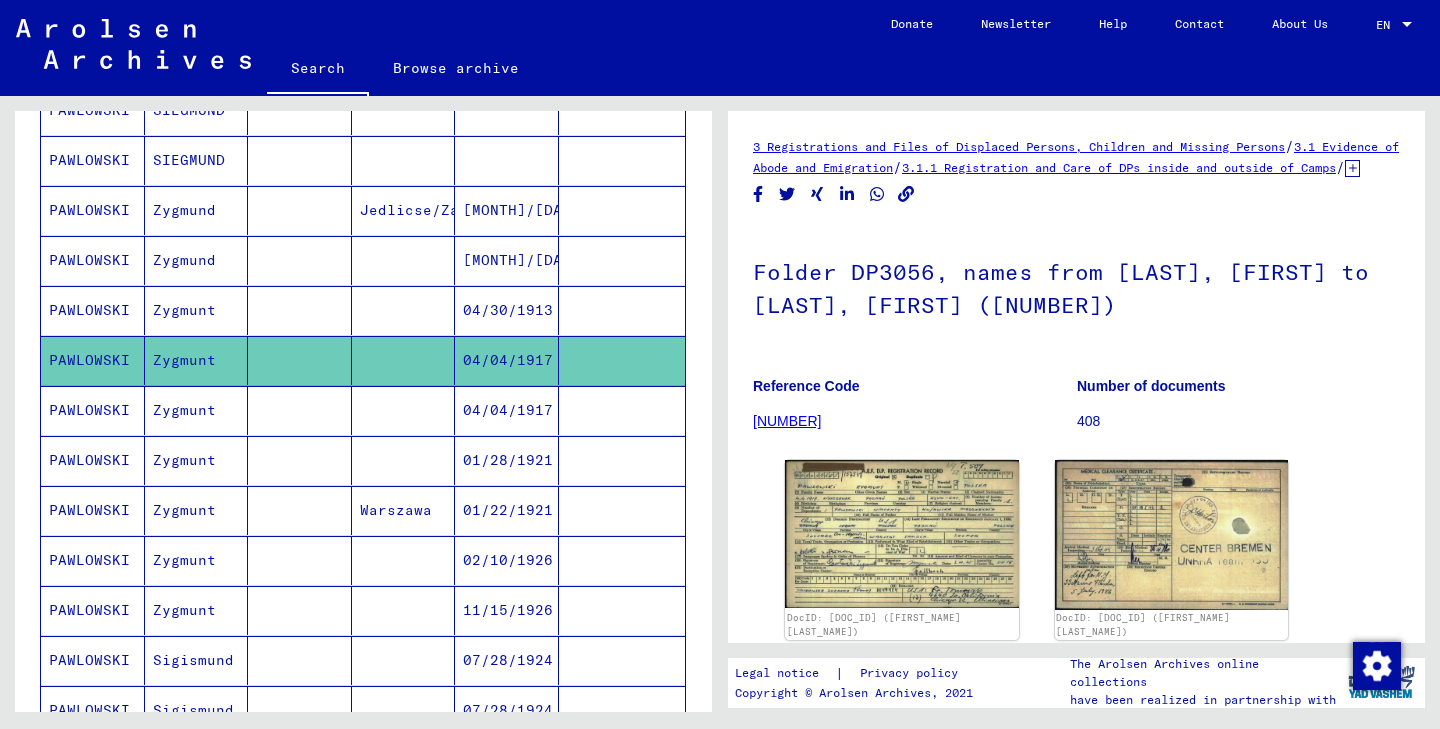 click at bounding box center [404, 460] 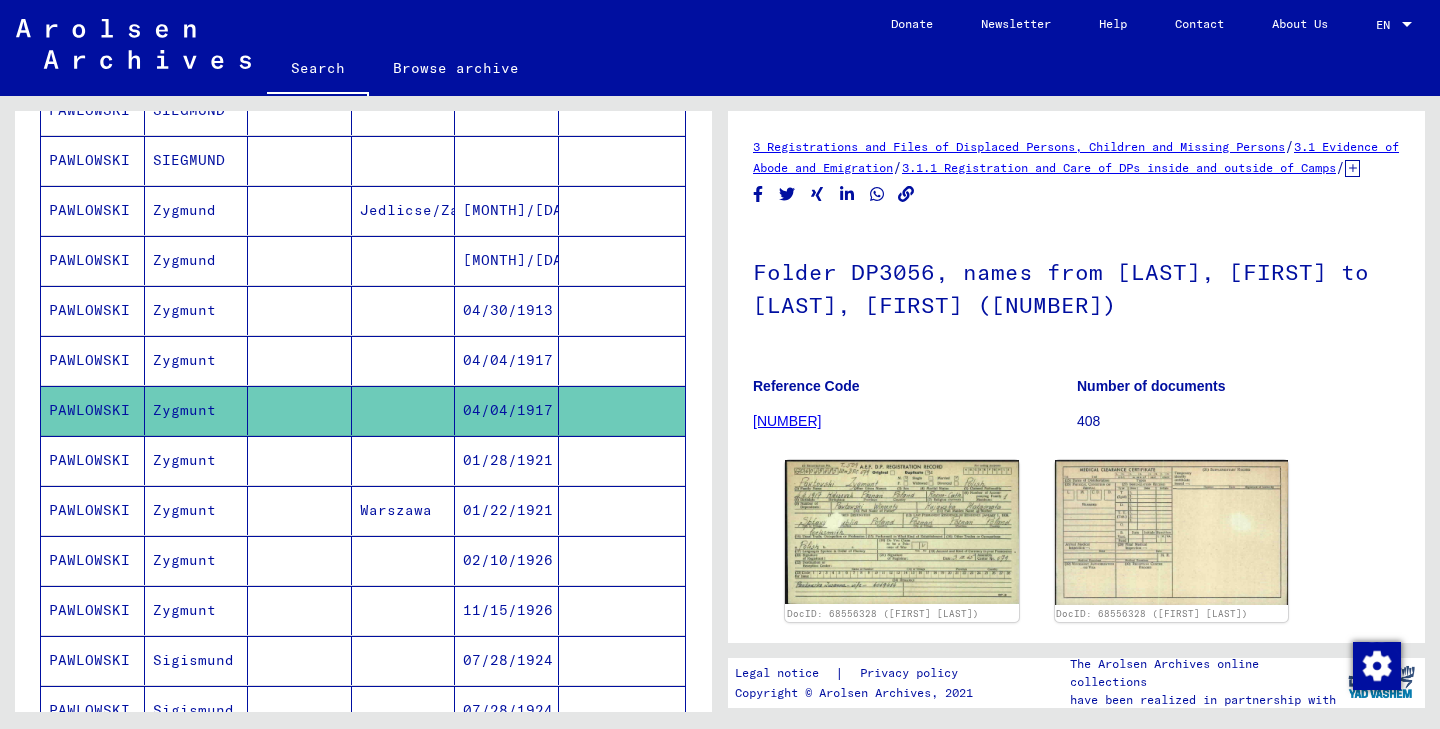 scroll, scrollTop: 0, scrollLeft: 0, axis: both 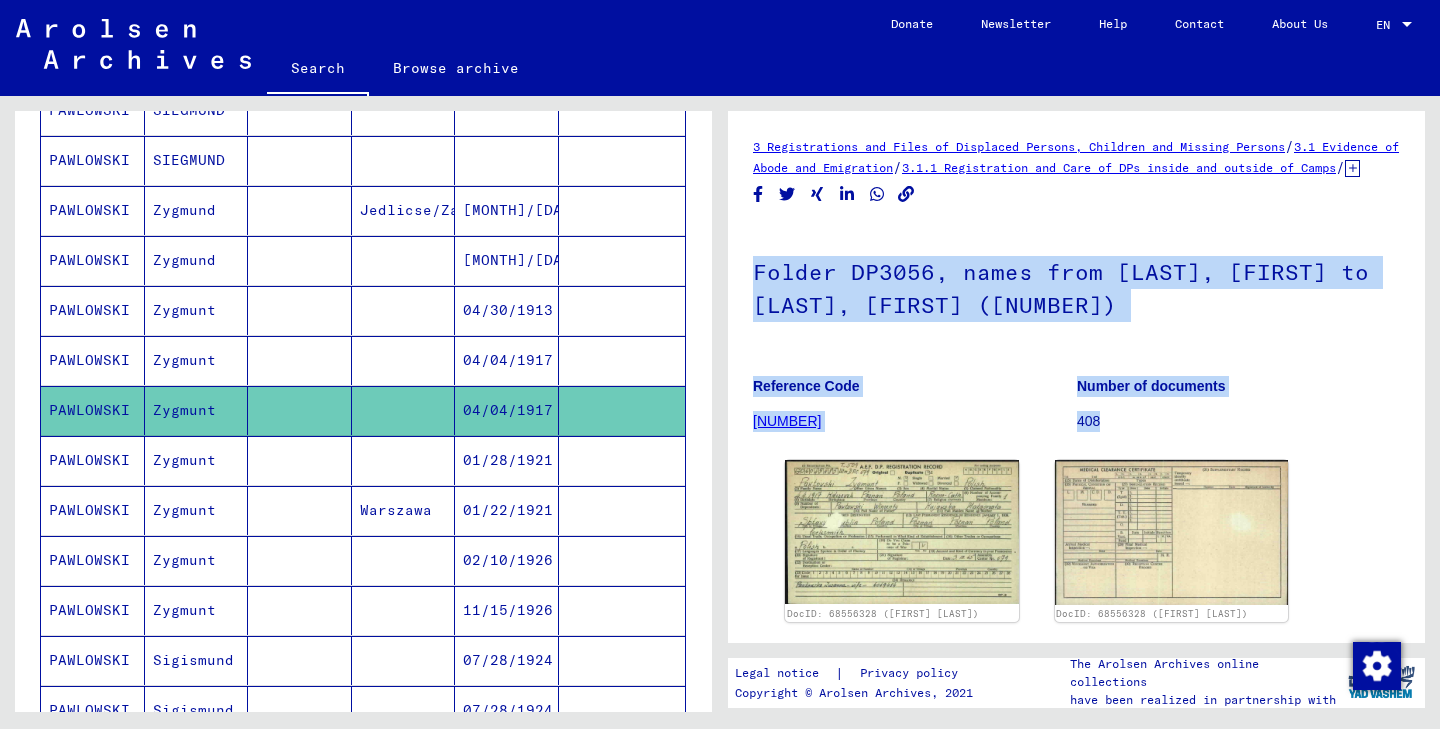 drag, startPoint x: 758, startPoint y: 289, endPoint x: 1132, endPoint y: 448, distance: 406.39514 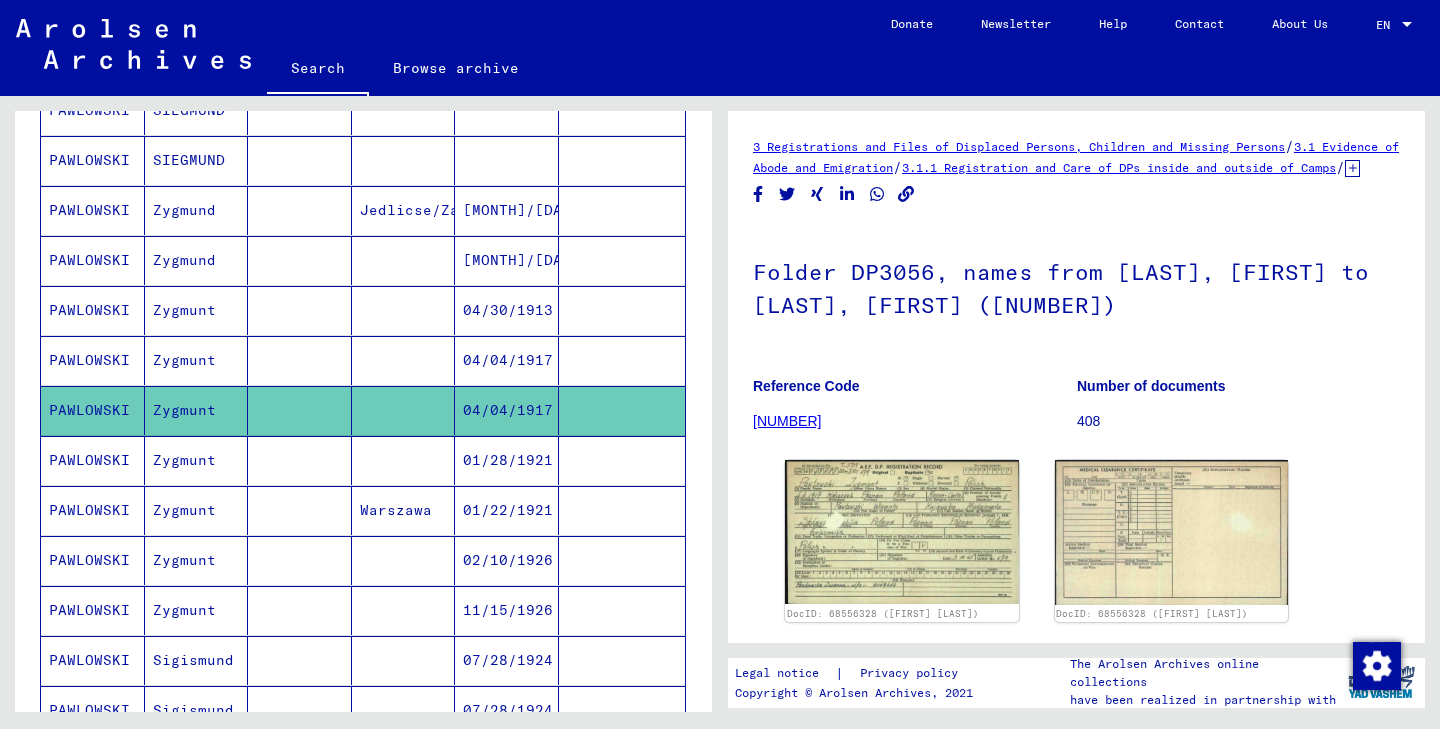 click on "04/04/1917" at bounding box center (507, 410) 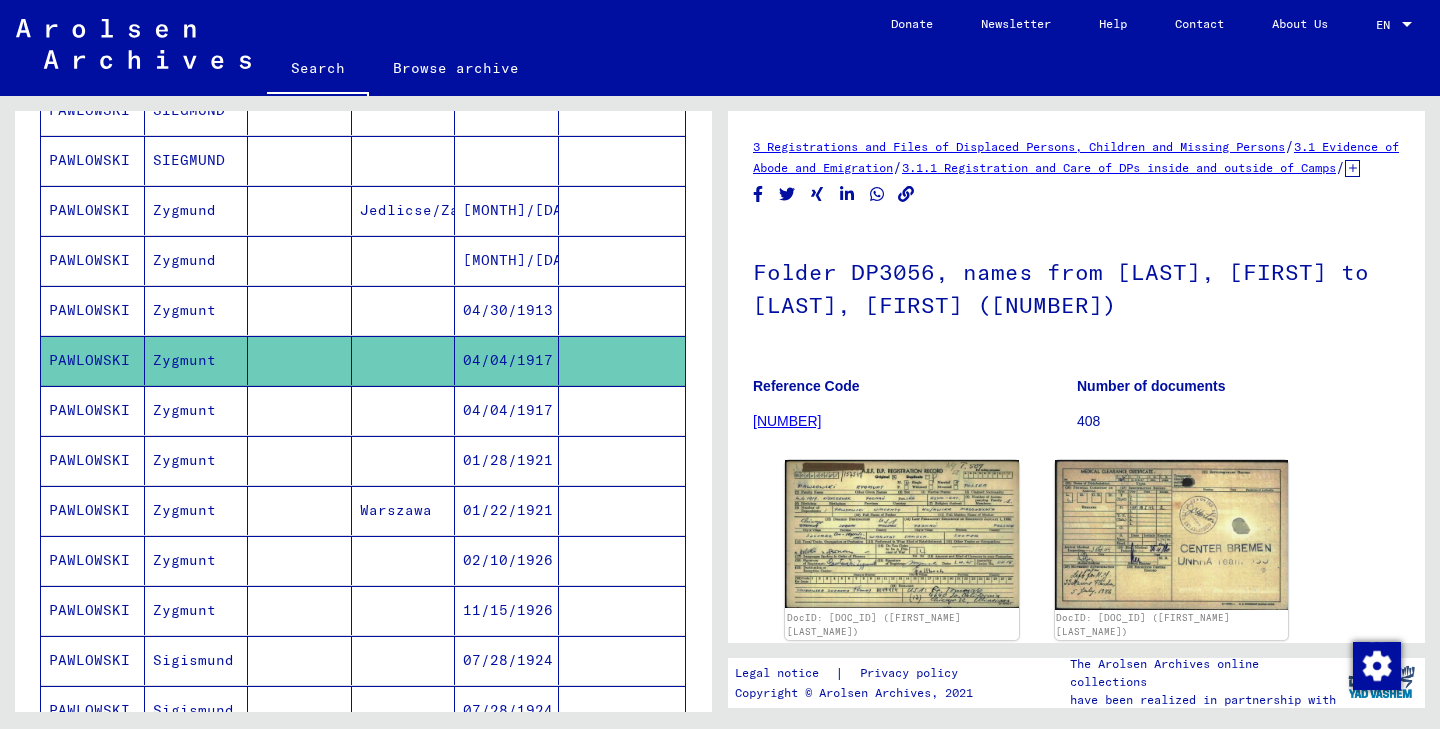 scroll, scrollTop: 0, scrollLeft: 0, axis: both 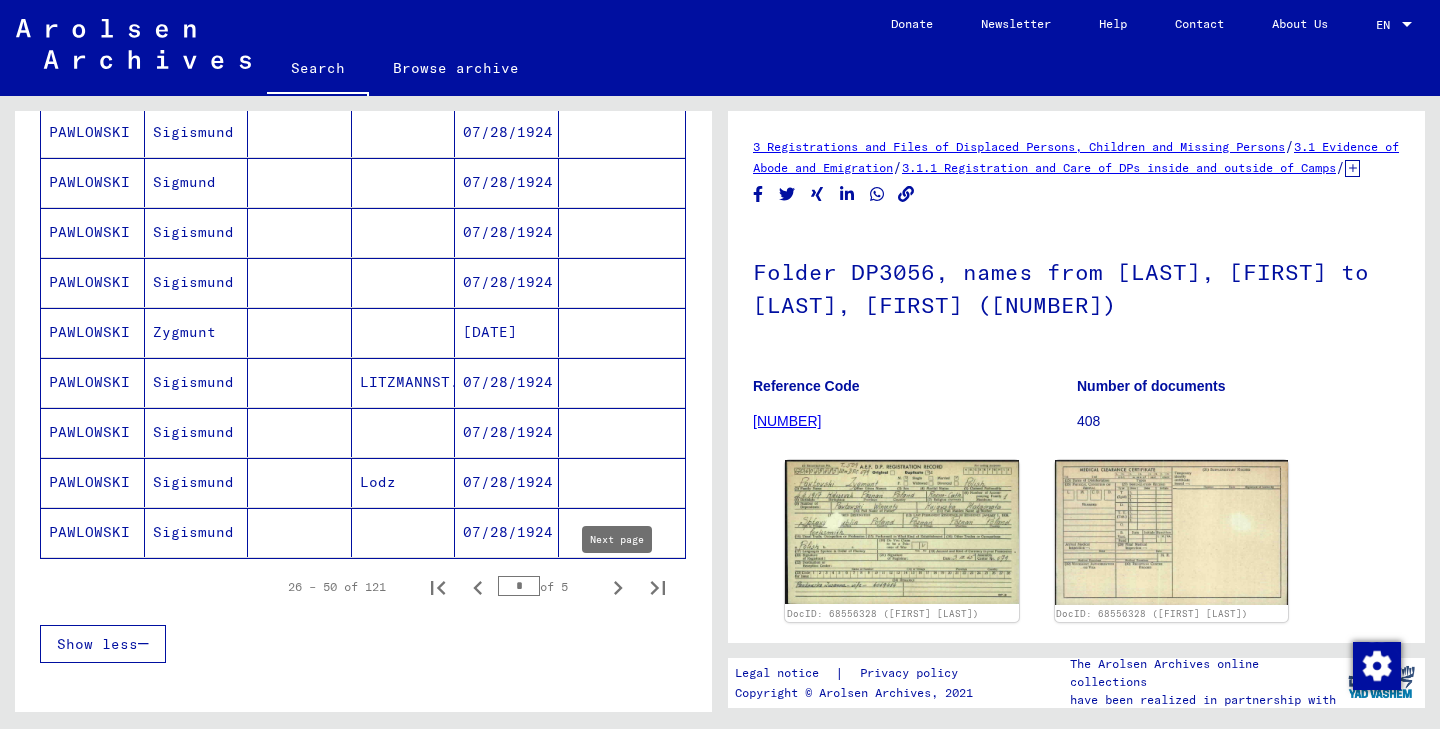 click 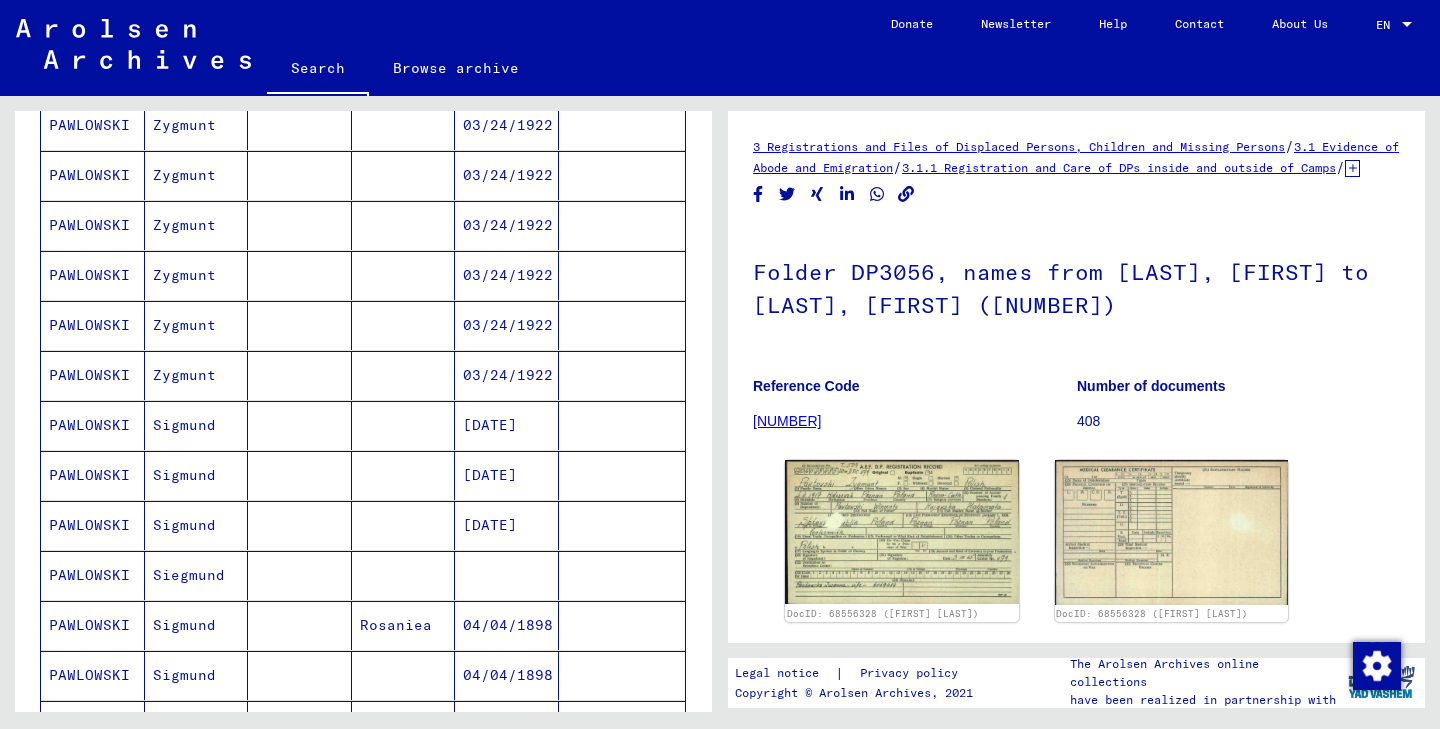 scroll, scrollTop: 610, scrollLeft: 0, axis: vertical 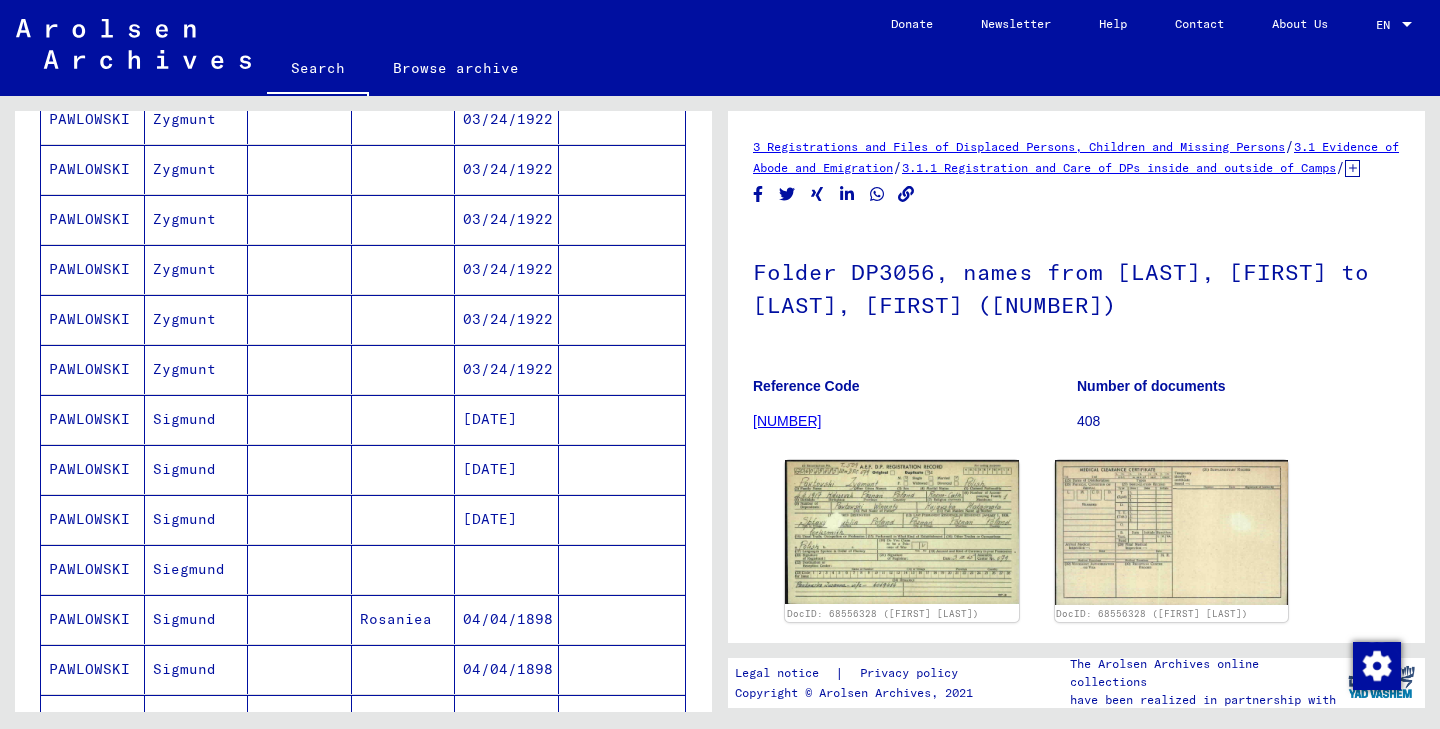 click at bounding box center [300, 619] 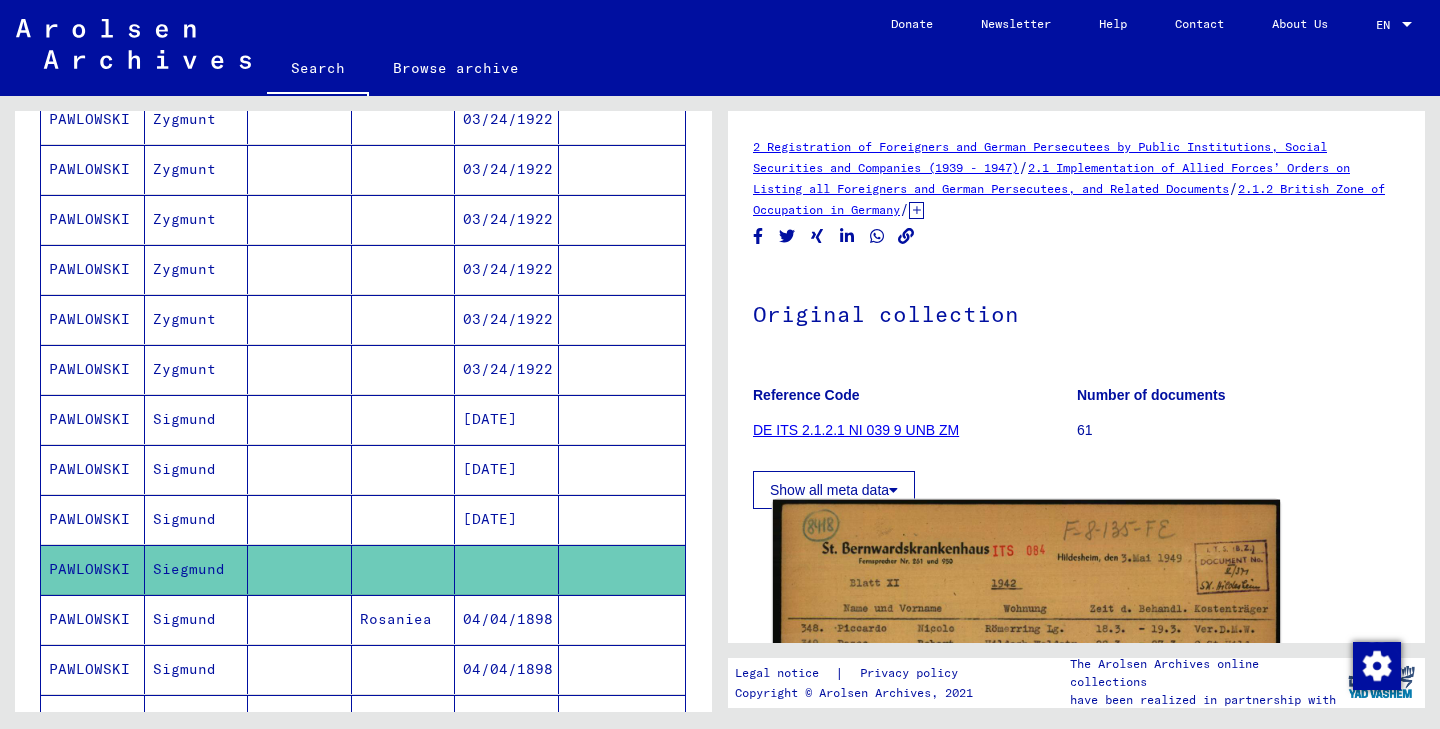scroll, scrollTop: 0, scrollLeft: 0, axis: both 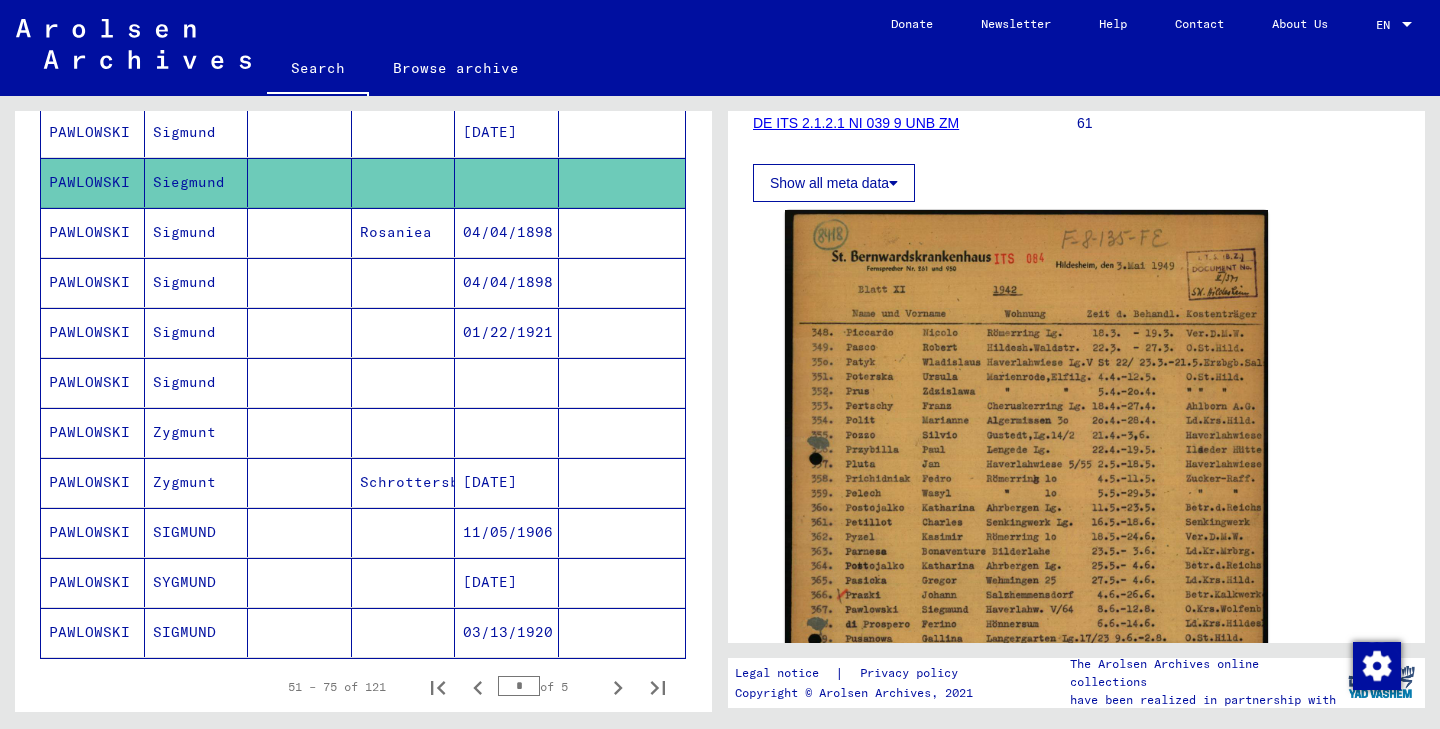 click at bounding box center (404, 482) 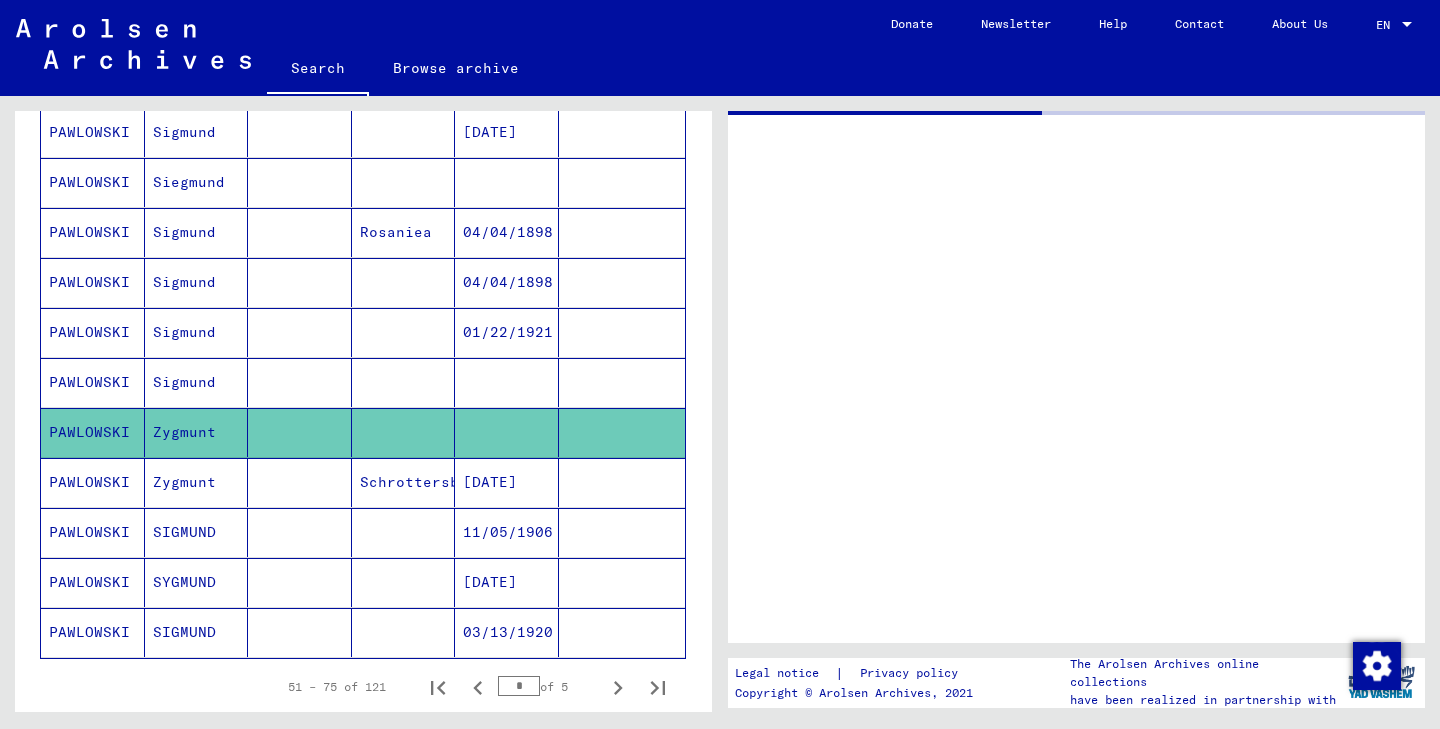 scroll, scrollTop: 0, scrollLeft: 0, axis: both 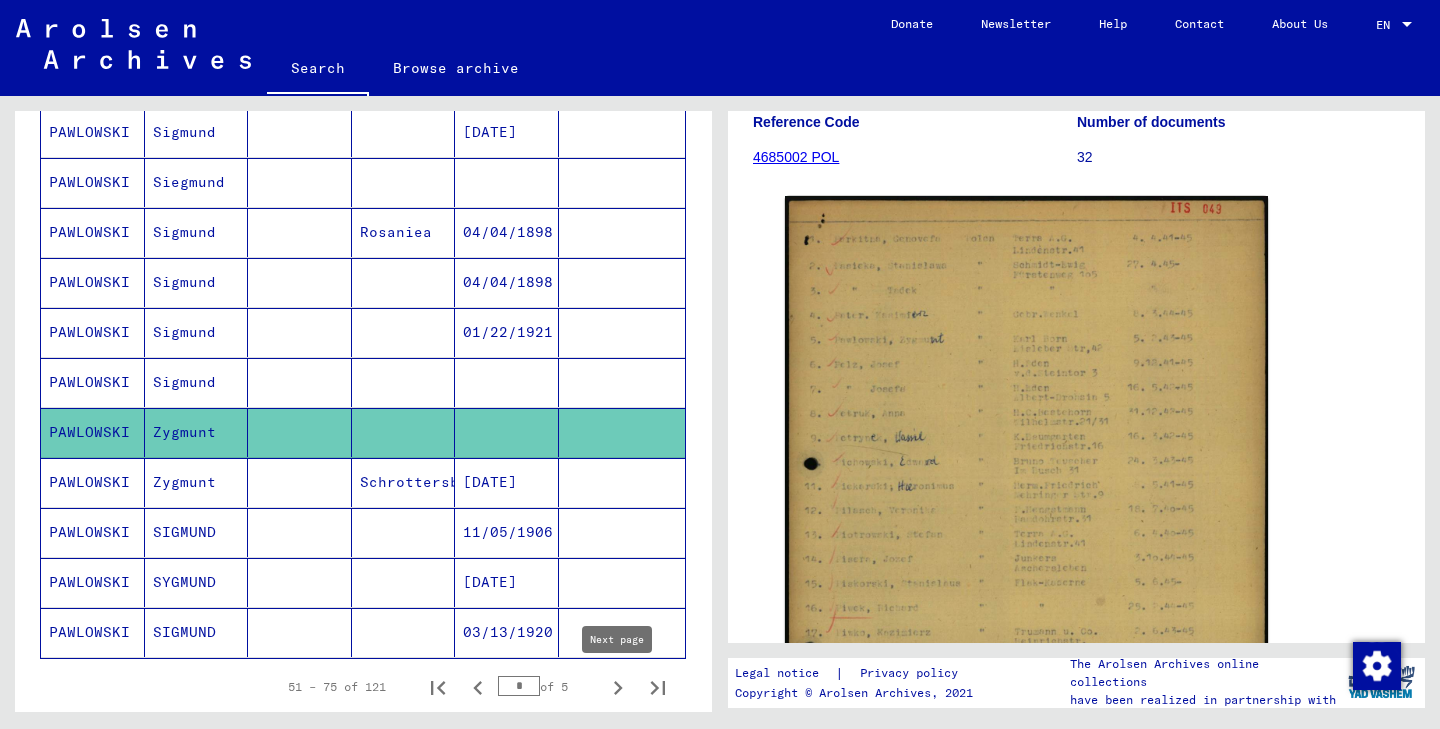 click 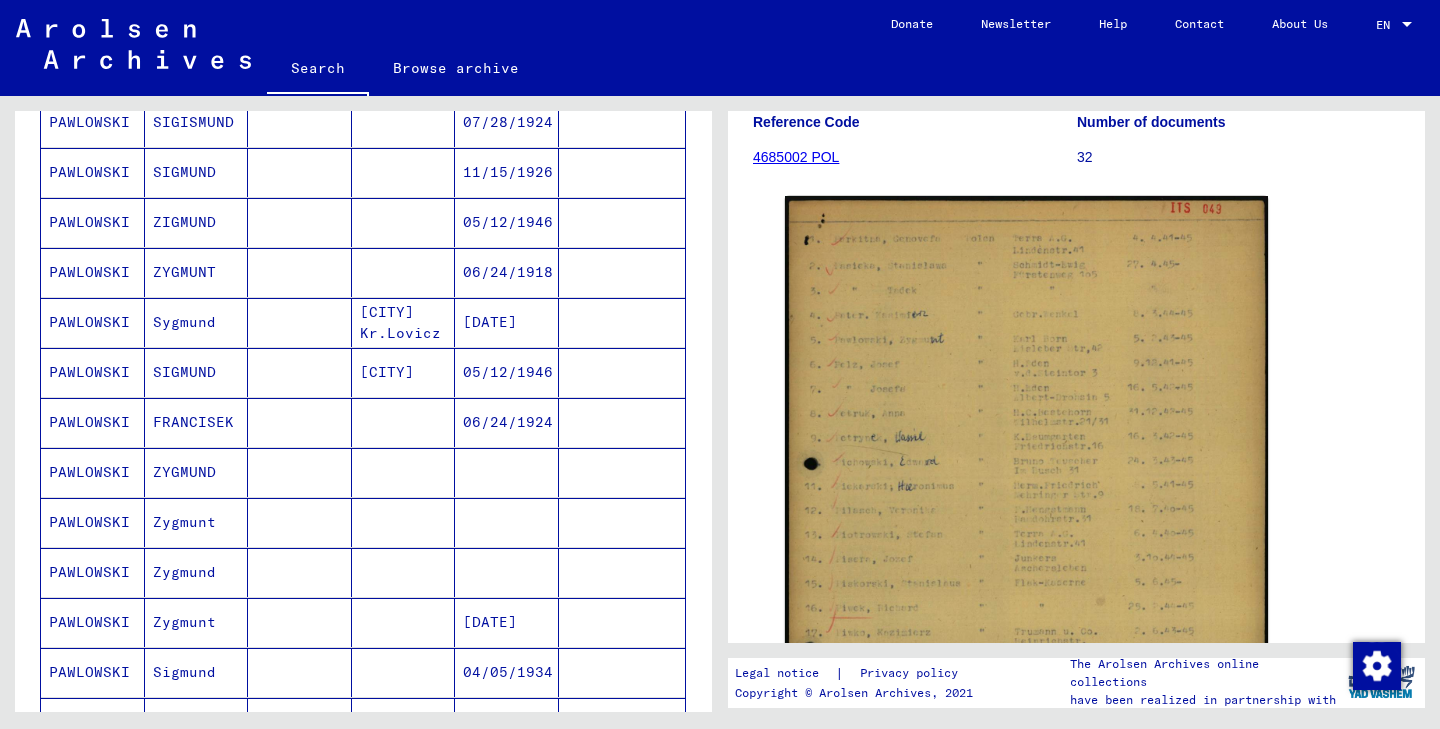 scroll, scrollTop: 512, scrollLeft: 0, axis: vertical 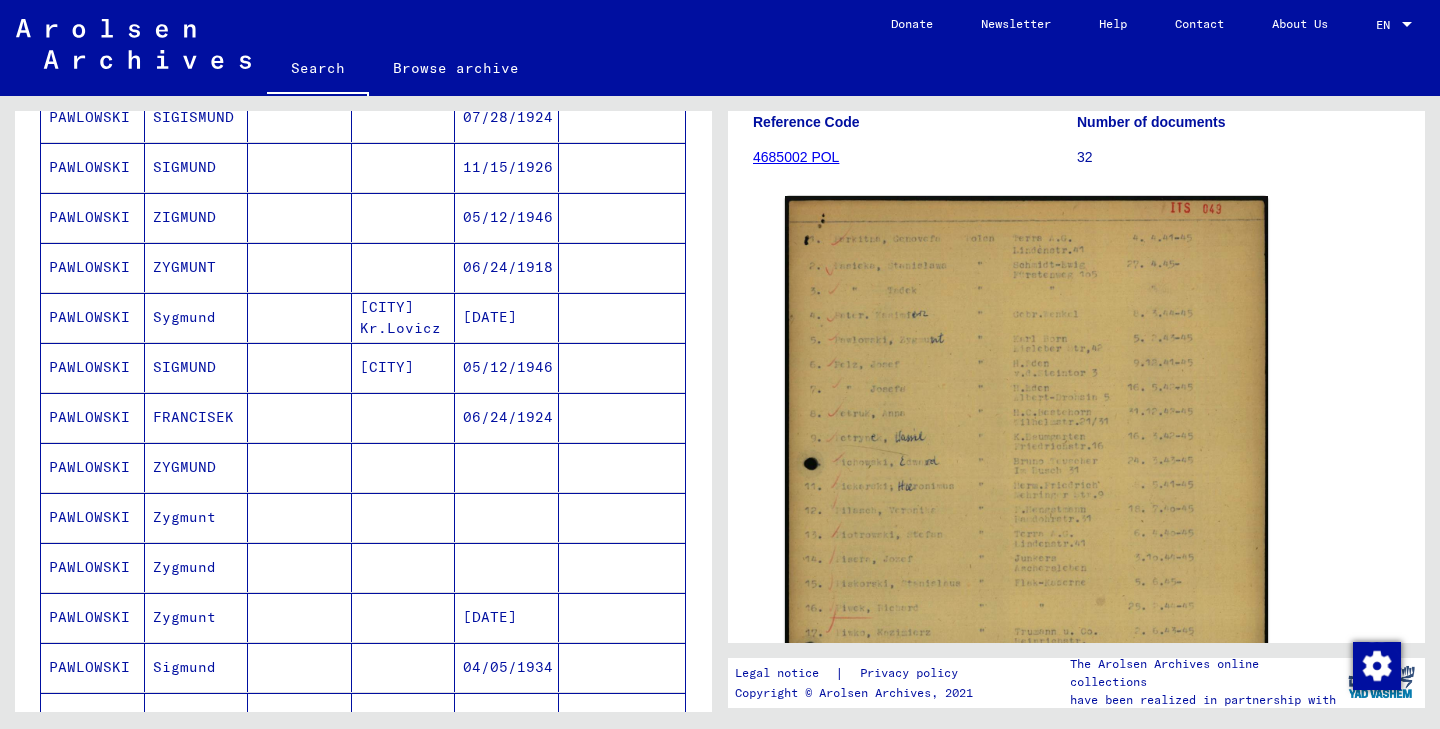 click at bounding box center [404, 517] 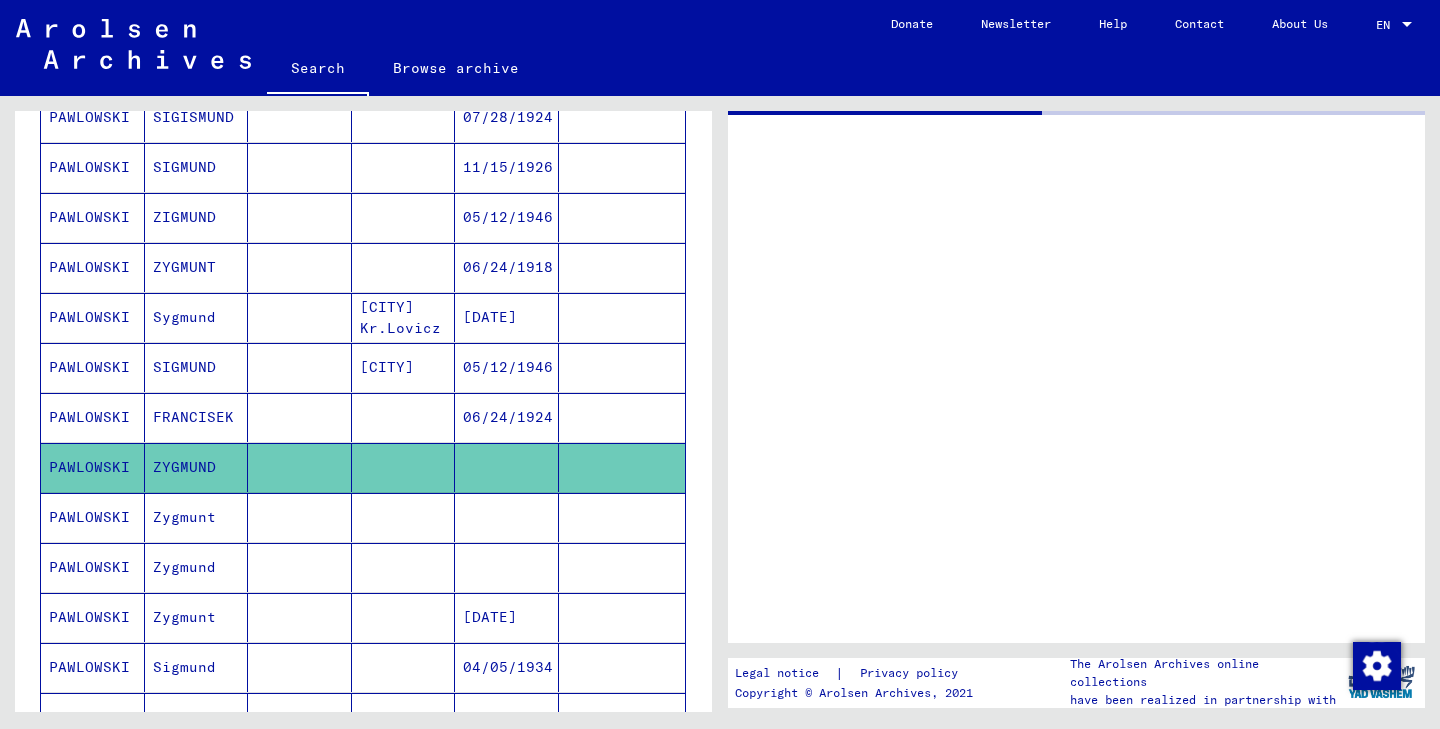 scroll, scrollTop: 0, scrollLeft: 0, axis: both 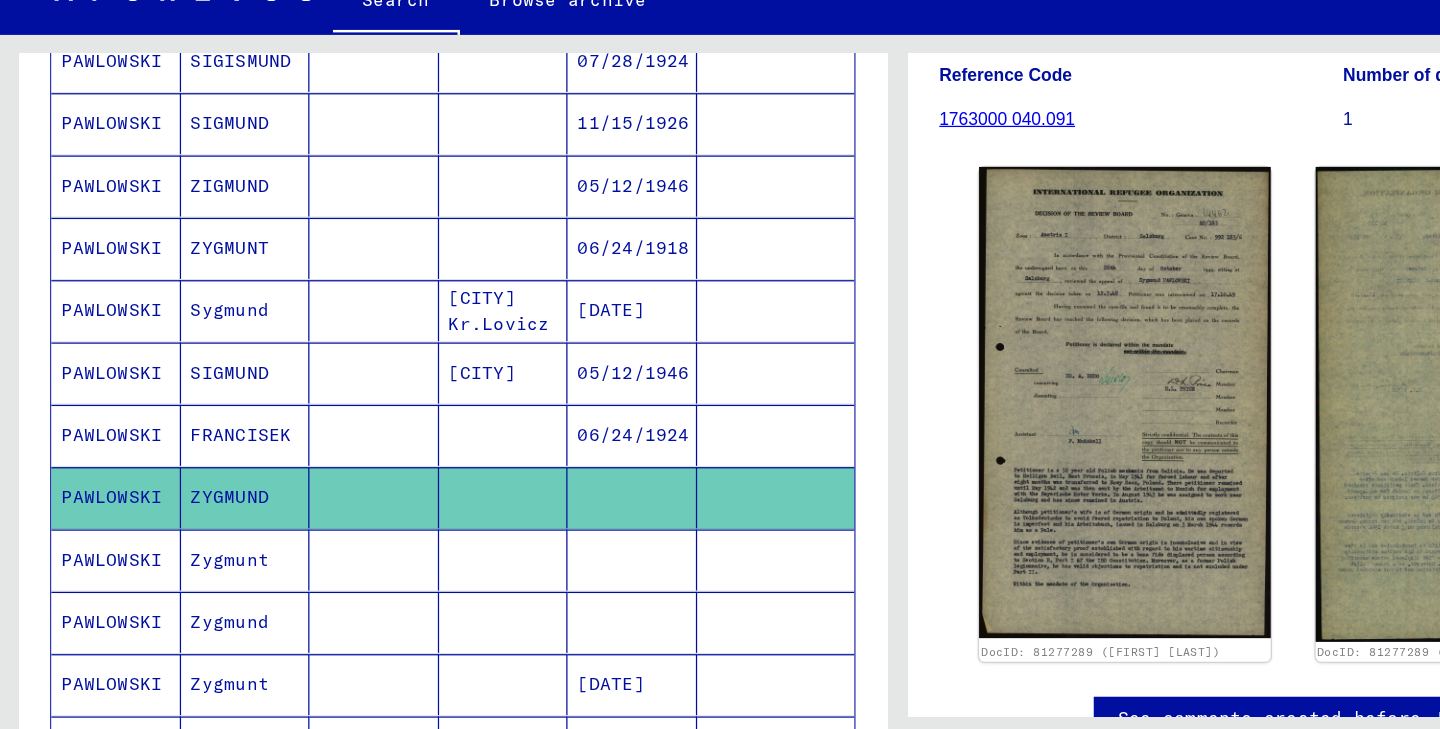 click at bounding box center [507, 567] 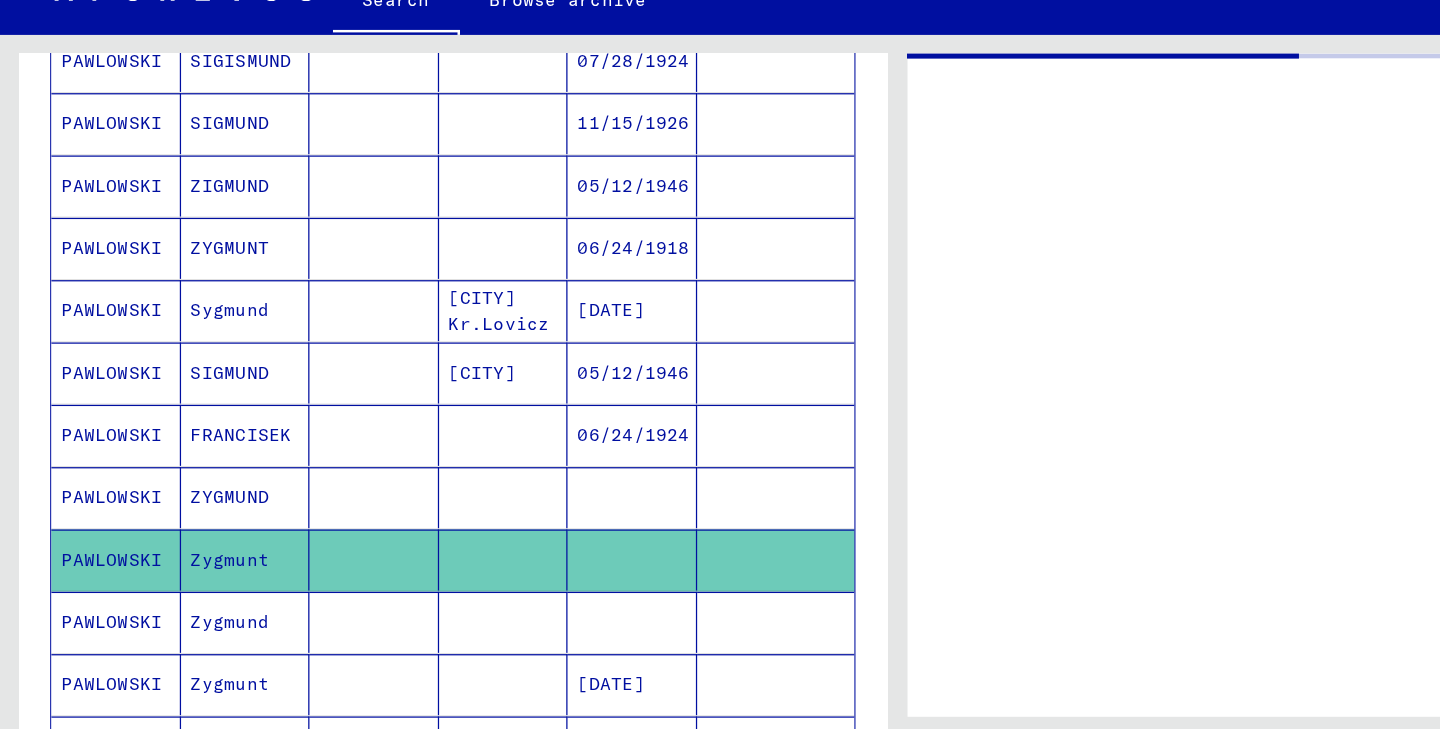 scroll, scrollTop: 0, scrollLeft: 0, axis: both 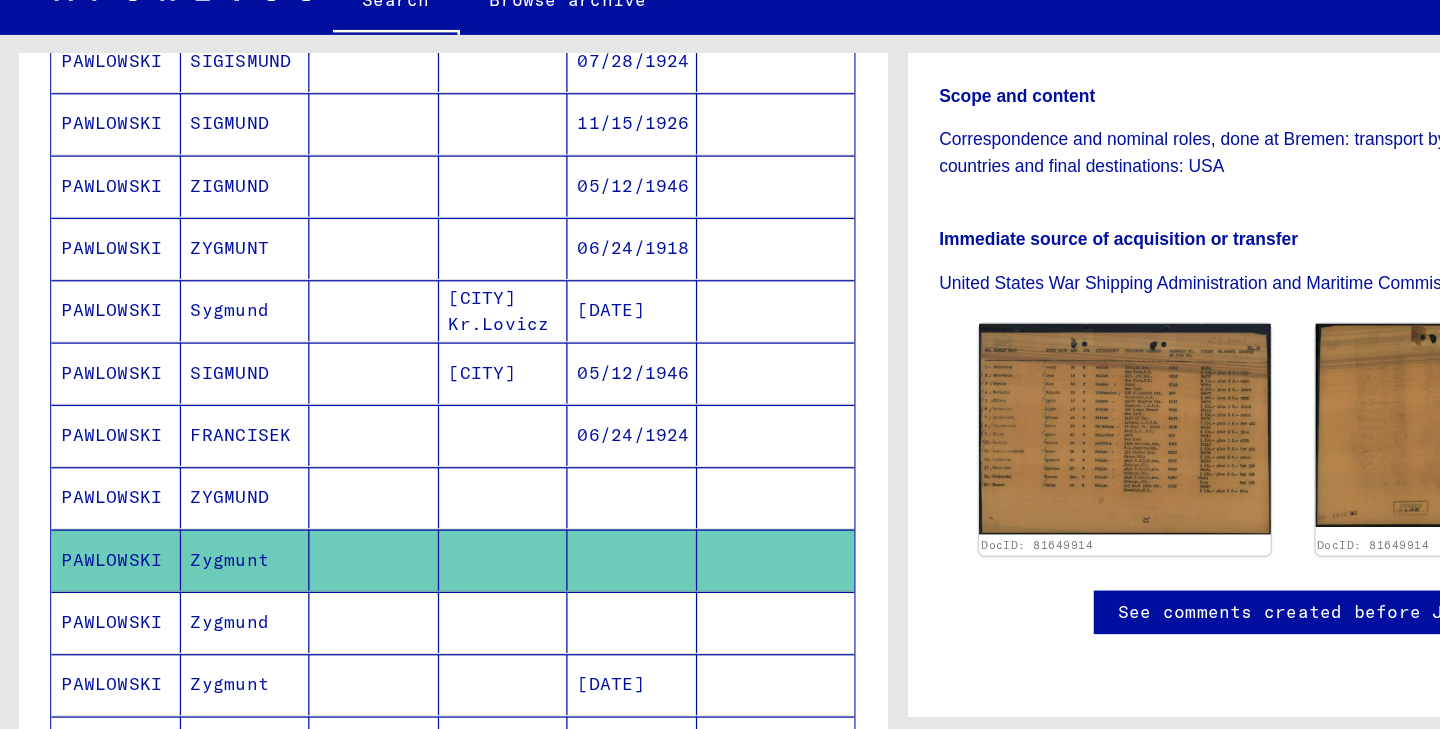 click on "Zygmund" at bounding box center (197, 617) 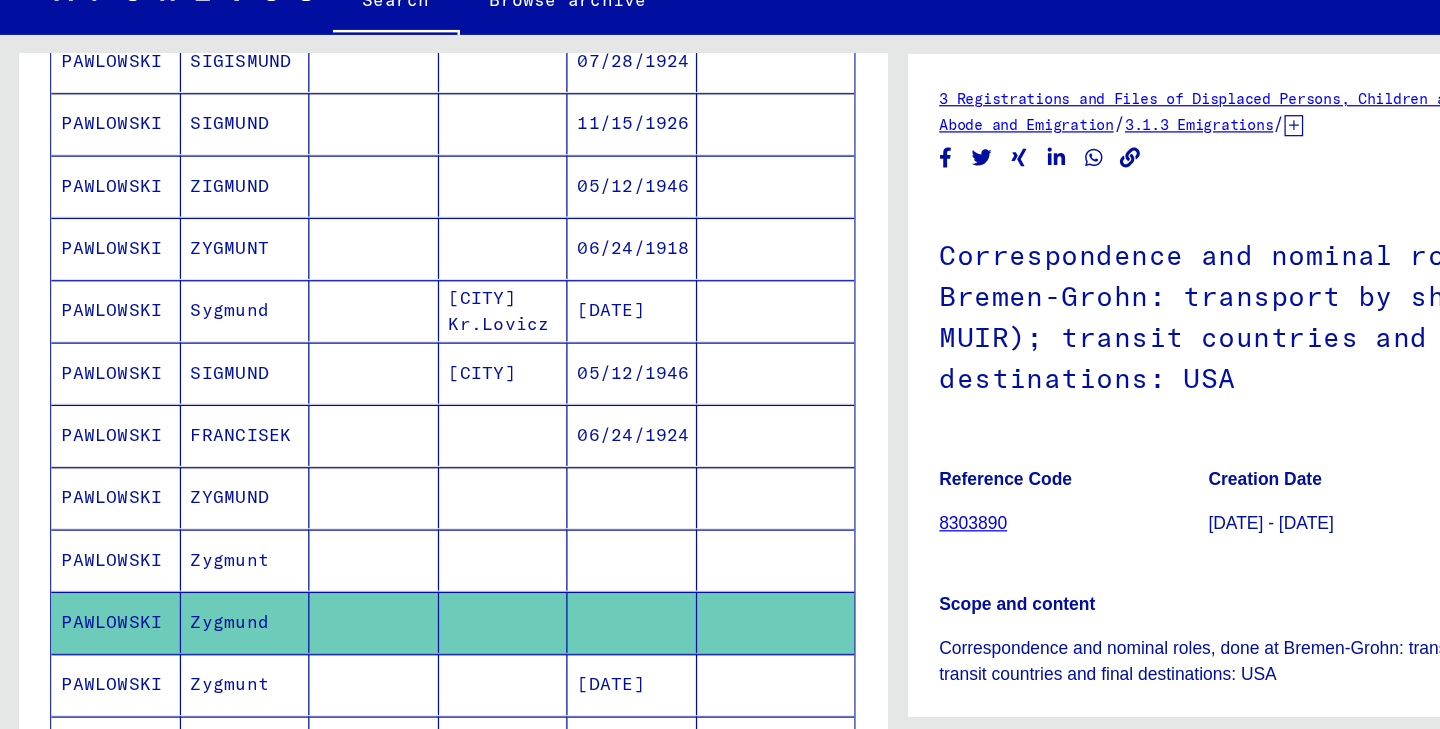 scroll, scrollTop: 0, scrollLeft: 0, axis: both 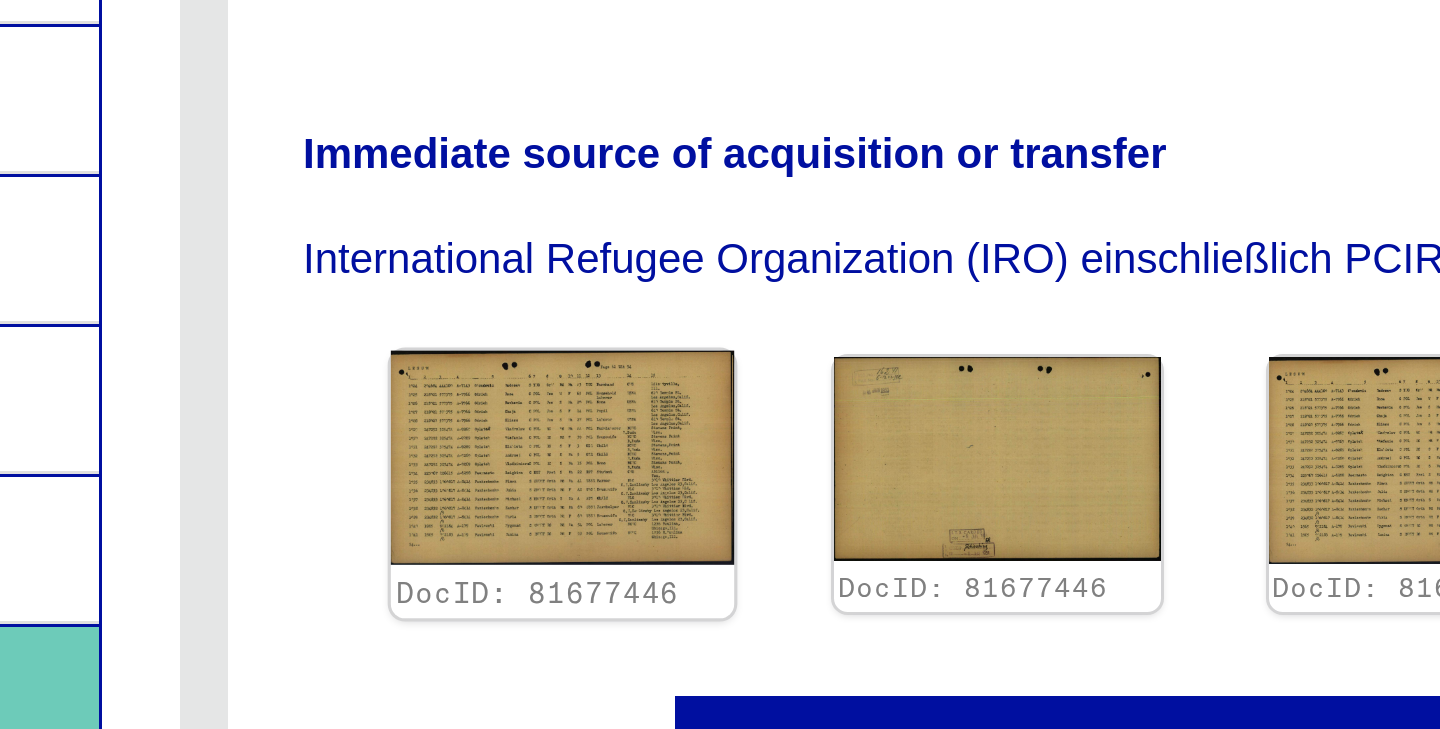 click 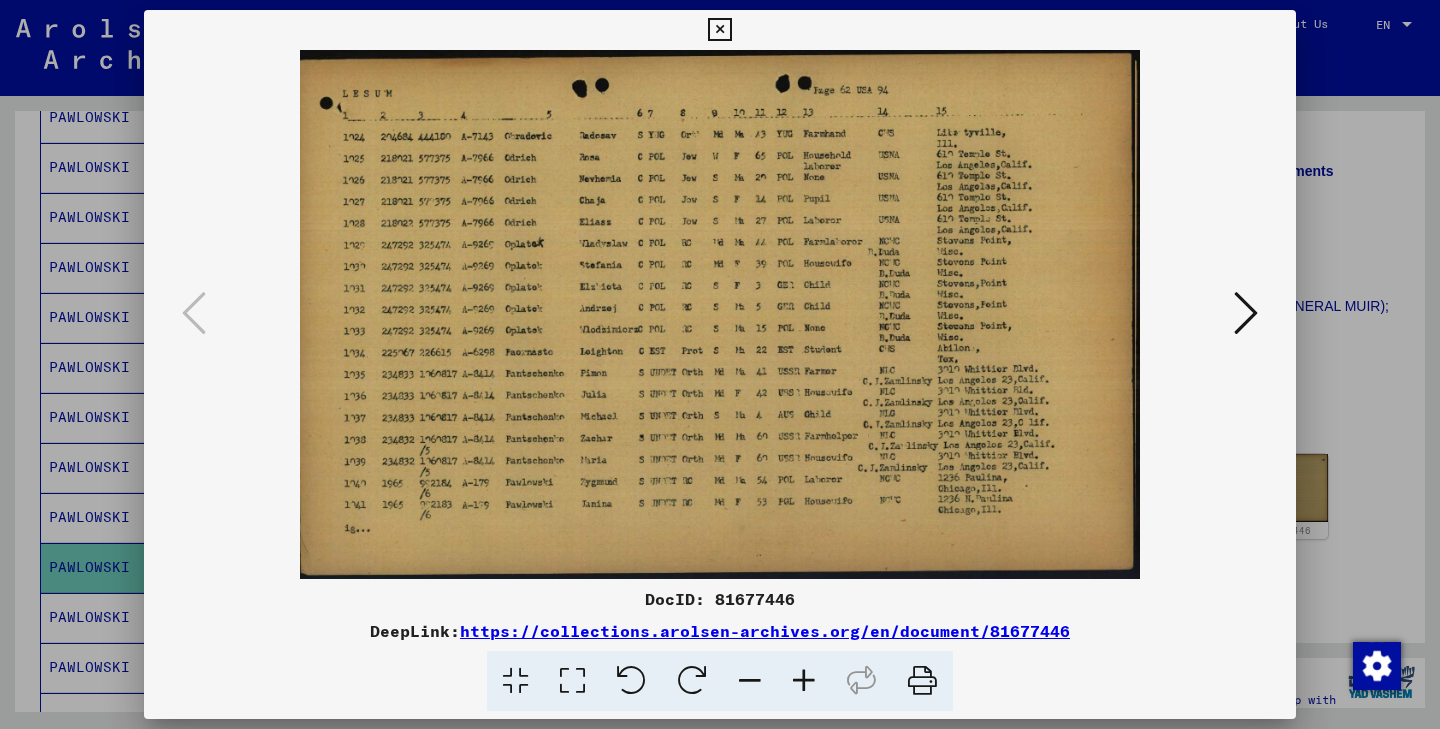 click at bounding box center [719, 30] 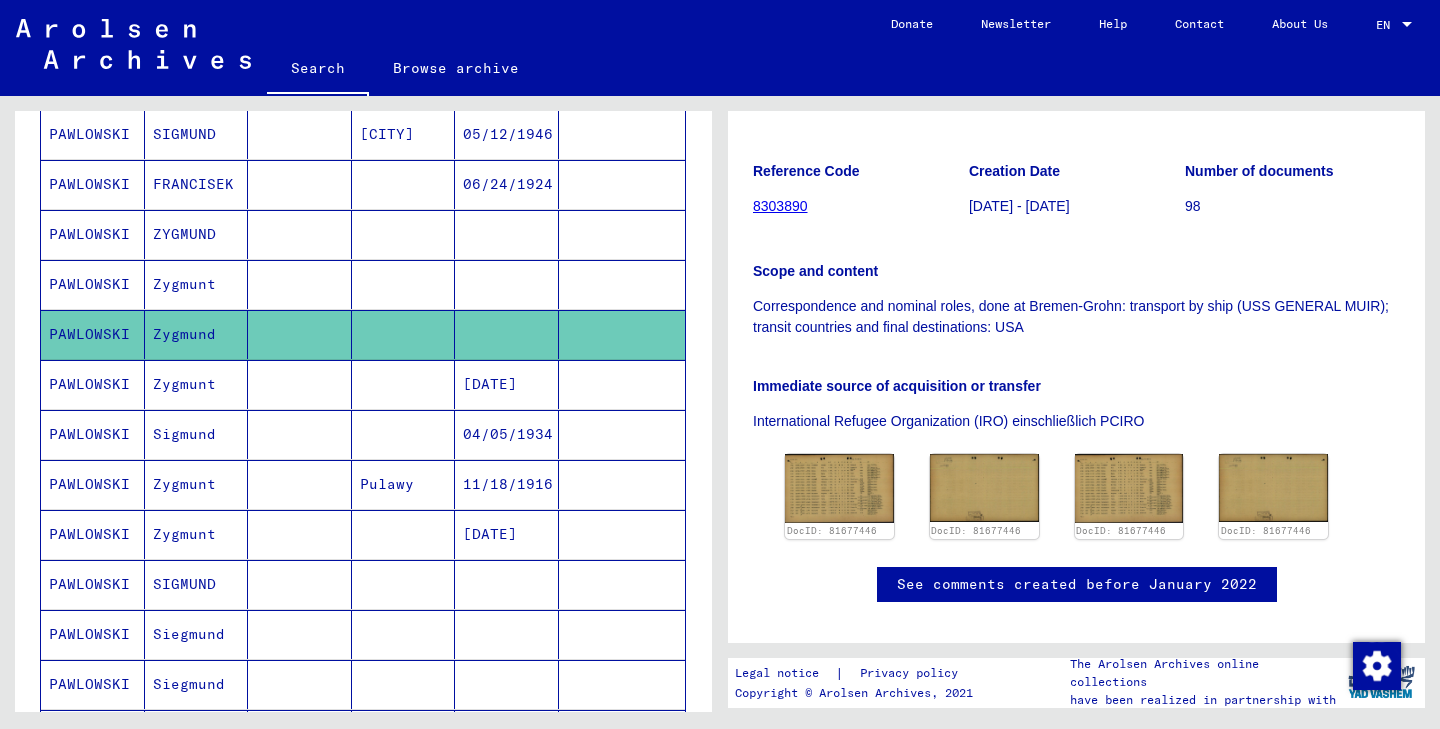 scroll, scrollTop: 744, scrollLeft: 0, axis: vertical 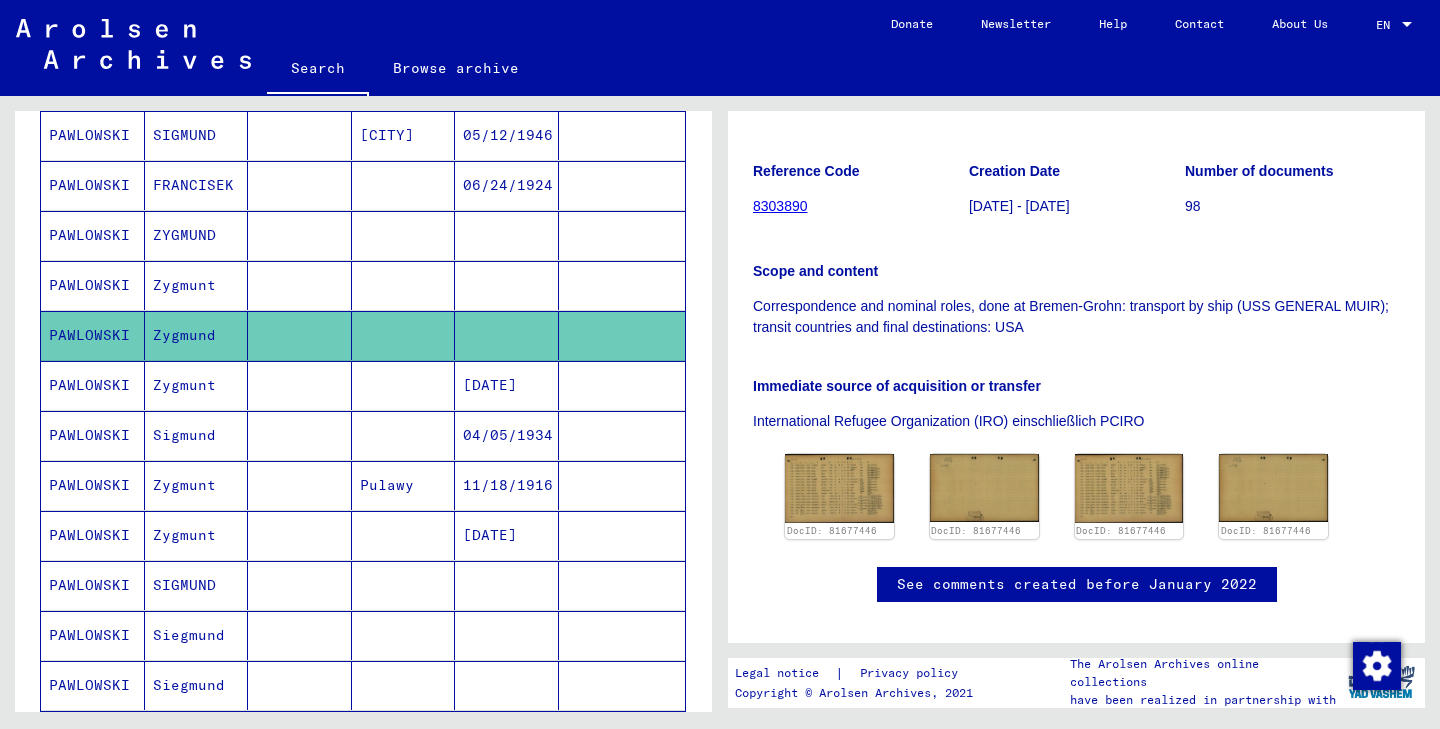 click at bounding box center (300, 635) 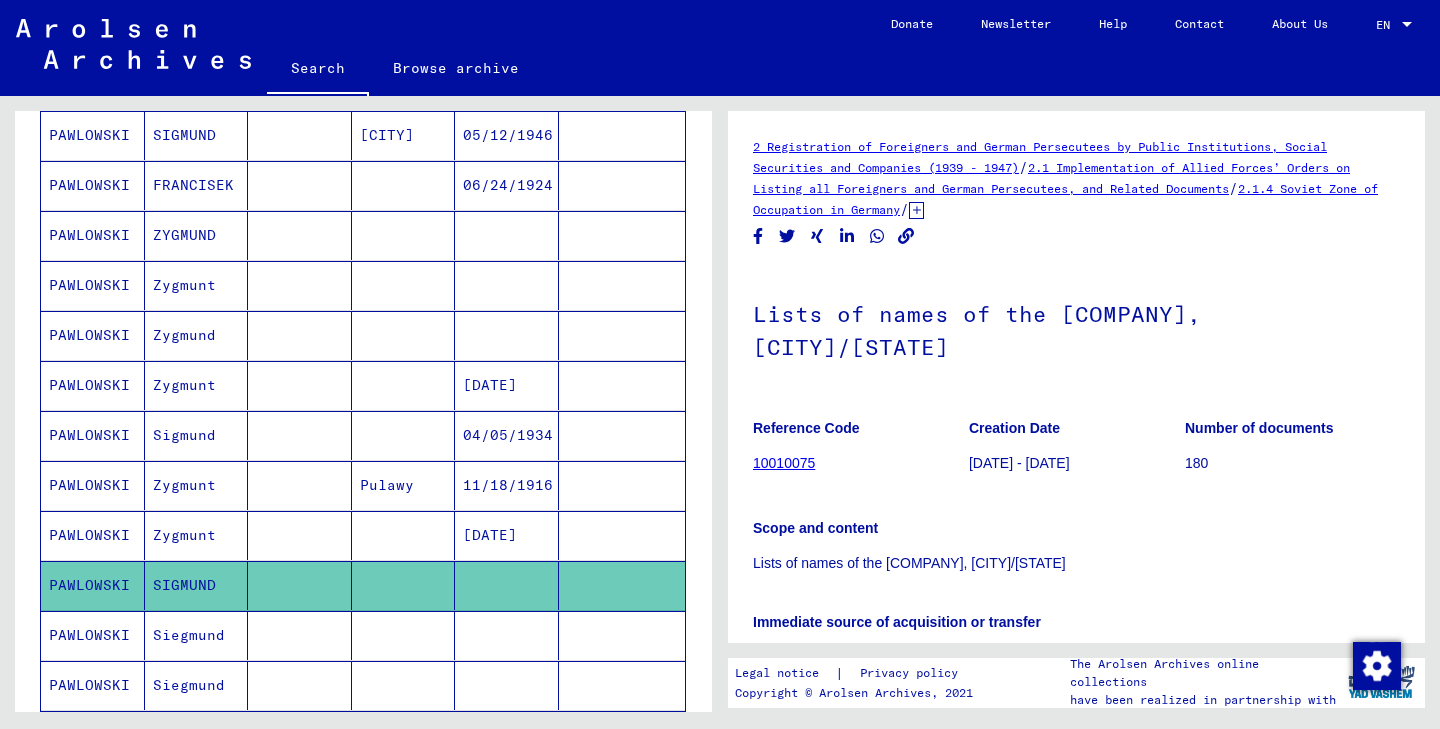 scroll, scrollTop: 0, scrollLeft: 0, axis: both 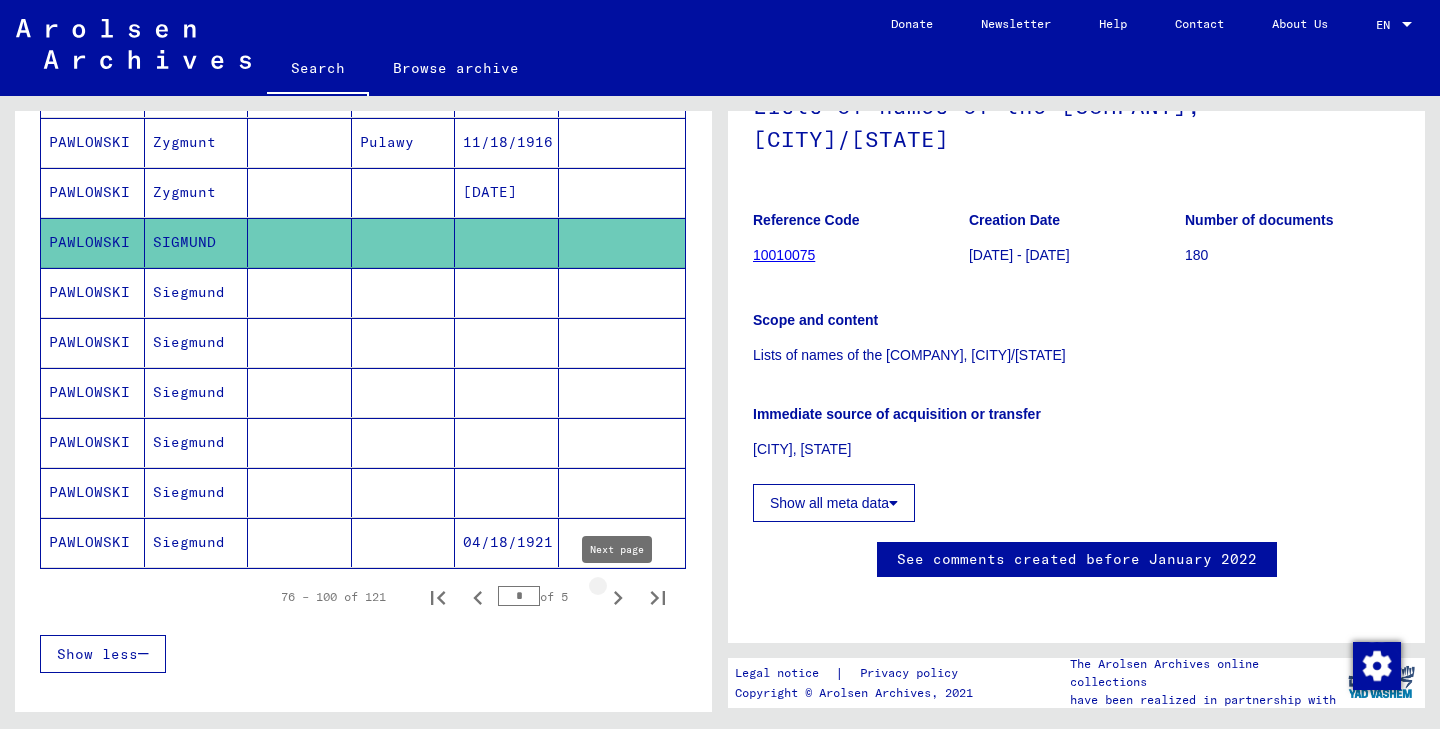 click 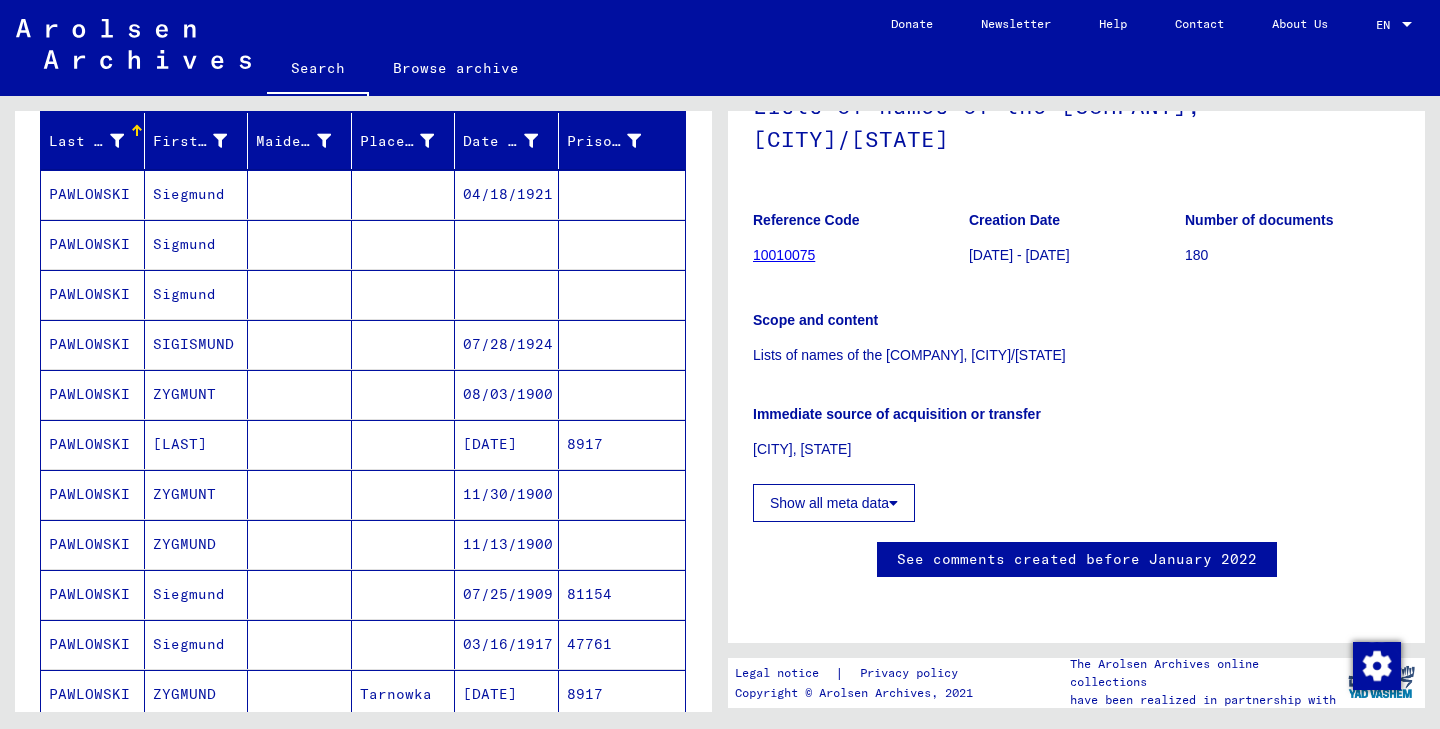 scroll, scrollTop: 230, scrollLeft: 0, axis: vertical 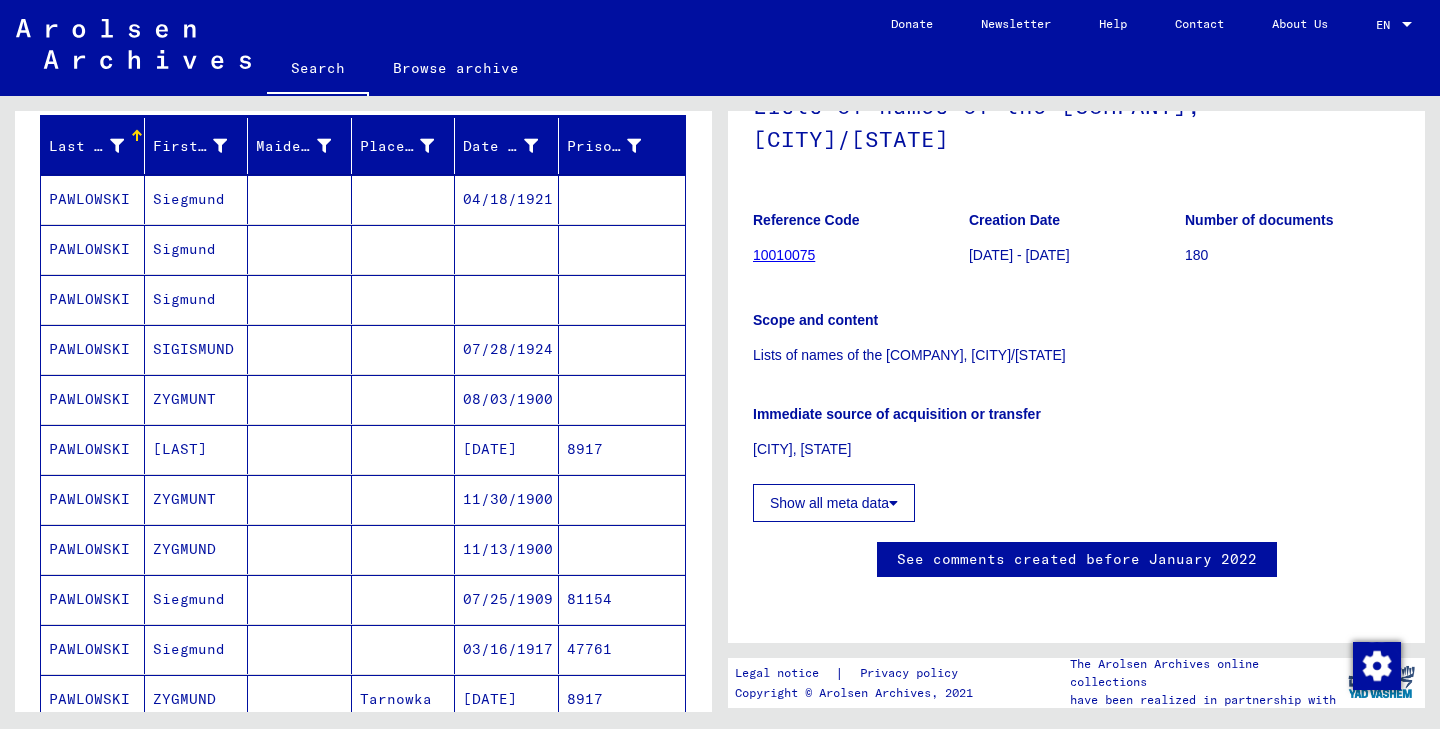 click at bounding box center [300, 299] 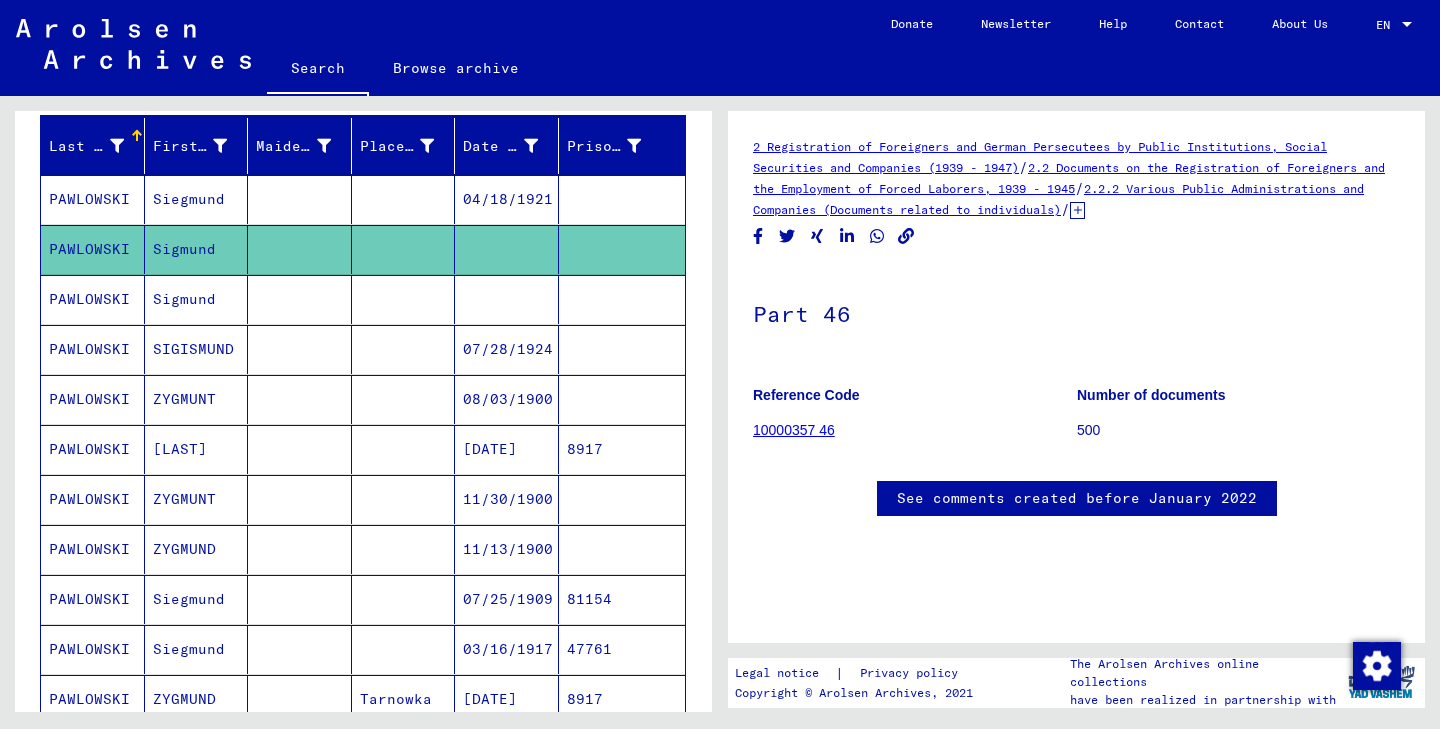 scroll, scrollTop: 0, scrollLeft: 0, axis: both 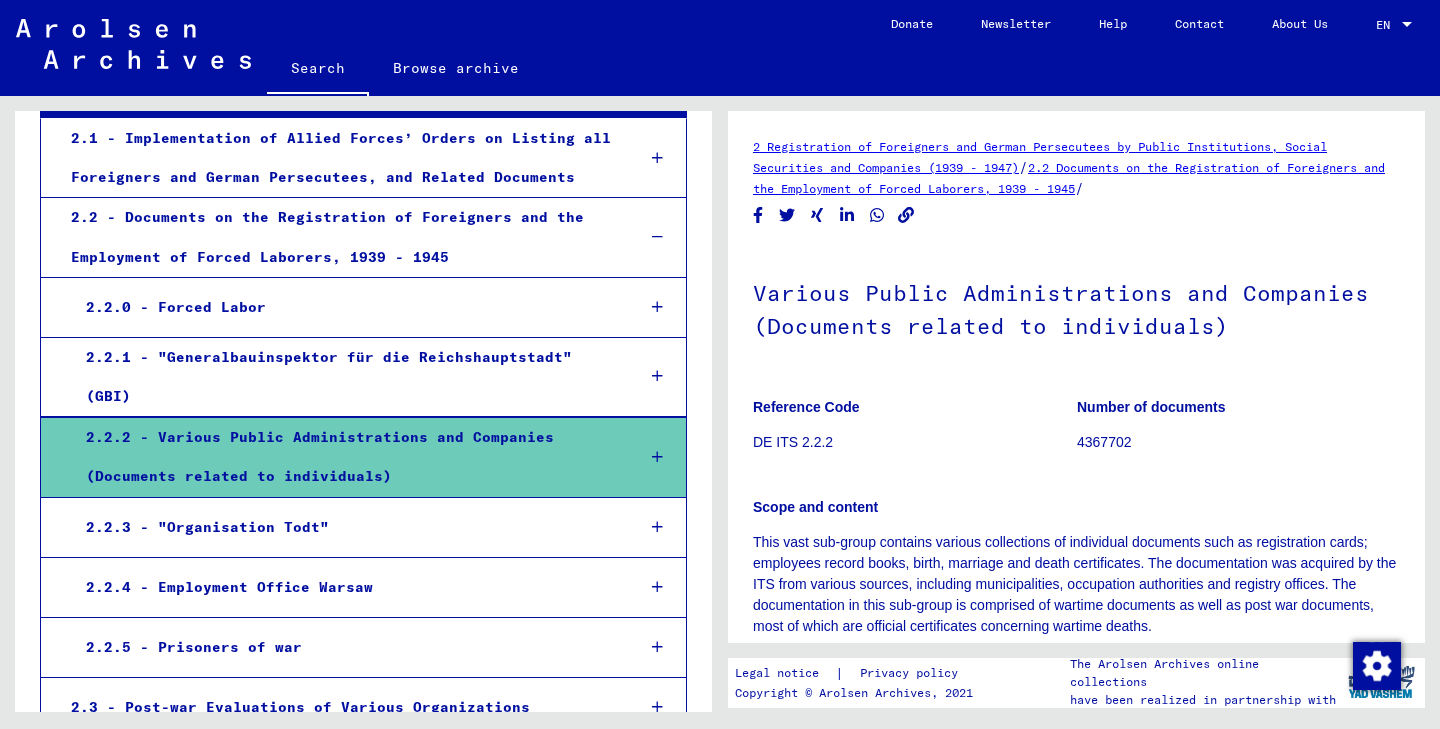 click at bounding box center [657, 457] 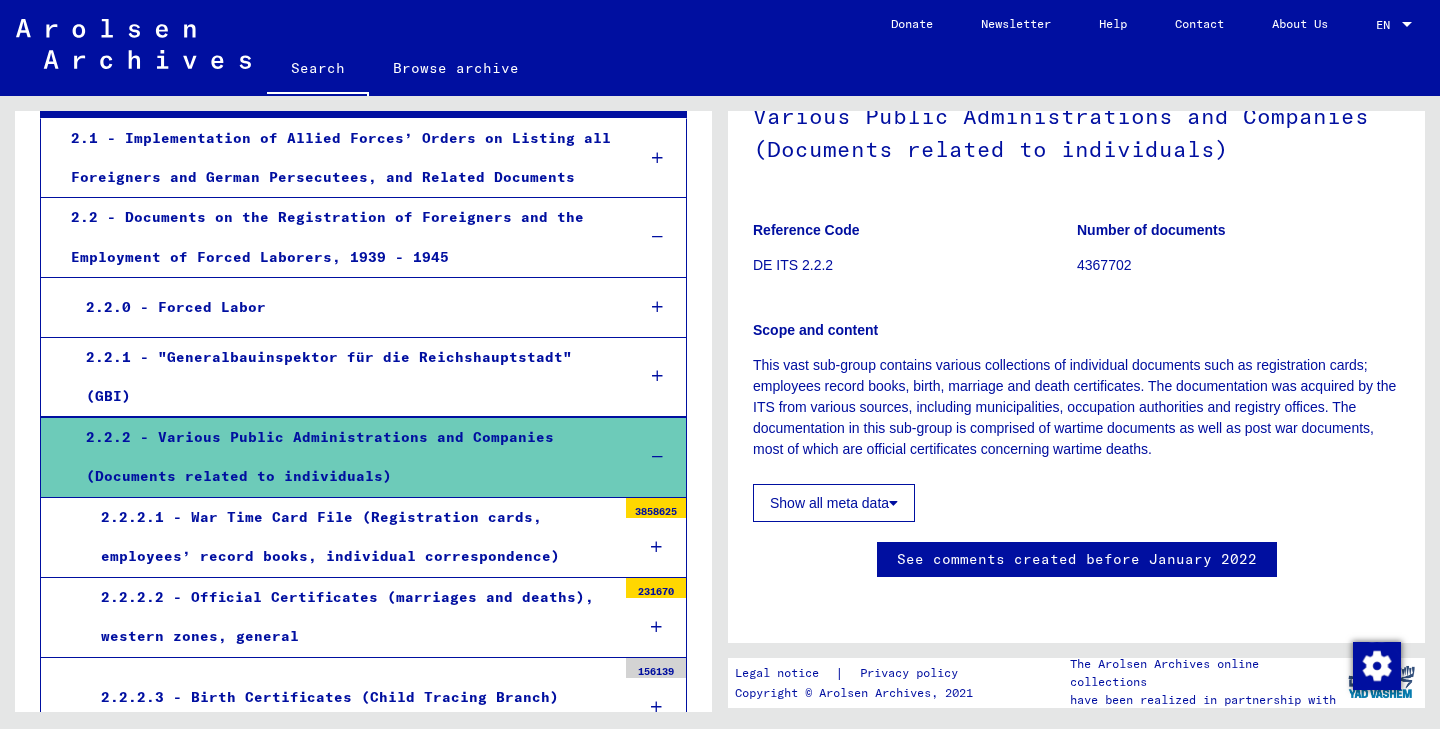 scroll, scrollTop: 306, scrollLeft: 0, axis: vertical 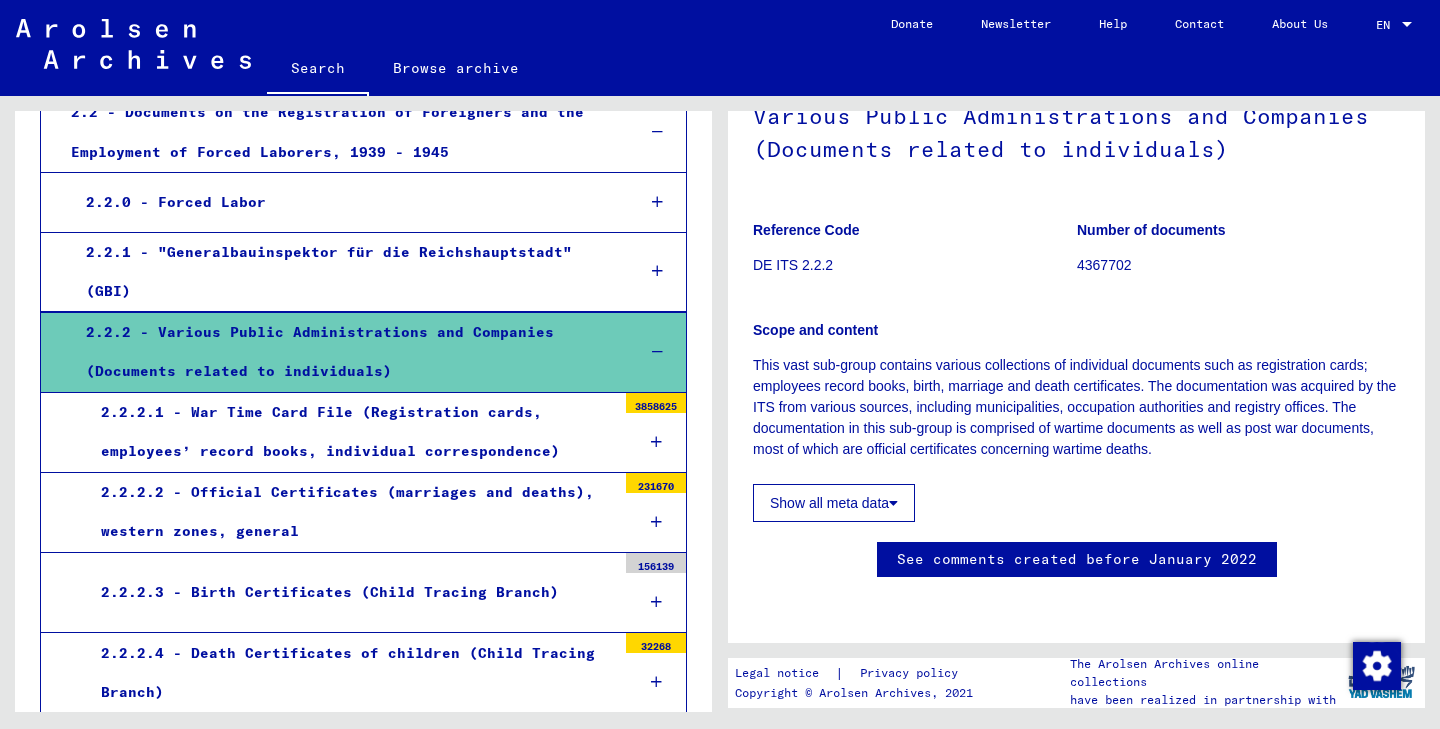 click on "2.2.2.1 - War Time Card File (Registration cards, employees’ record books, individual correspondence)" at bounding box center [351, 432] 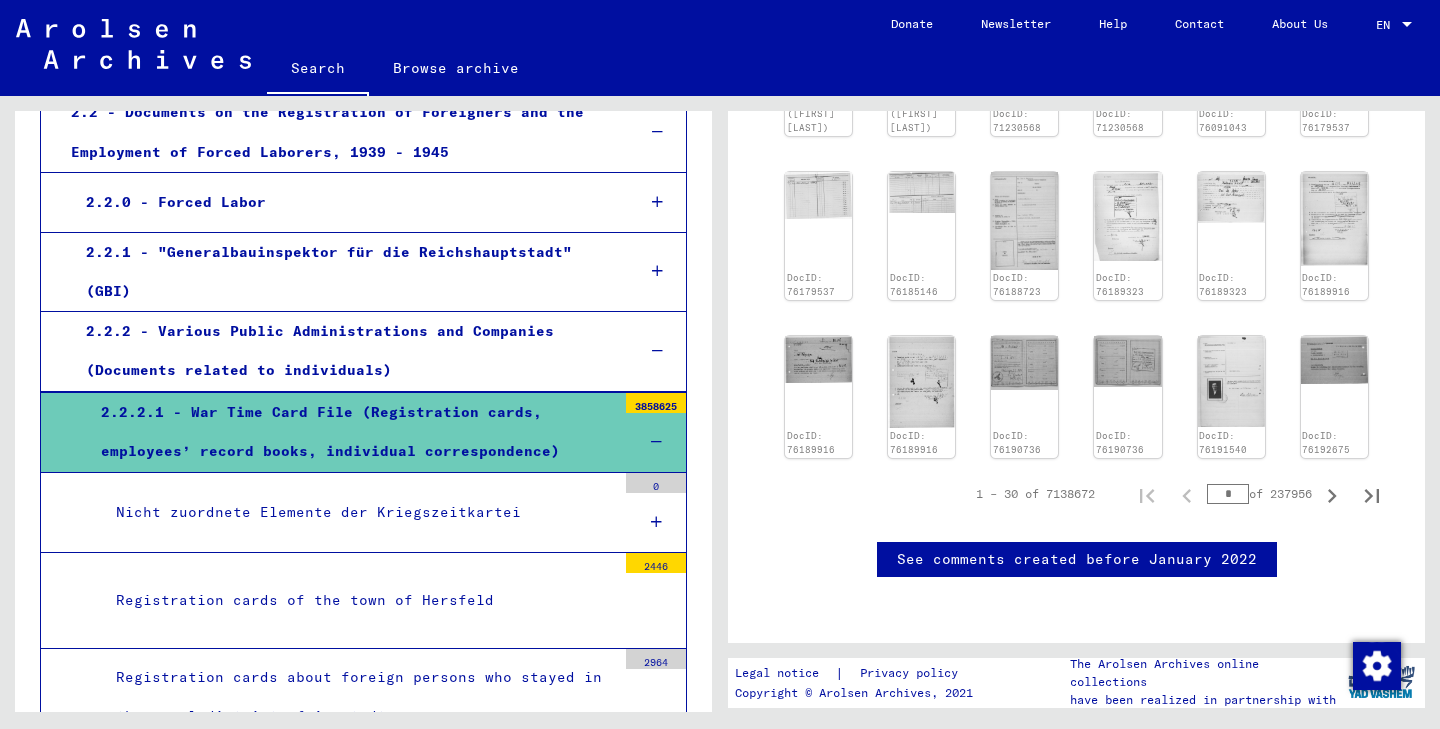 scroll, scrollTop: 1341, scrollLeft: 0, axis: vertical 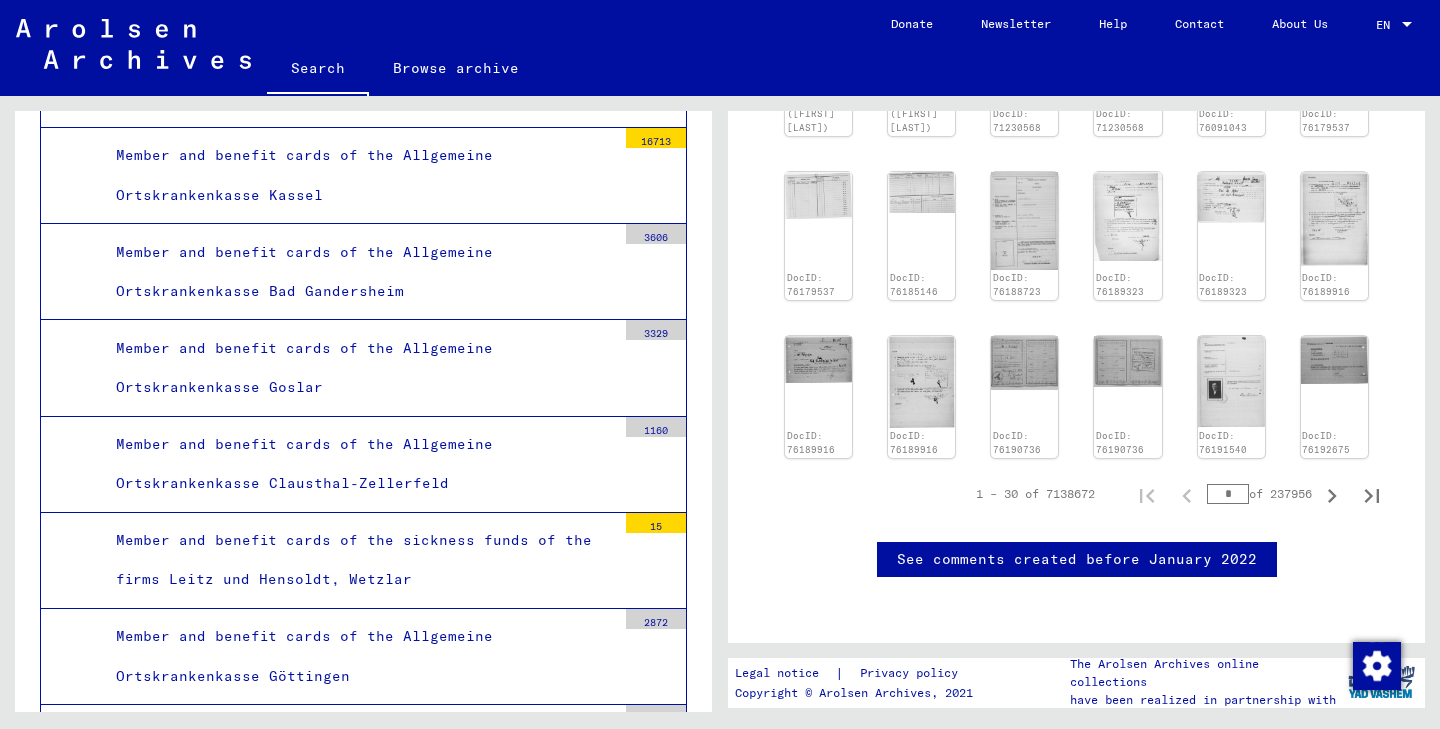 click at bounding box center (656, 858) 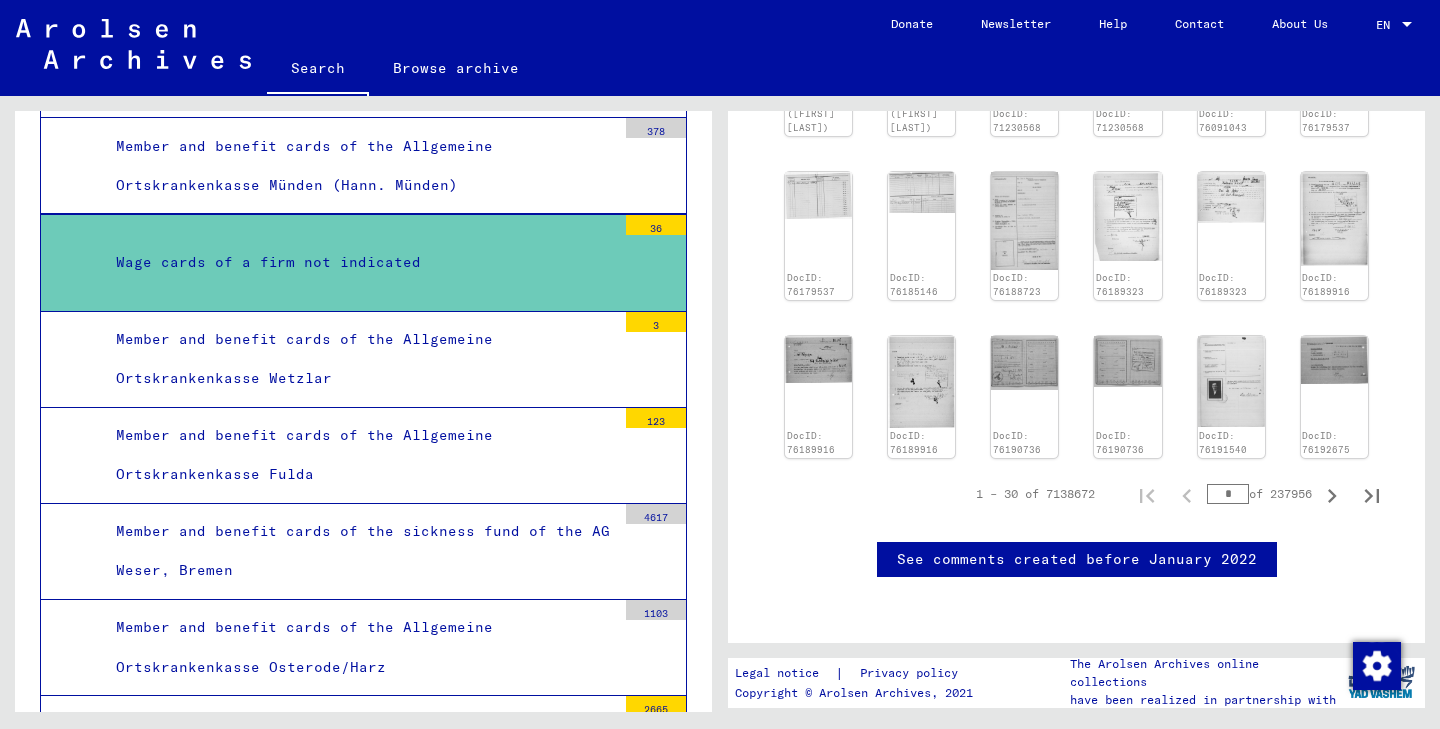scroll, scrollTop: 4632, scrollLeft: 0, axis: vertical 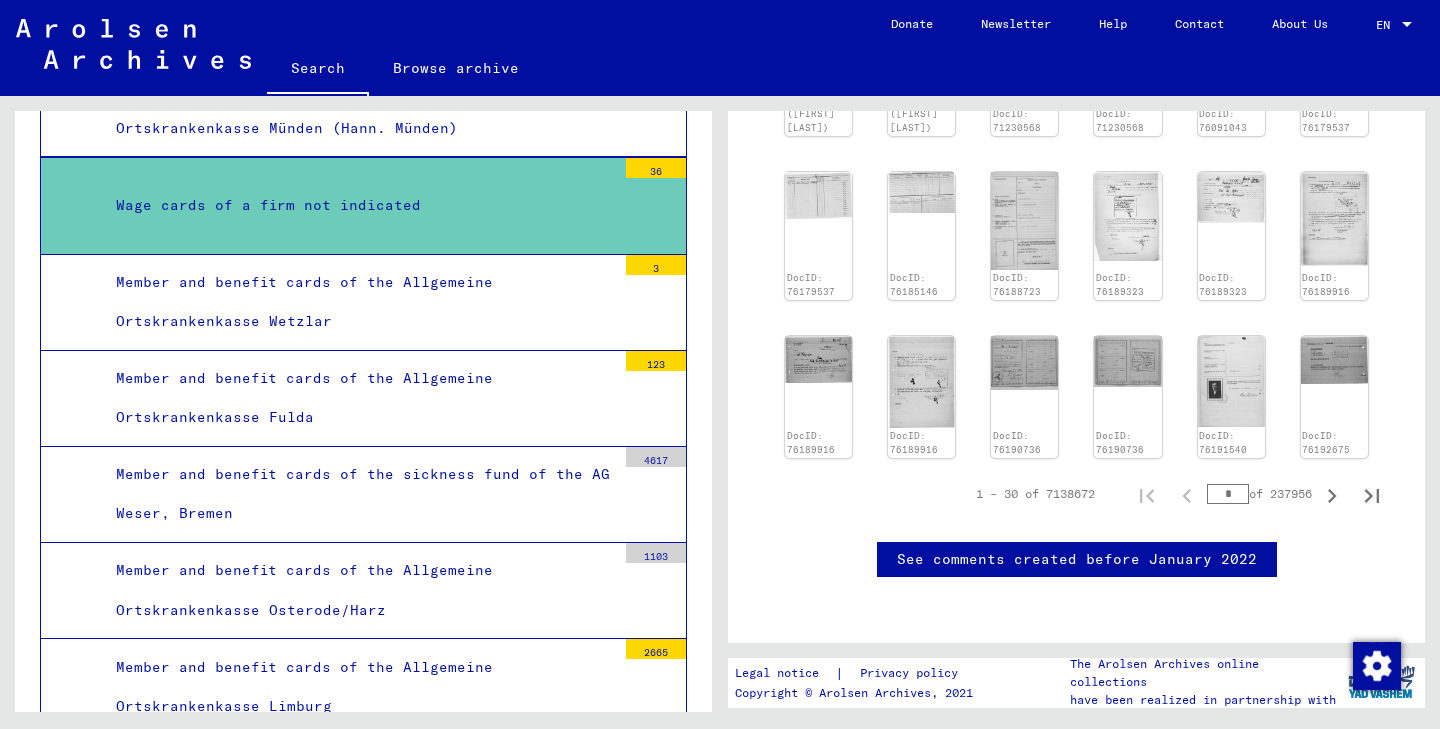 click on "7" at bounding box center [656, 1034] 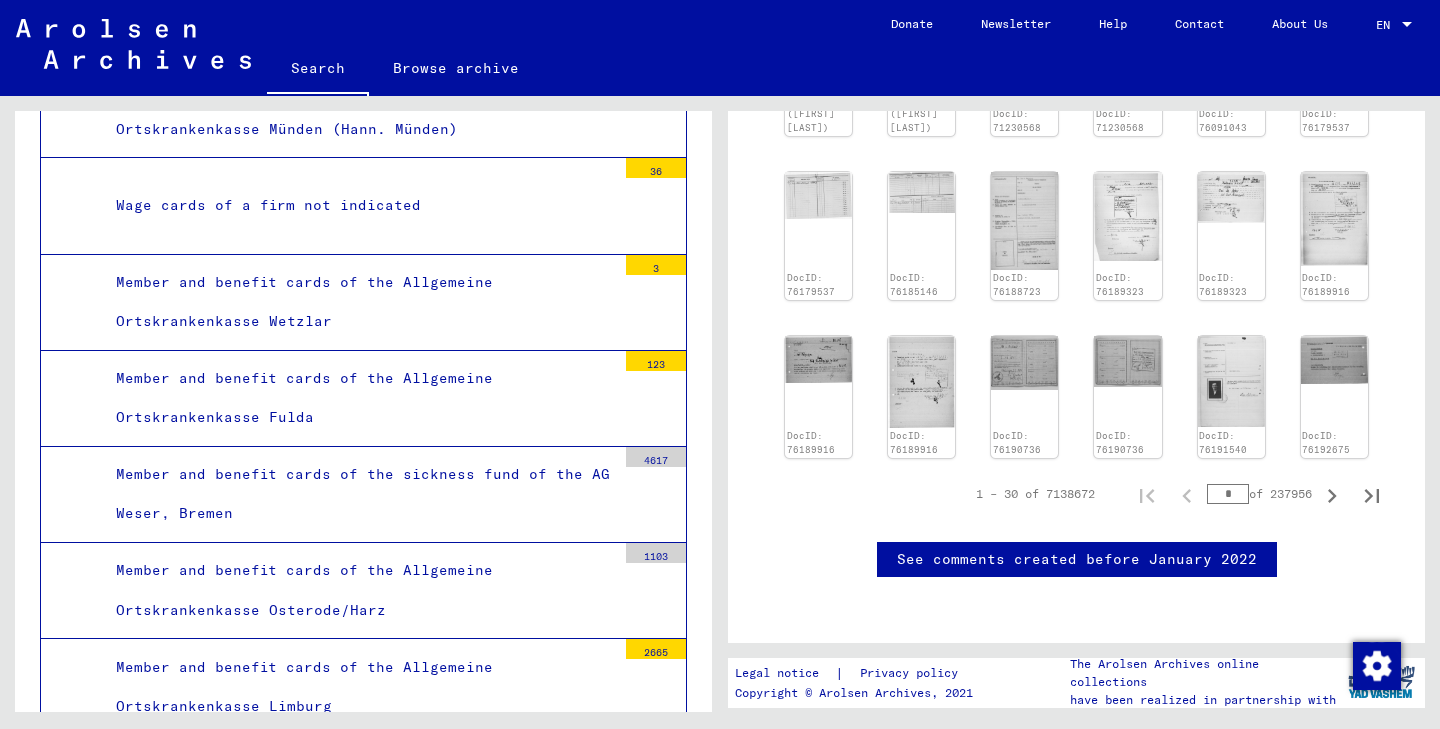 click on "7" at bounding box center (656, 1035) 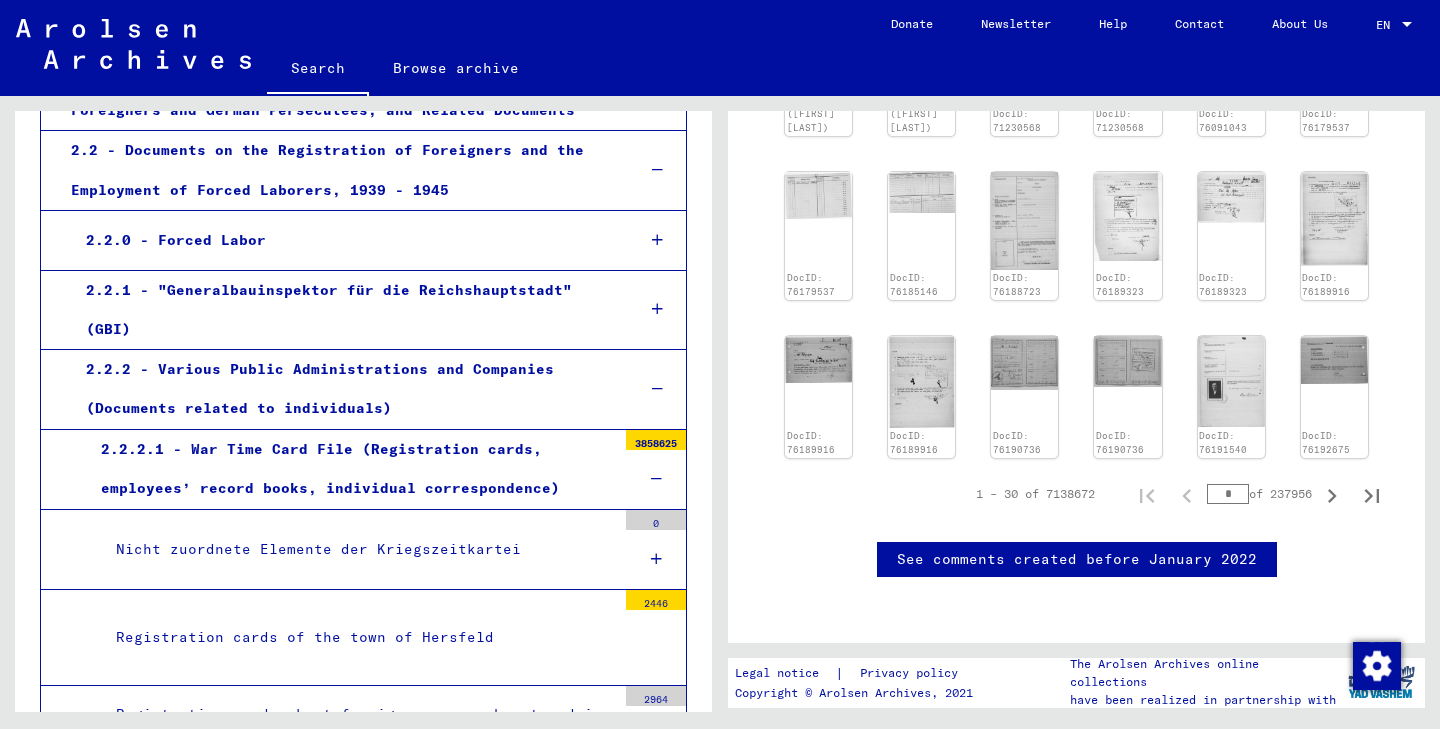 scroll, scrollTop: 371, scrollLeft: 0, axis: vertical 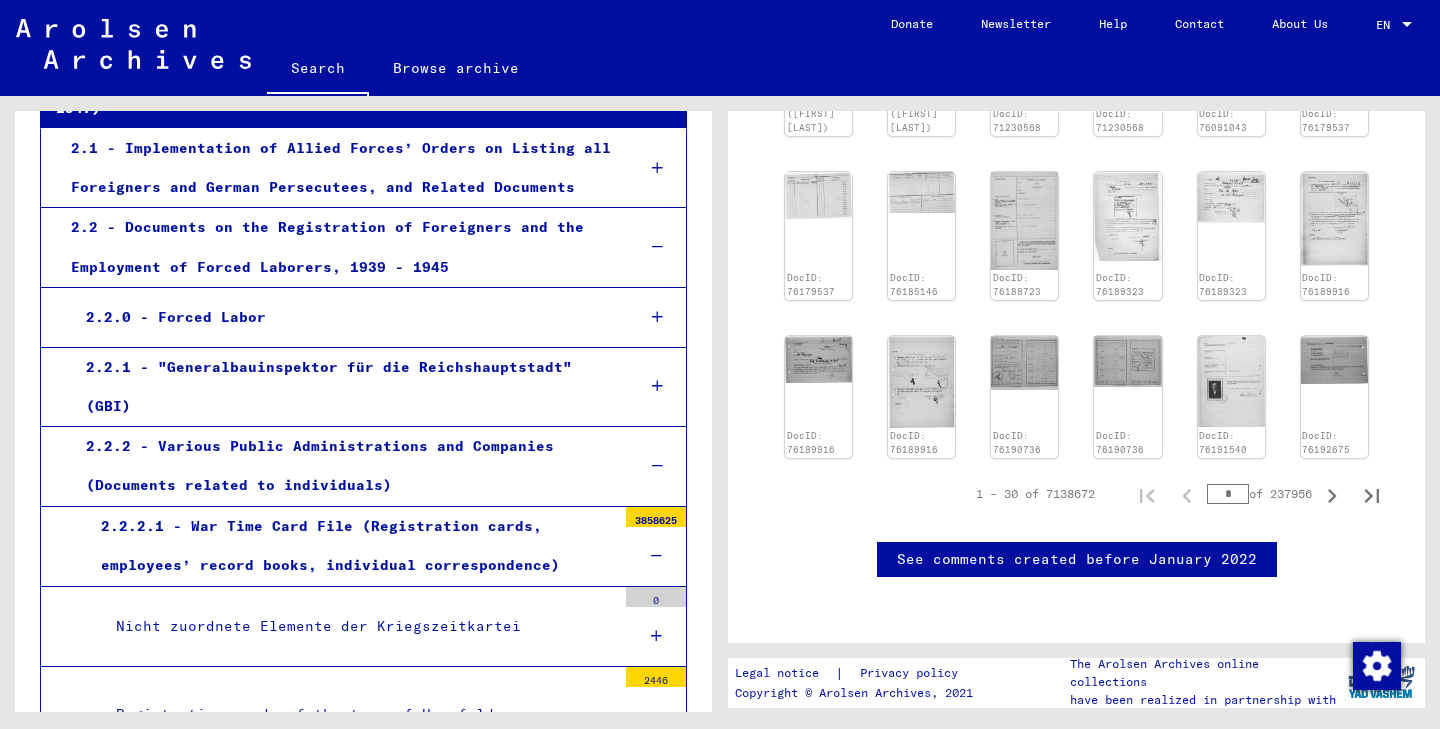 click at bounding box center [657, 466] 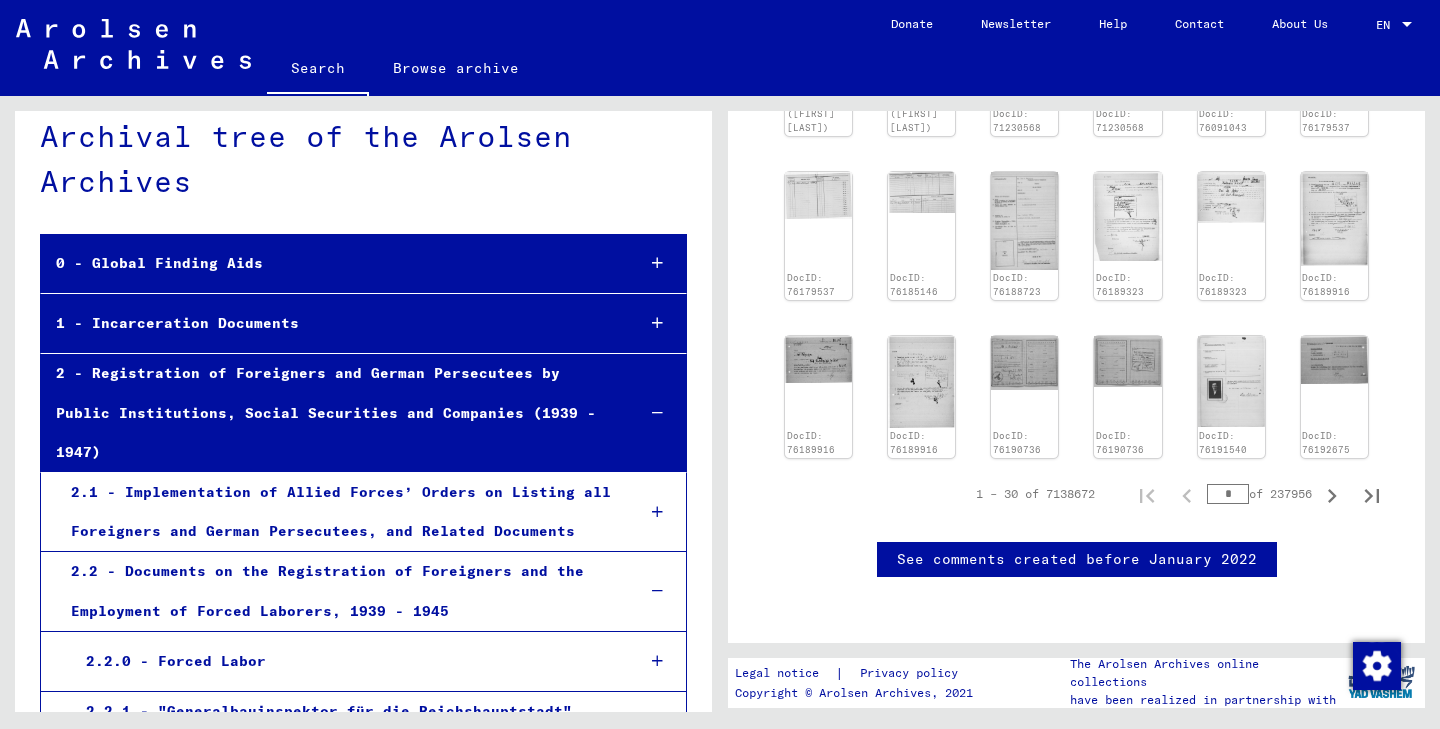 scroll, scrollTop: 24, scrollLeft: 0, axis: vertical 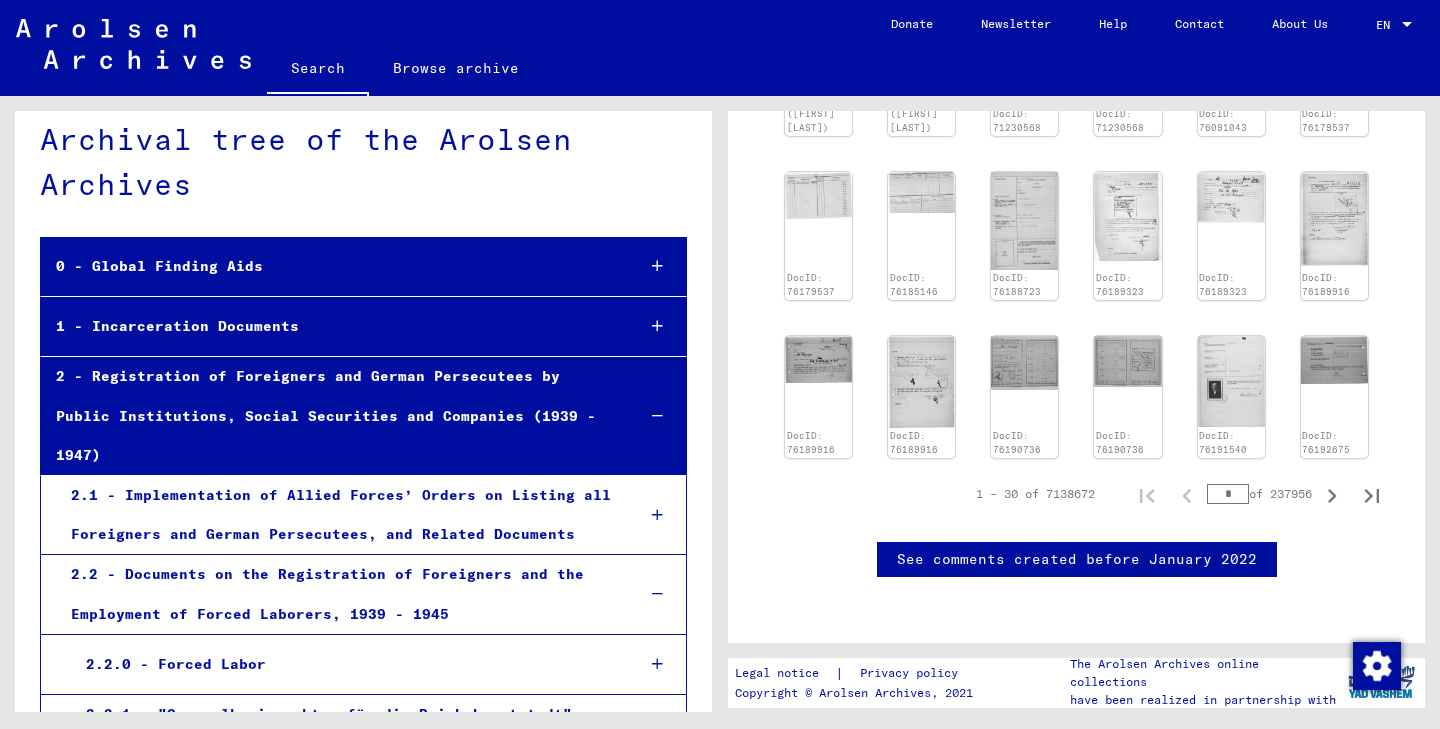 click at bounding box center [657, 664] 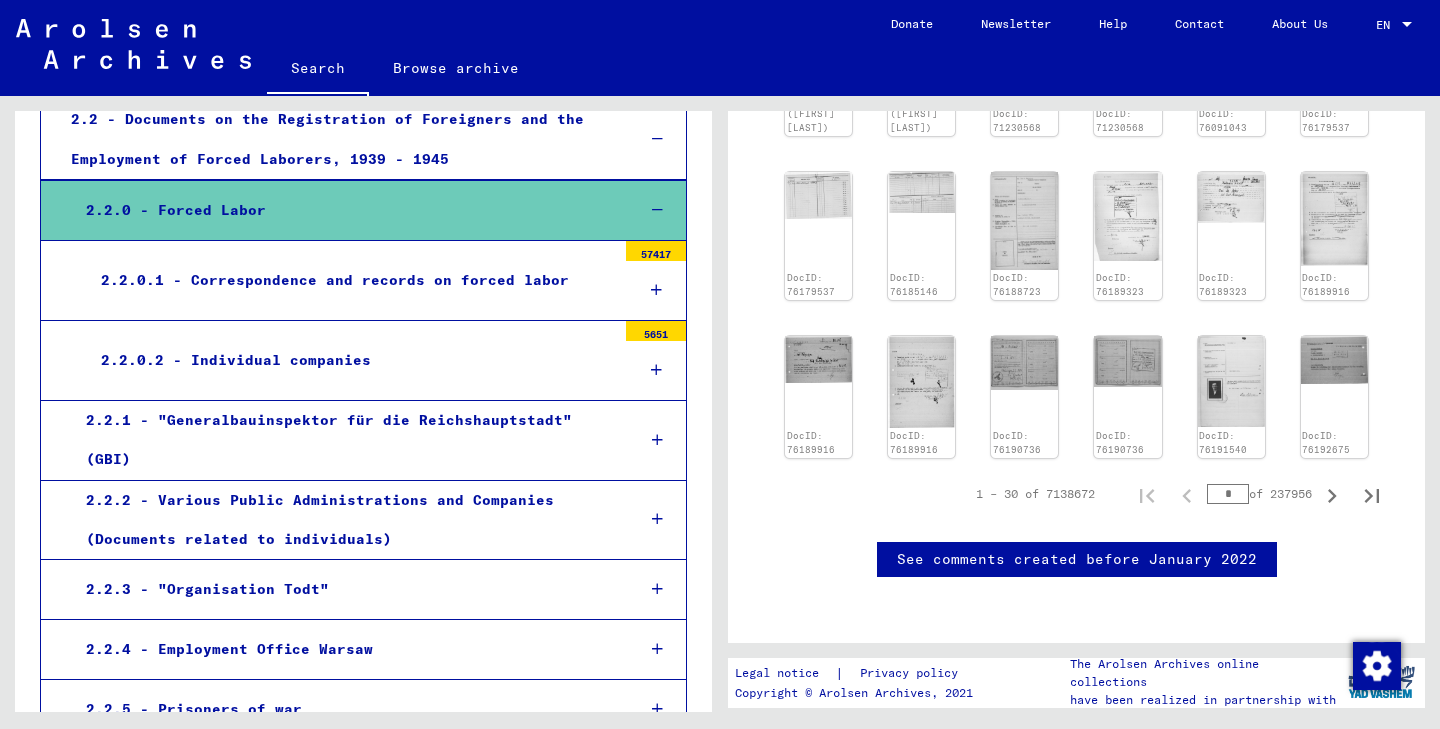 scroll, scrollTop: 478, scrollLeft: 0, axis: vertical 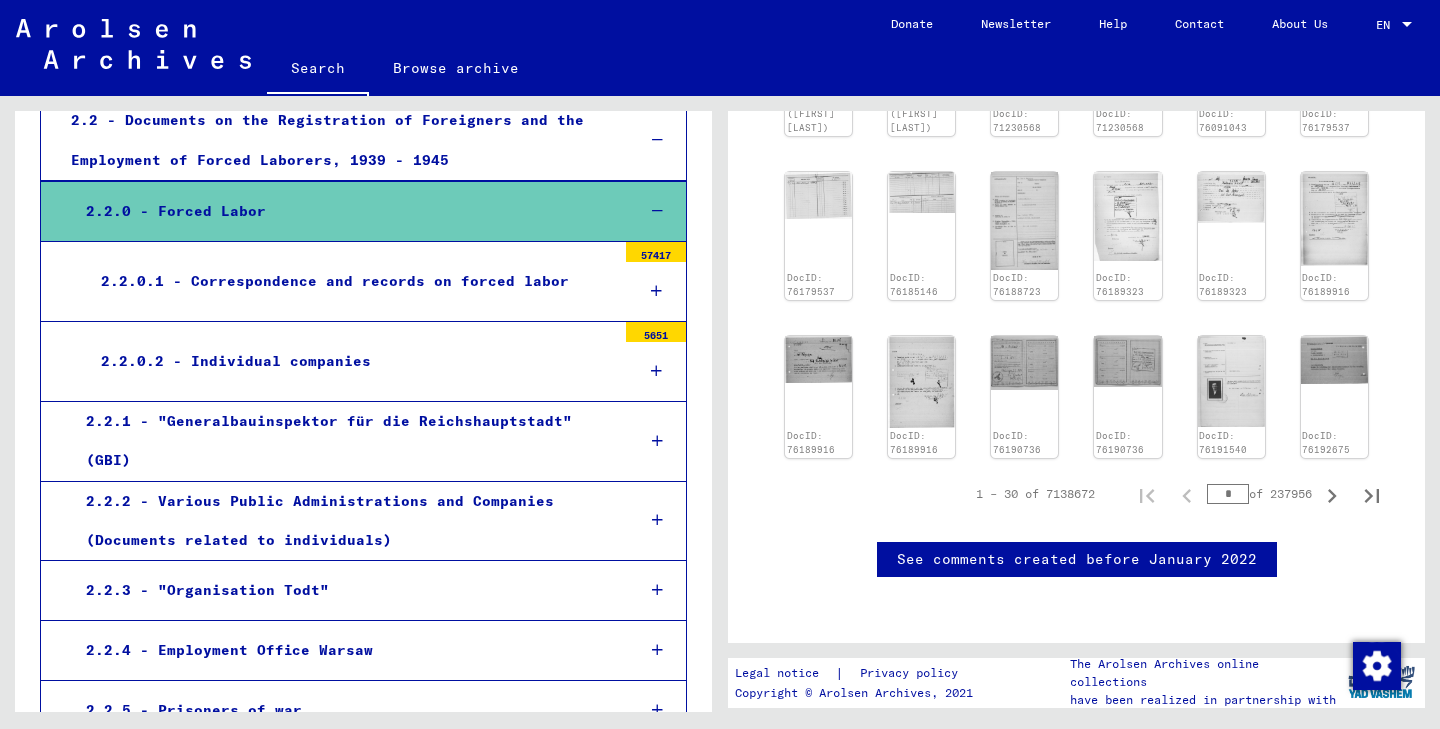 click at bounding box center [657, 710] 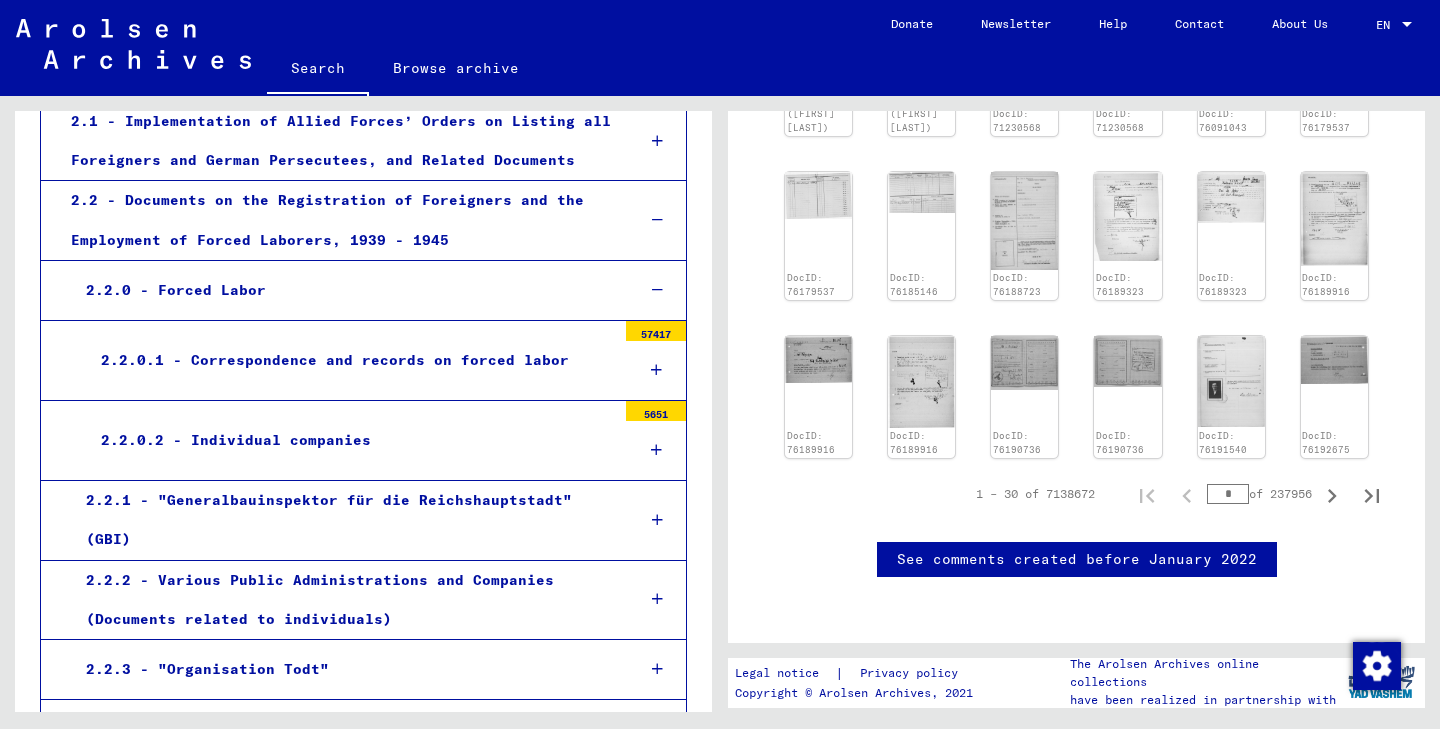 scroll, scrollTop: 342, scrollLeft: 0, axis: vertical 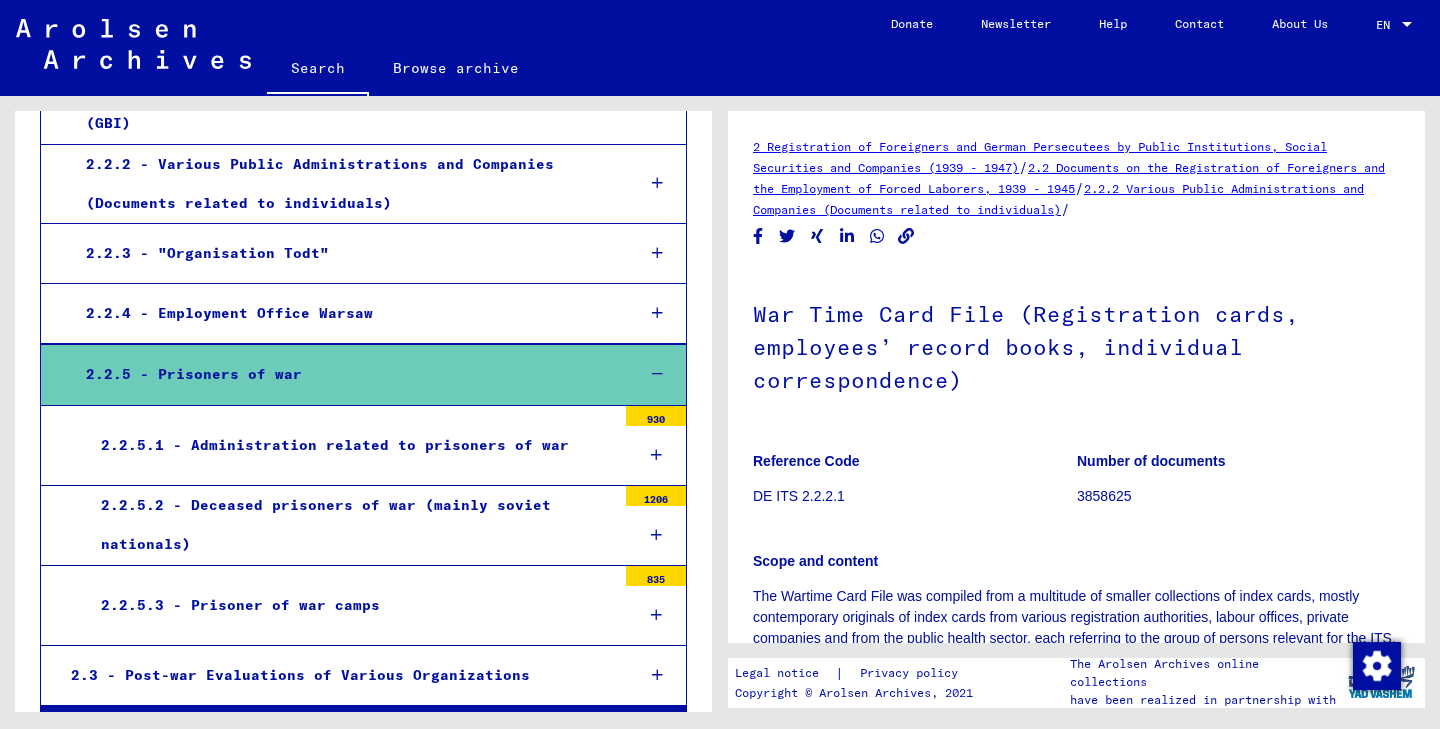 click at bounding box center [656, 615] 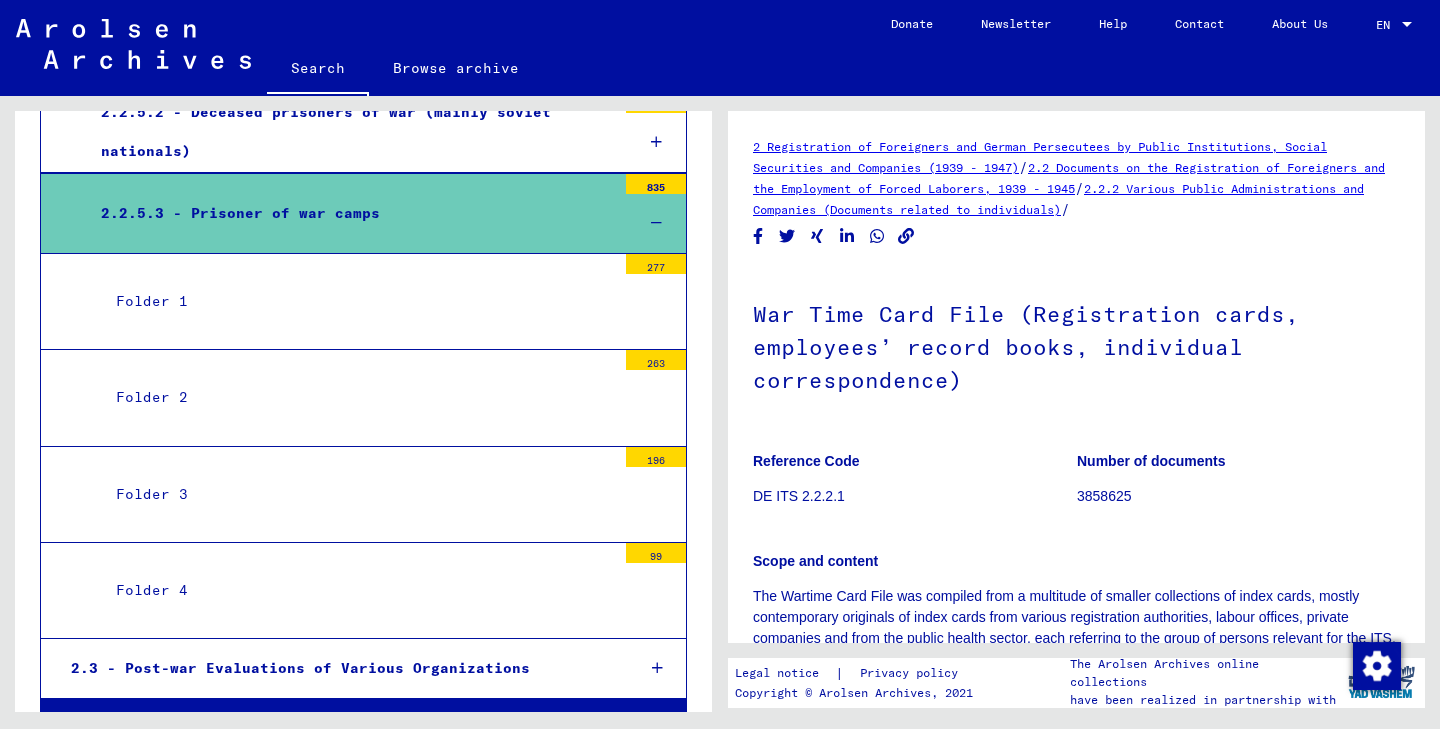scroll, scrollTop: 1212, scrollLeft: 0, axis: vertical 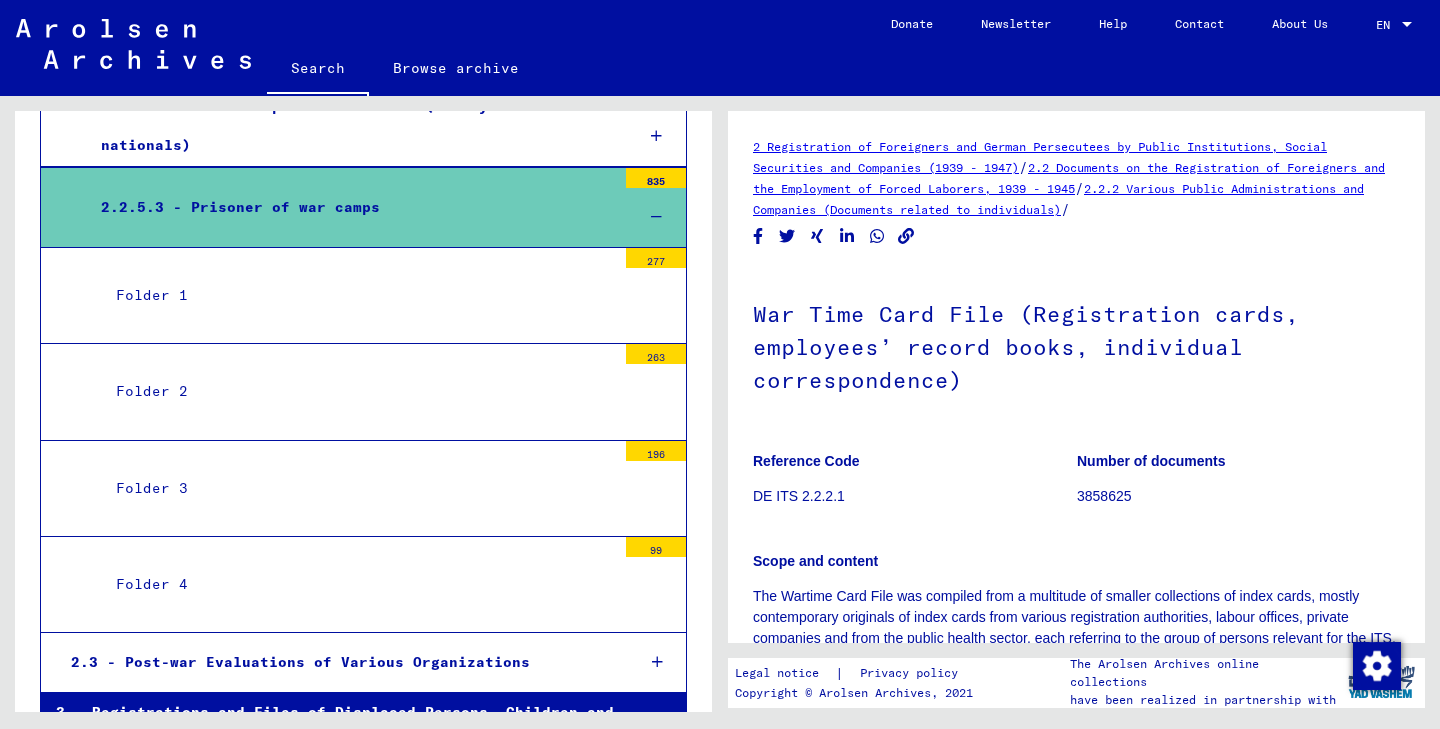 click on "Folder 1" at bounding box center (358, 295) 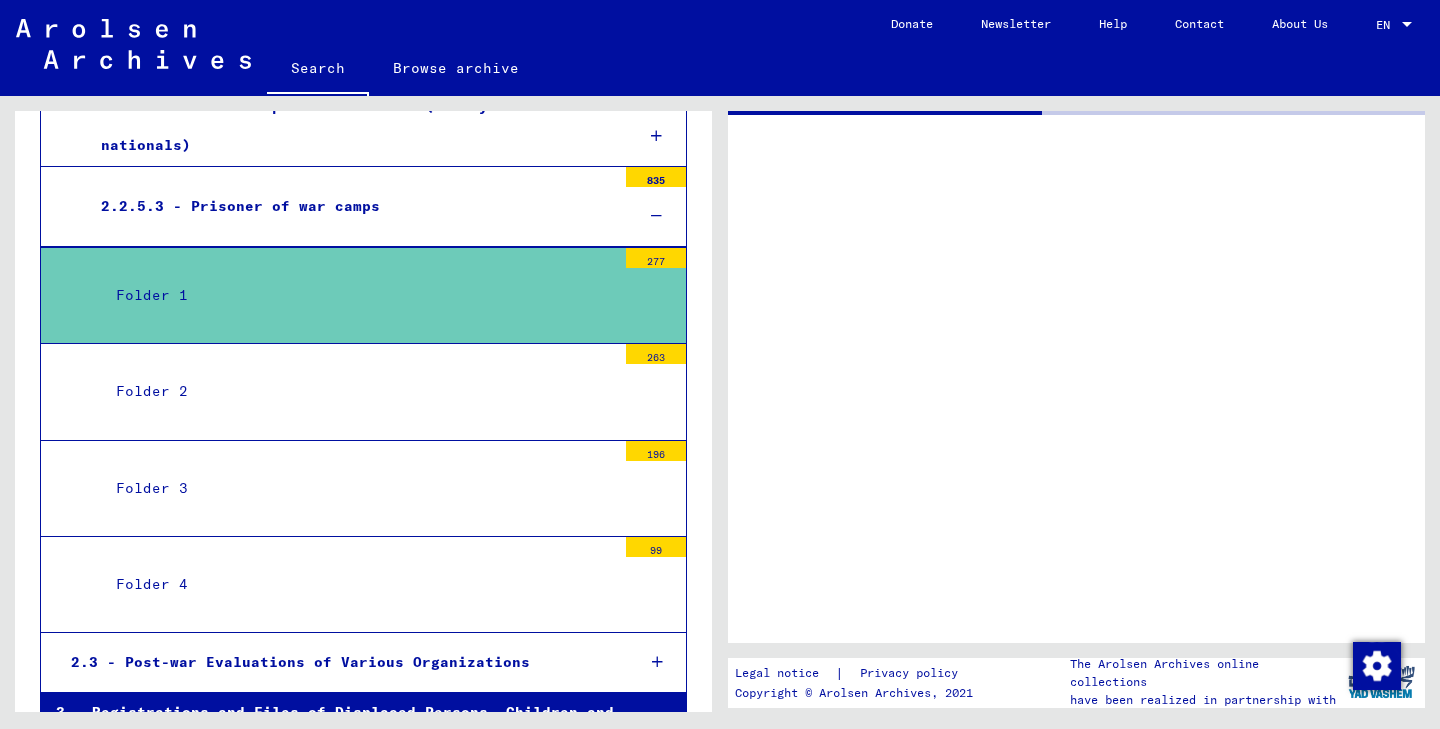 scroll, scrollTop: 1211, scrollLeft: 0, axis: vertical 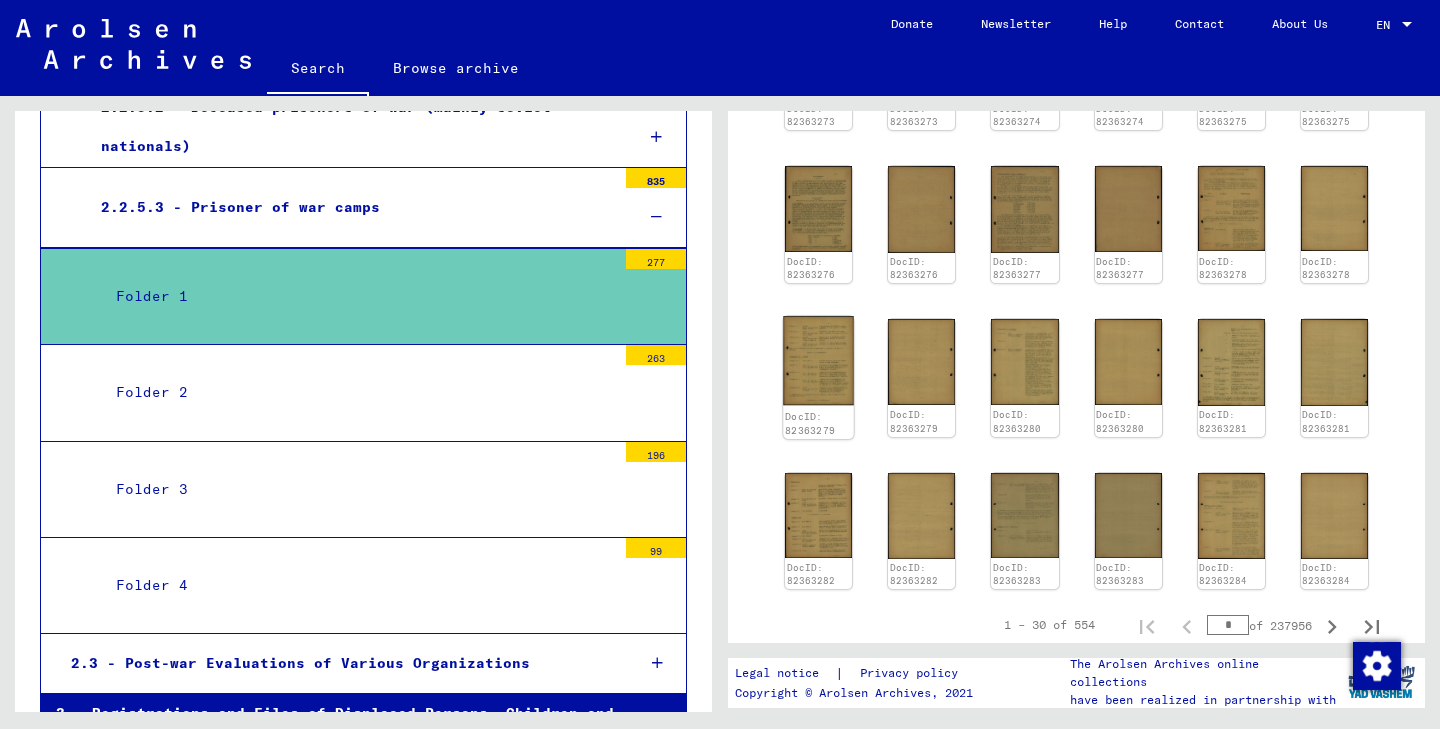 click 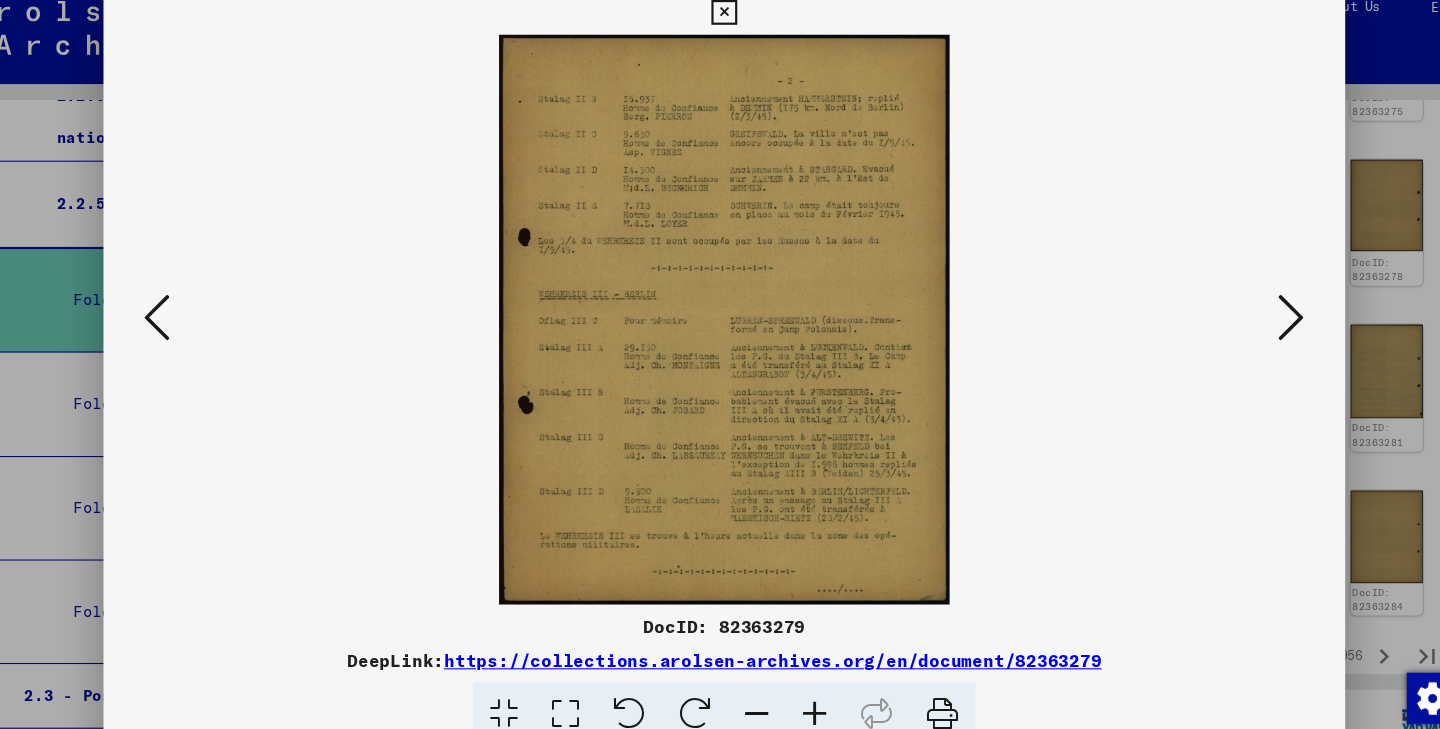click at bounding box center (719, 30) 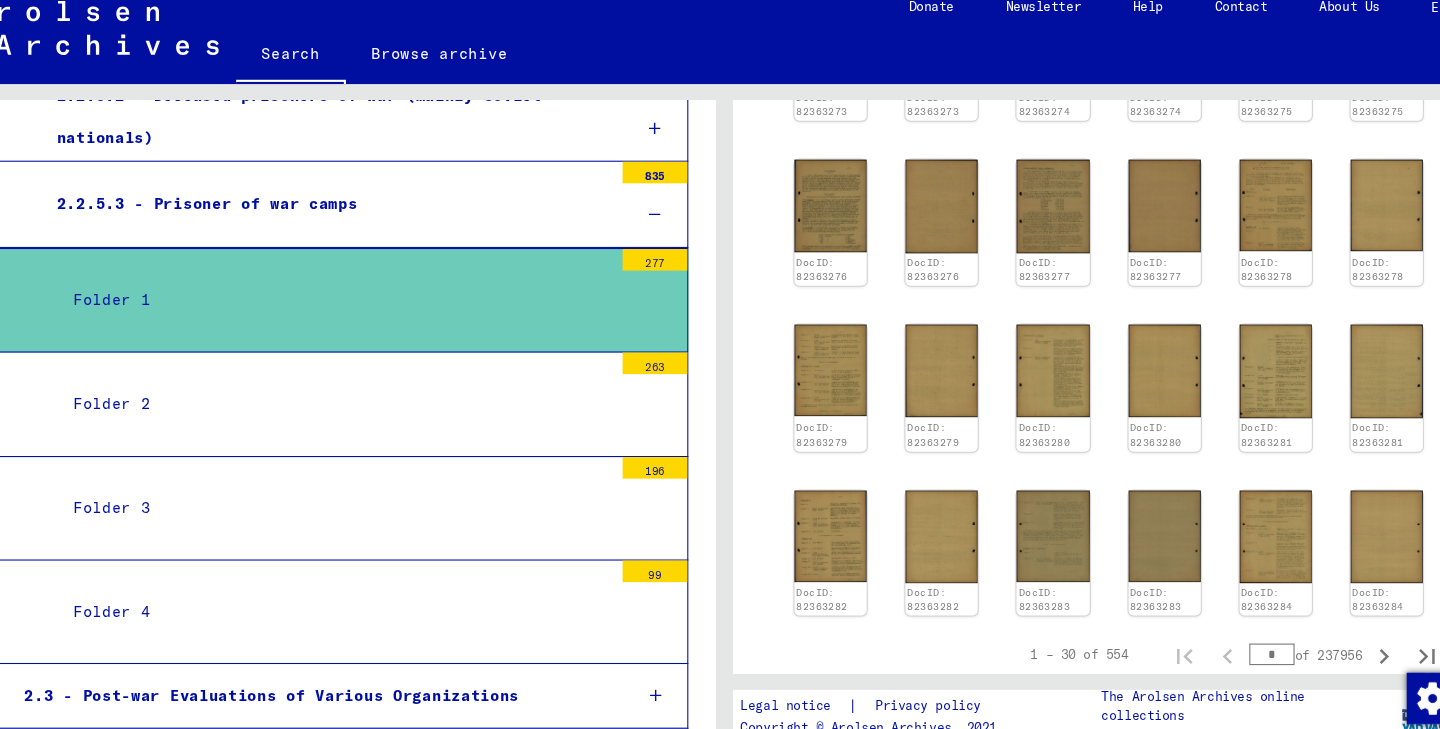 click at bounding box center [656, 402] 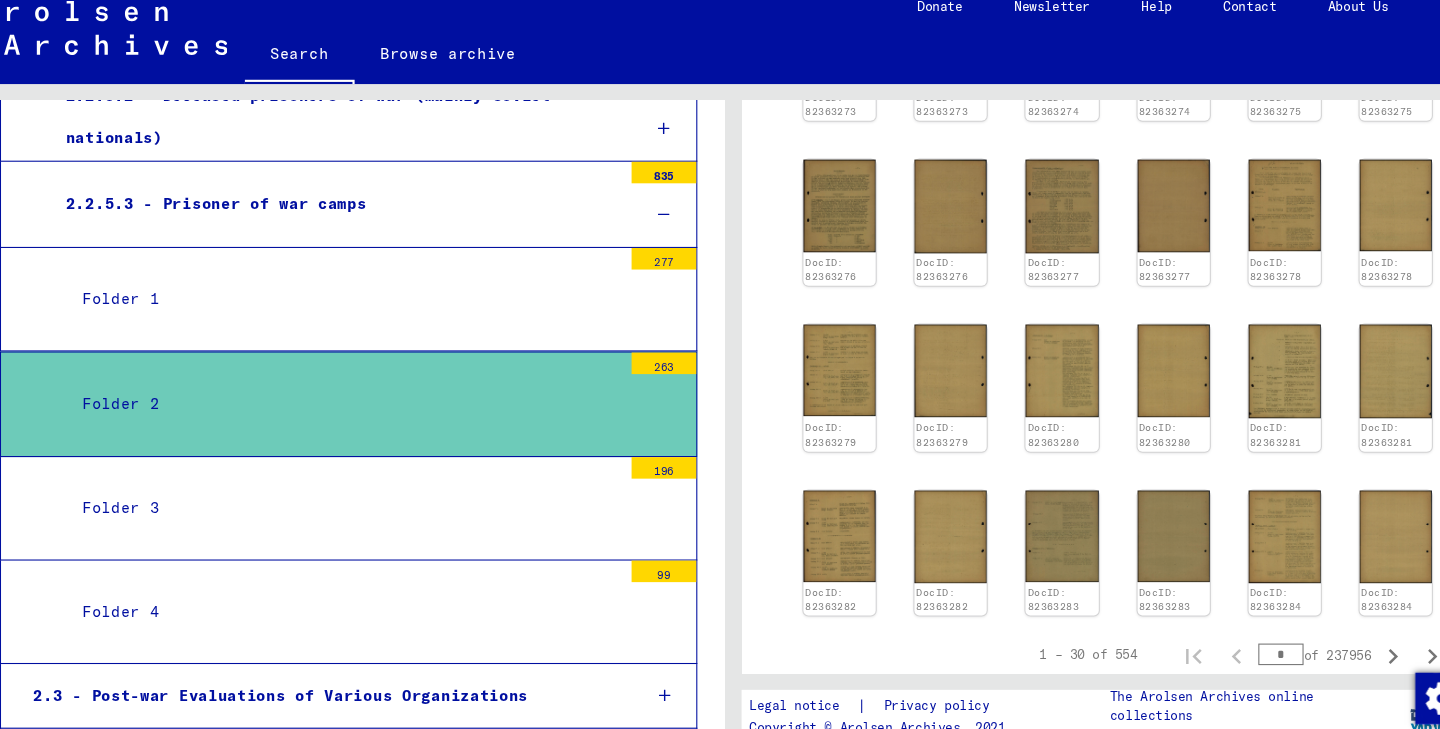 click on "Folder 2" at bounding box center [358, 392] 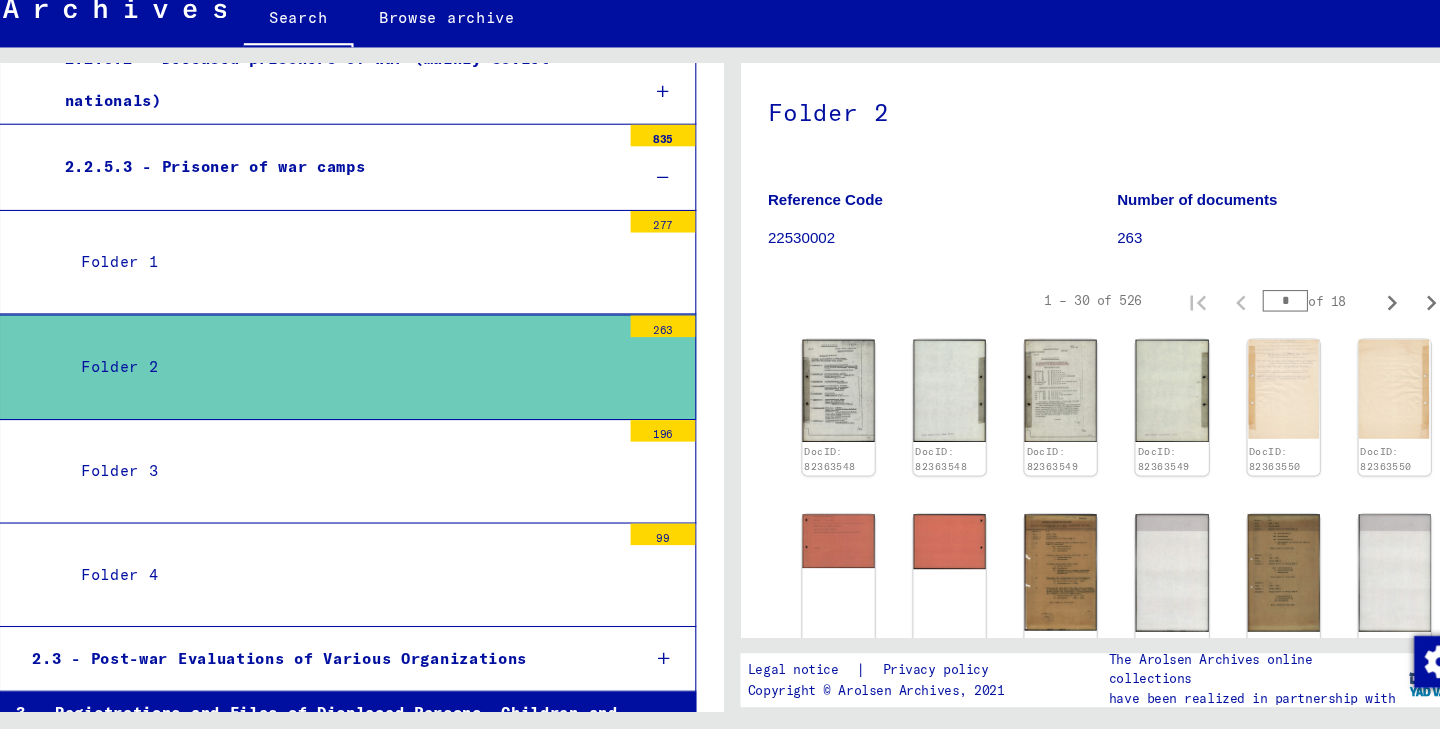 scroll, scrollTop: 224, scrollLeft: 0, axis: vertical 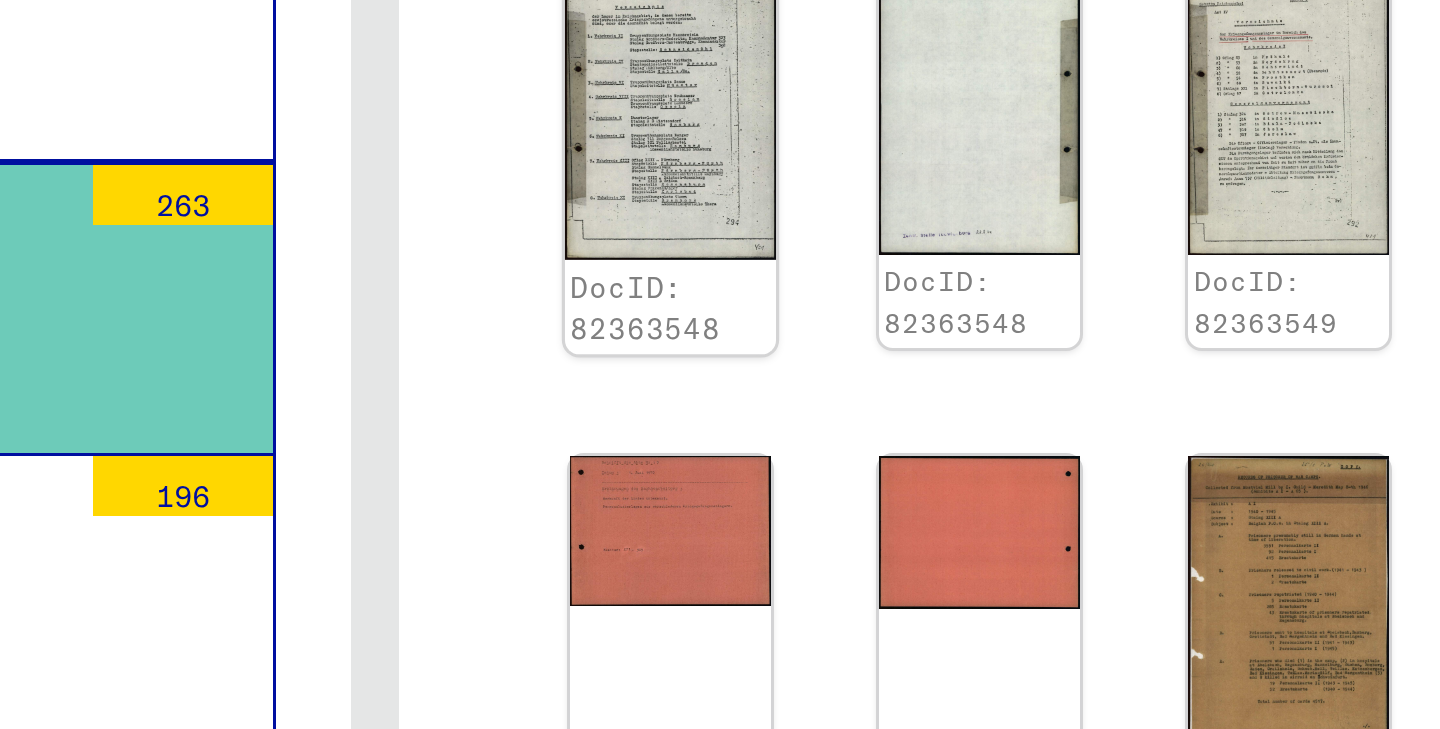 click 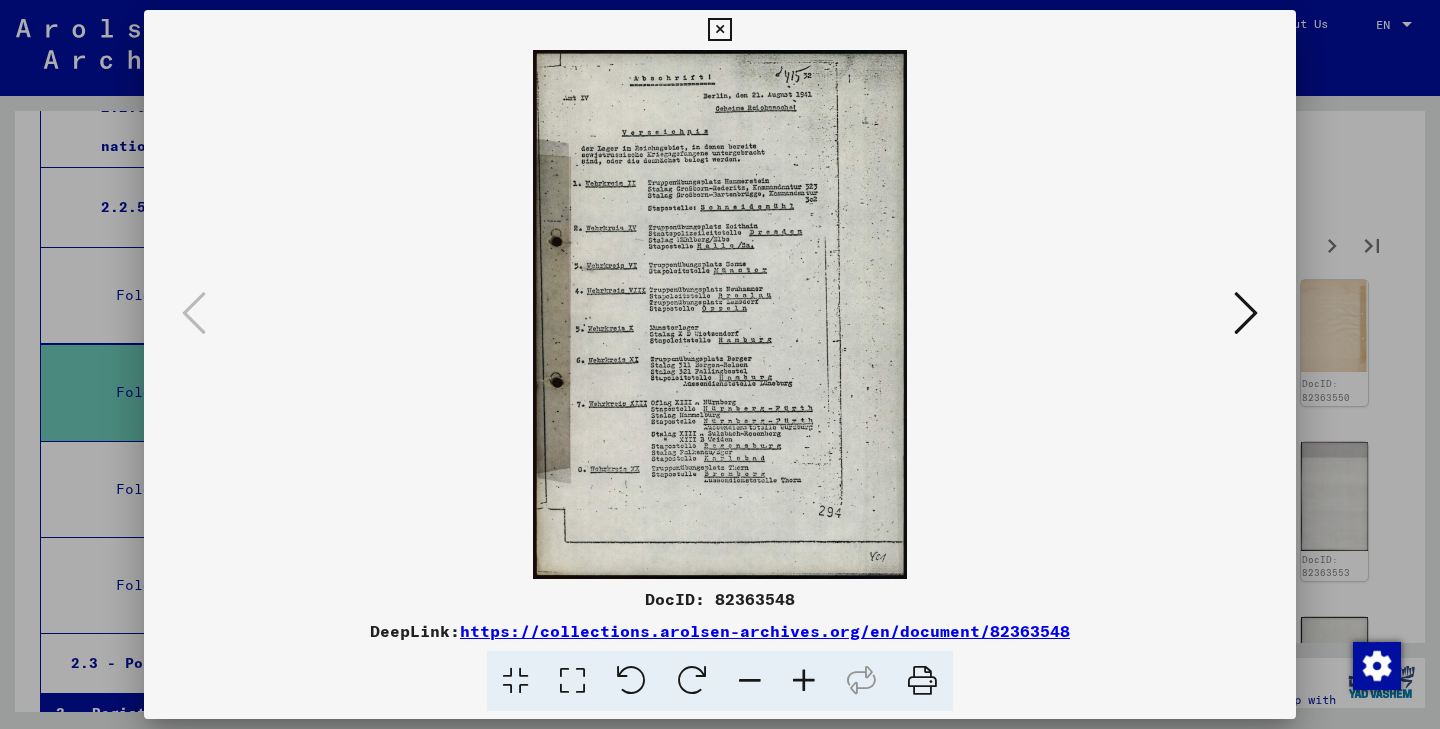 click at bounding box center (1246, 313) 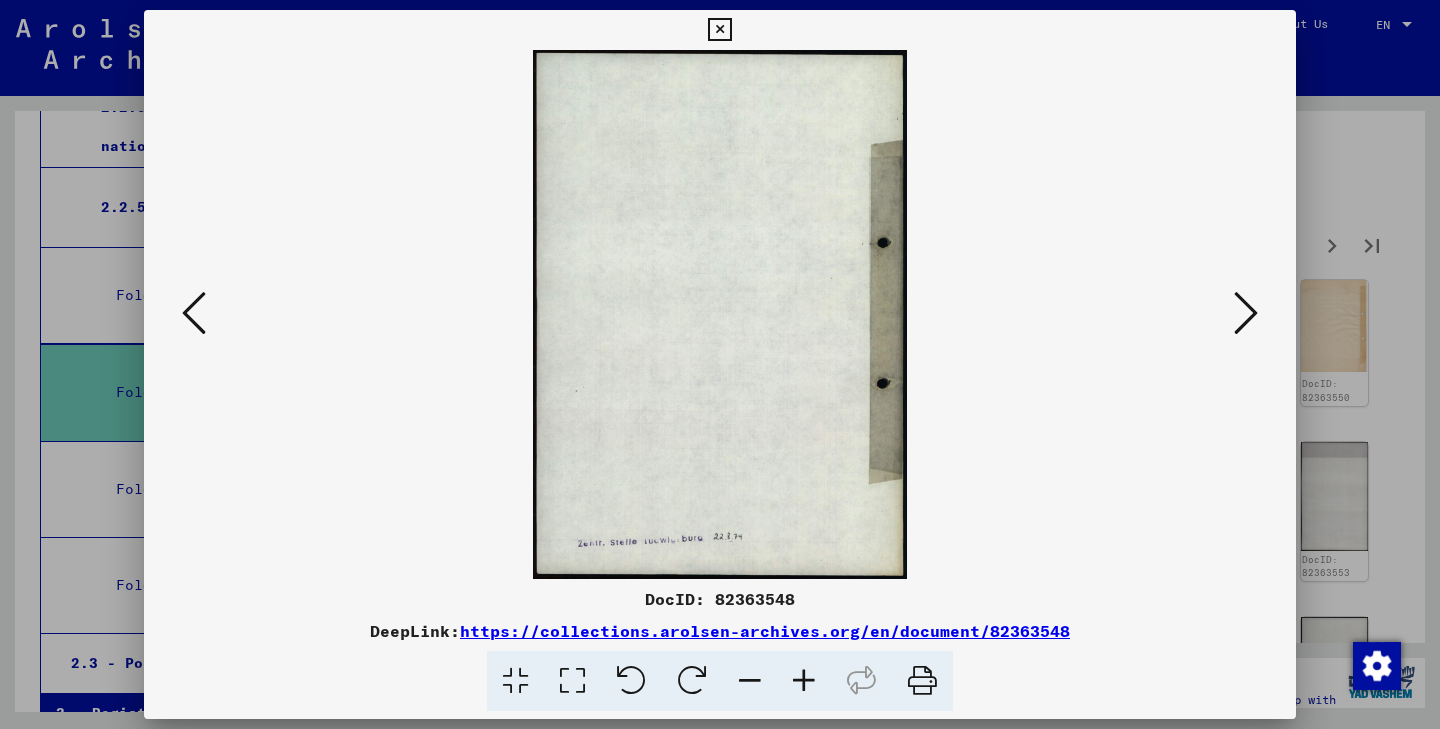 click at bounding box center (1246, 313) 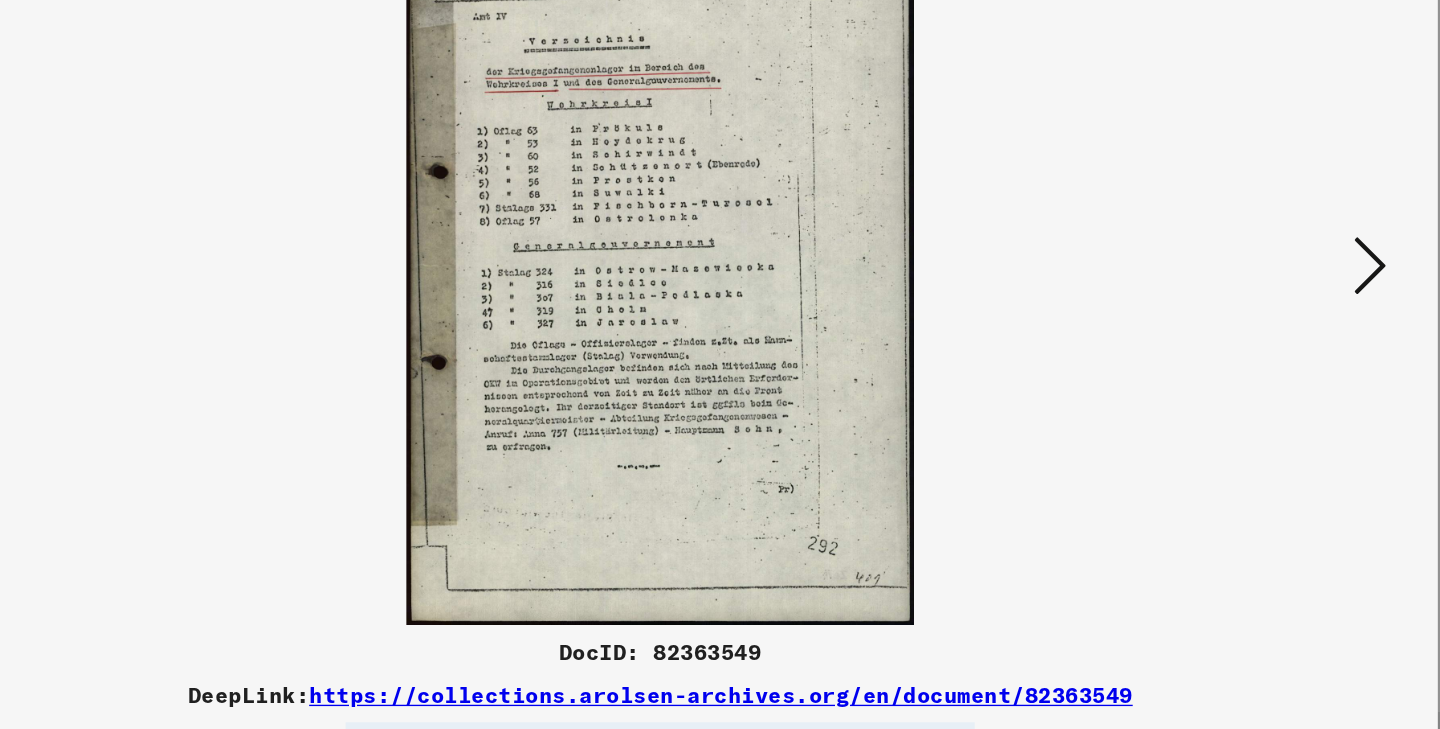click at bounding box center [1246, 313] 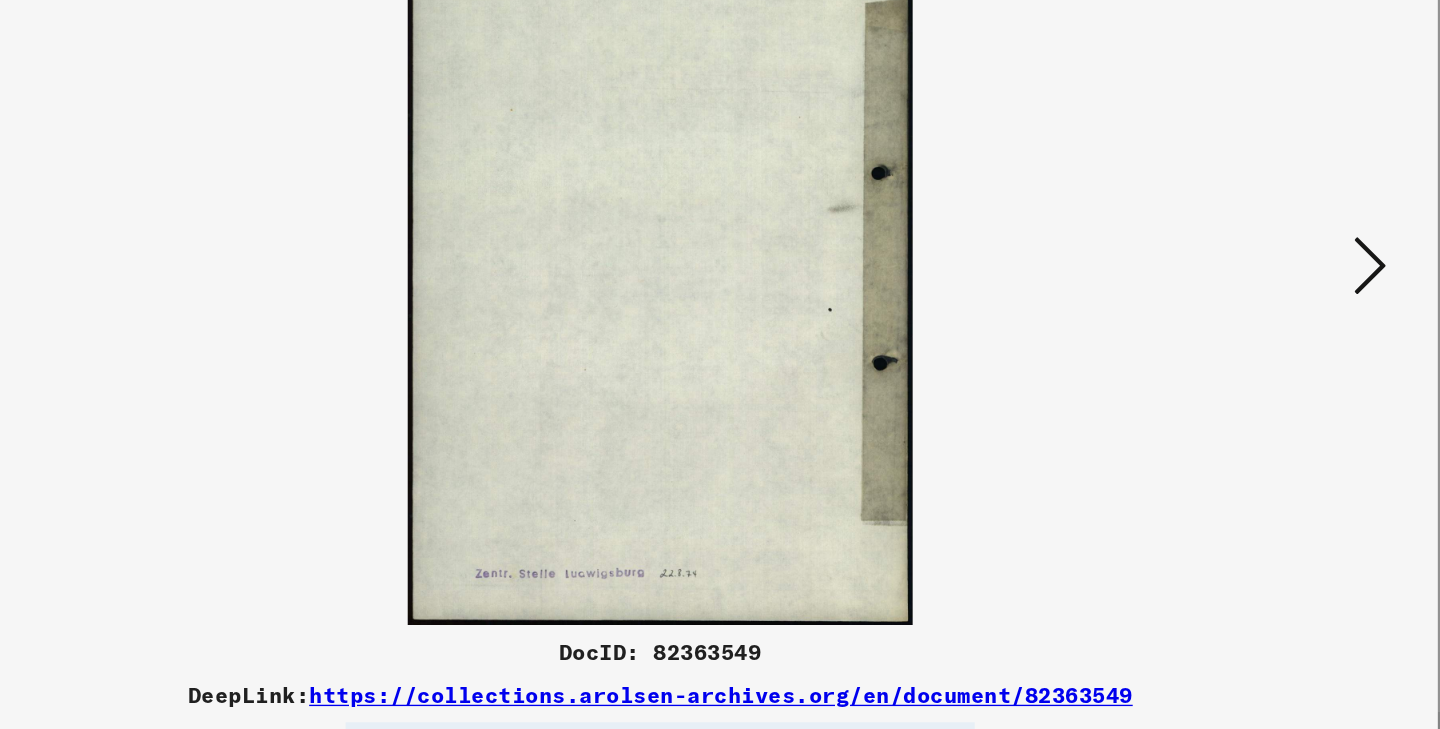 click at bounding box center [1246, 313] 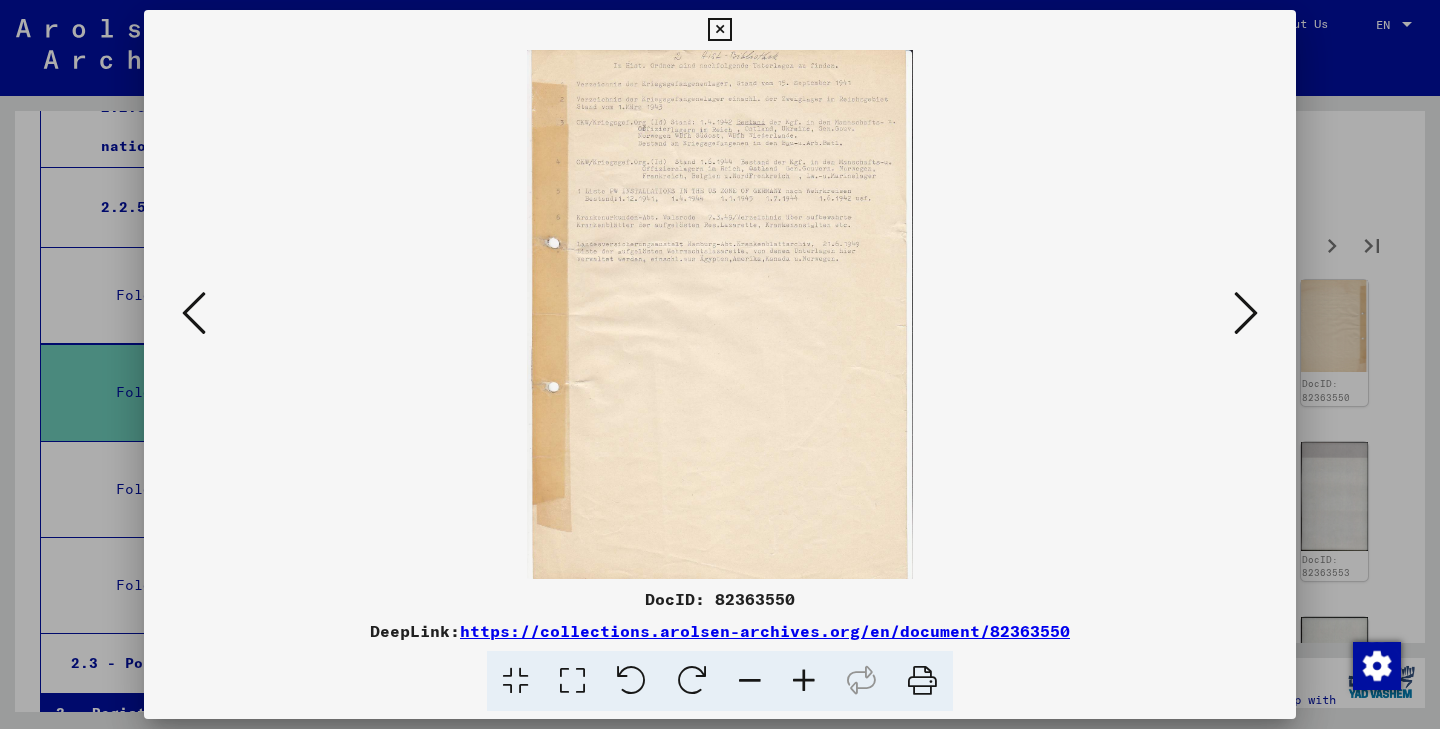 click at bounding box center [1246, 313] 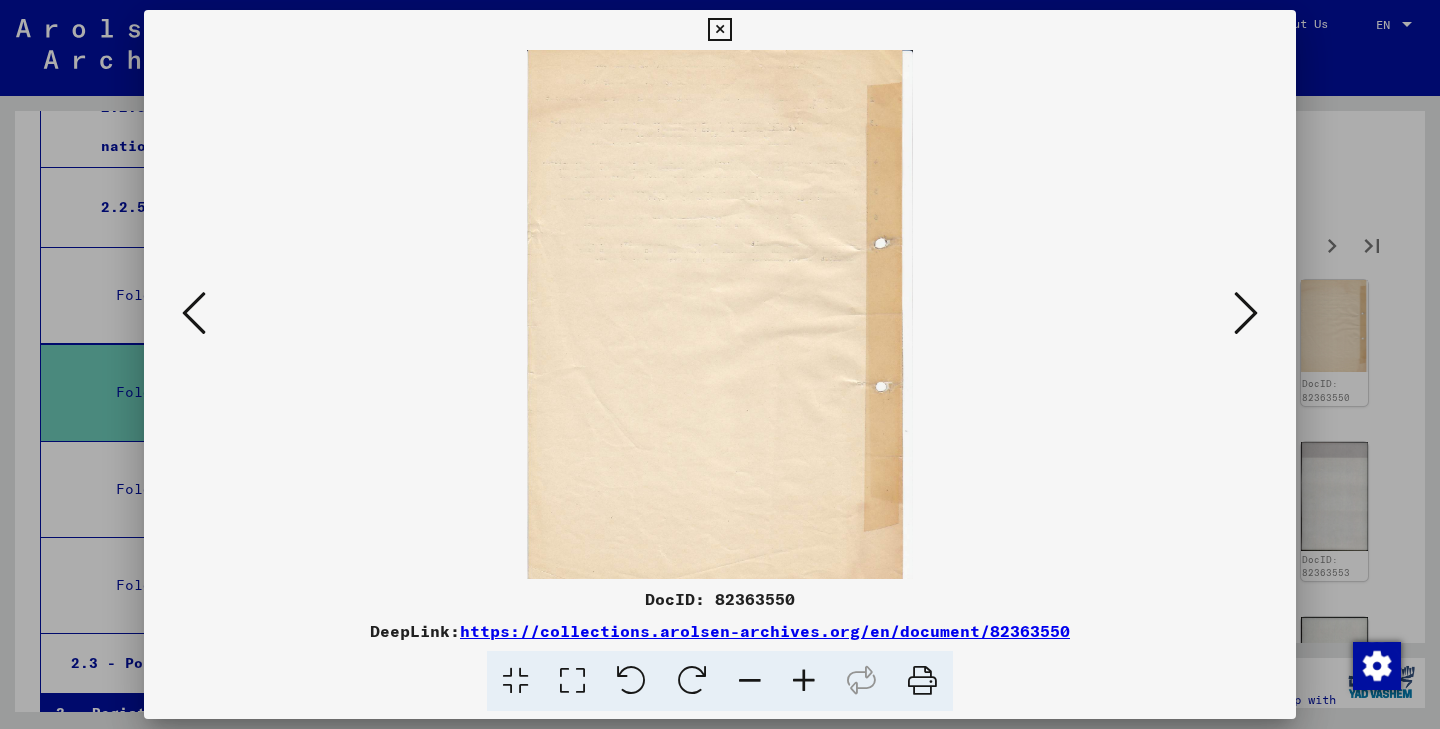 click at bounding box center (1246, 313) 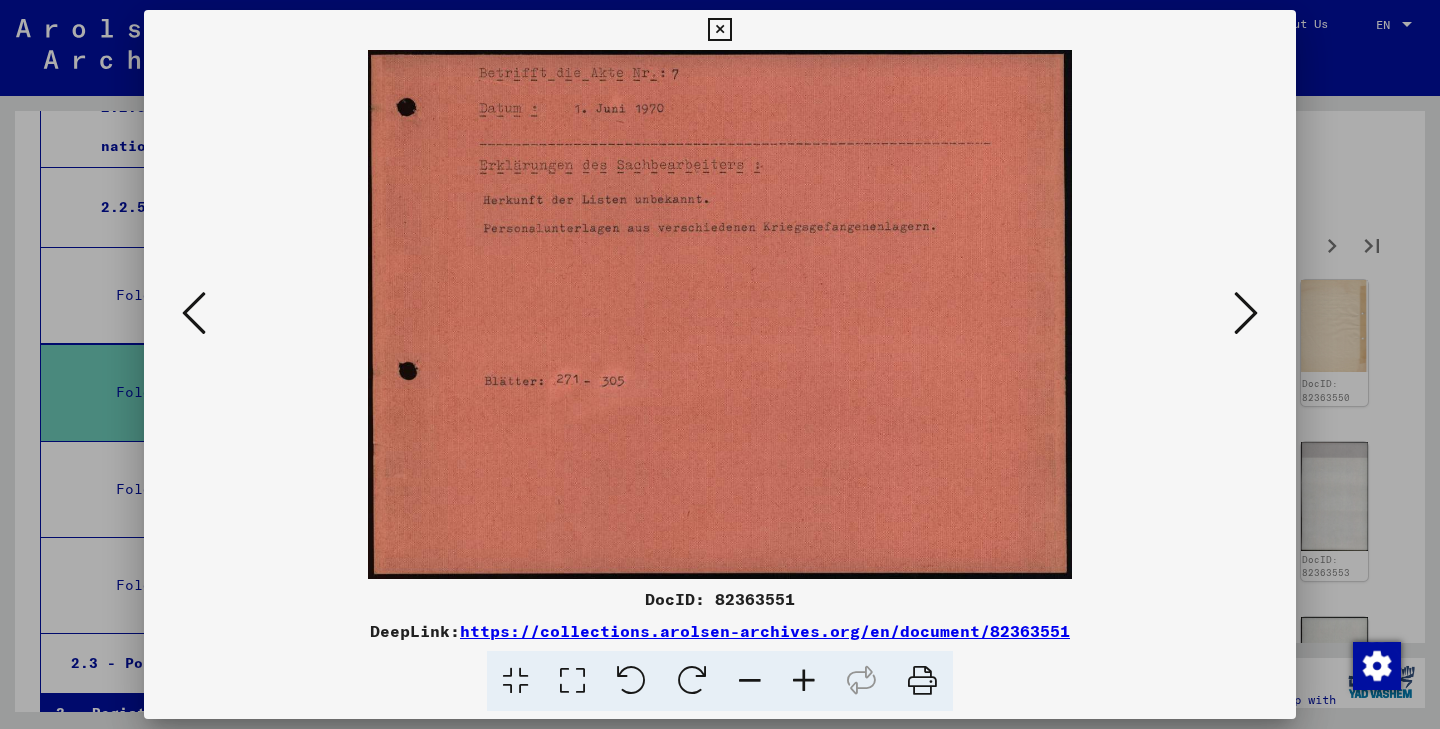 click at bounding box center (1246, 313) 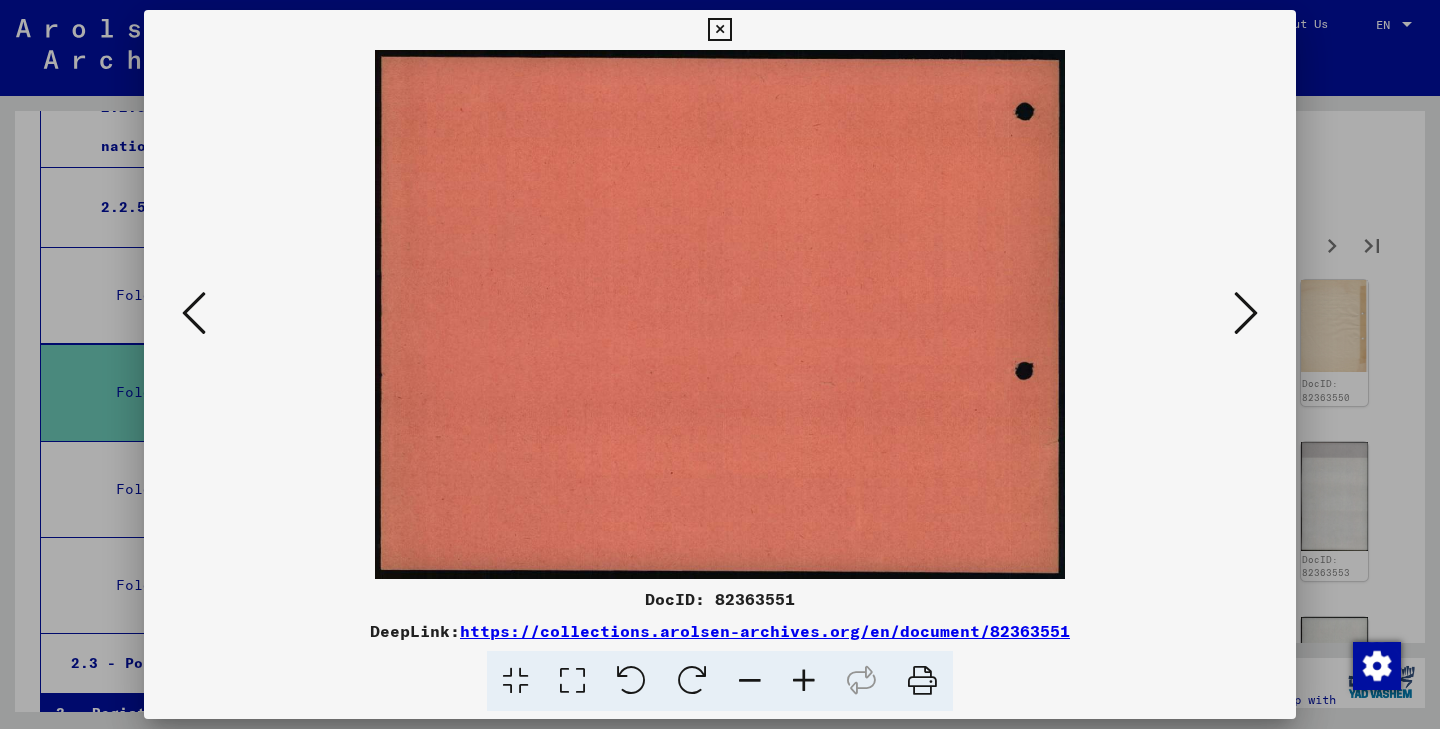 click at bounding box center [1246, 313] 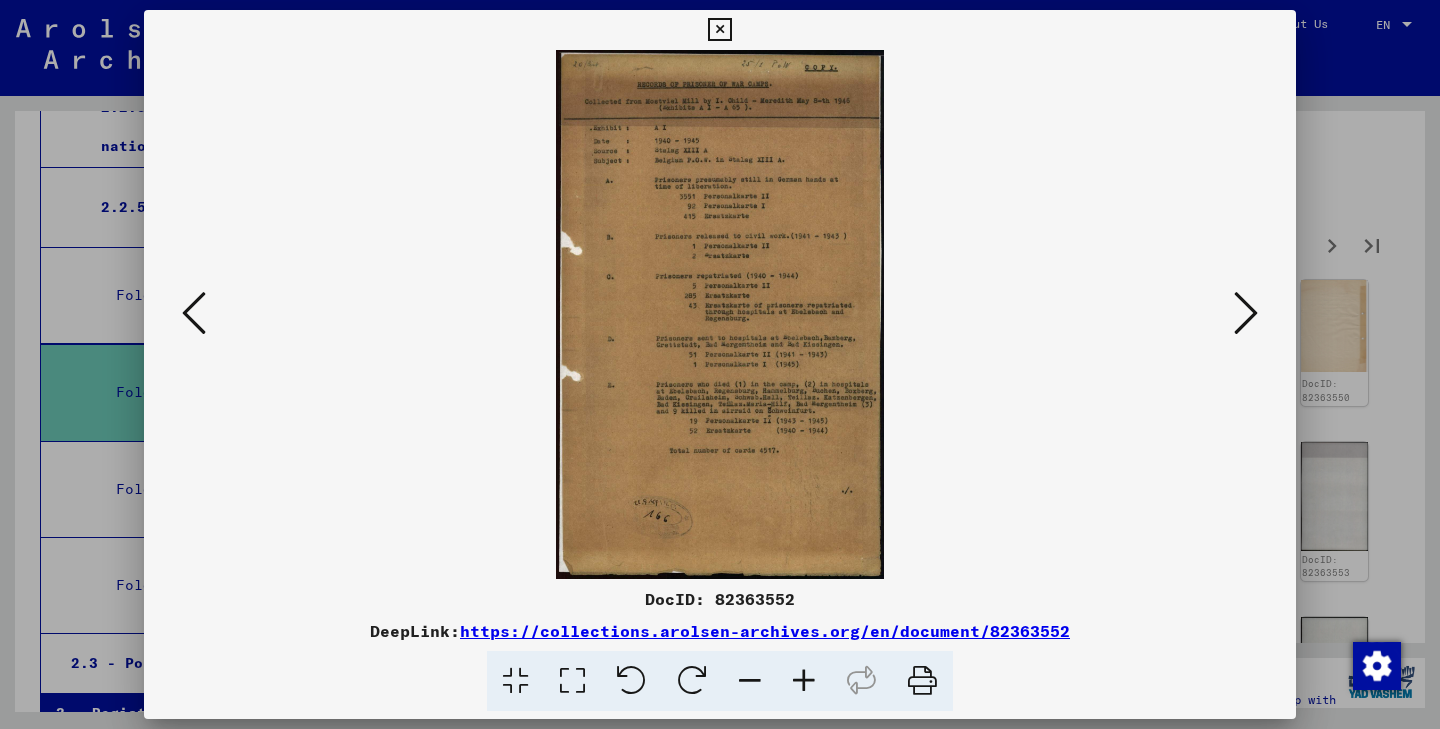 click at bounding box center (1246, 313) 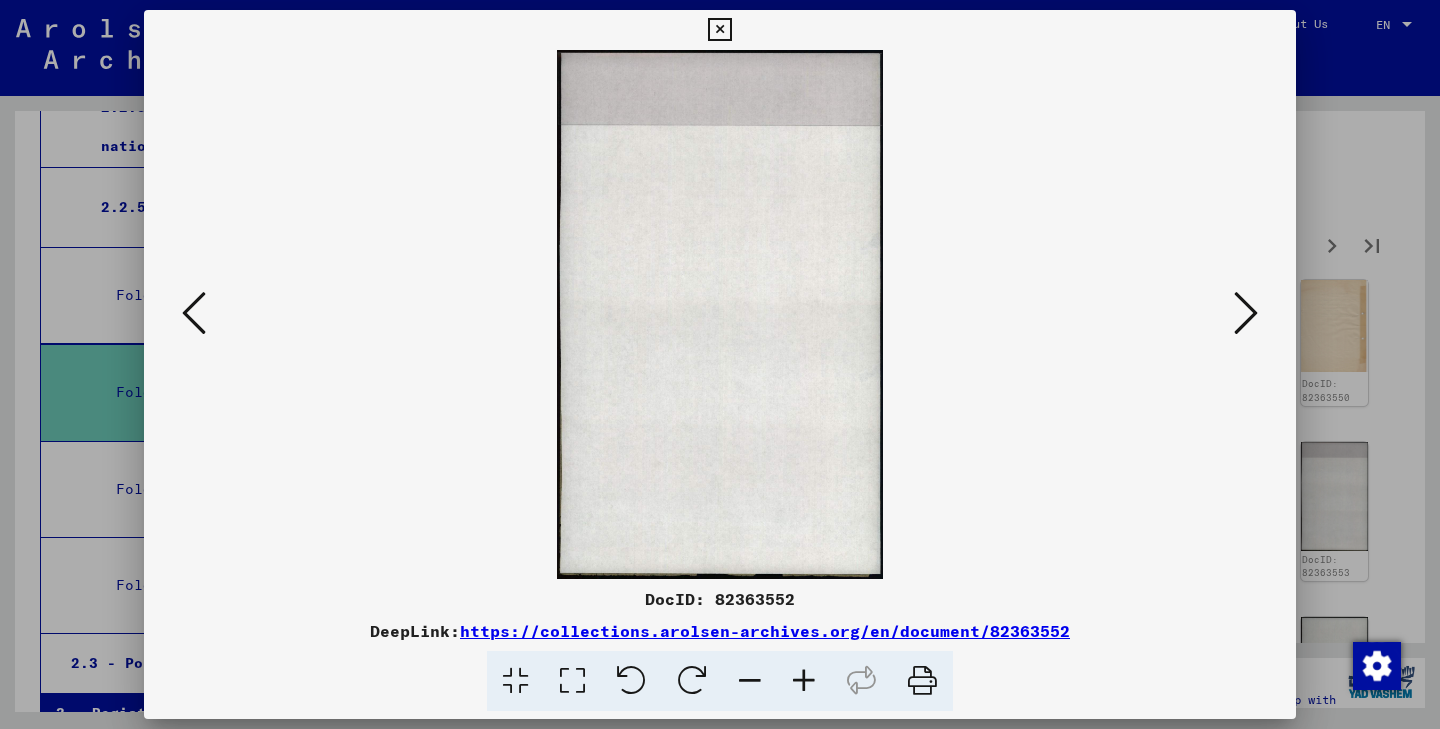 click at bounding box center (1246, 313) 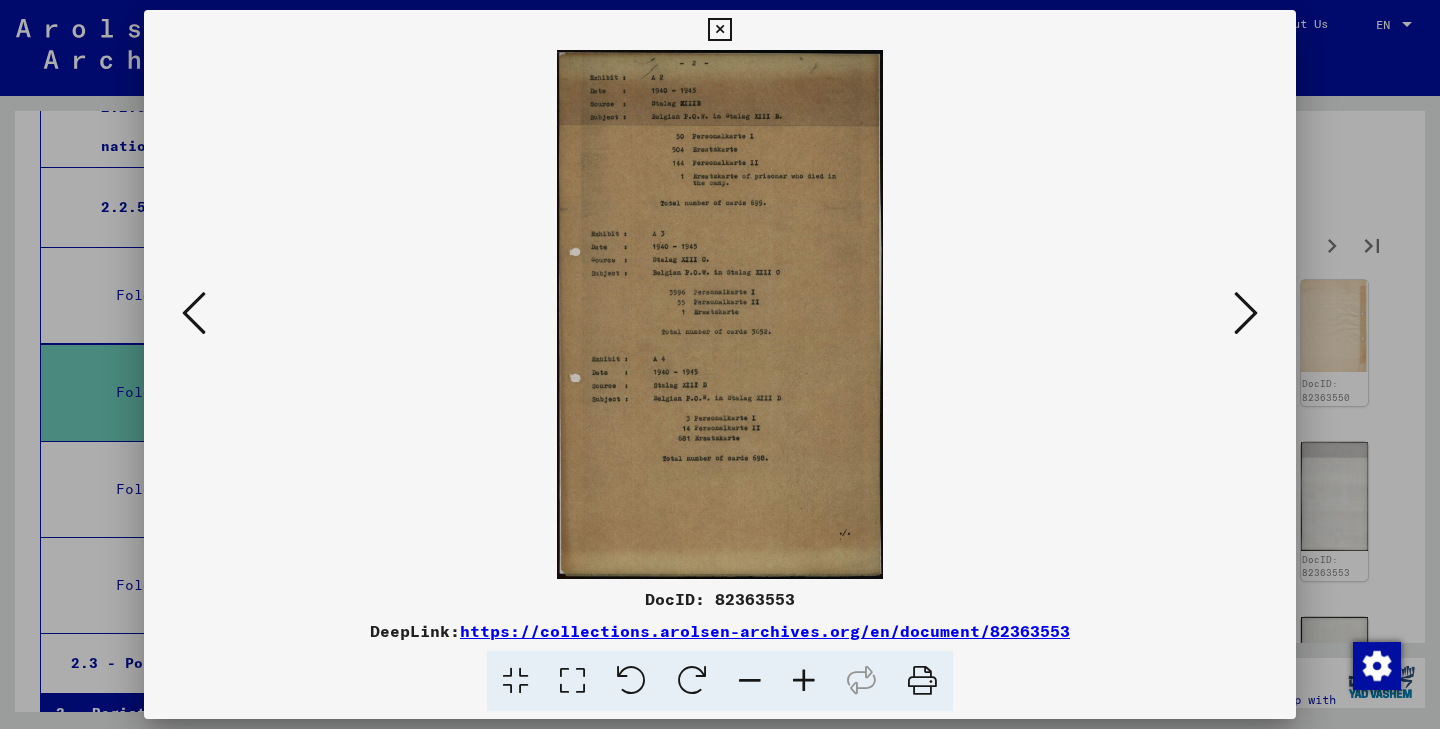 click at bounding box center [1246, 313] 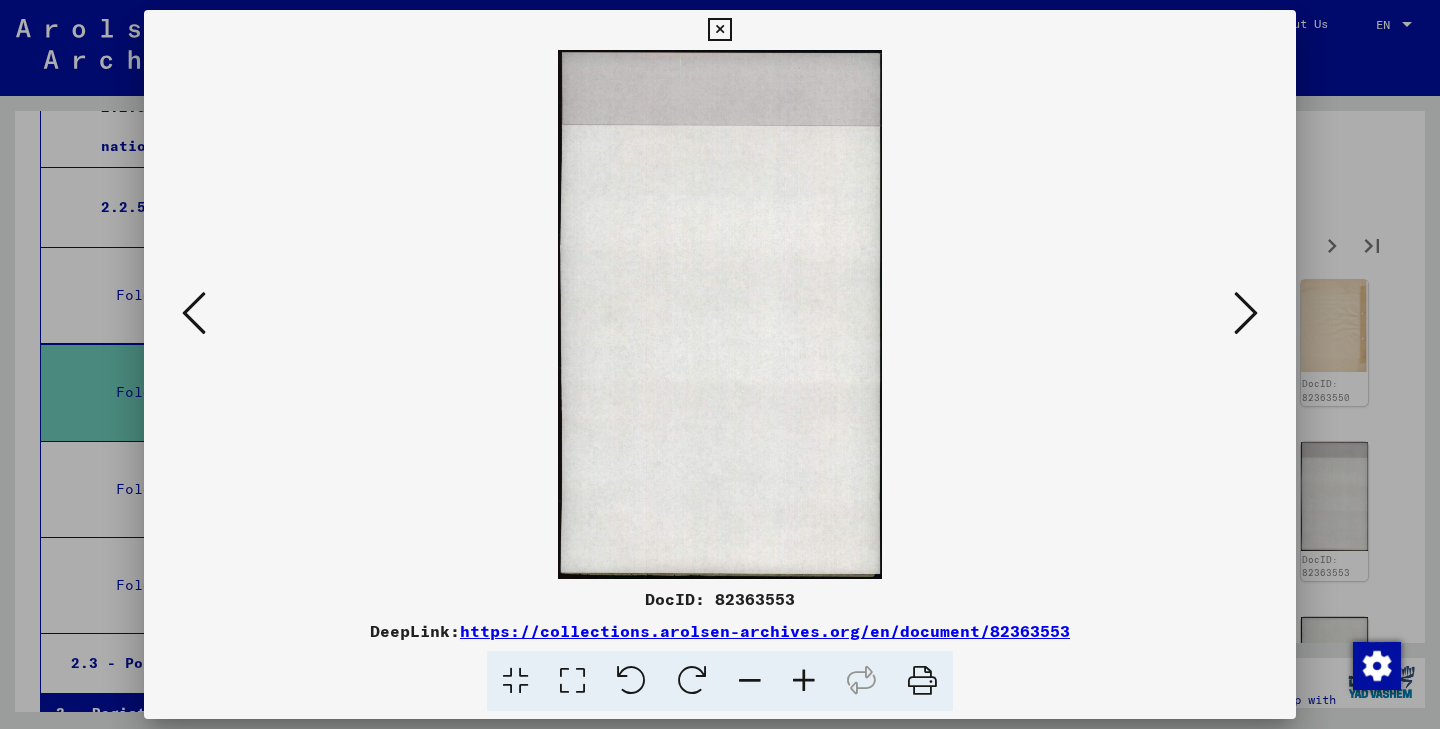 click at bounding box center (1246, 313) 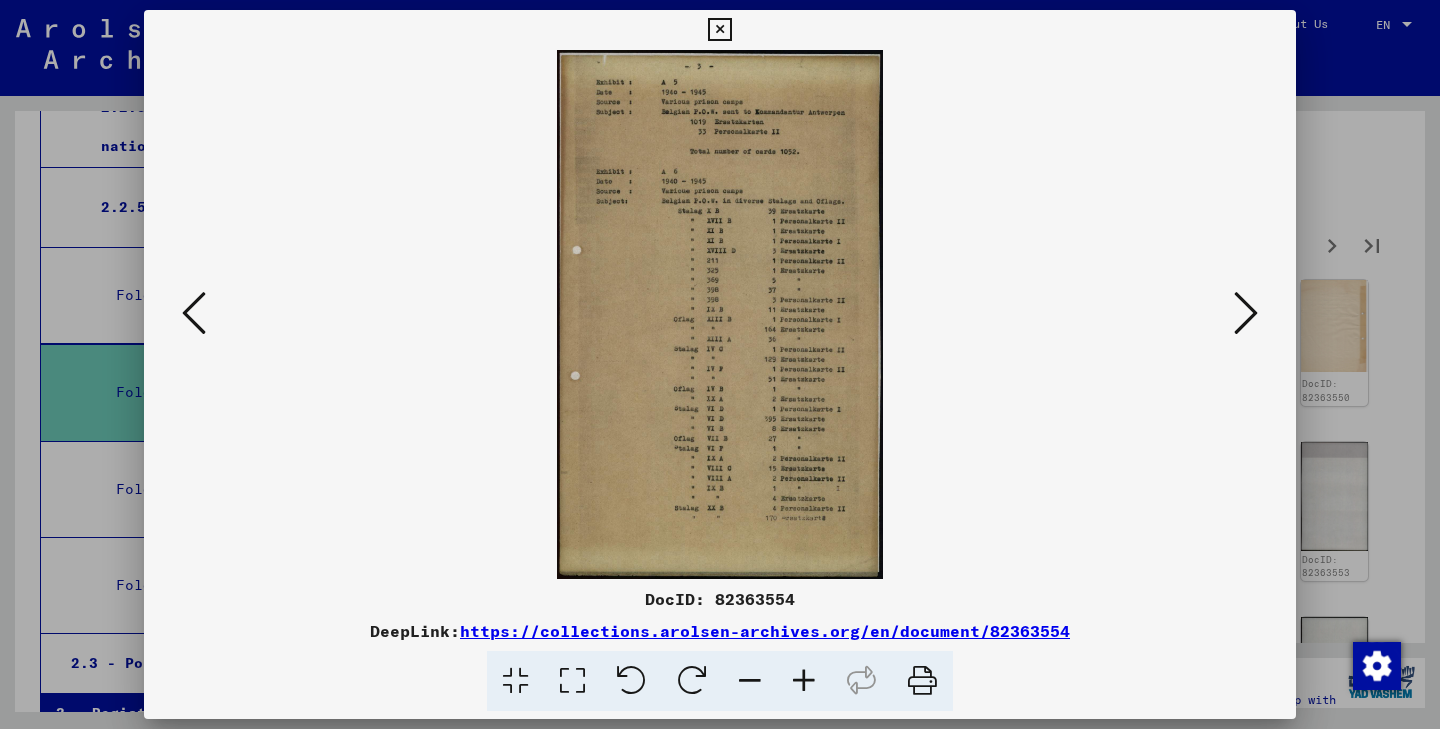 click at bounding box center [1246, 313] 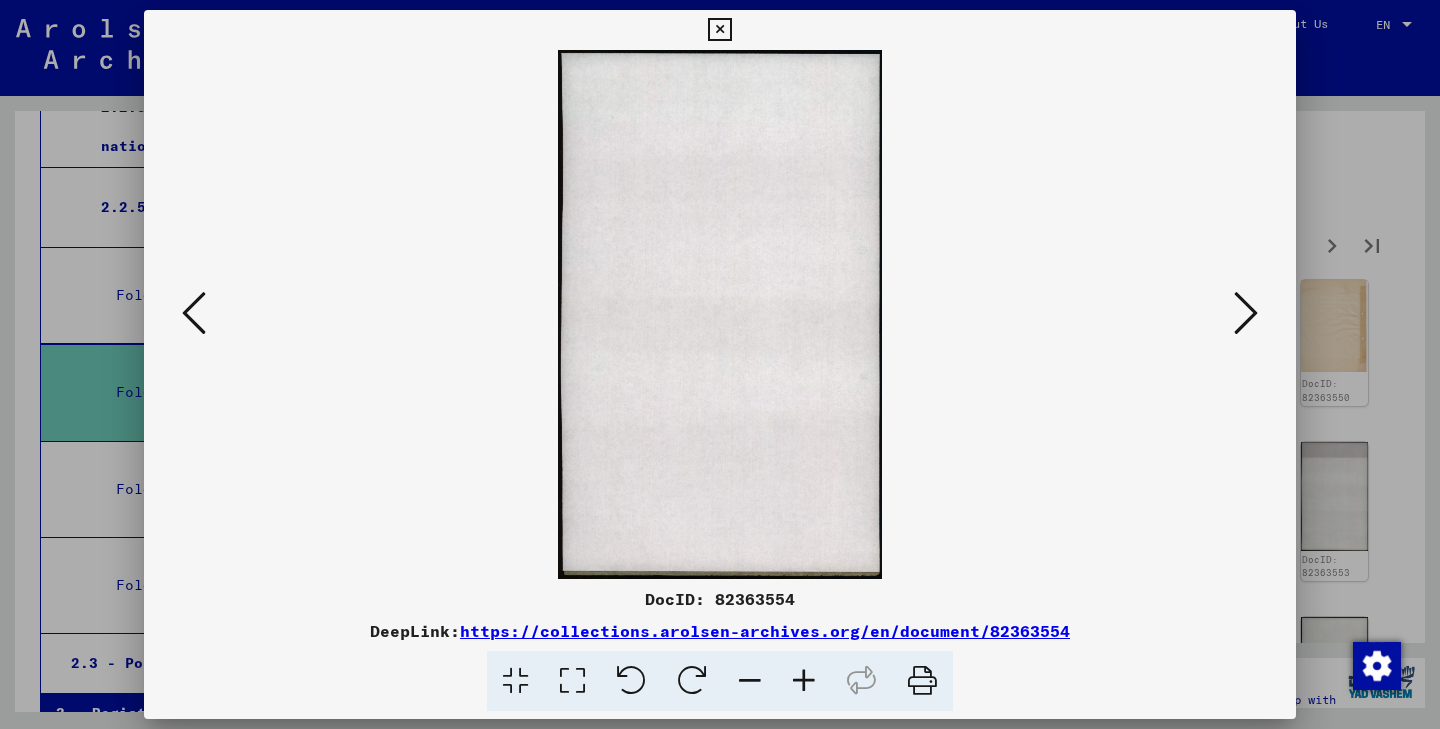 click at bounding box center [1246, 313] 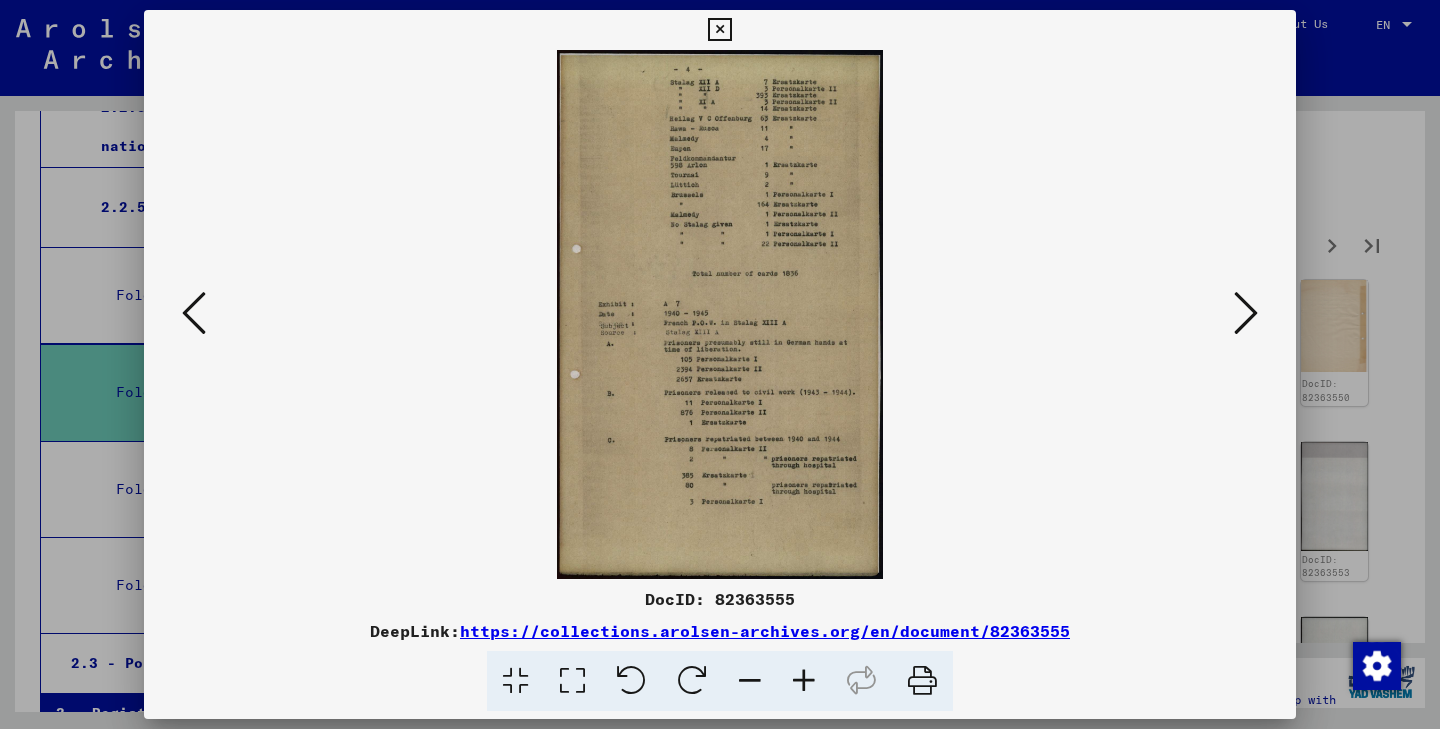 click at bounding box center [719, 30] 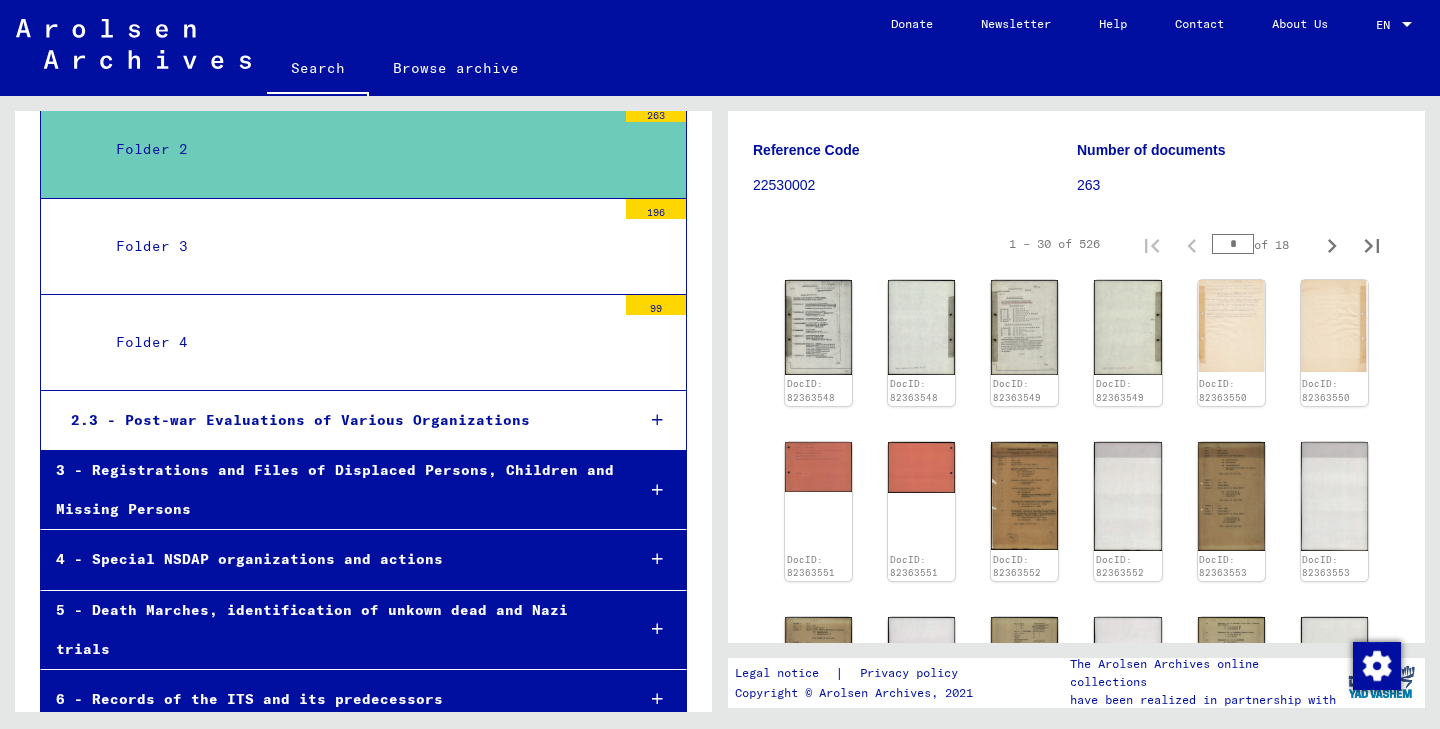 scroll, scrollTop: 1463, scrollLeft: 0, axis: vertical 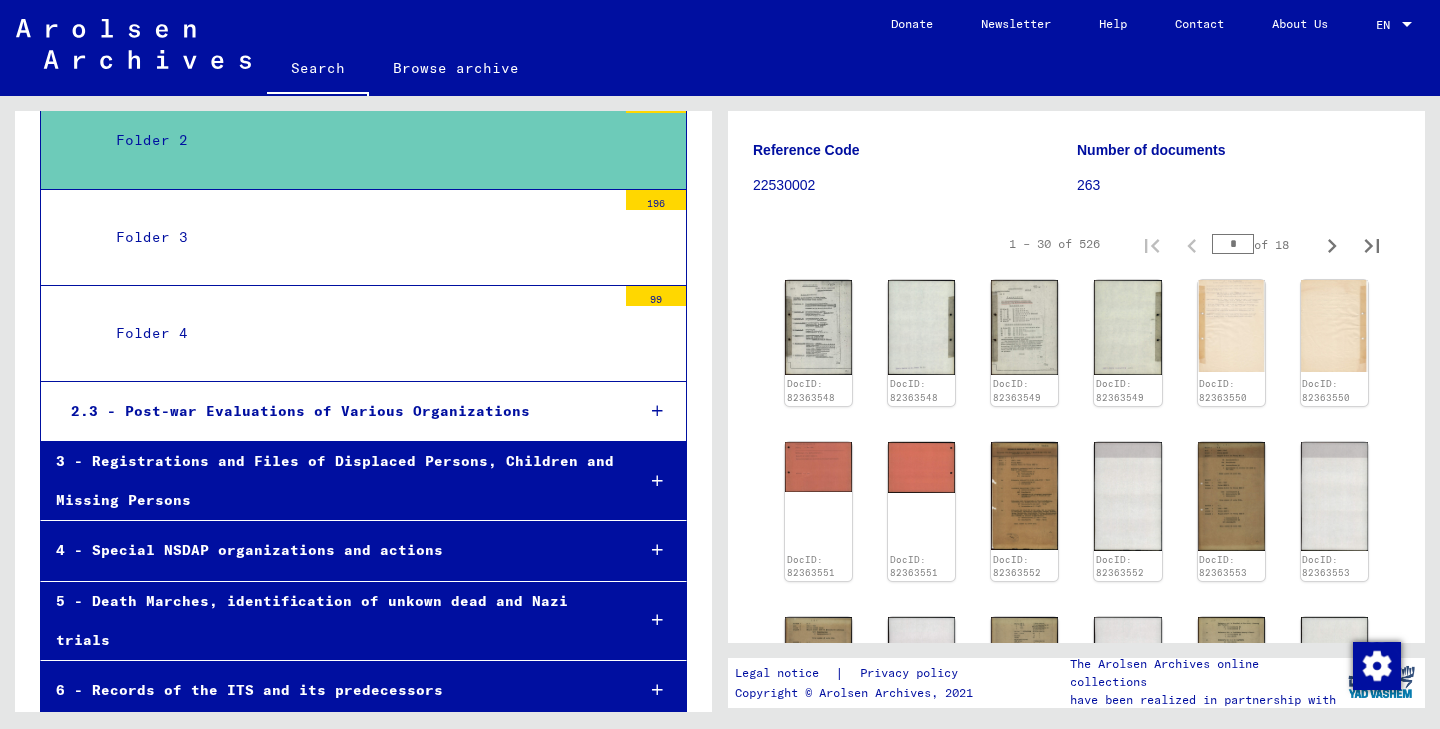 click at bounding box center [657, 690] 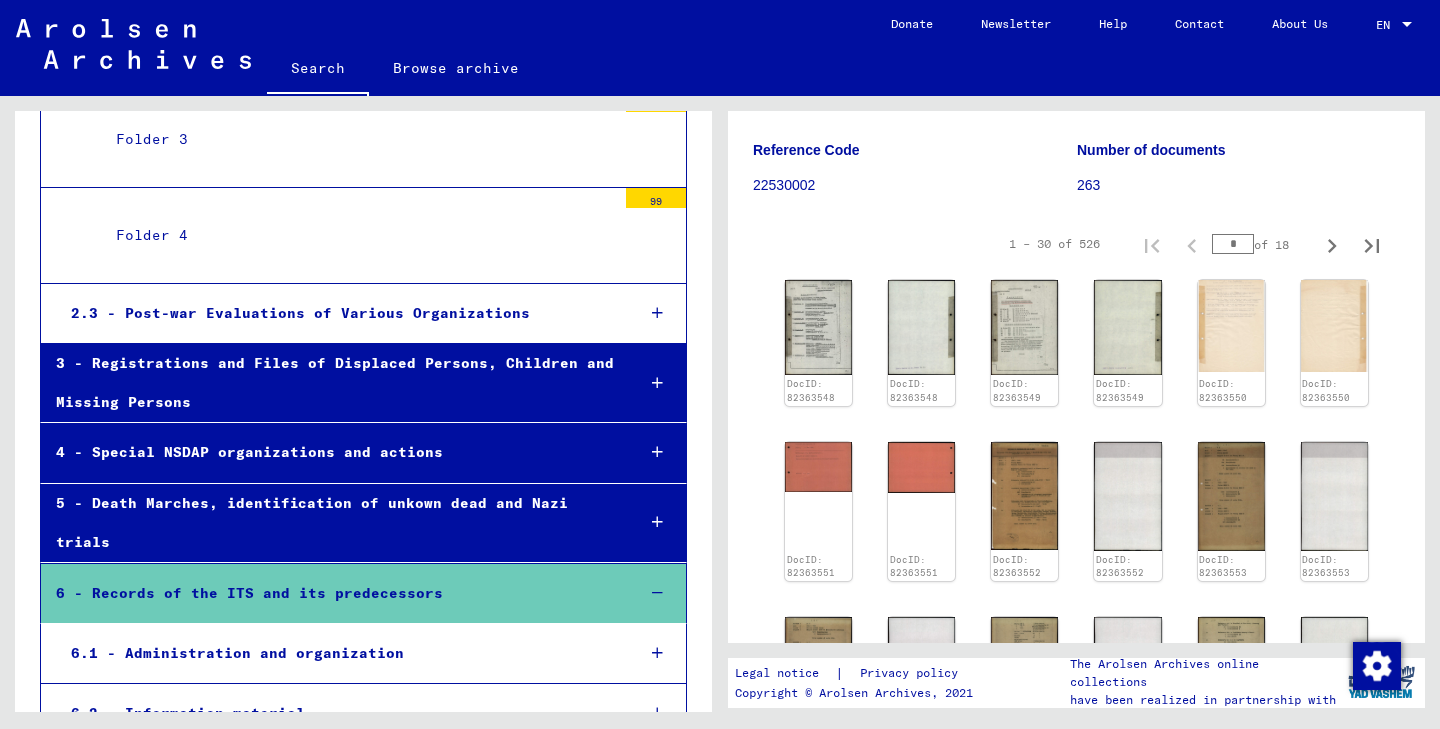 scroll, scrollTop: 1524, scrollLeft: 0, axis: vertical 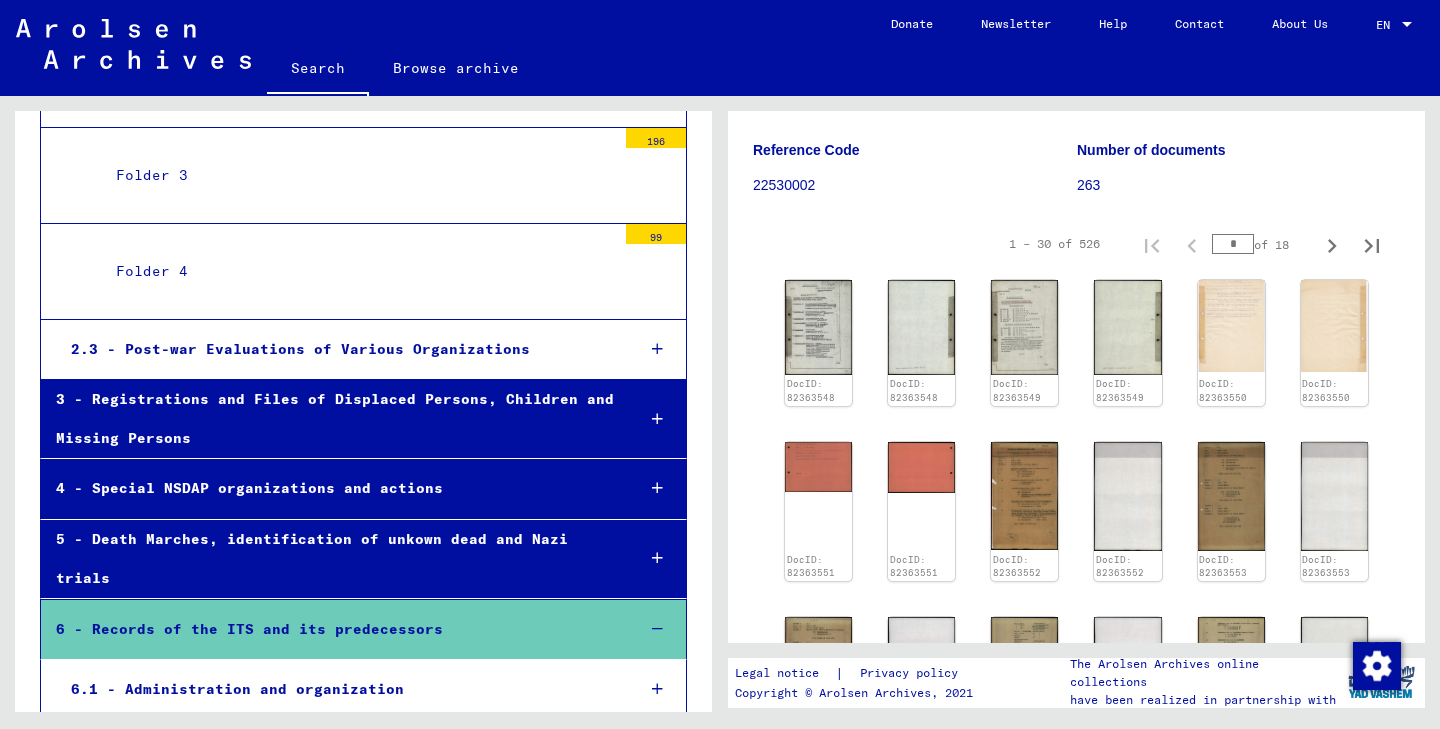 click at bounding box center [657, 629] 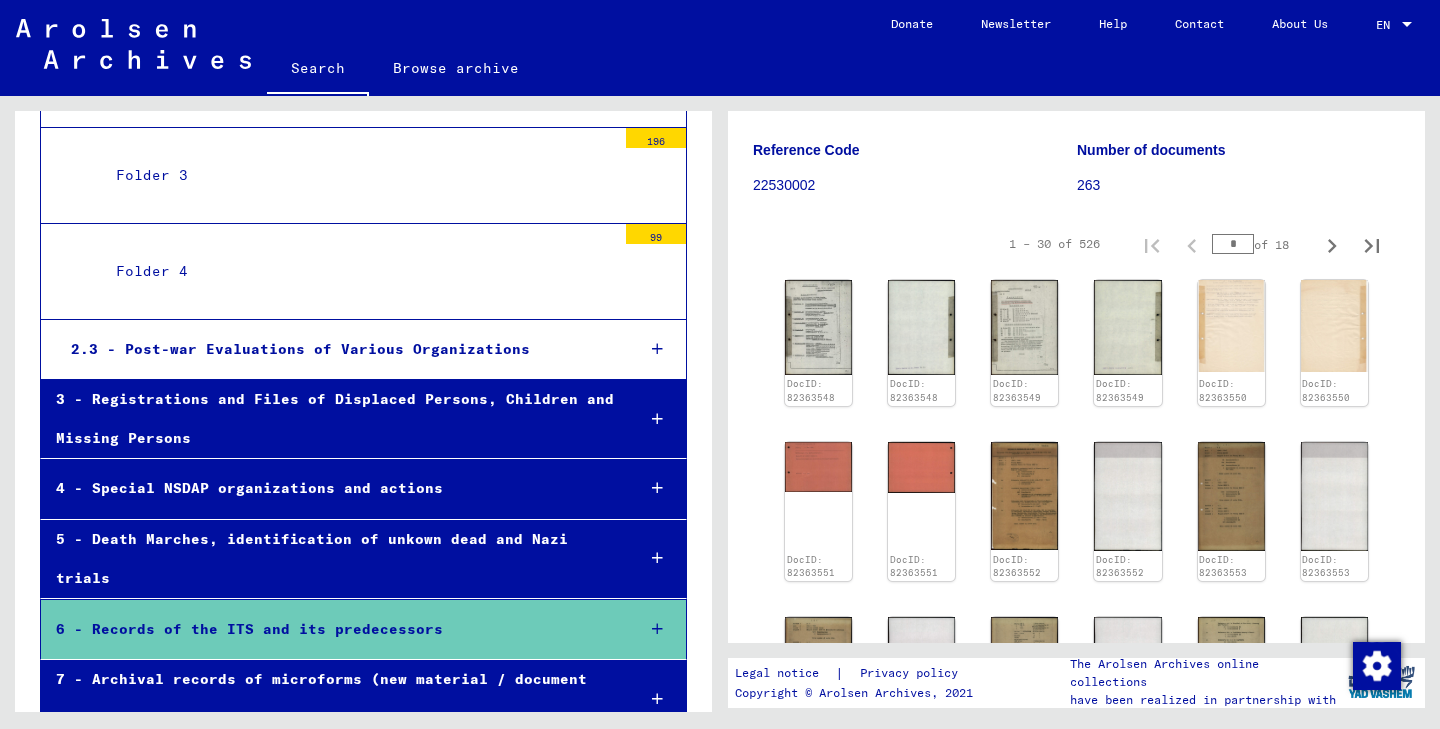 scroll, scrollTop: 1499, scrollLeft: 0, axis: vertical 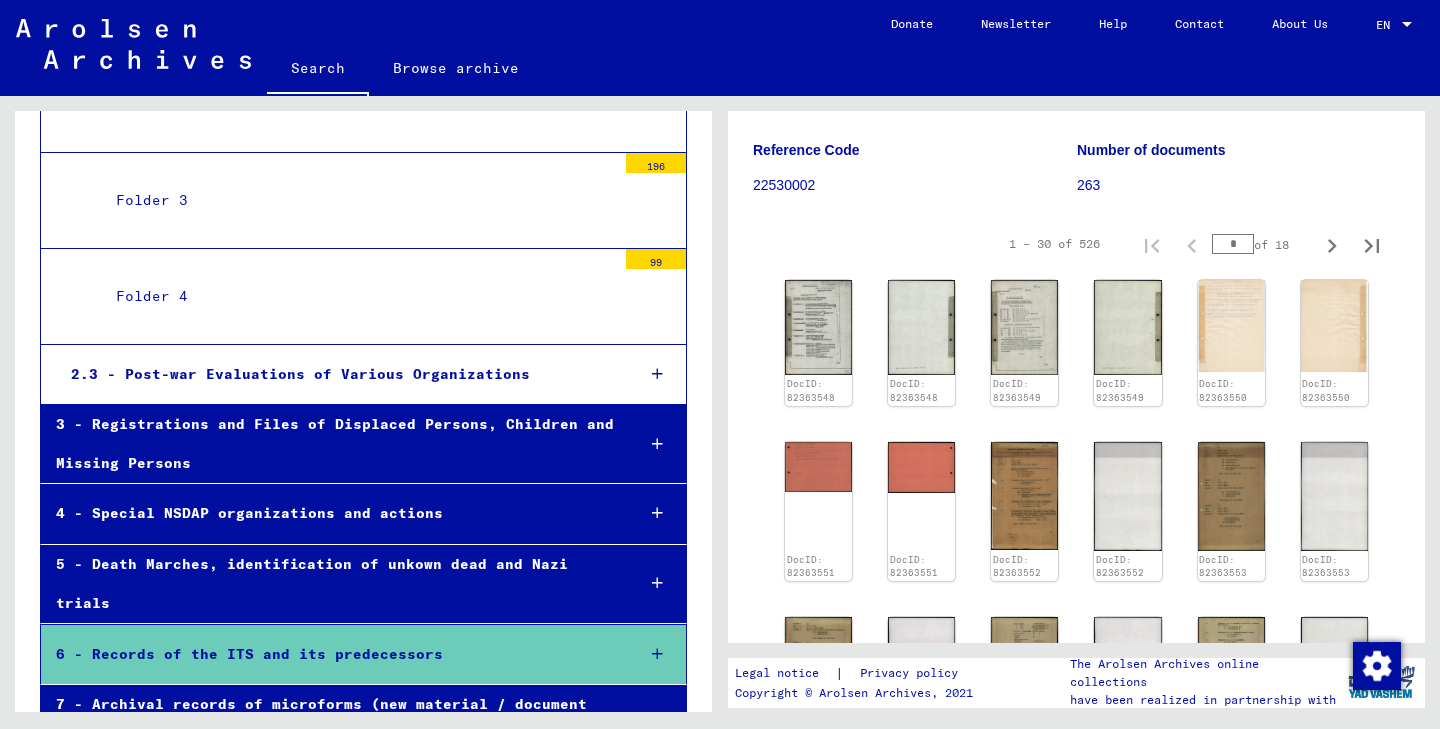 click at bounding box center [657, 794] 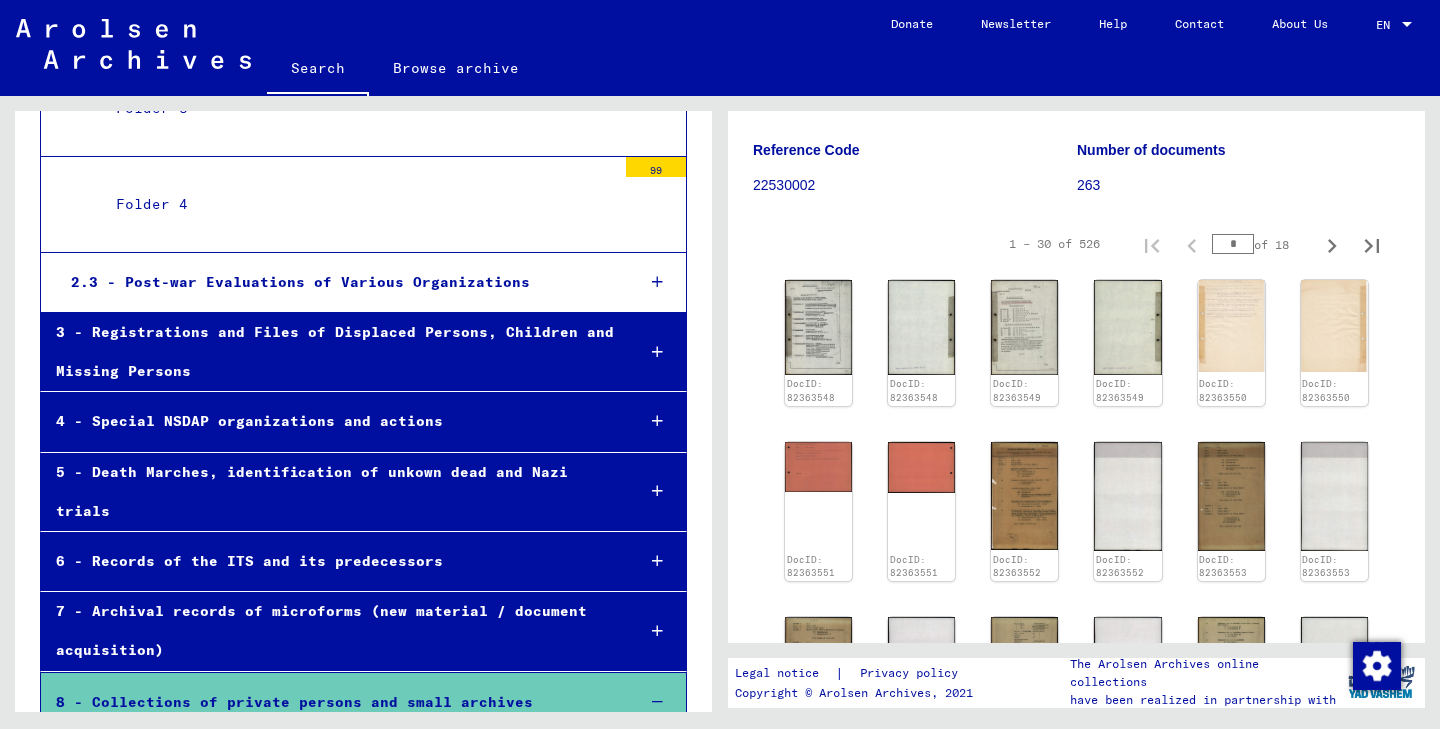 scroll, scrollTop: 1620, scrollLeft: 0, axis: vertical 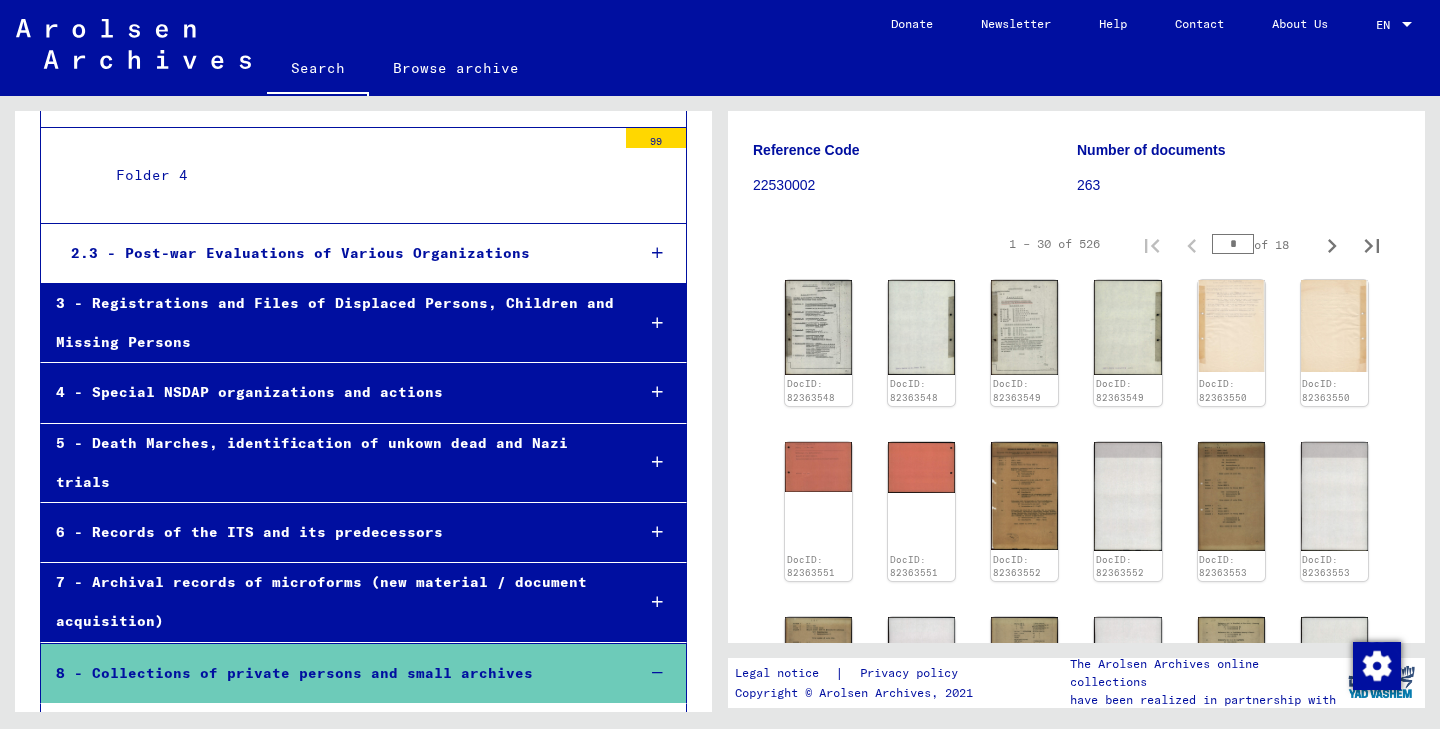 click at bounding box center (657, 673) 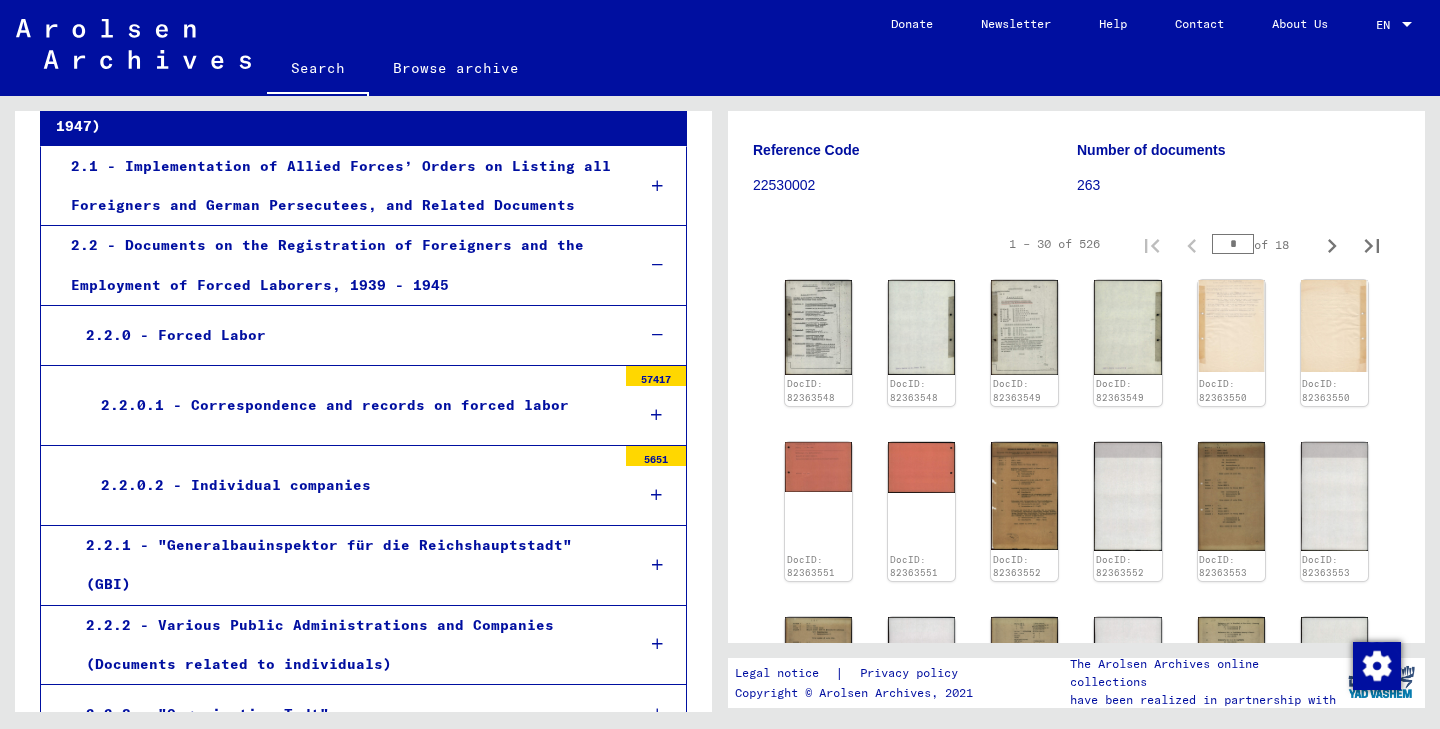 scroll, scrollTop: 354, scrollLeft: 0, axis: vertical 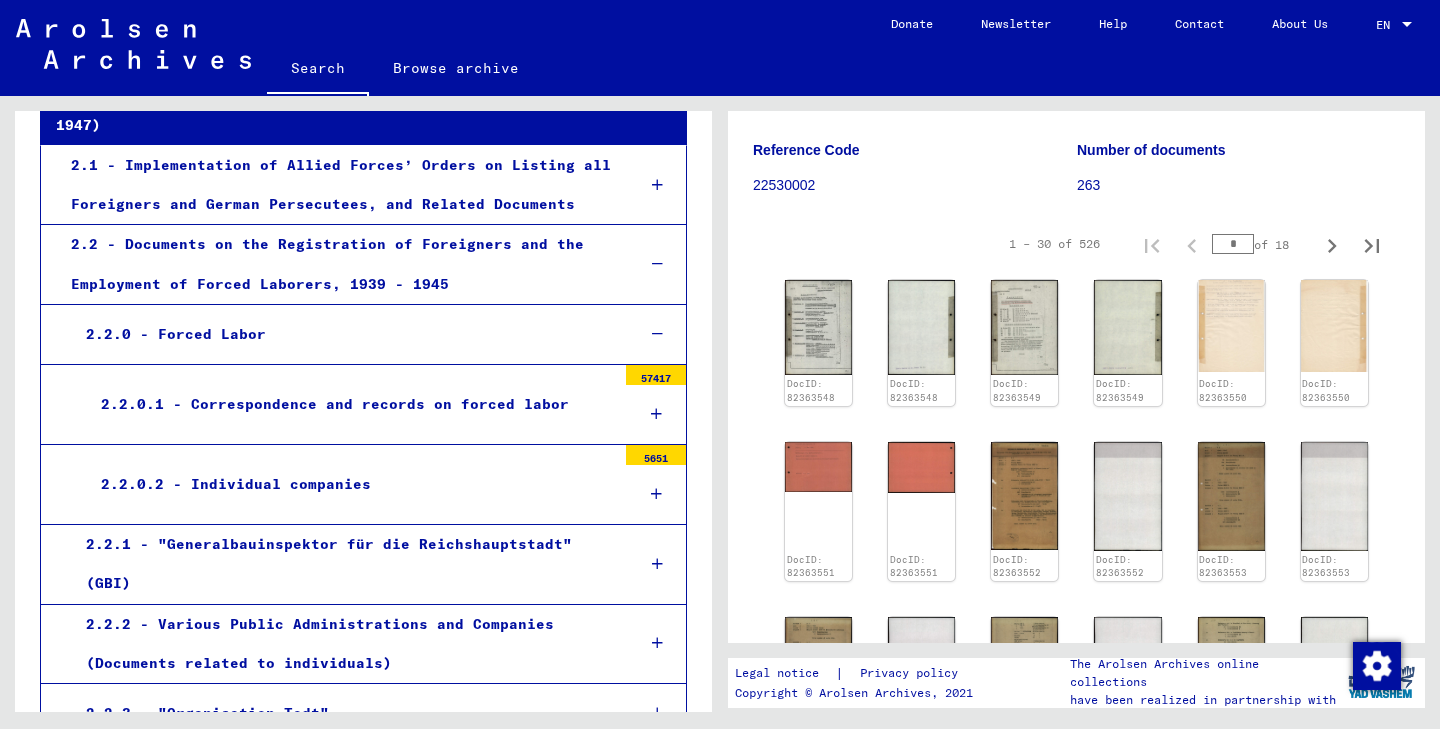 click at bounding box center (656, 494) 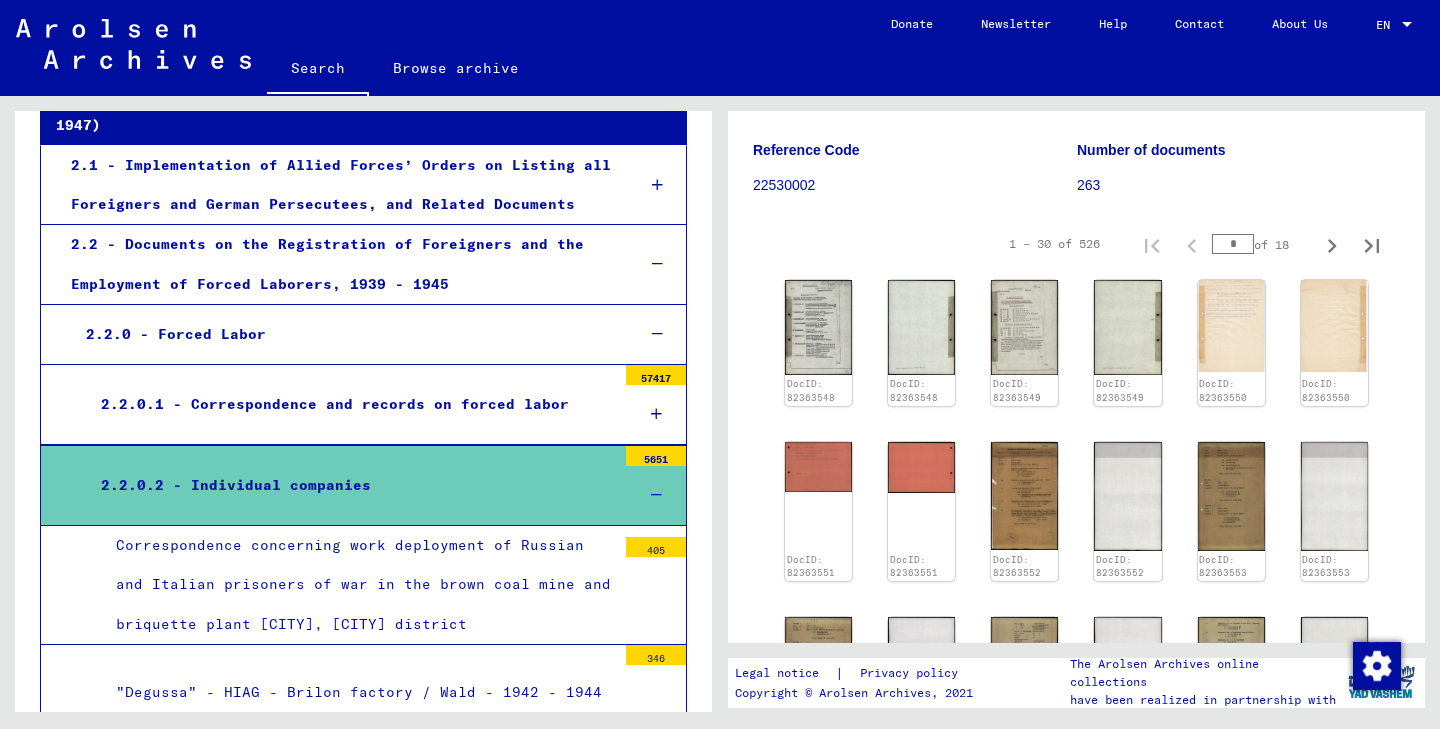click at bounding box center (656, 495) 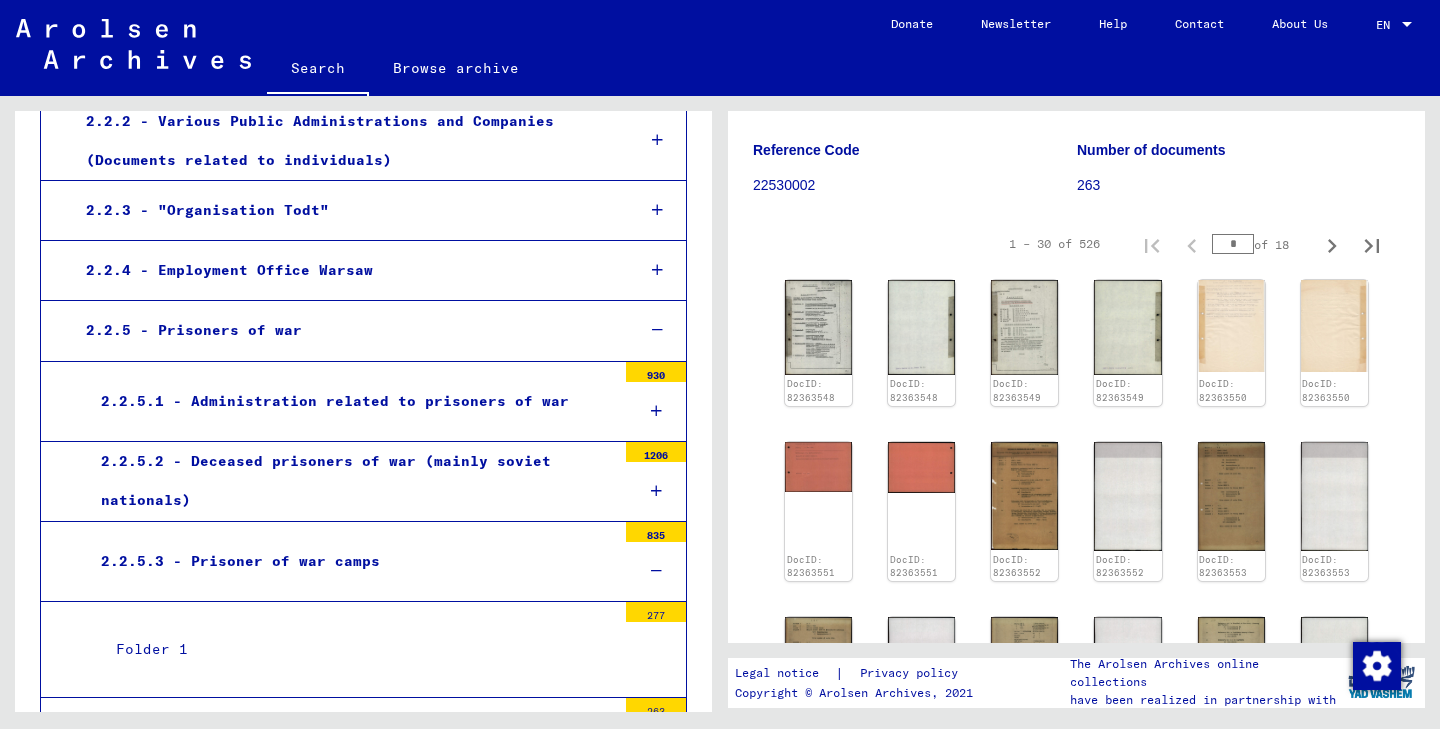 scroll, scrollTop: 870, scrollLeft: 0, axis: vertical 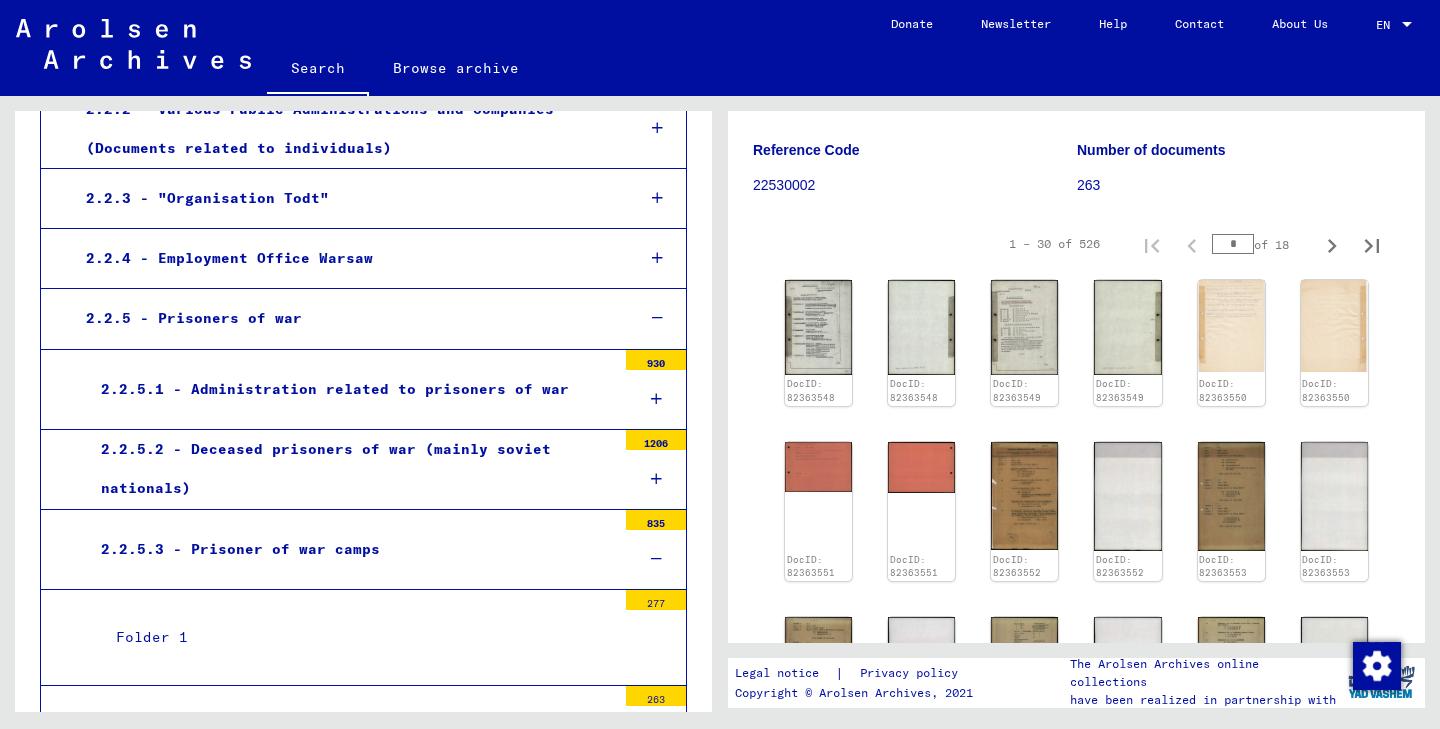 click on "2.2.5.3 - Prisoner of war camps" at bounding box center [351, 549] 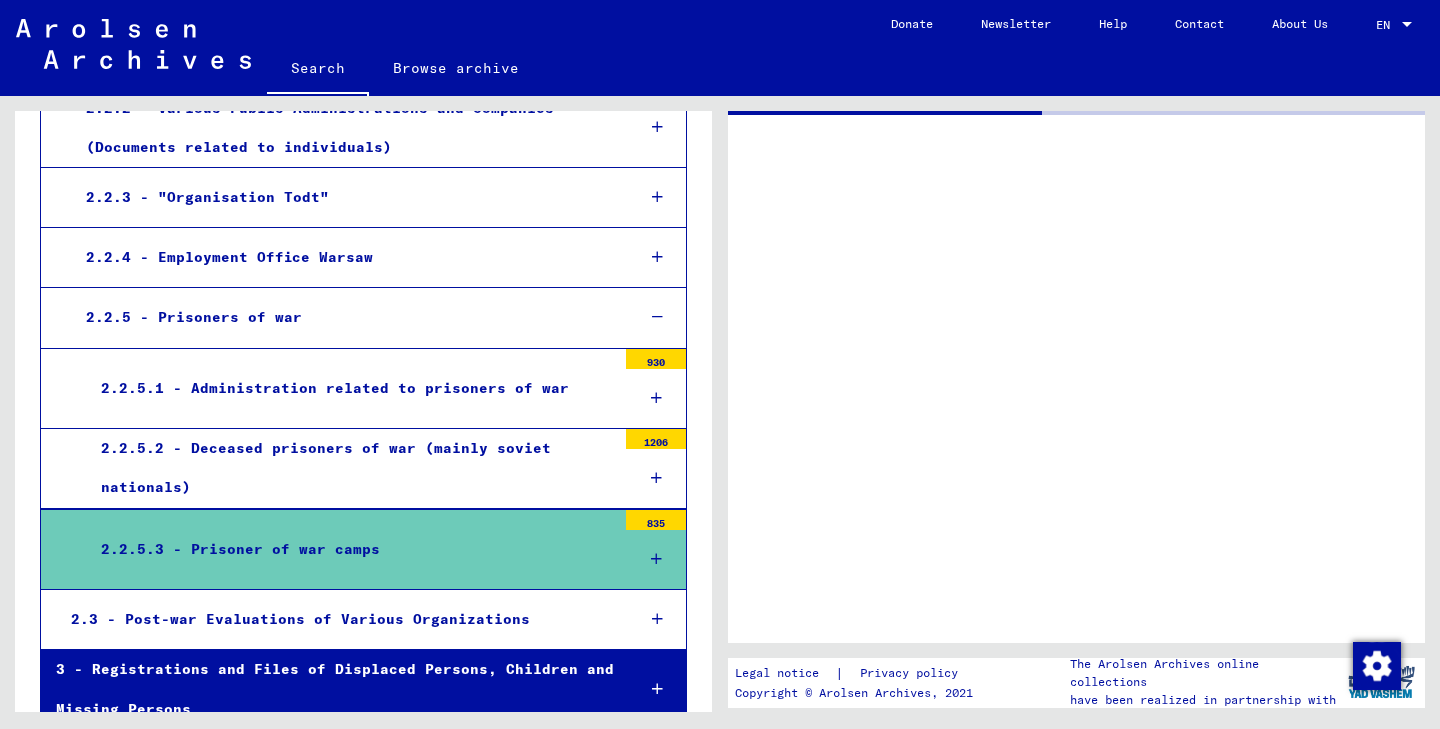 scroll, scrollTop: 0, scrollLeft: 0, axis: both 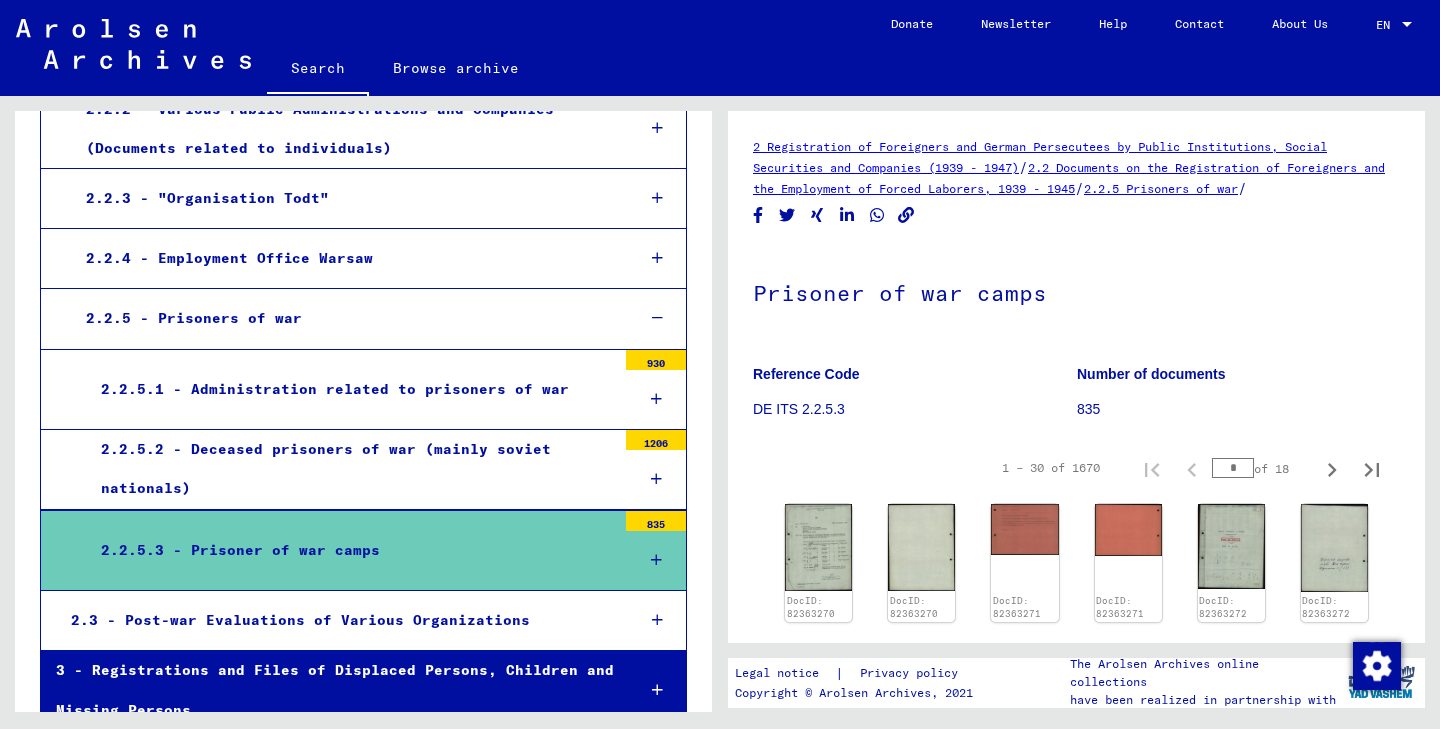 click at bounding box center [656, 560] 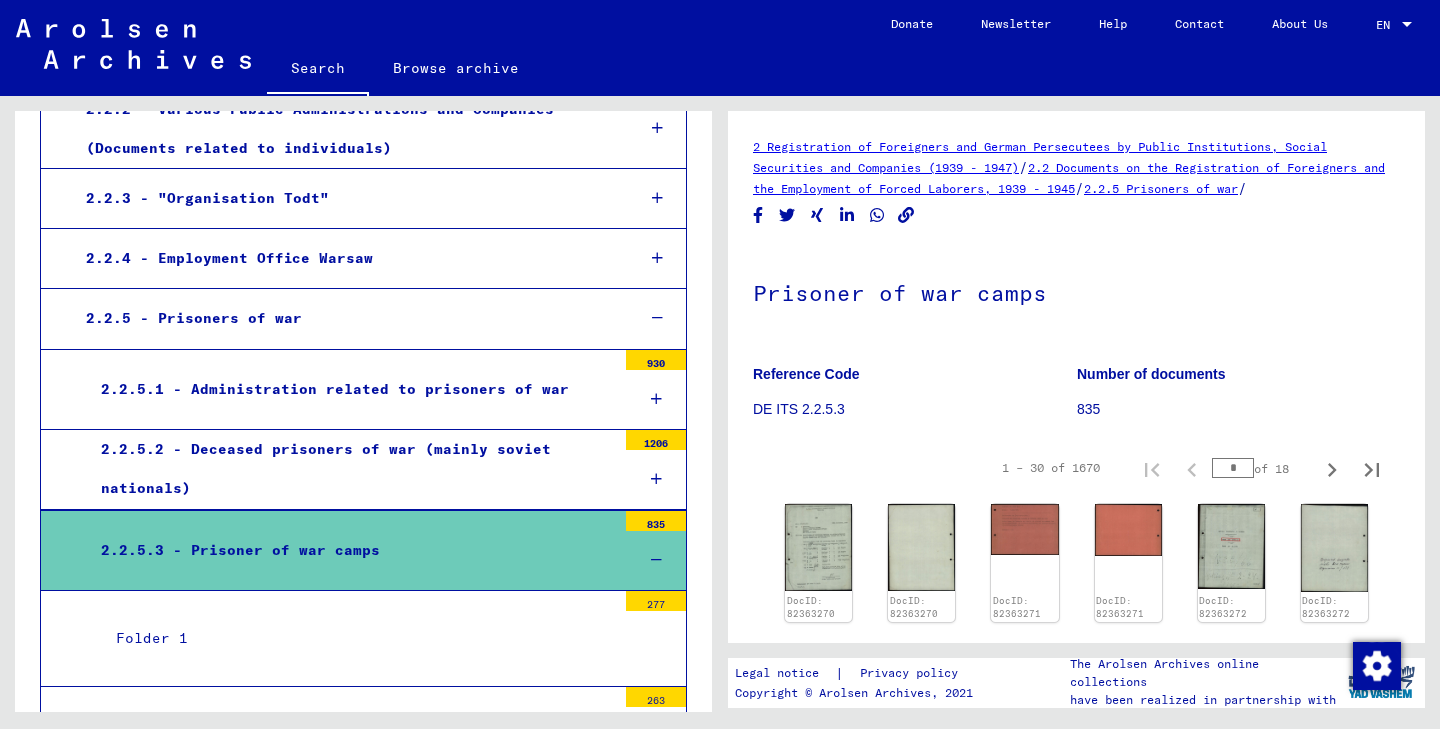 click on "Folder 1 277" at bounding box center [363, 639] 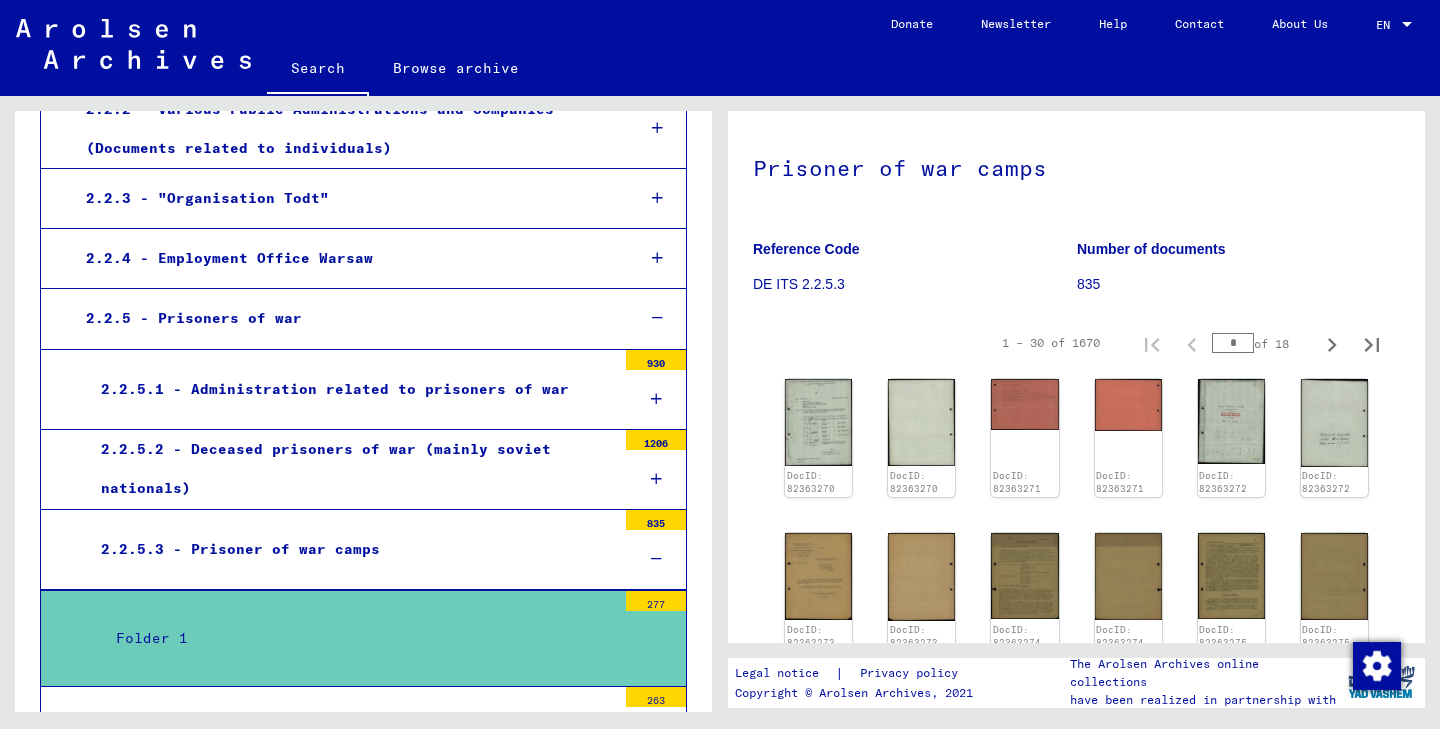 scroll, scrollTop: 132, scrollLeft: 0, axis: vertical 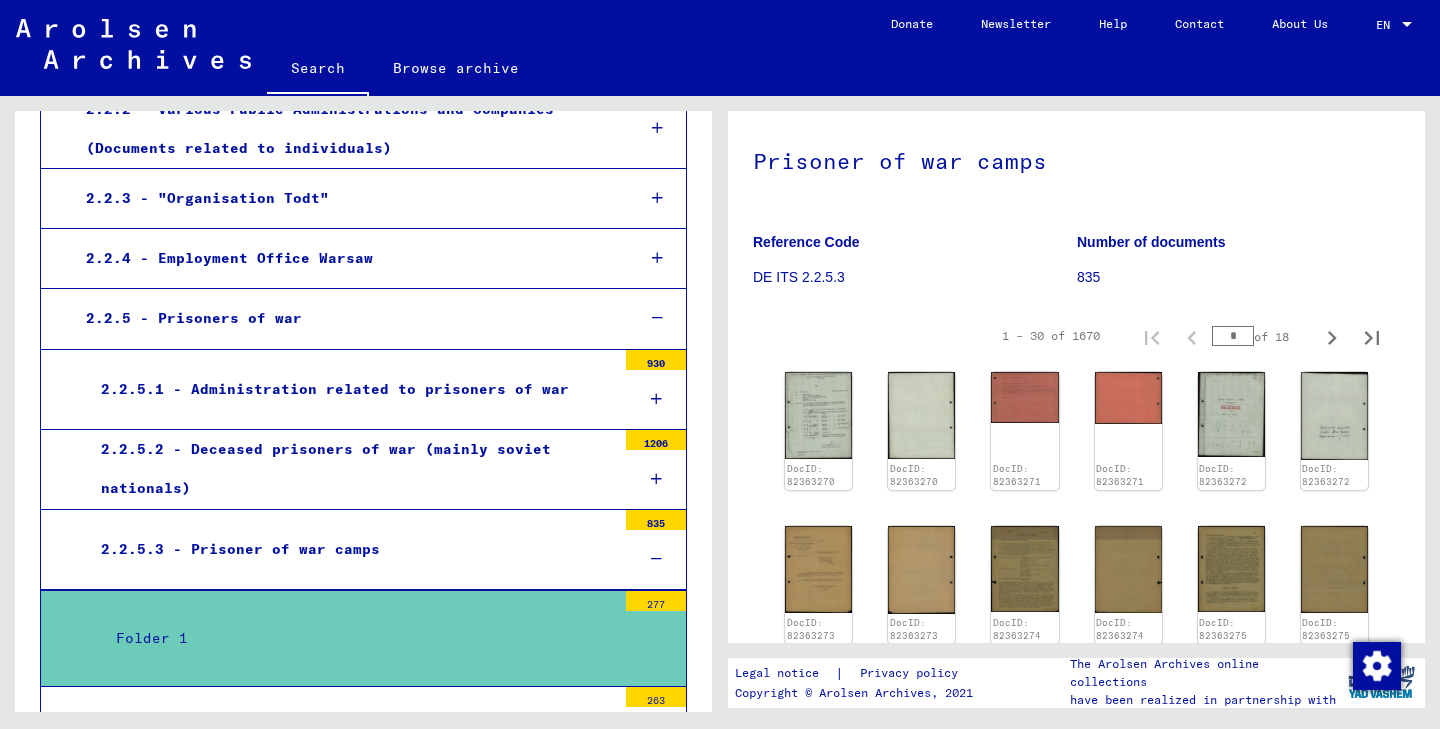 click on "Folder 1" at bounding box center [358, 638] 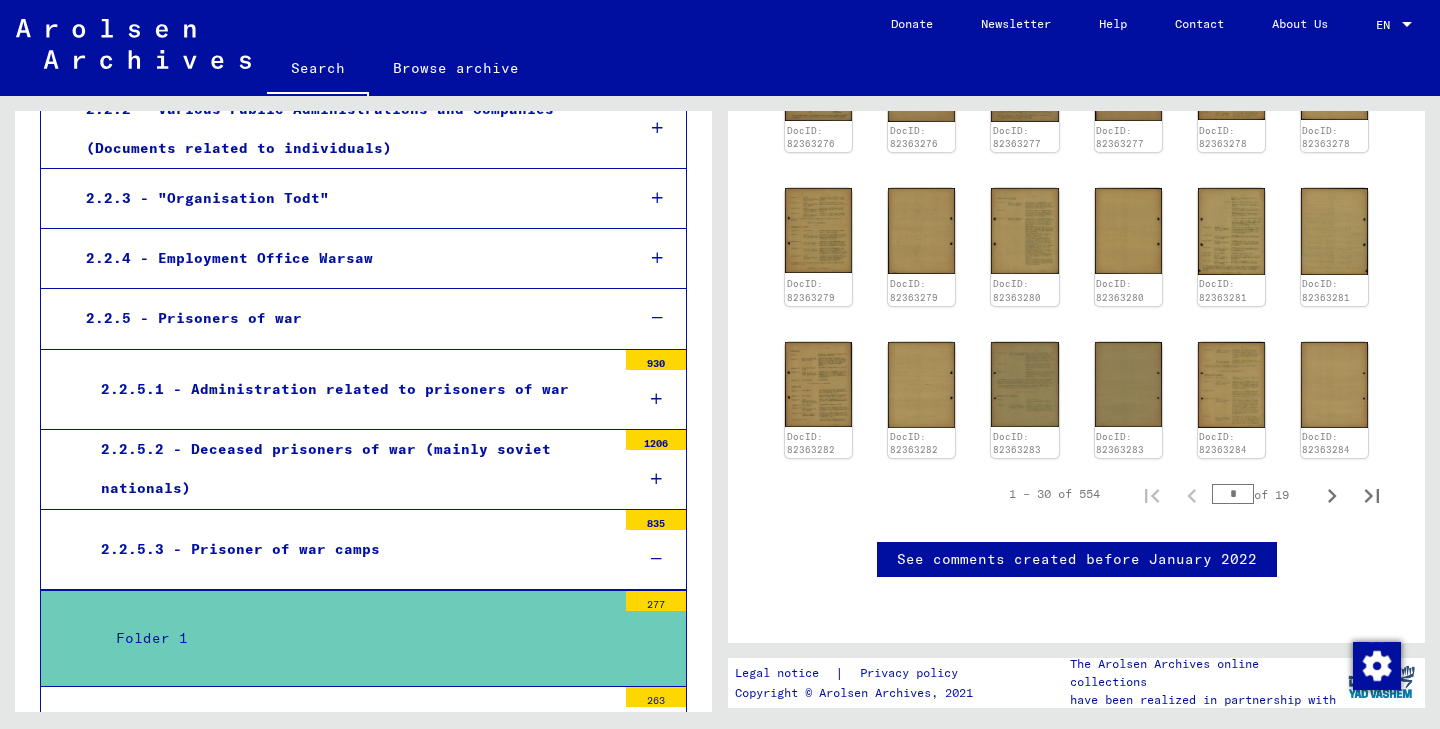 scroll, scrollTop: 800, scrollLeft: 0, axis: vertical 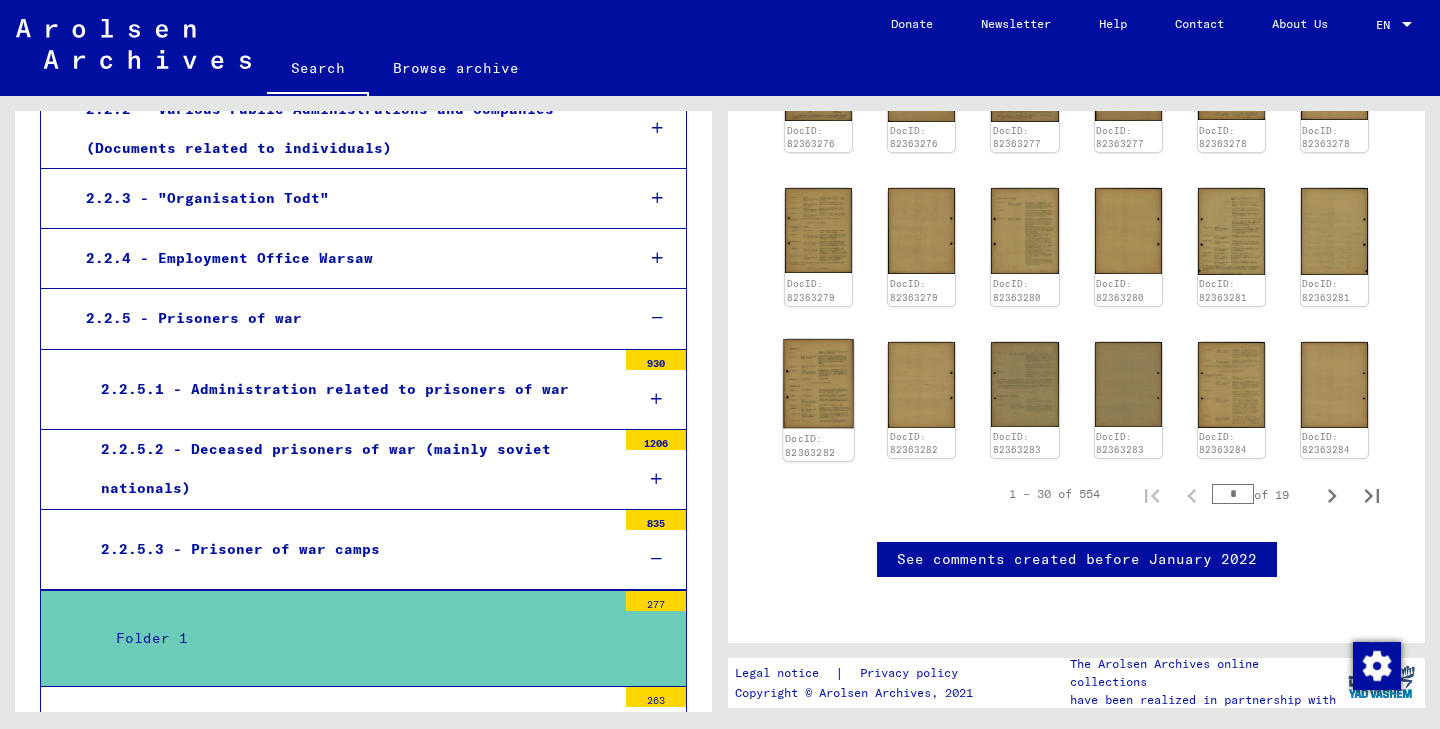 click on "DocID: 82363282" 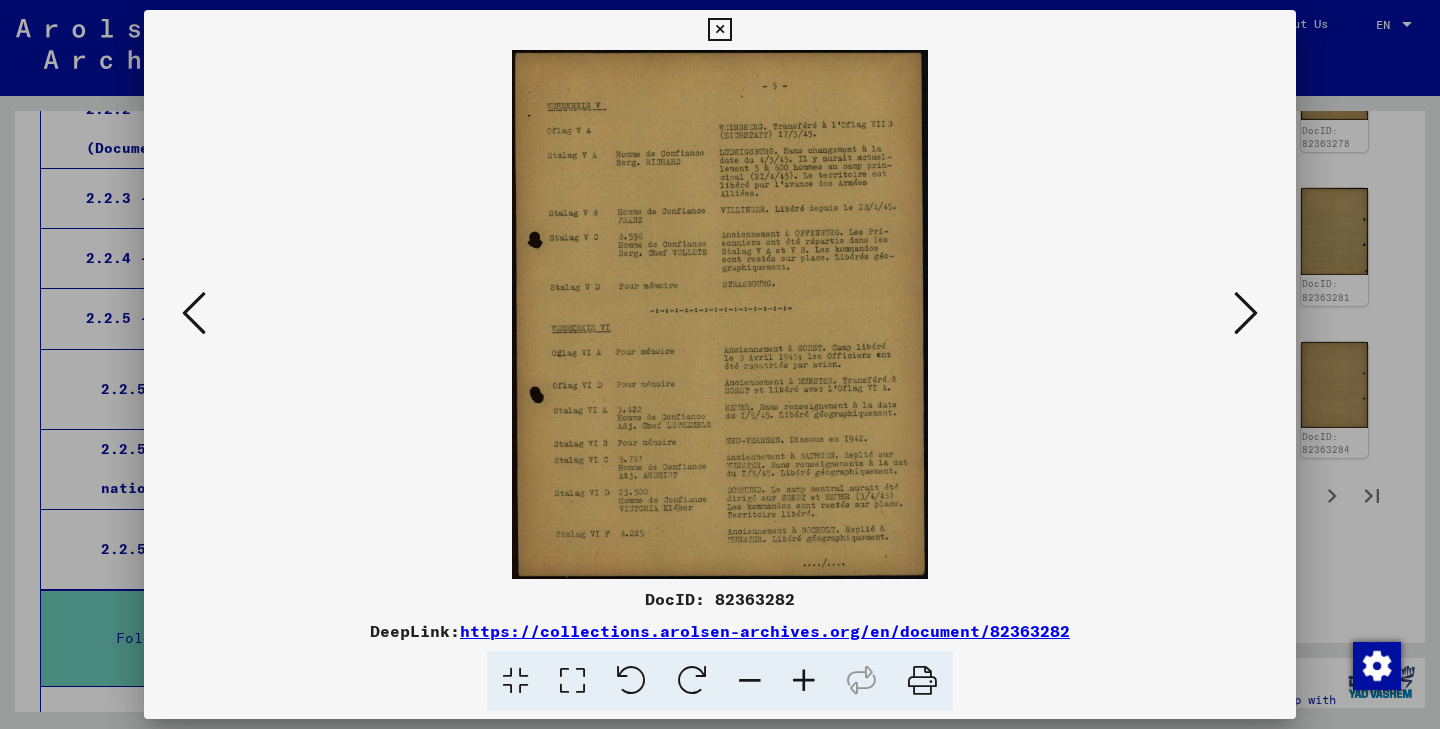 click at bounding box center [719, 30] 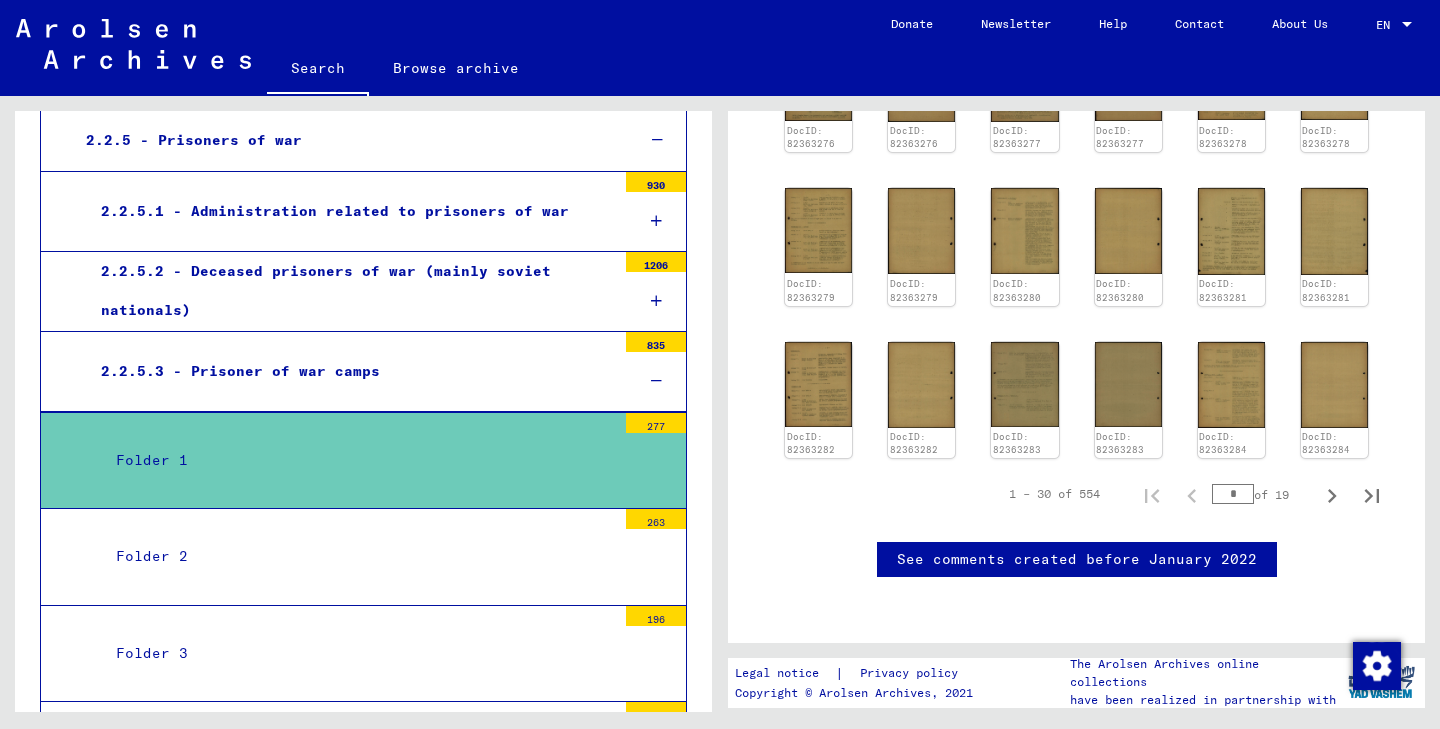 scroll, scrollTop: 1052, scrollLeft: 0, axis: vertical 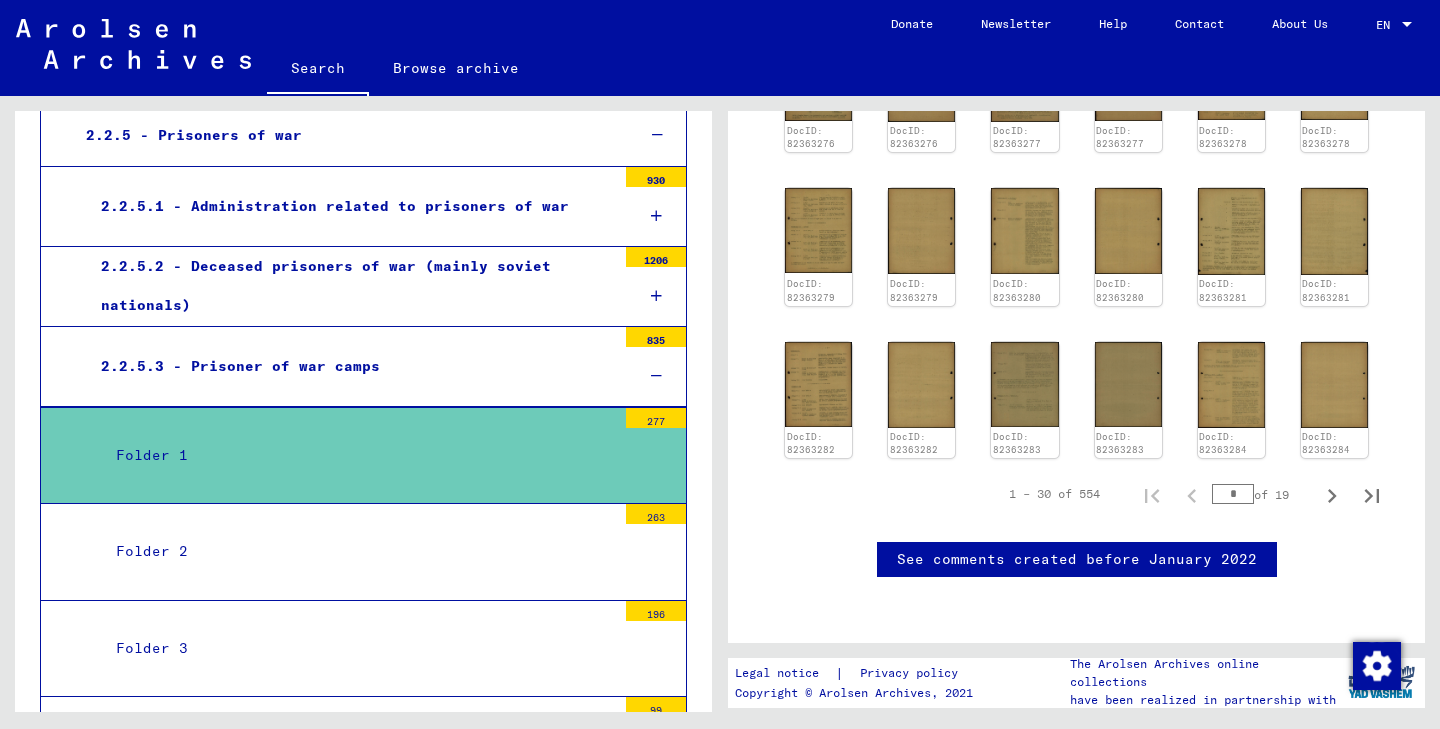 click on "Folder 2" at bounding box center [358, 551] 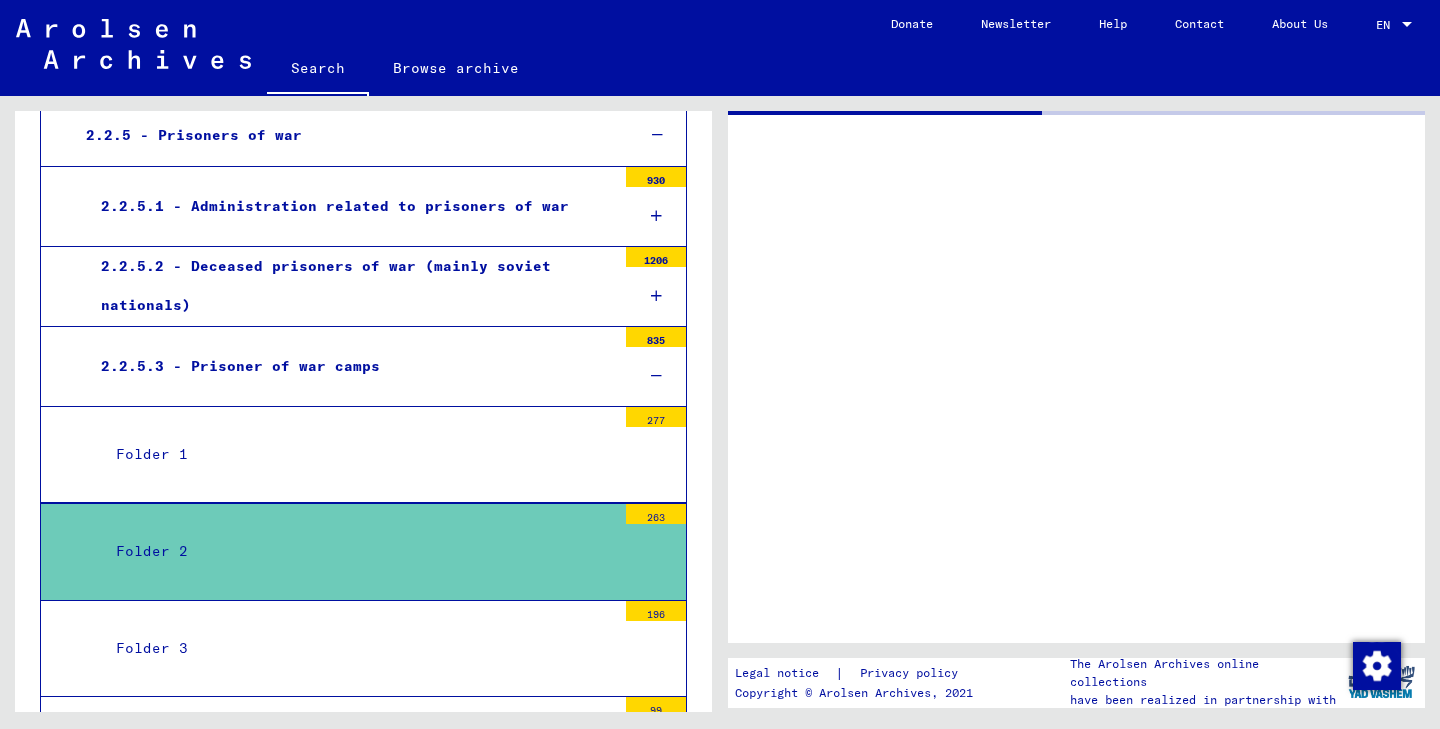 scroll, scrollTop: 0, scrollLeft: 0, axis: both 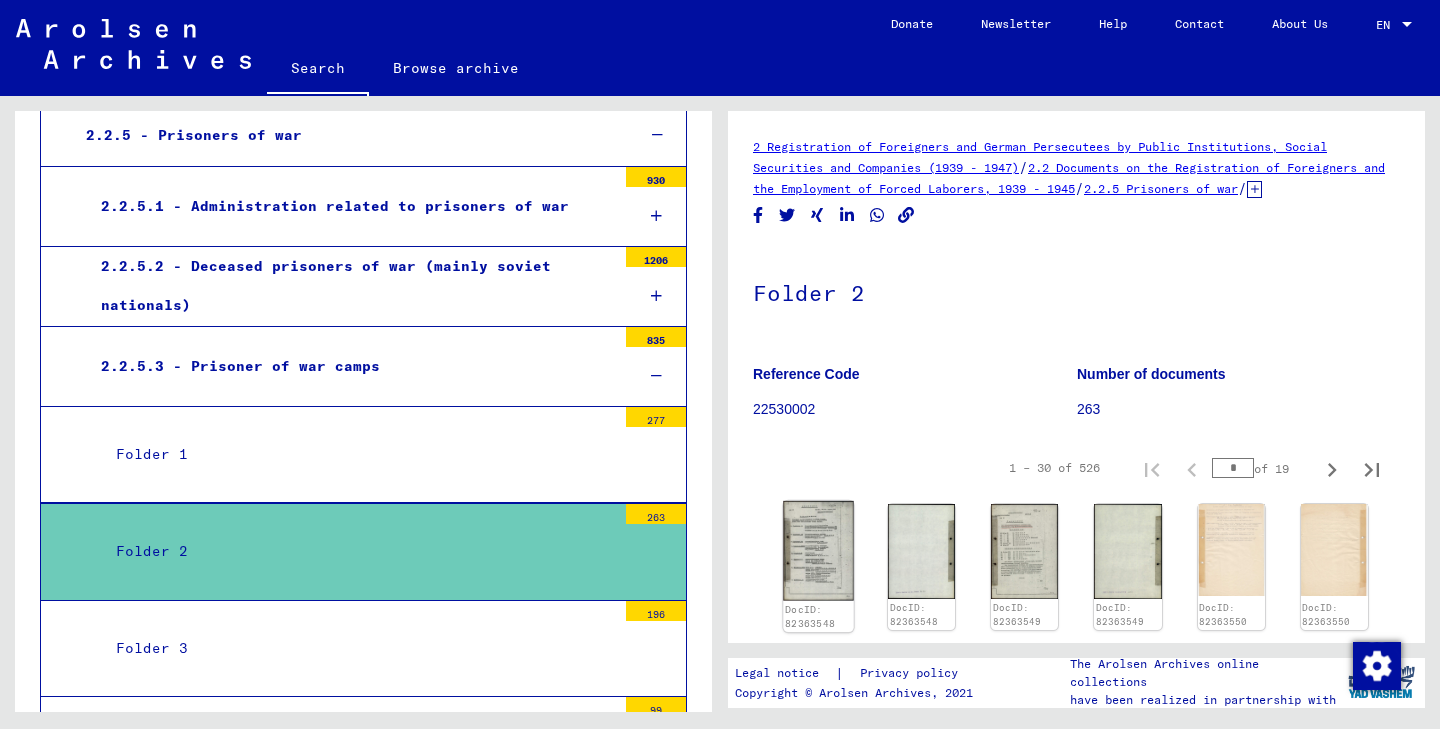 click 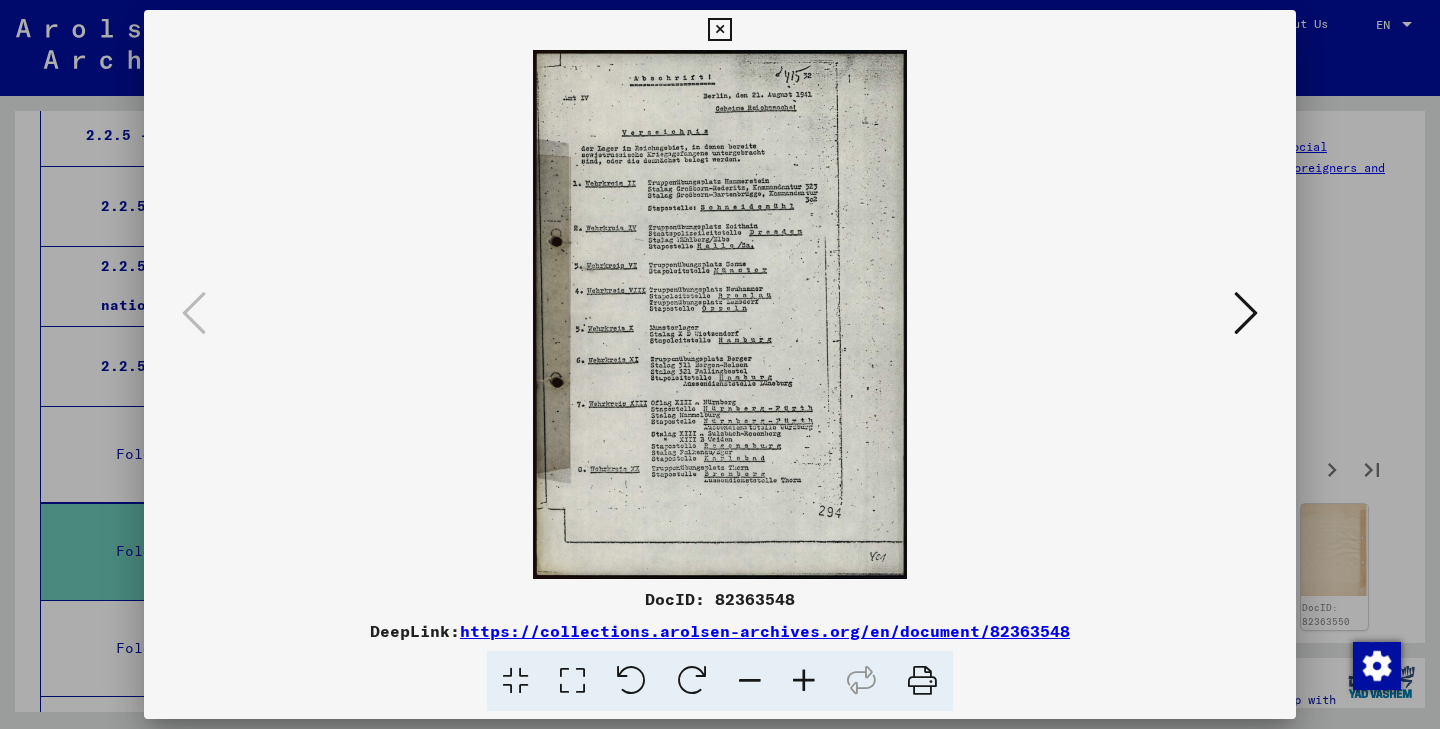click at bounding box center (1246, 313) 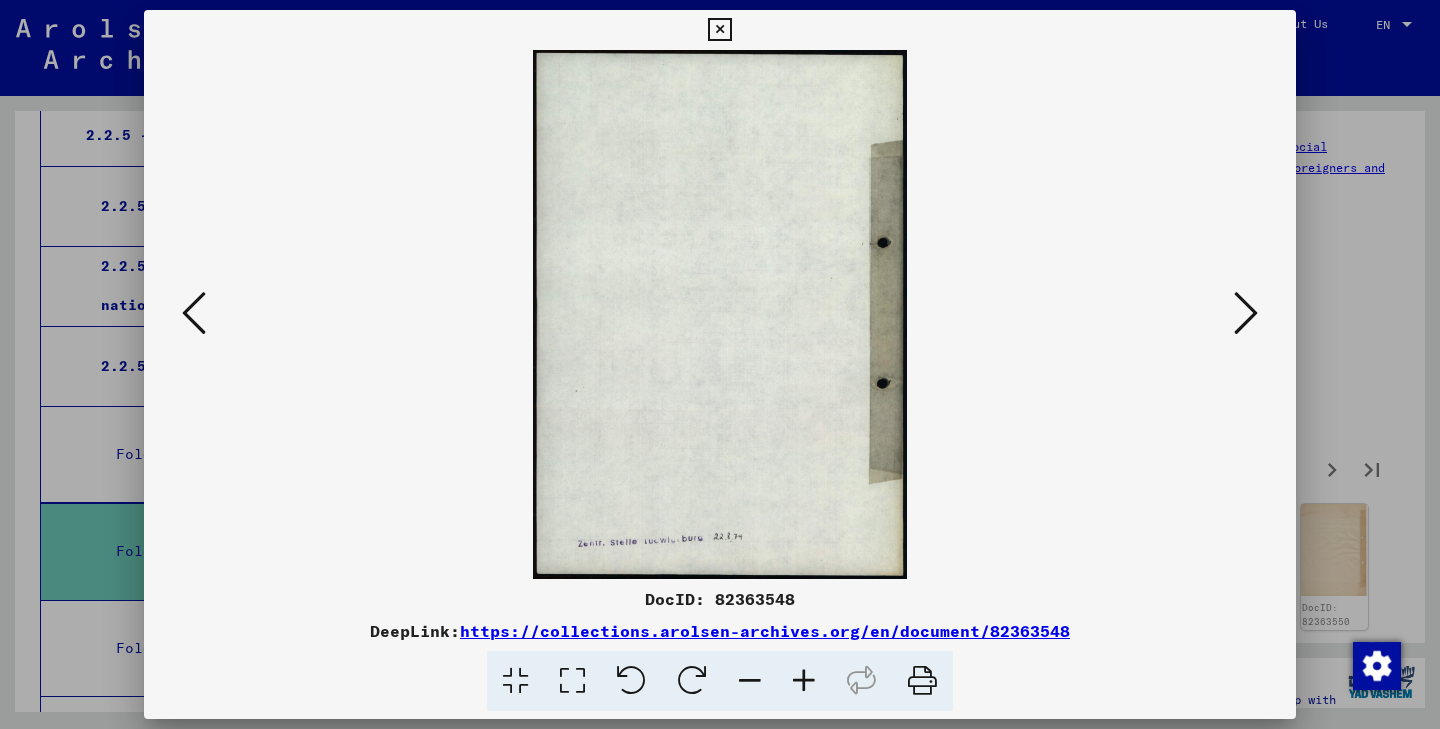 click at bounding box center [1246, 313] 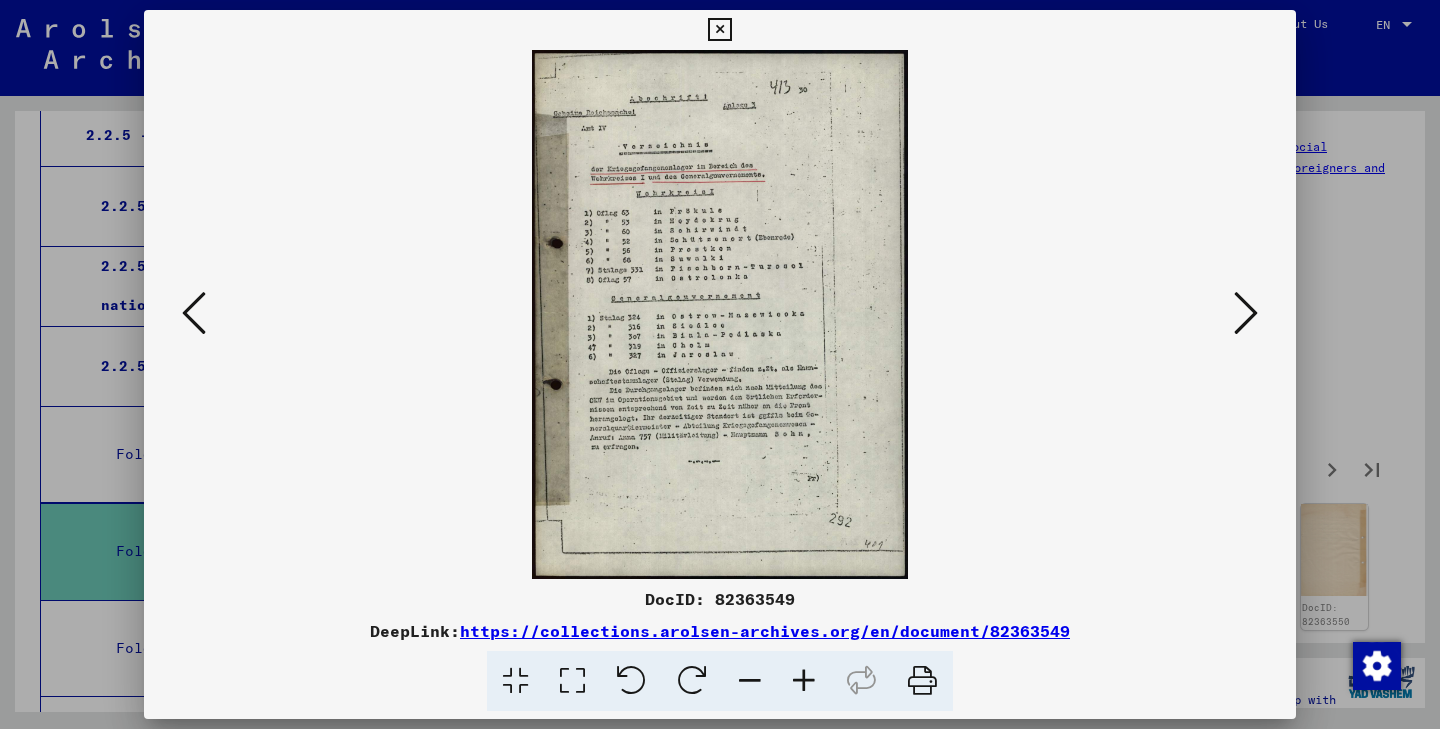 click at bounding box center [1246, 313] 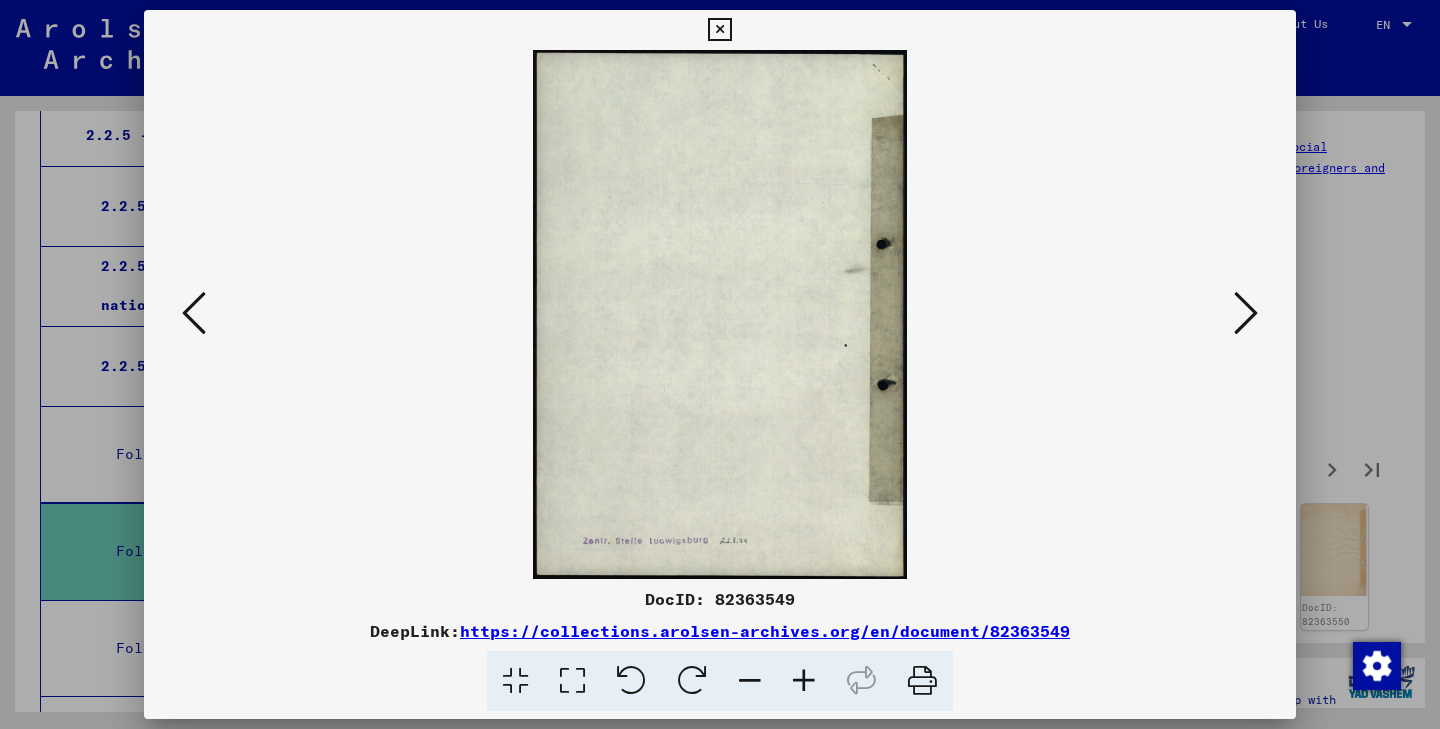 click at bounding box center [1246, 313] 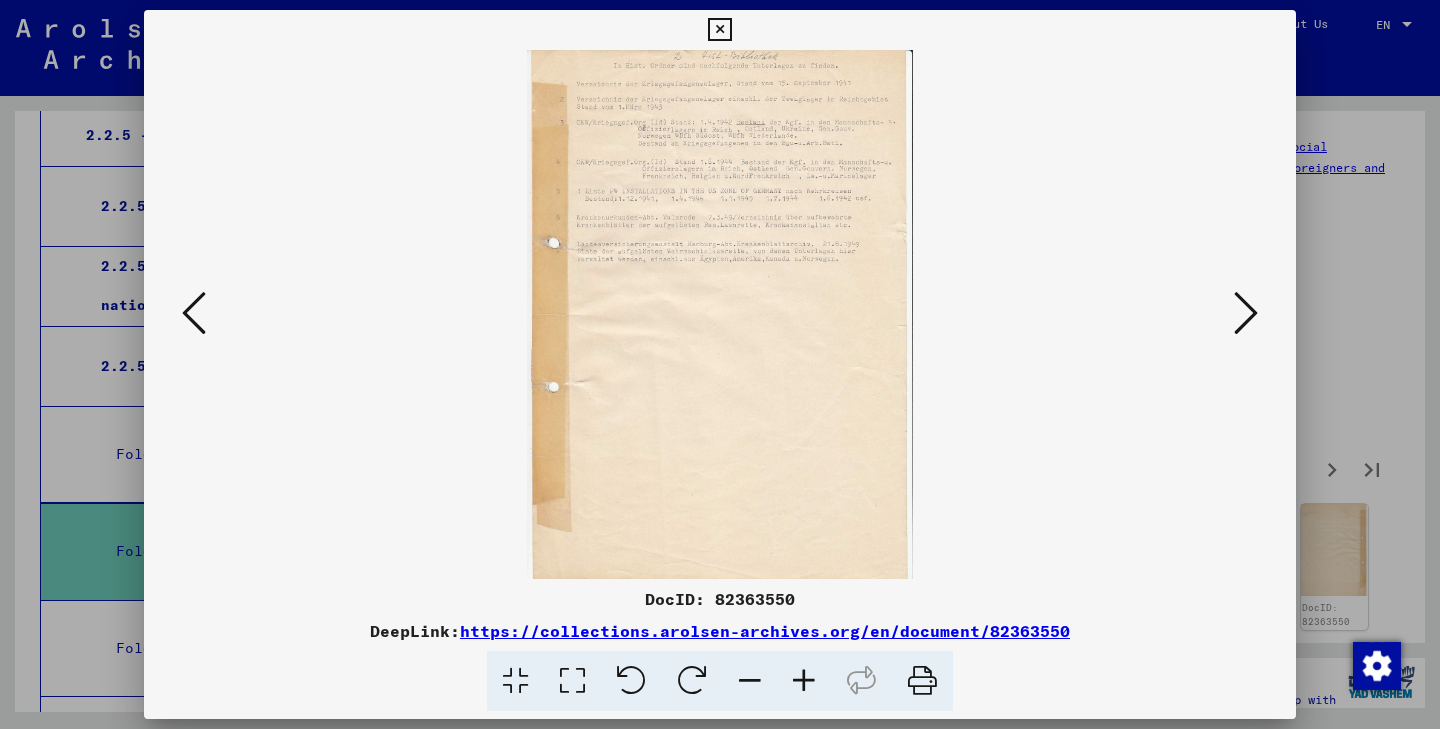 click at bounding box center (1246, 313) 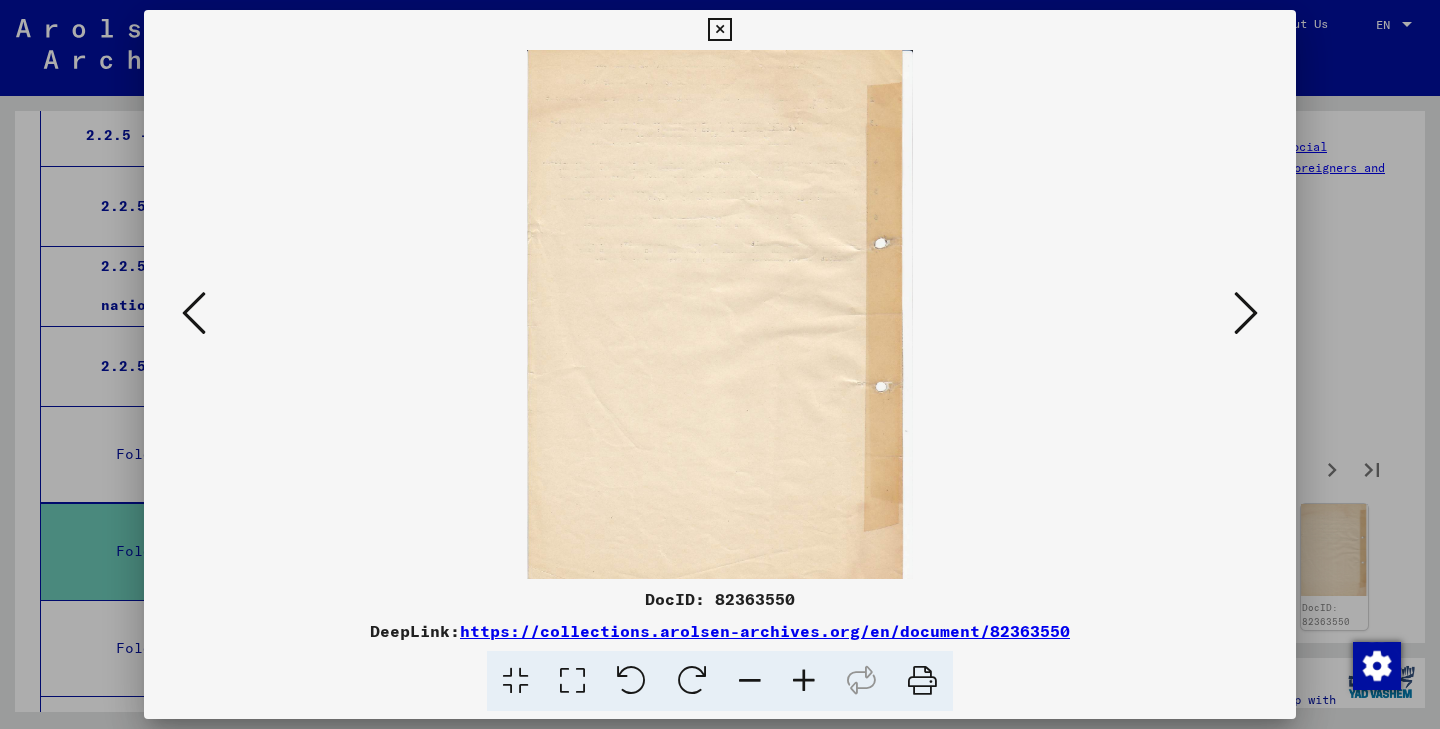 click at bounding box center (1246, 313) 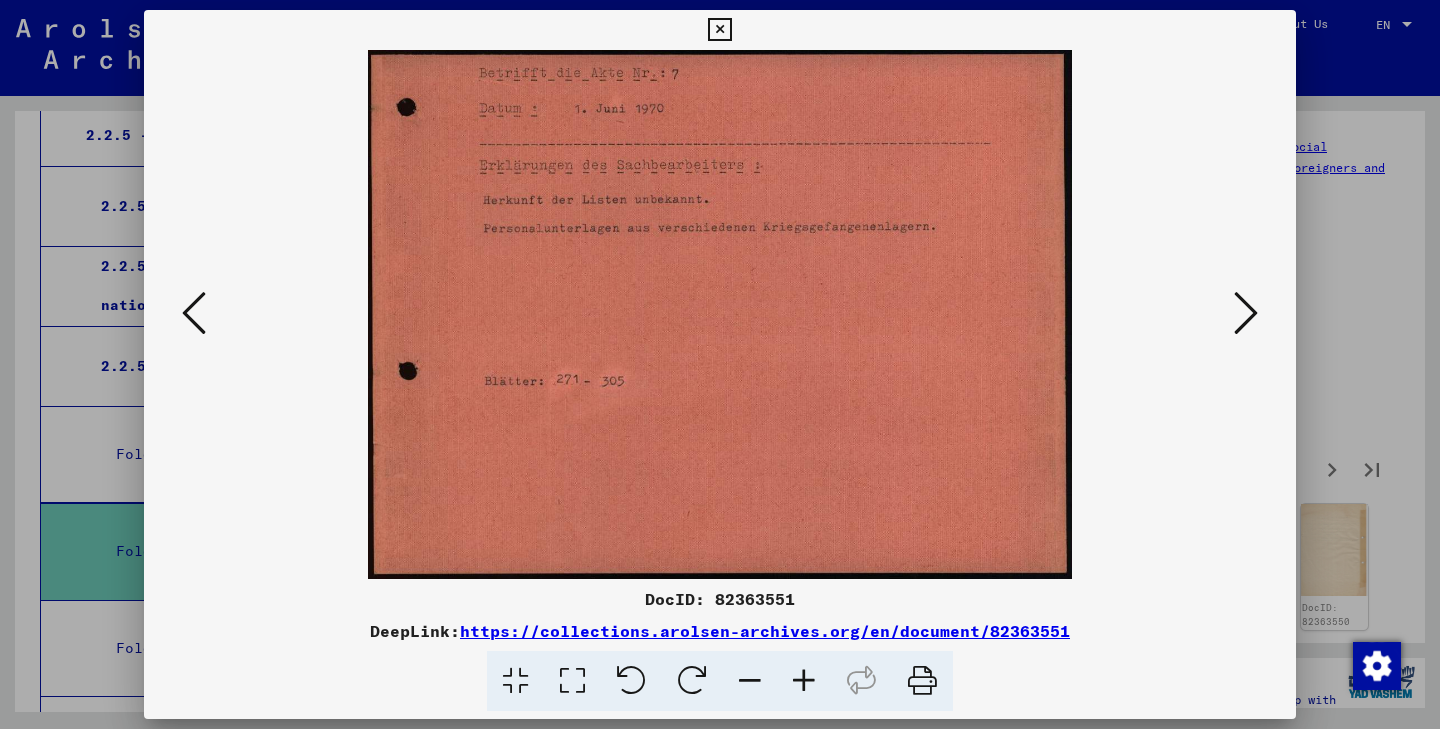 click at bounding box center (1246, 313) 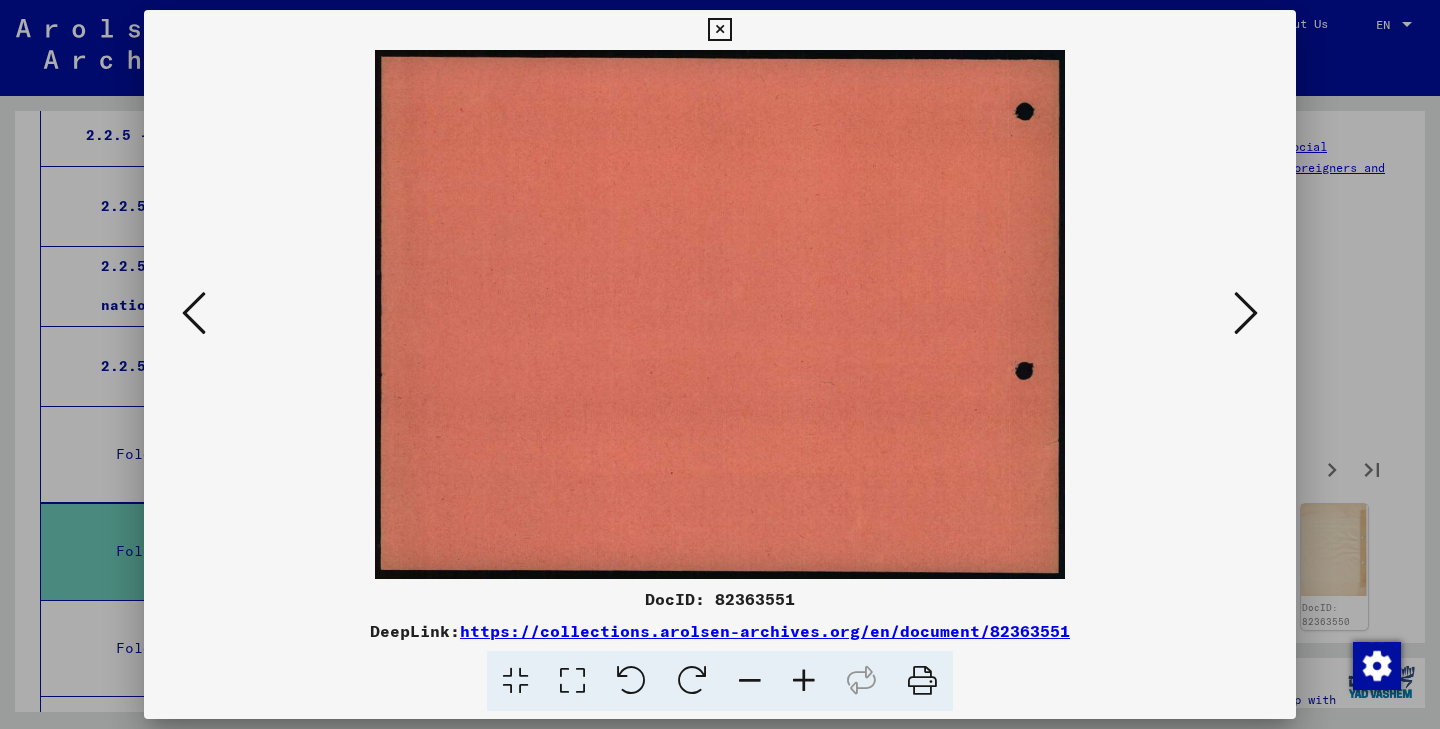 click at bounding box center (1246, 313) 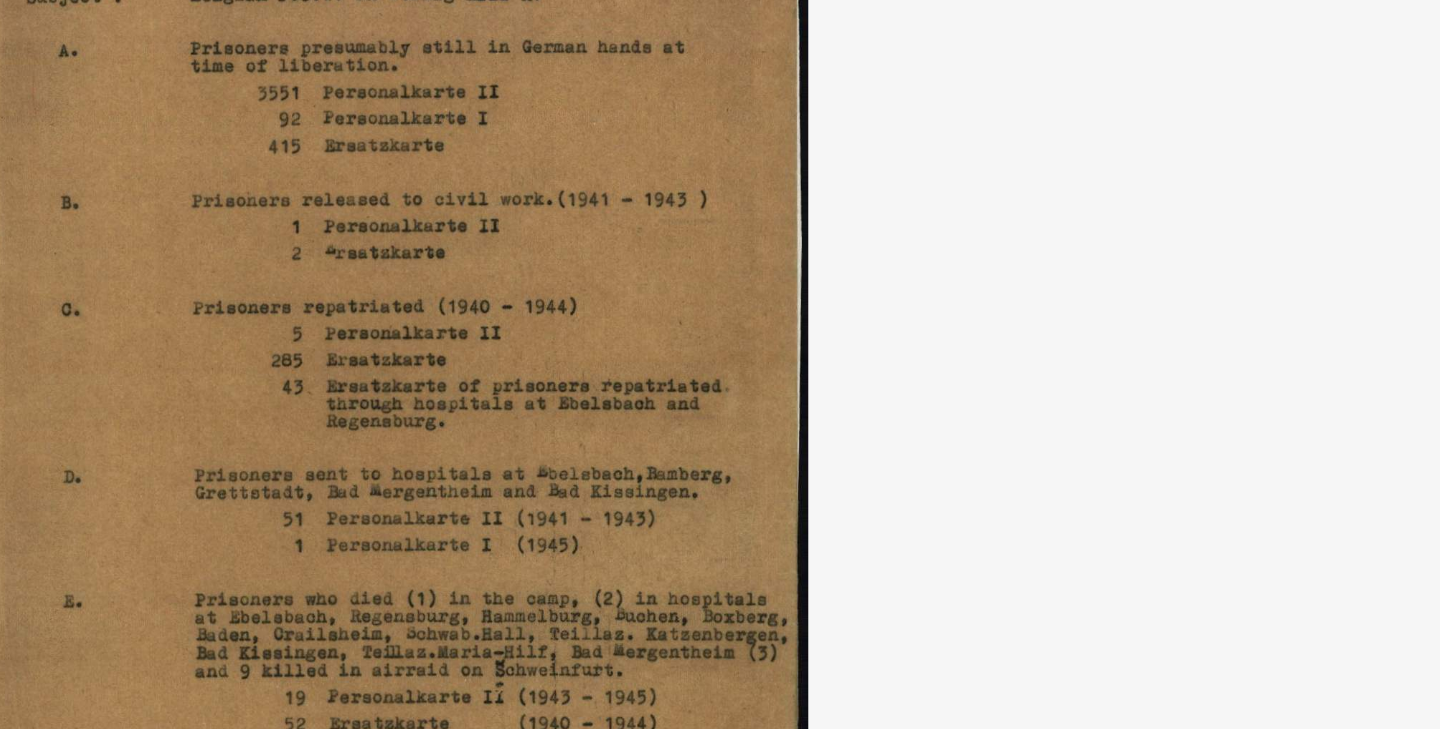 click at bounding box center [720, 314] 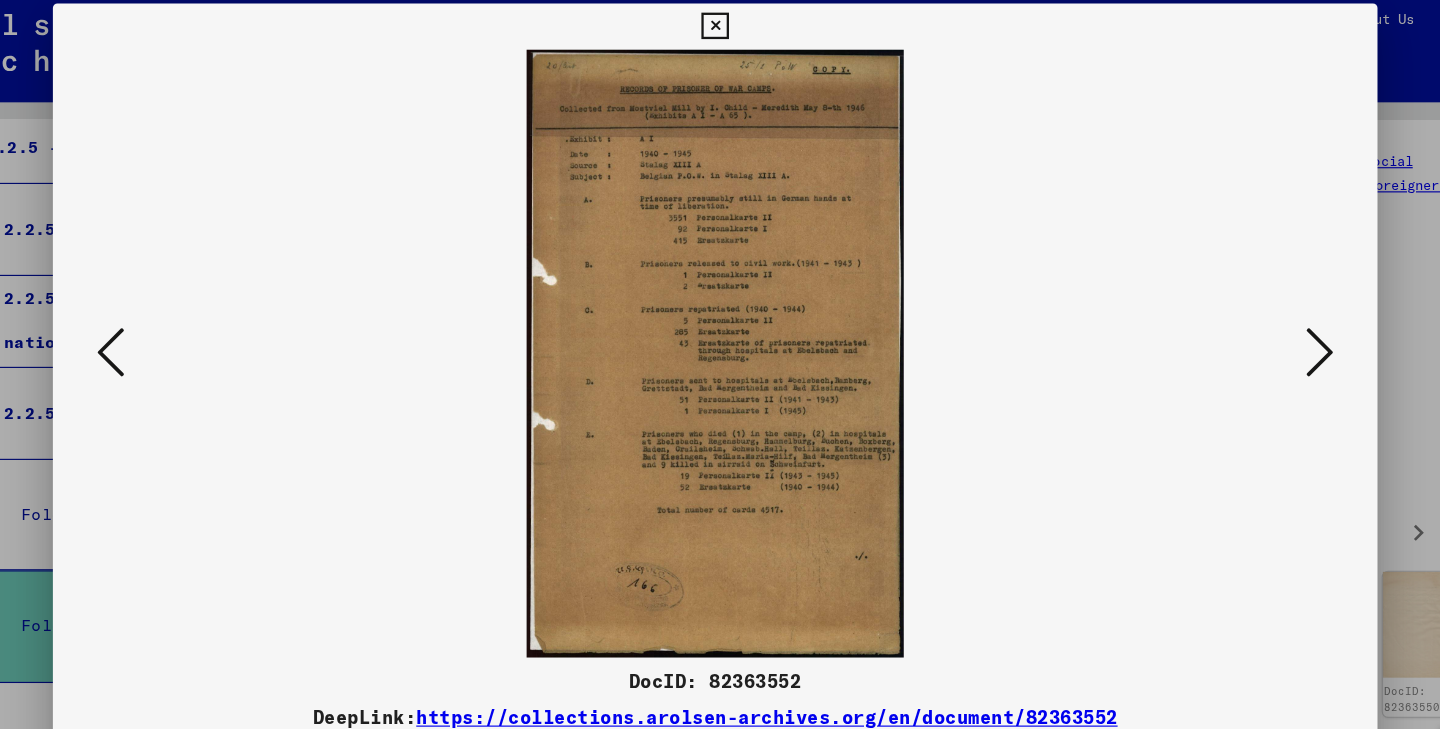 click at bounding box center (1246, 313) 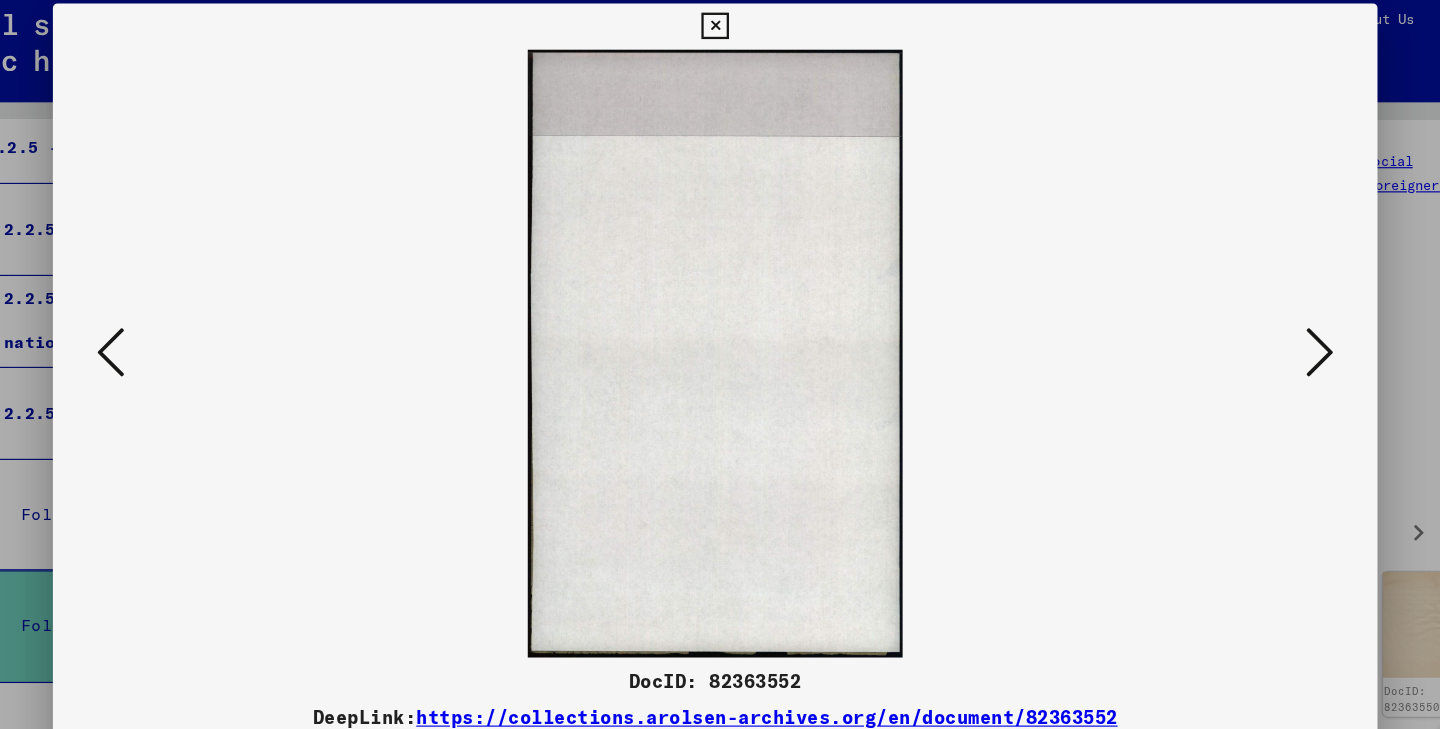 click at bounding box center (1246, 313) 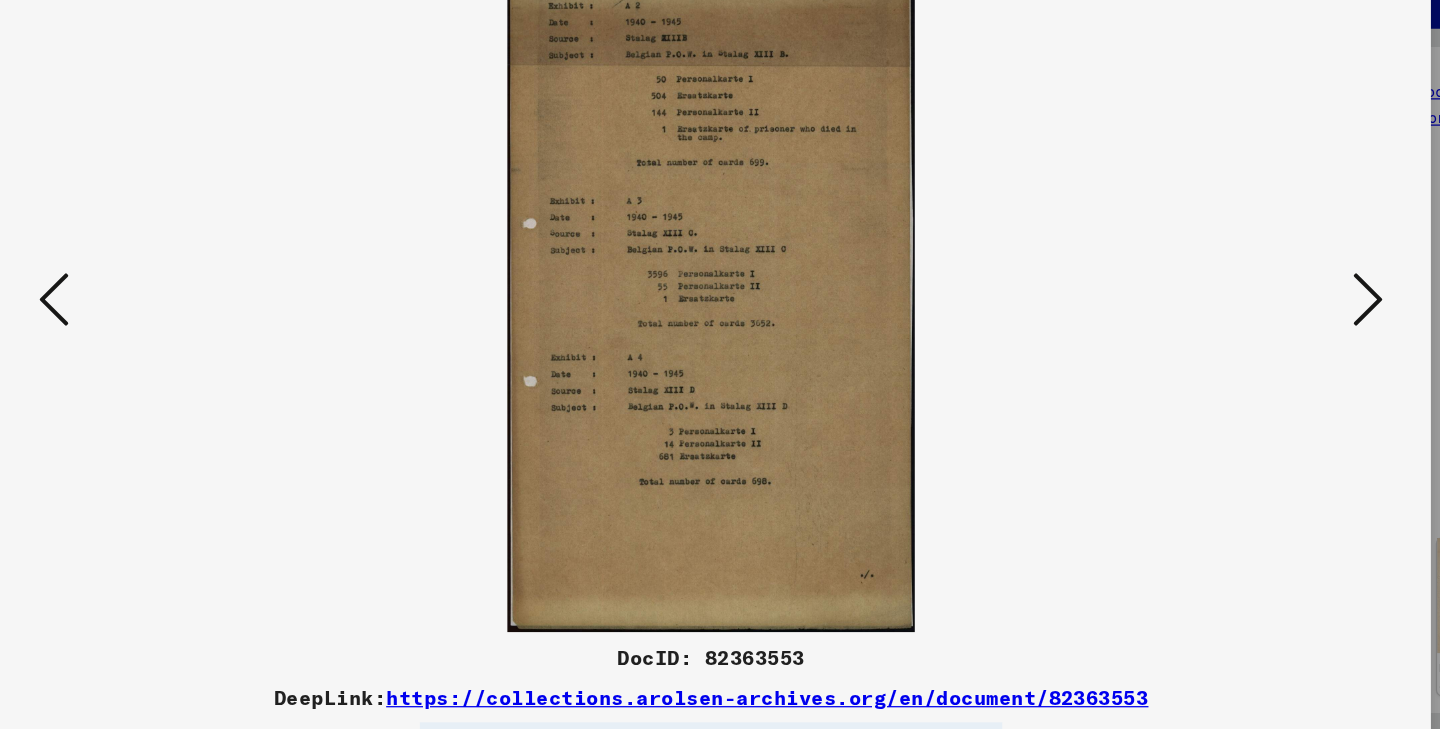 click at bounding box center [720, 314] 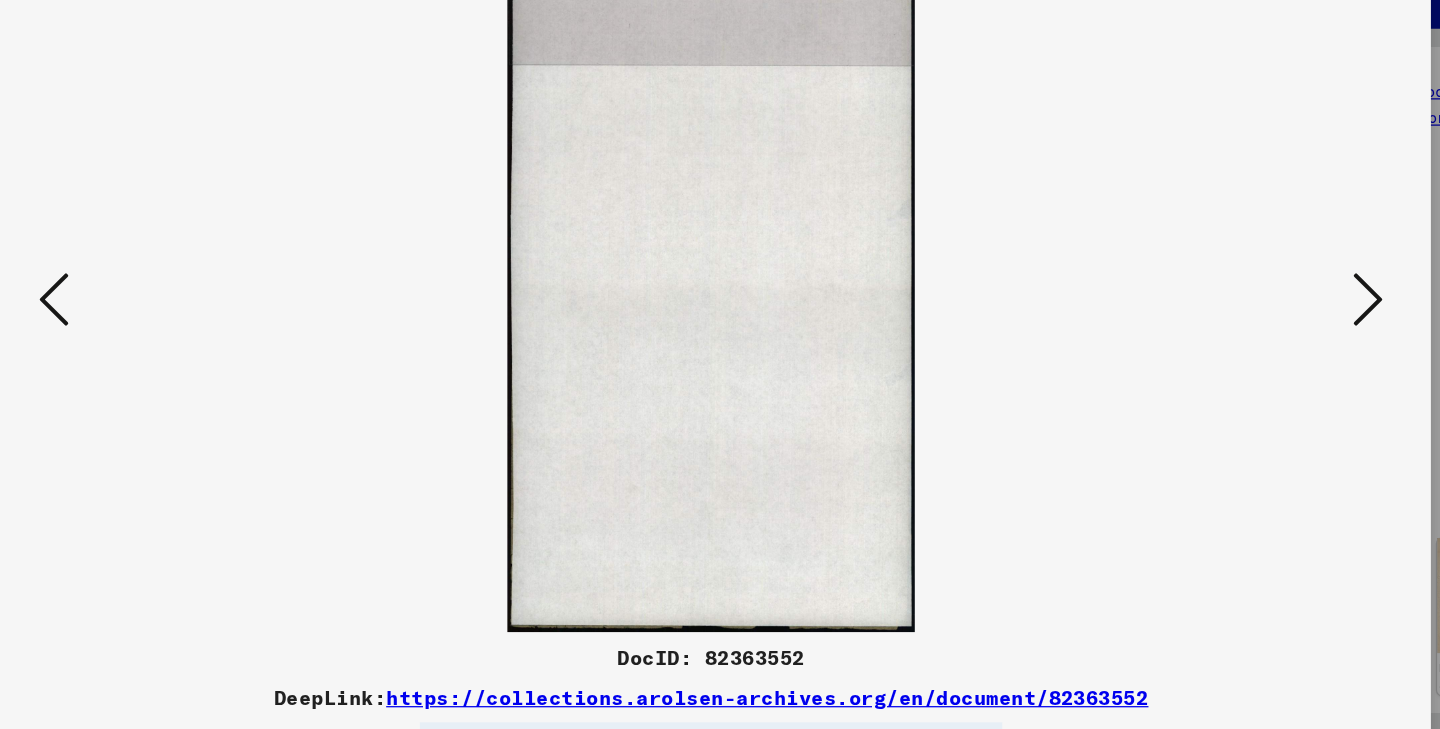 click at bounding box center (194, 313) 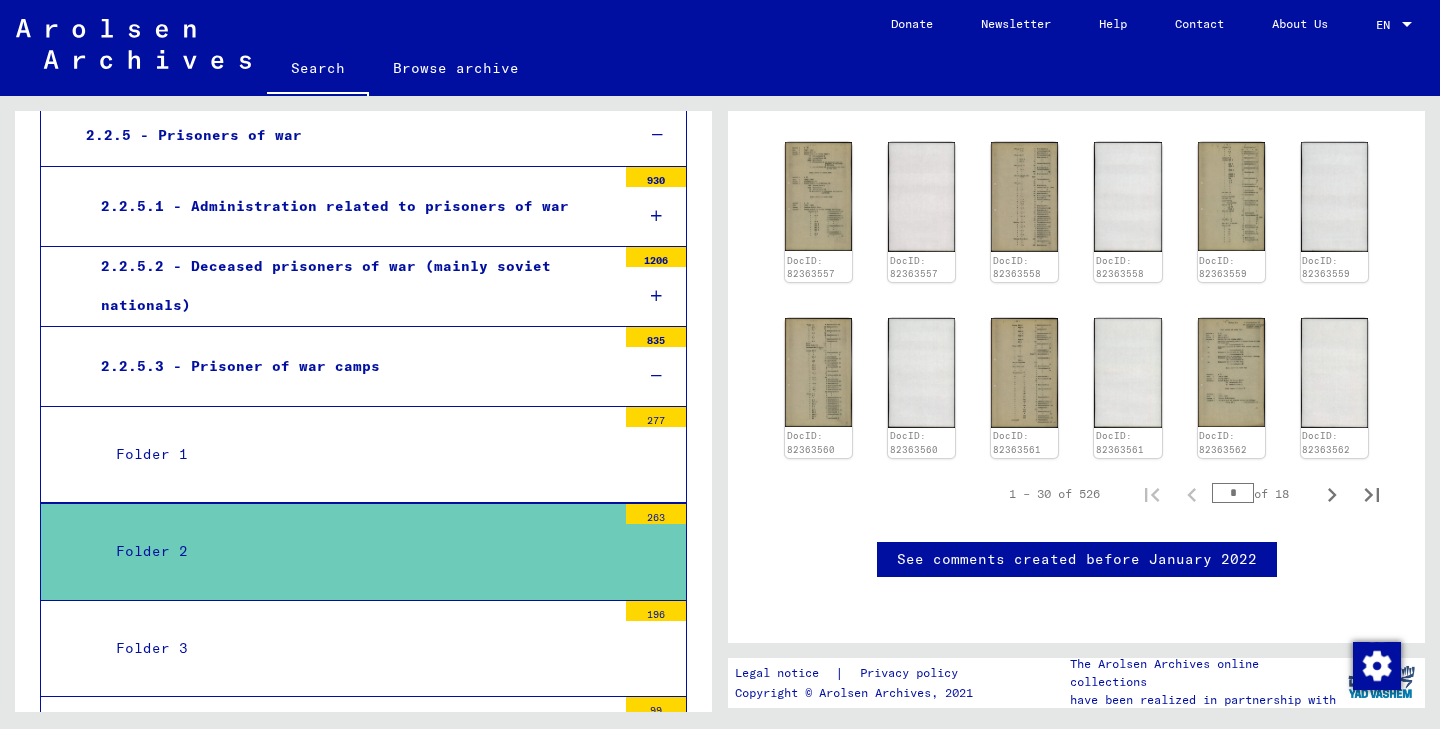 scroll, scrollTop: 915, scrollLeft: 0, axis: vertical 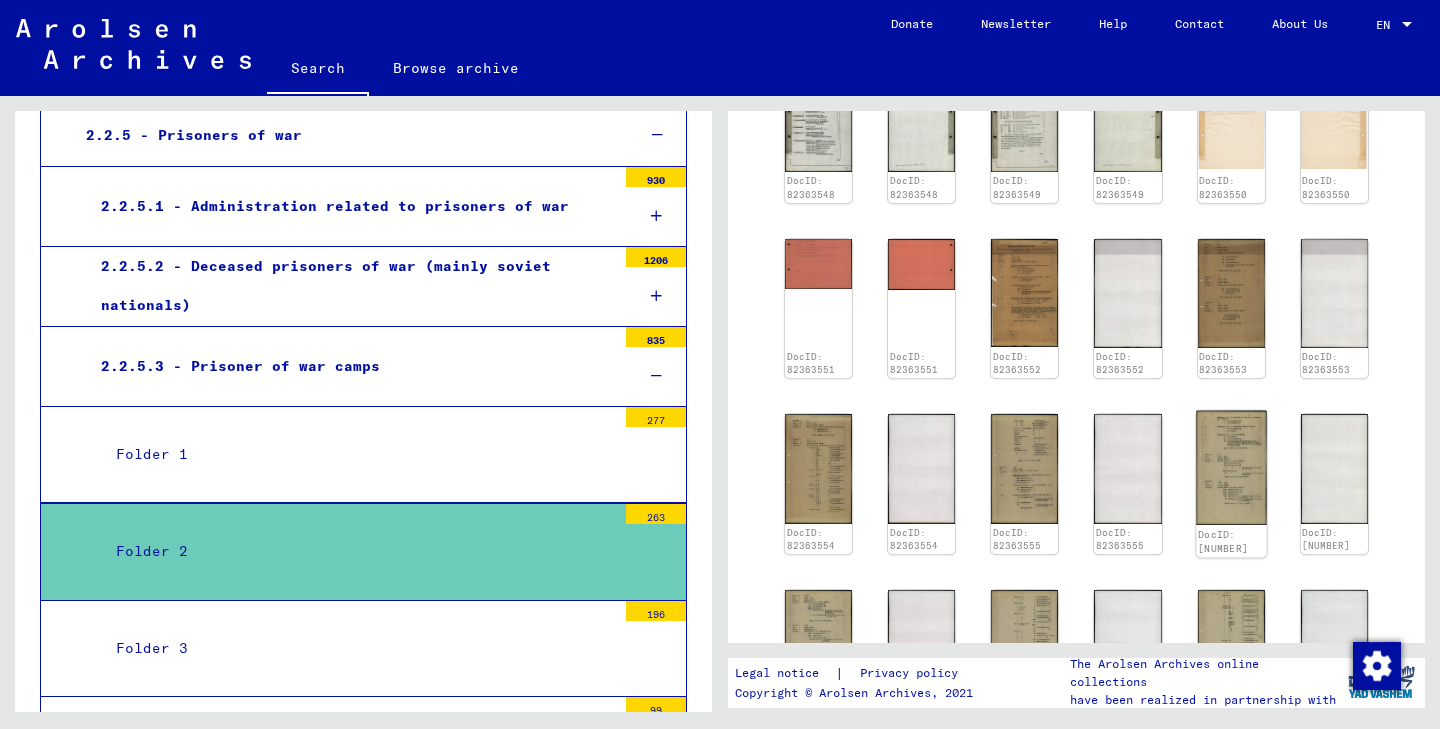 click 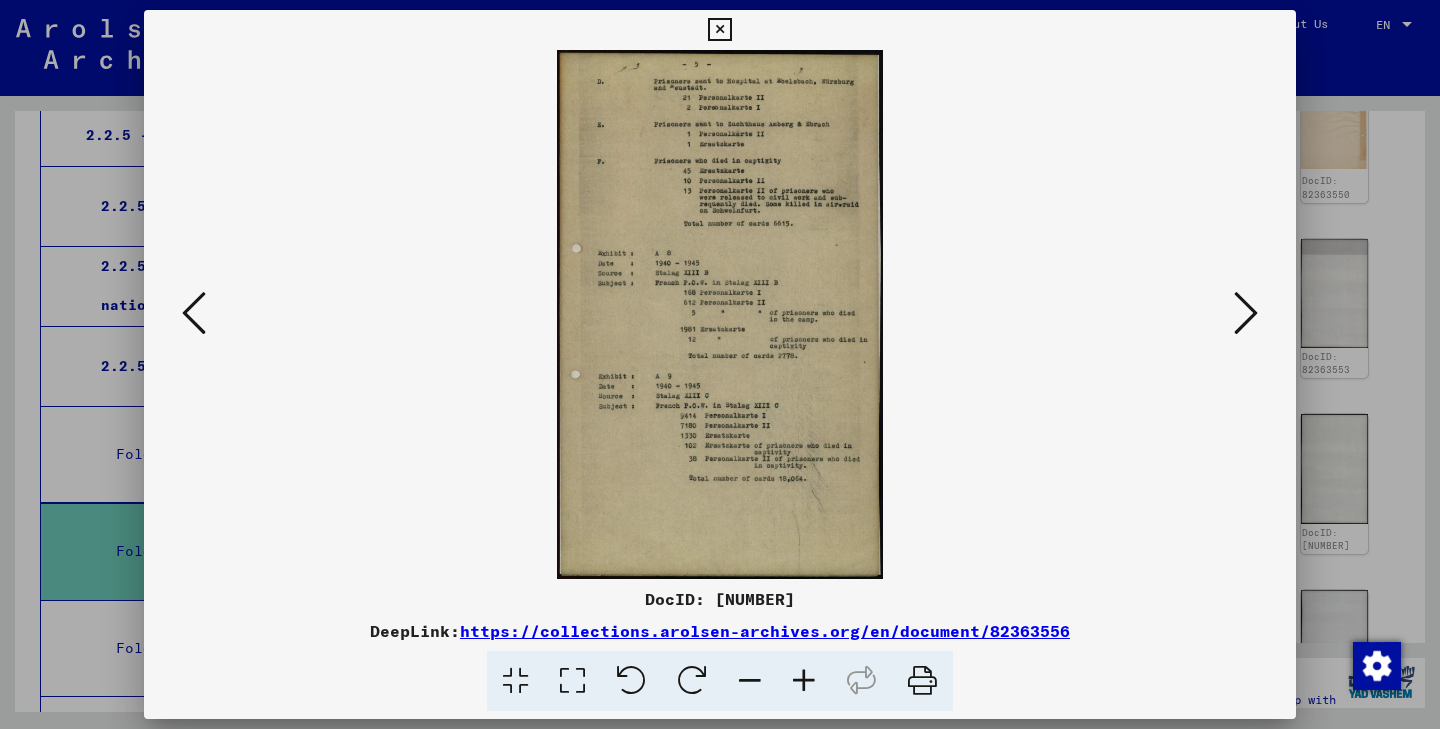 click at bounding box center [719, 30] 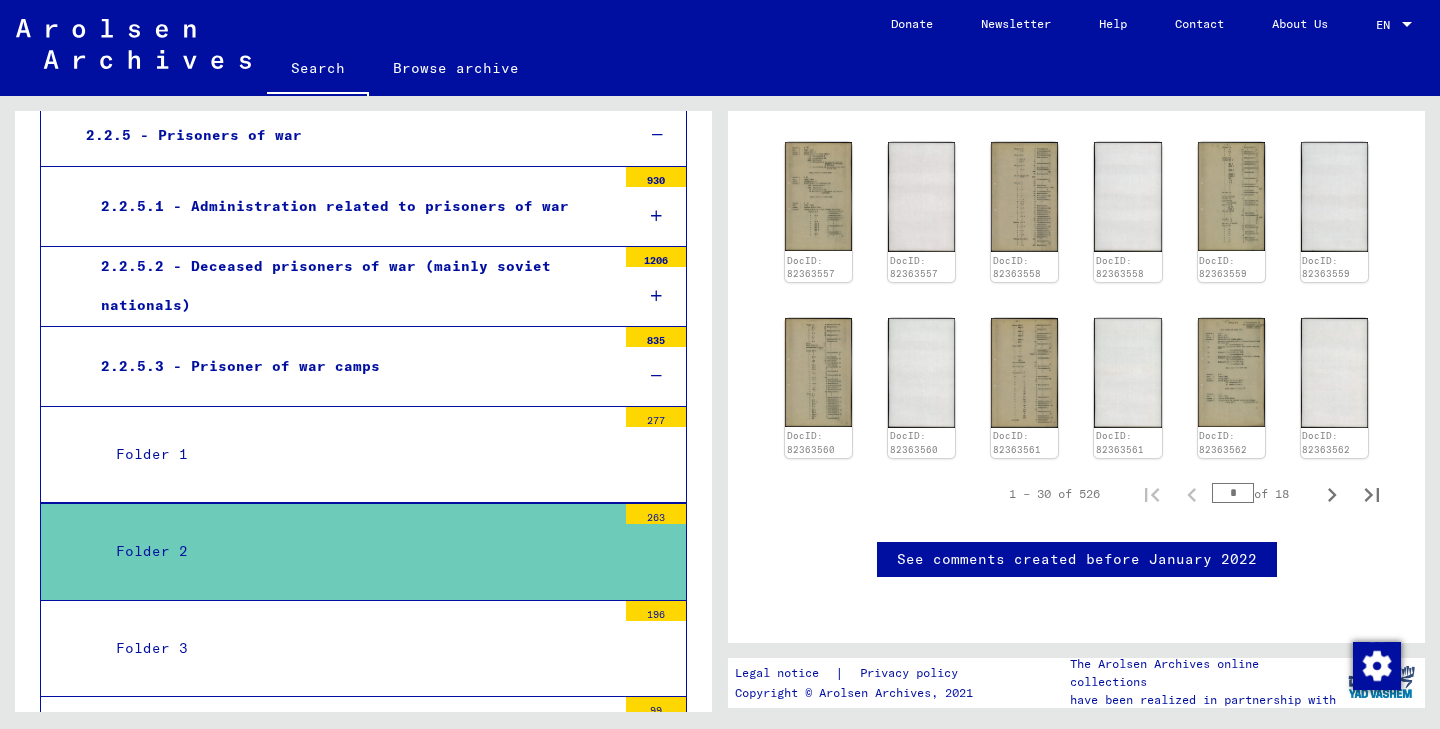 scroll, scrollTop: 1040, scrollLeft: 0, axis: vertical 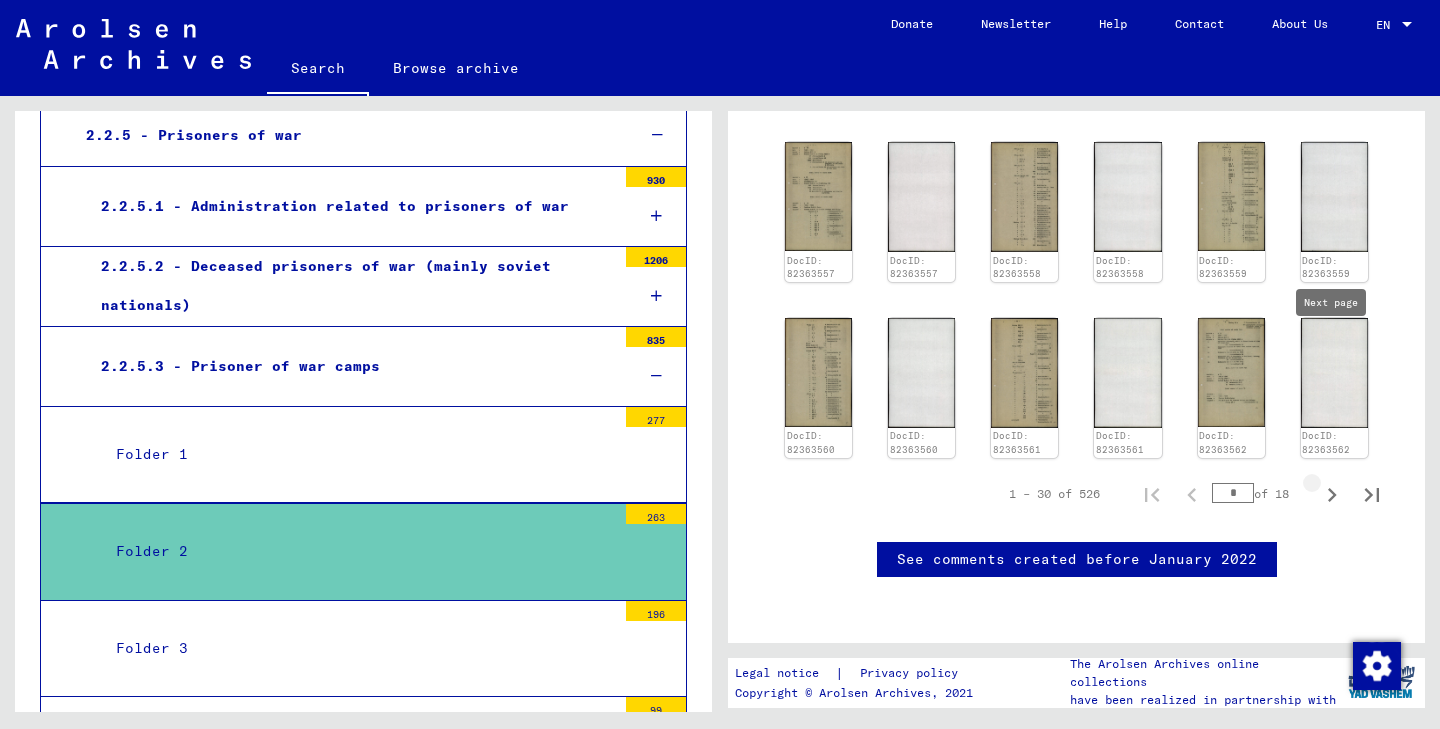 click 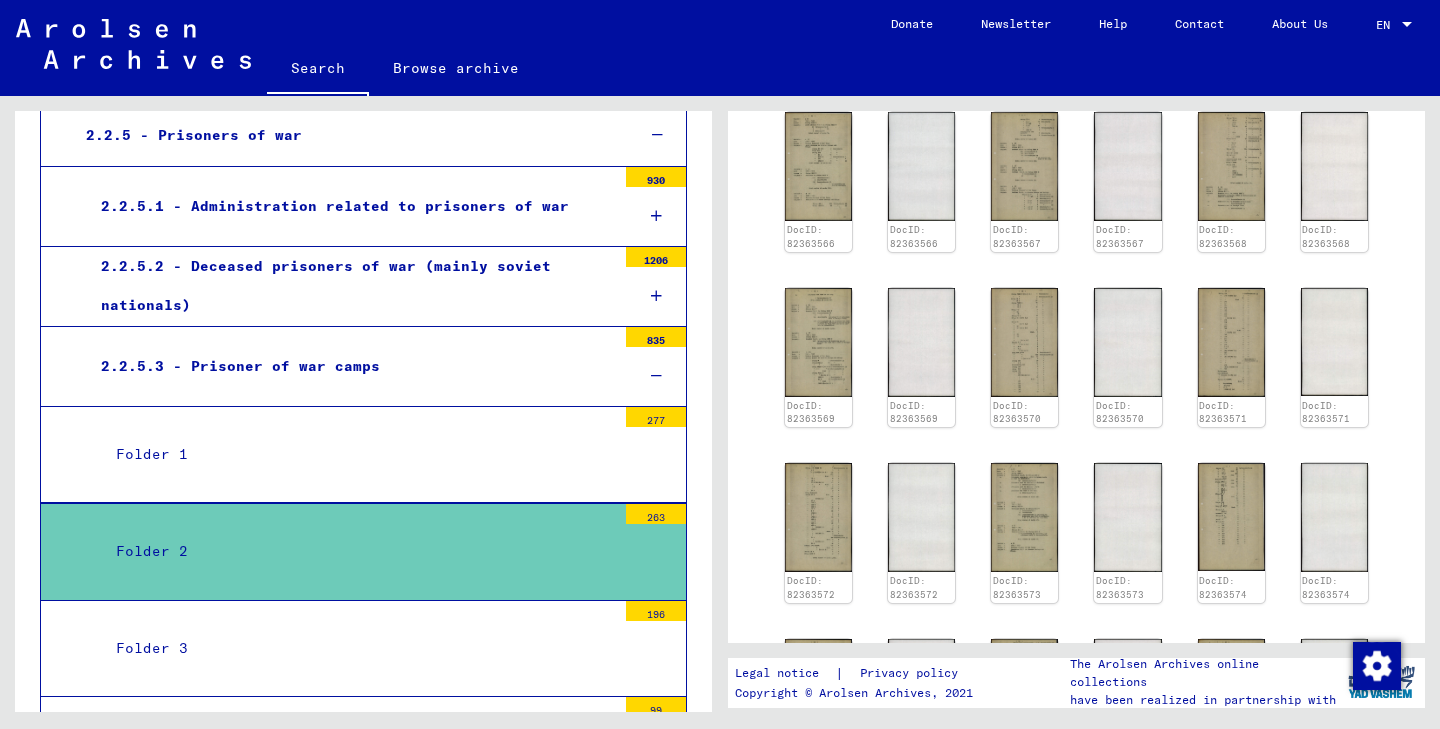 scroll, scrollTop: 557, scrollLeft: 0, axis: vertical 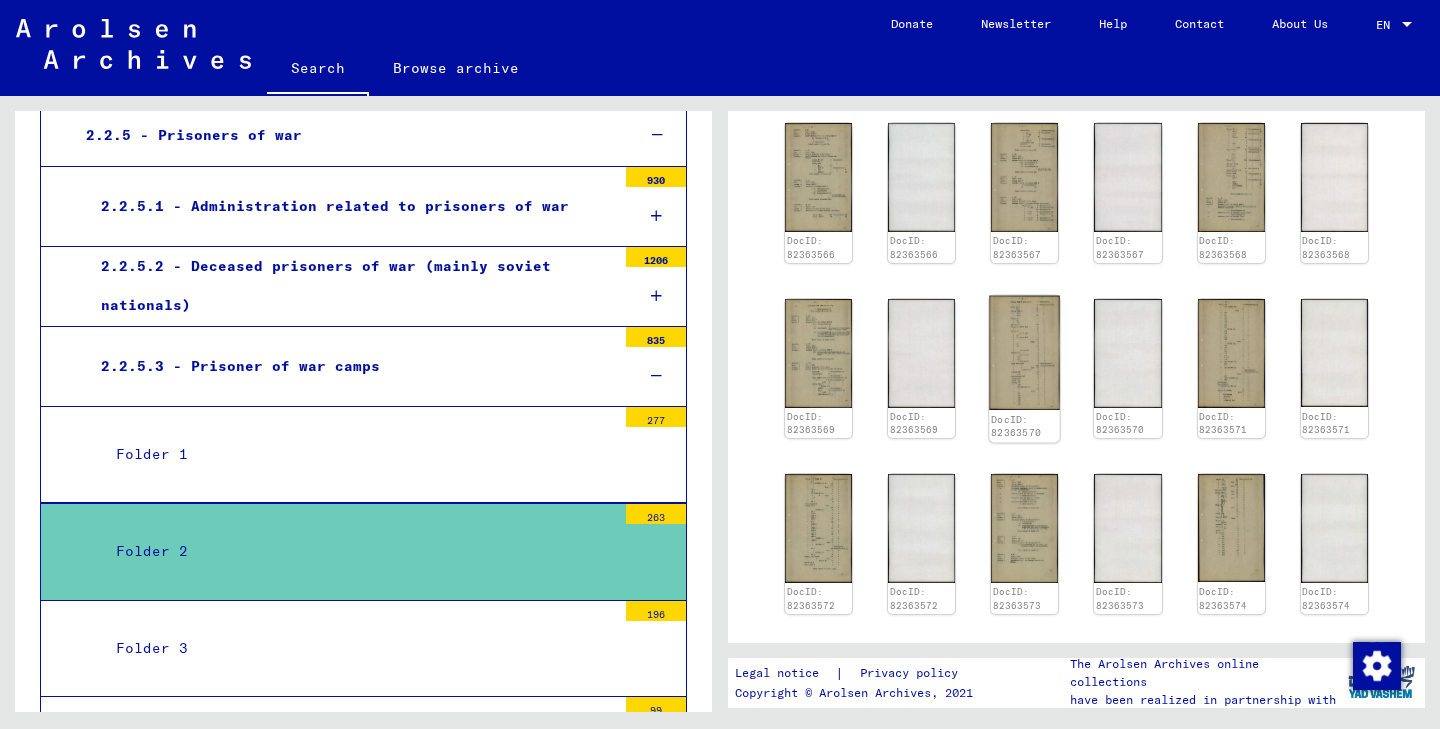 click 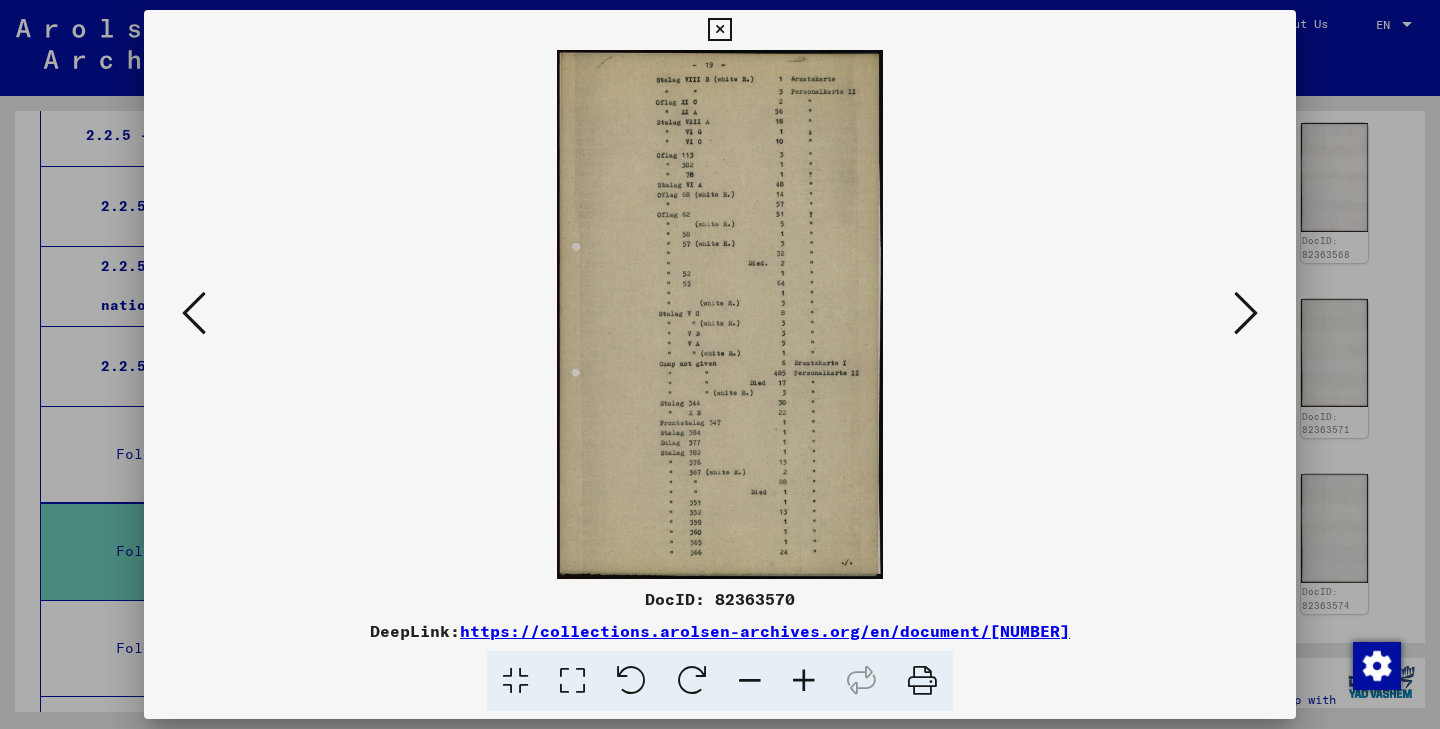 click at bounding box center (719, 30) 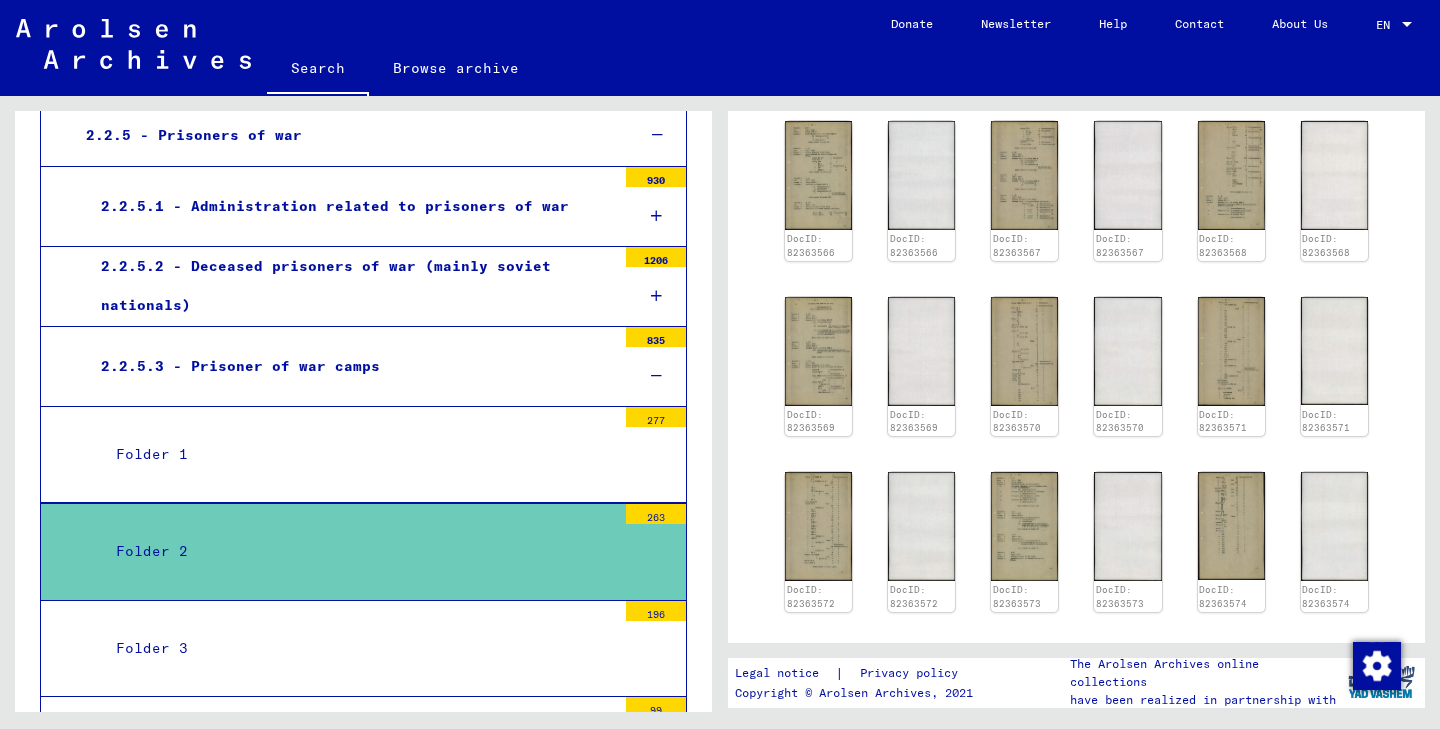 scroll, scrollTop: 685, scrollLeft: 0, axis: vertical 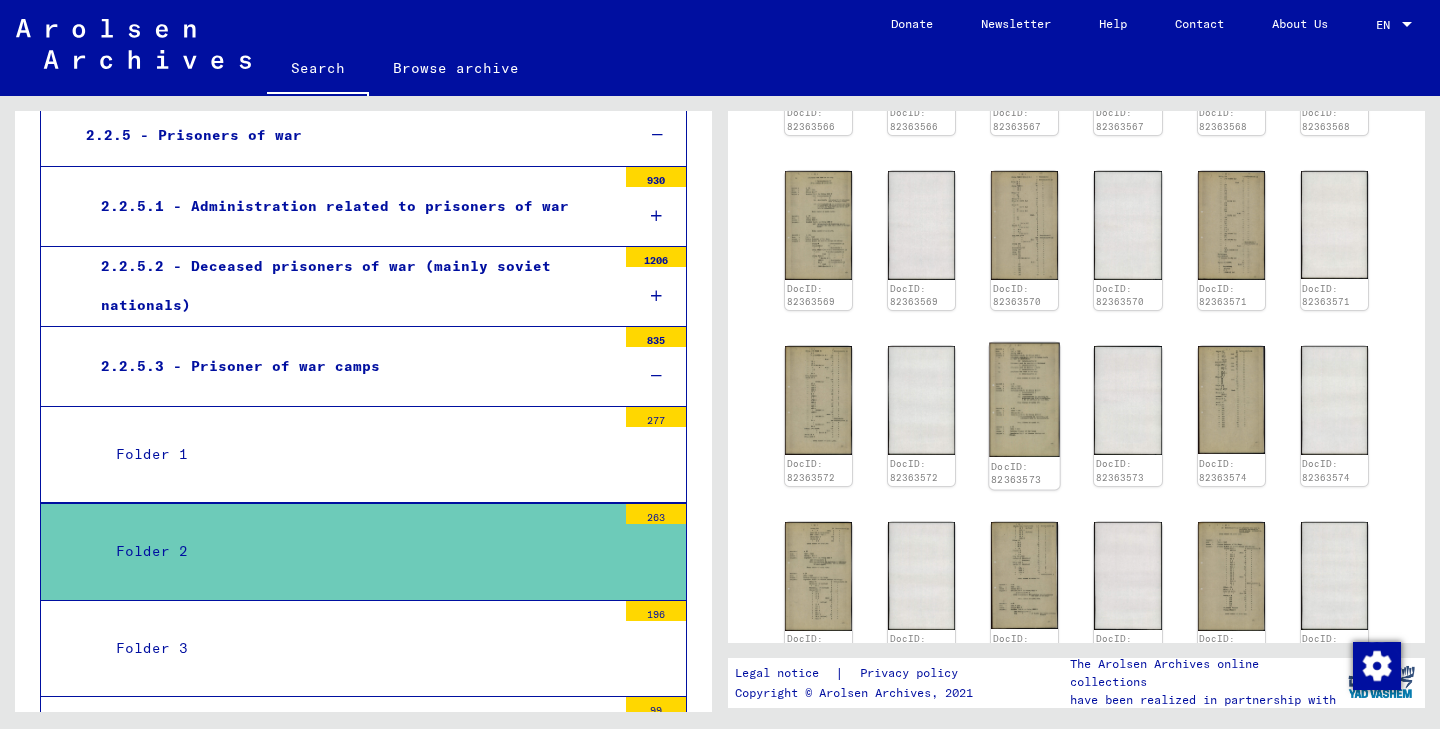 click 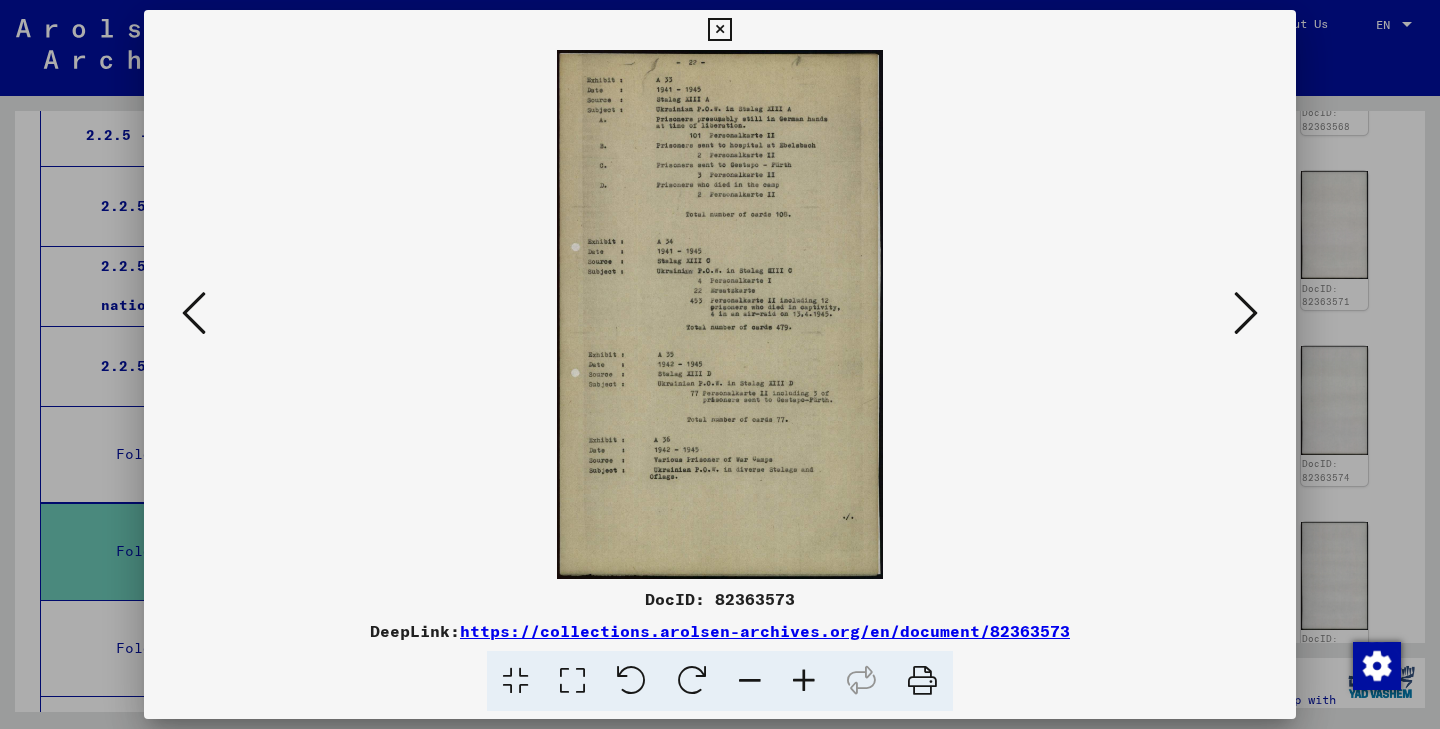 click at bounding box center [719, 30] 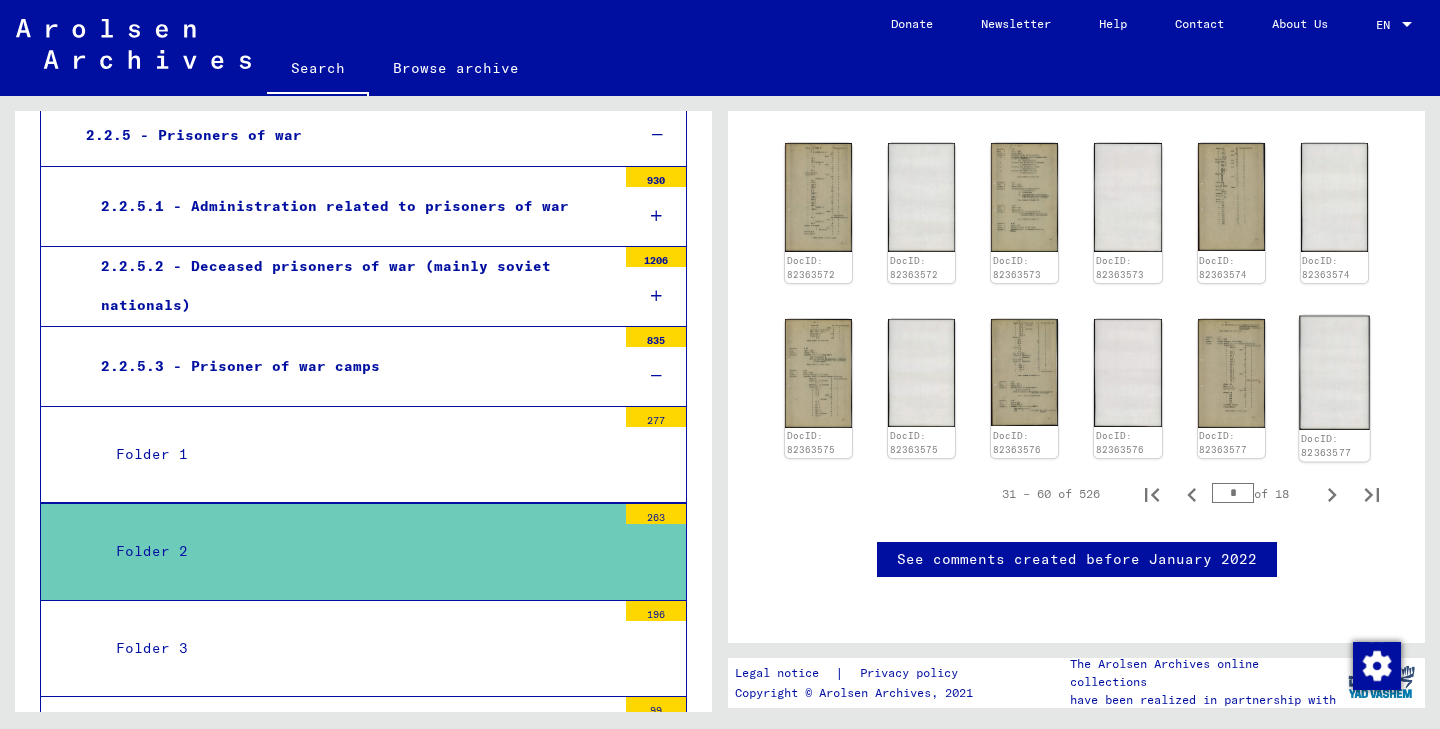 scroll, scrollTop: 943, scrollLeft: 0, axis: vertical 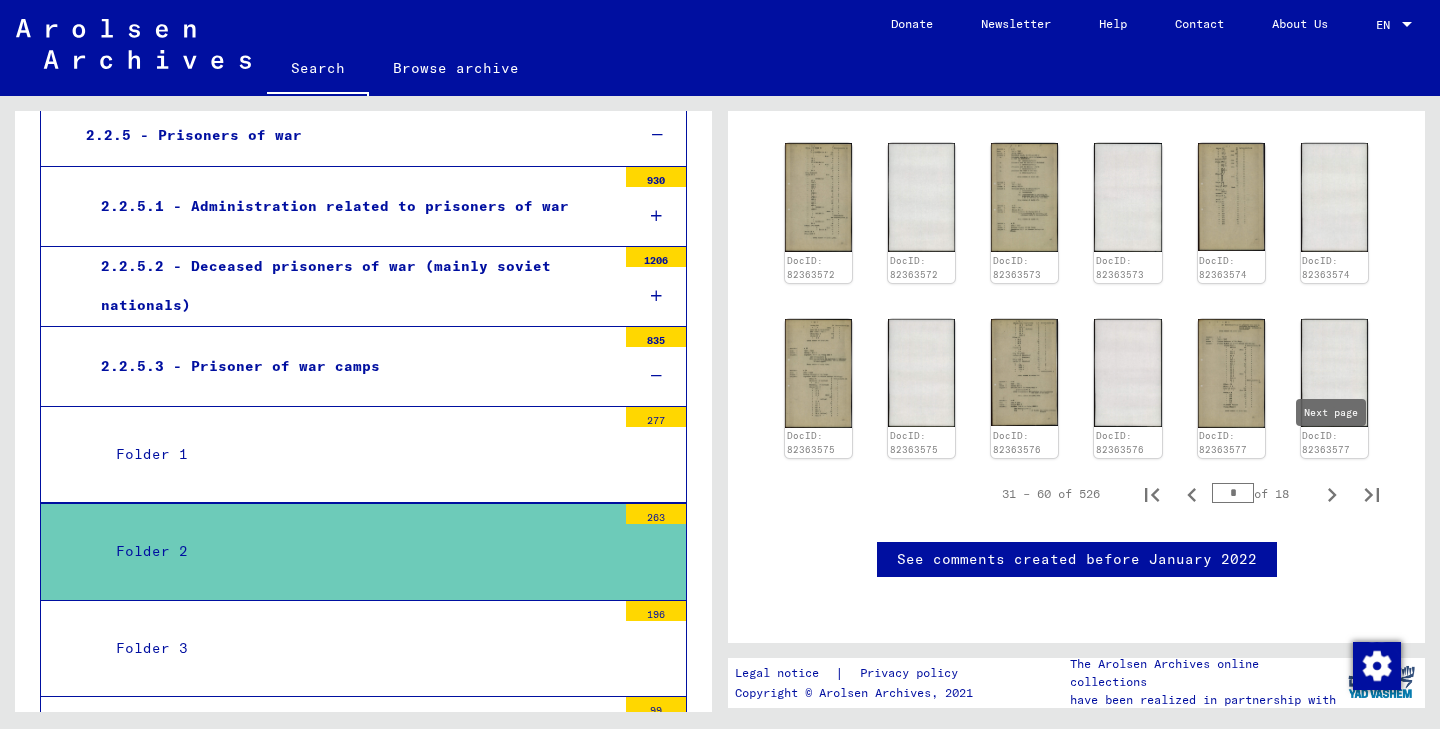 click 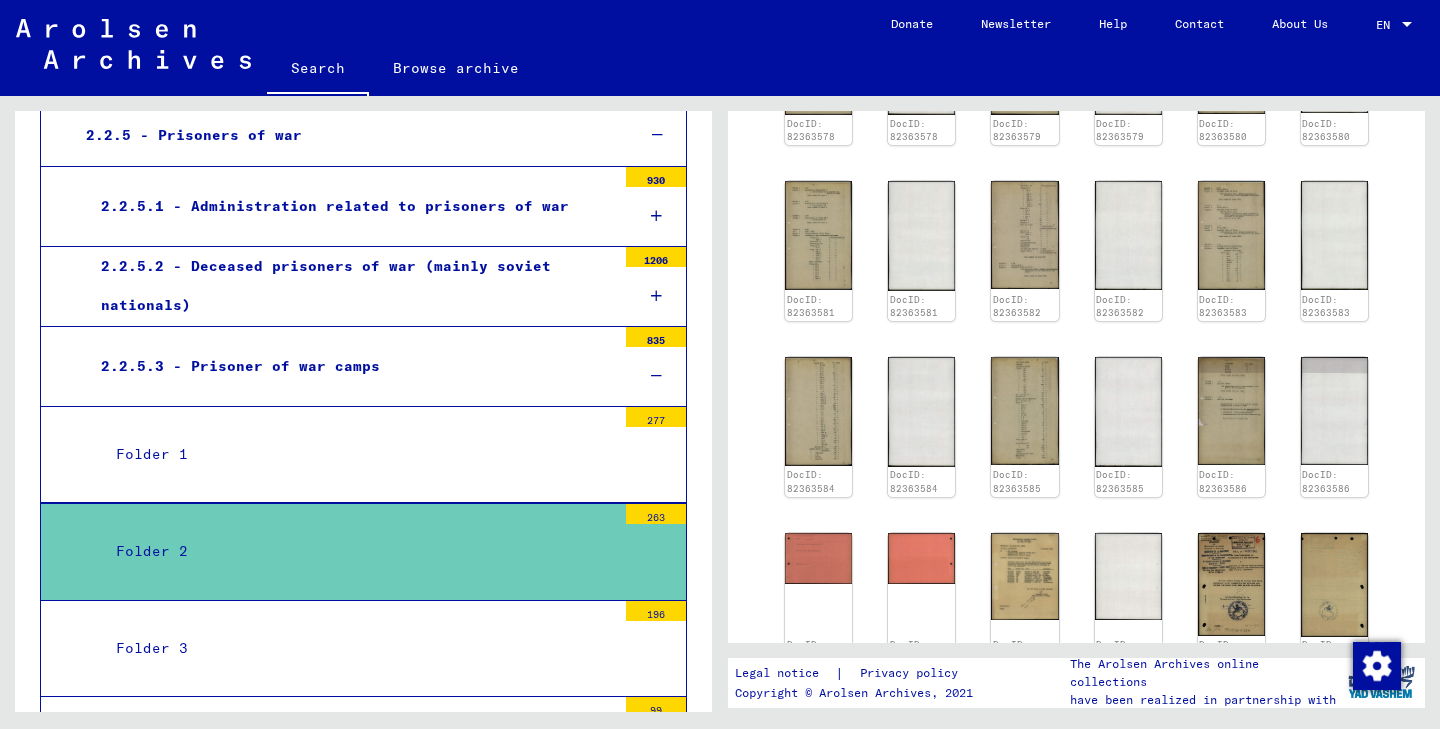 scroll, scrollTop: 492, scrollLeft: 0, axis: vertical 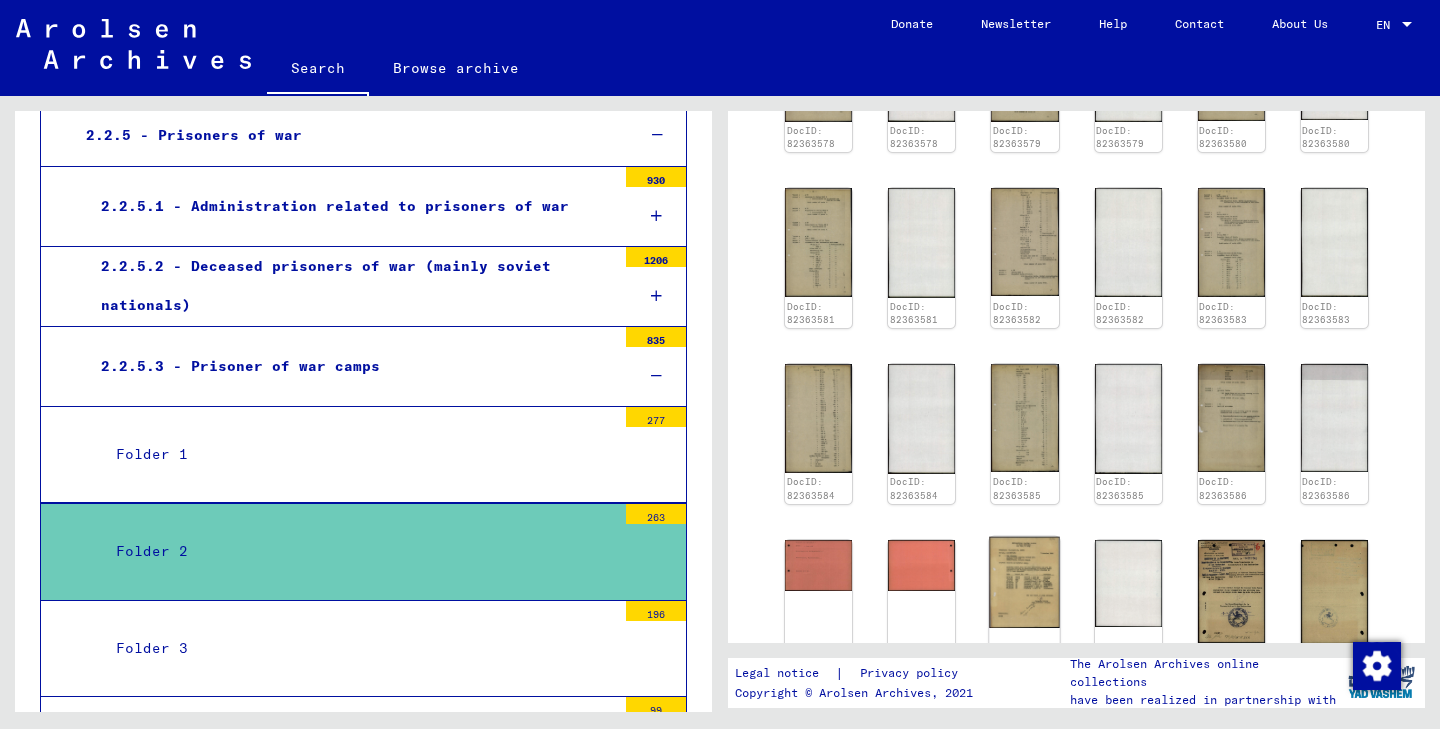 click 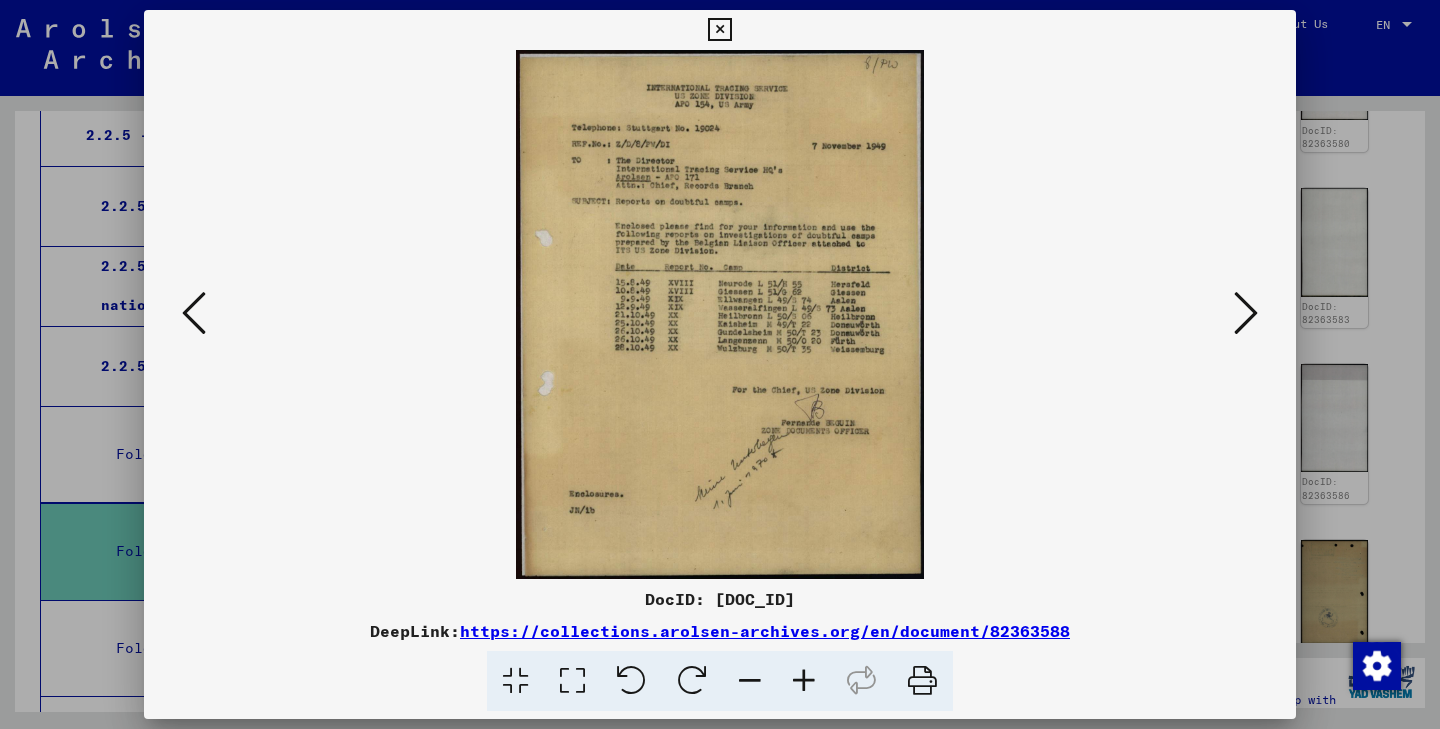 click at bounding box center (719, 30) 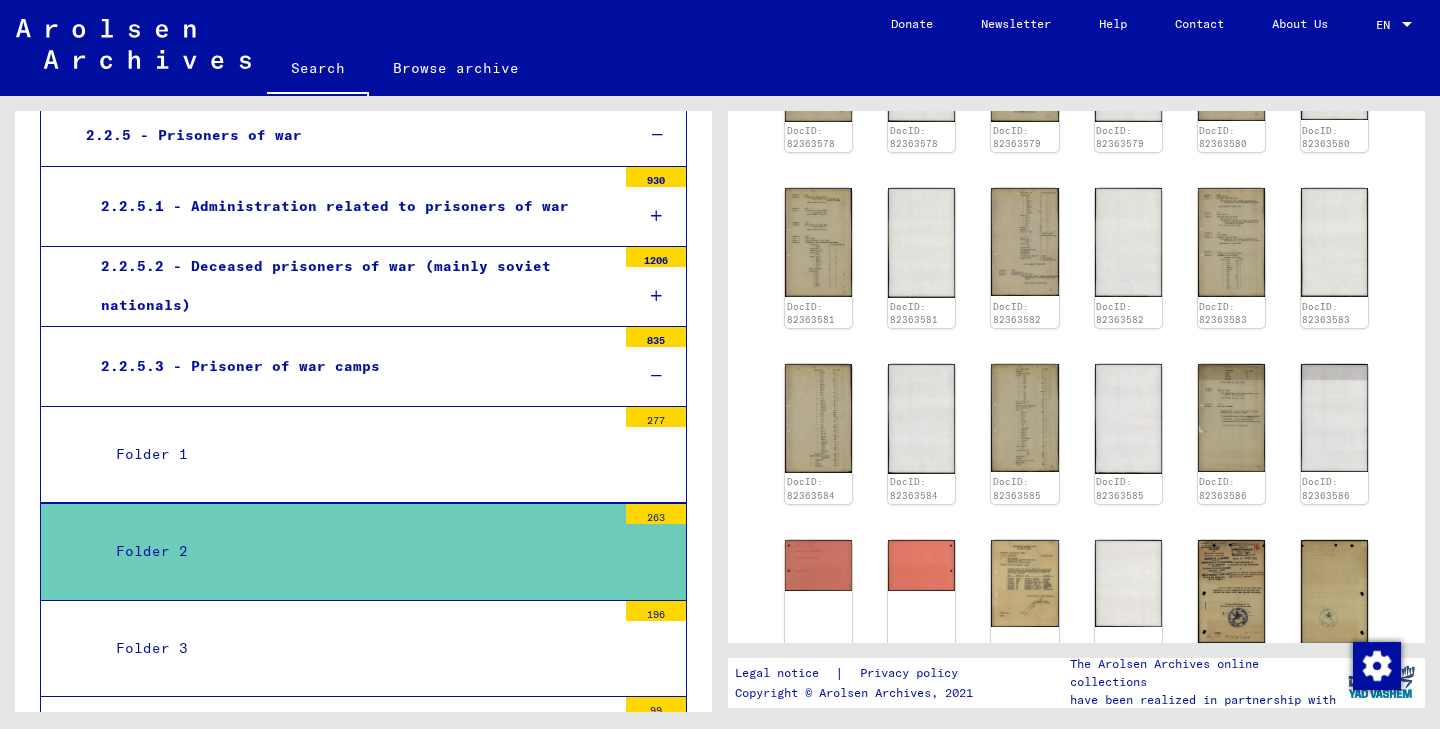 click on "Folder 1" at bounding box center [358, 454] 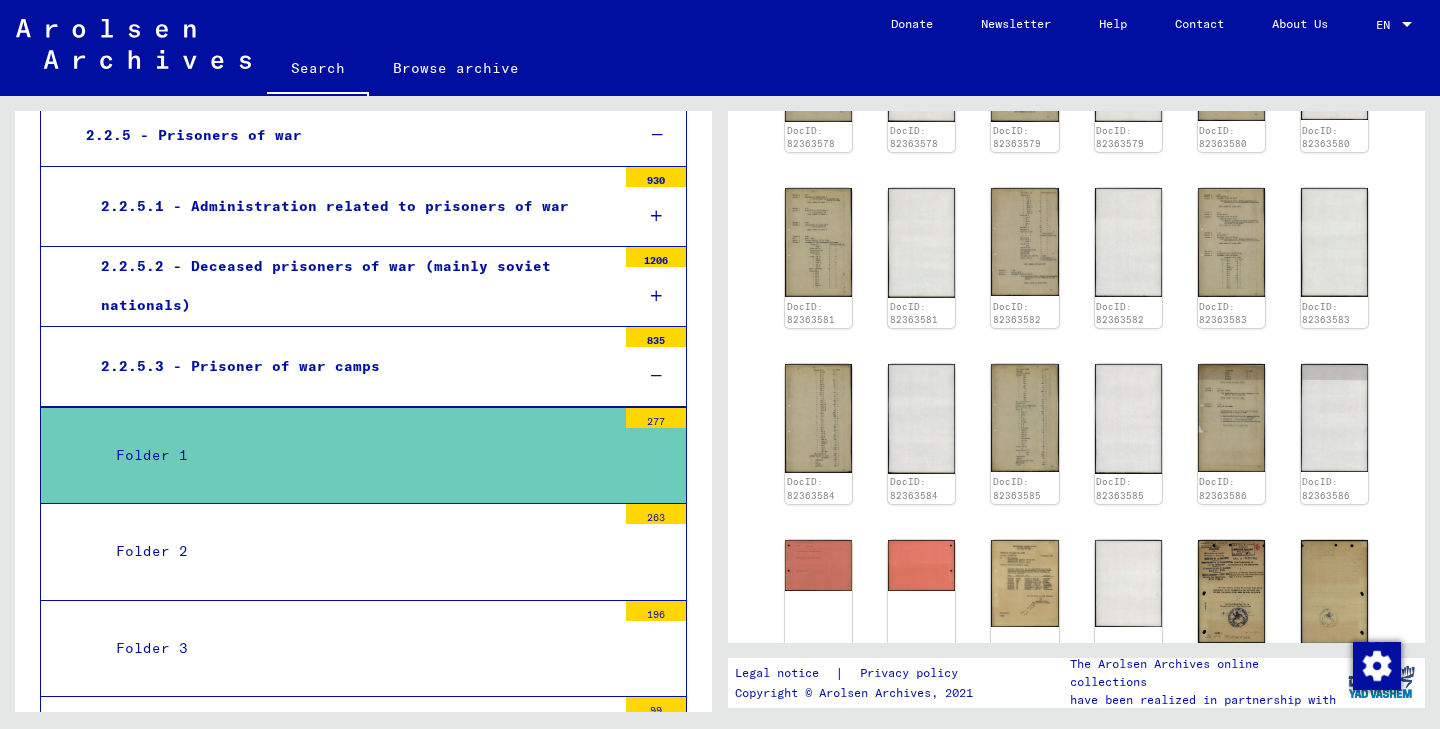click on "Folder 1" at bounding box center [358, 455] 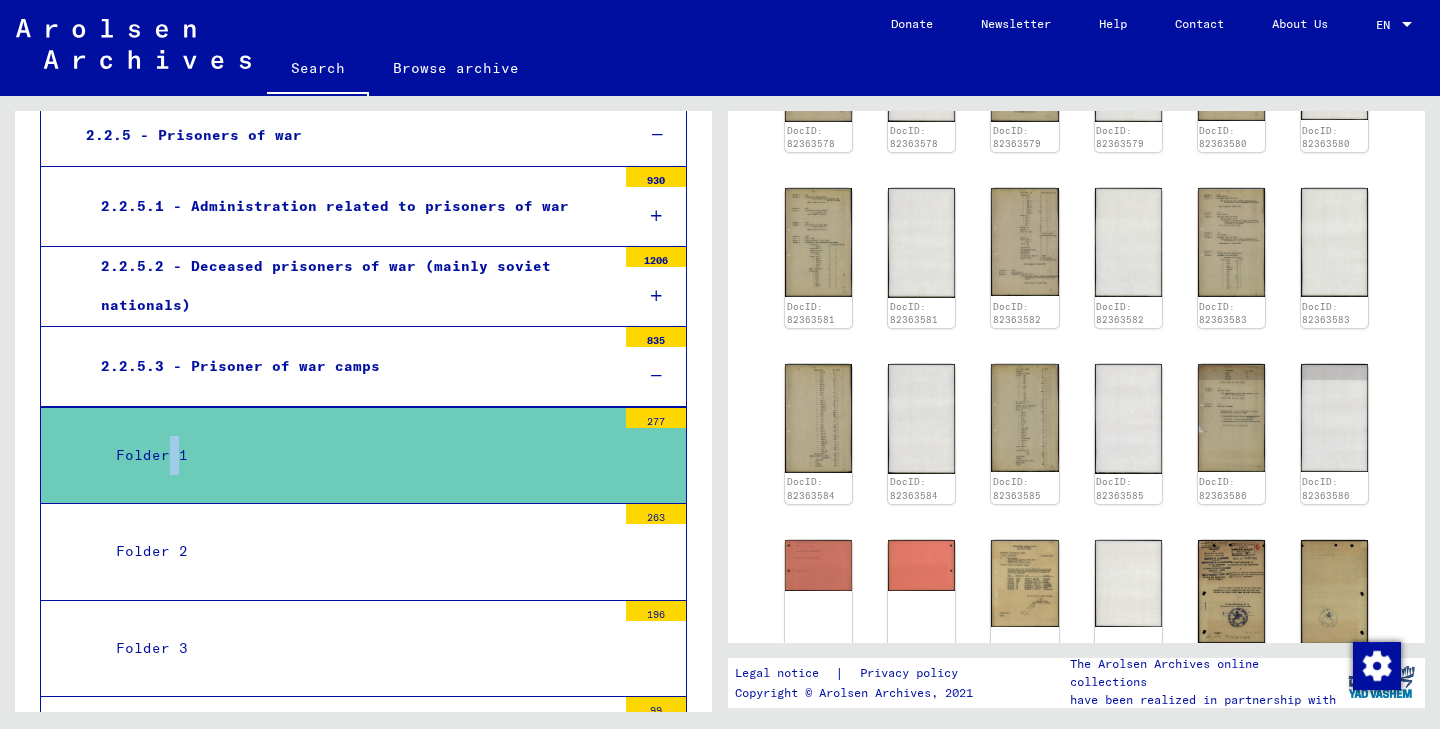 click on "Folder 1" at bounding box center (358, 455) 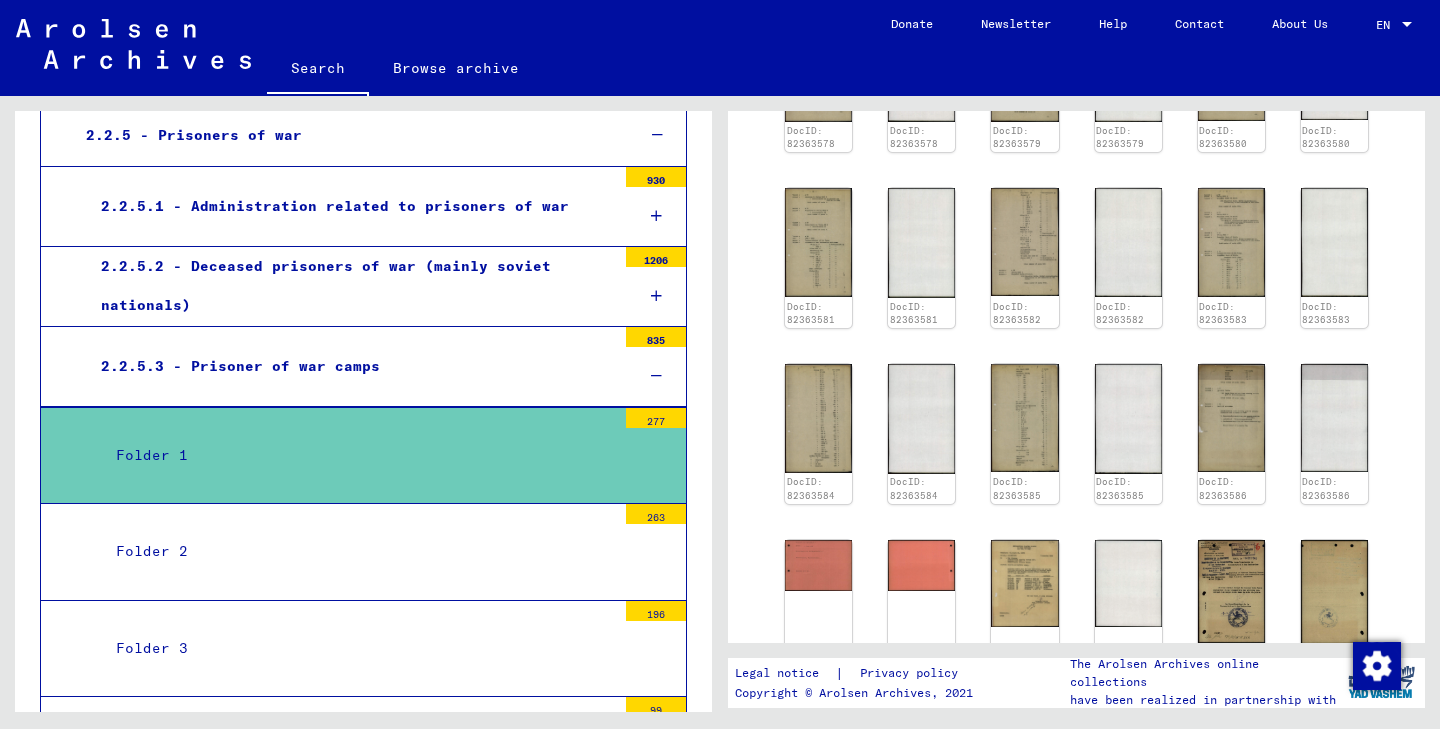 click on "Folder 1" at bounding box center (358, 455) 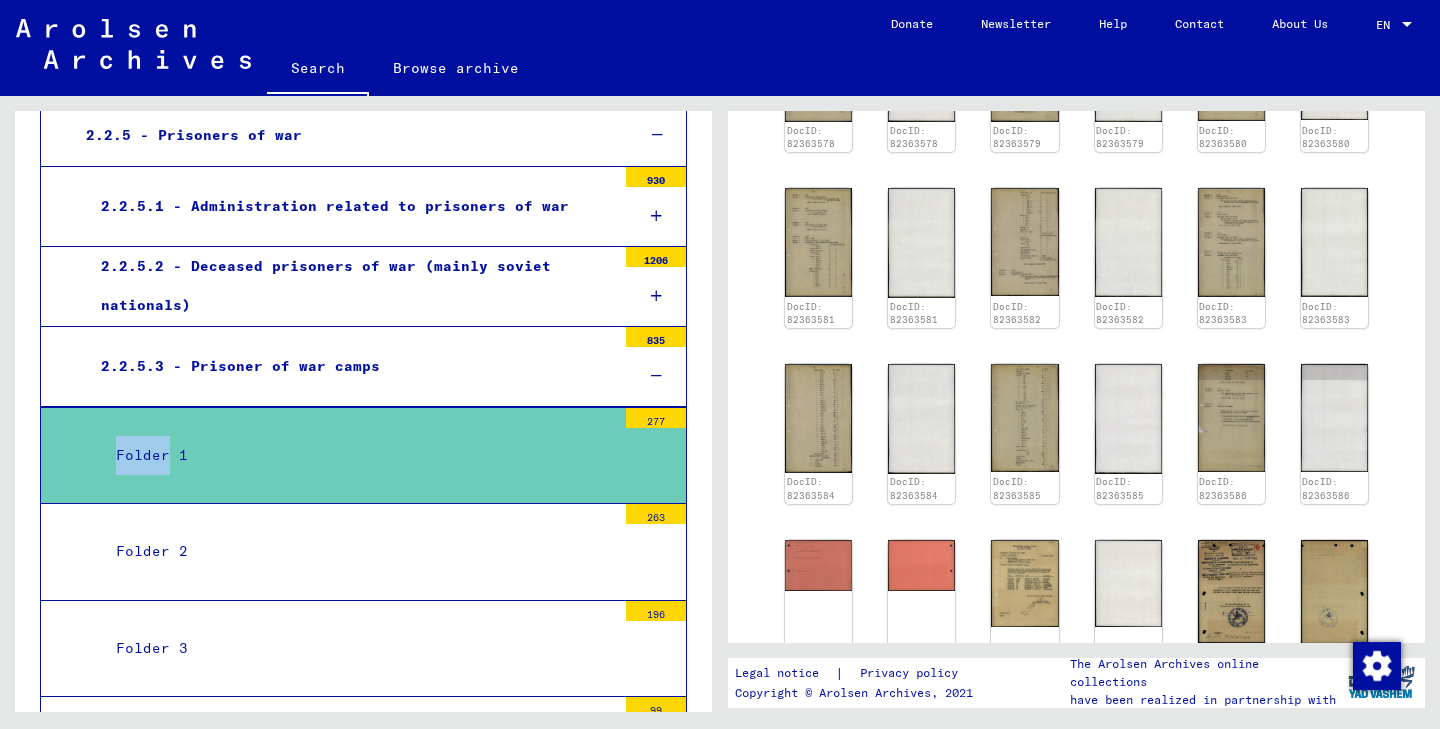 click on "Folder 1" at bounding box center (358, 455) 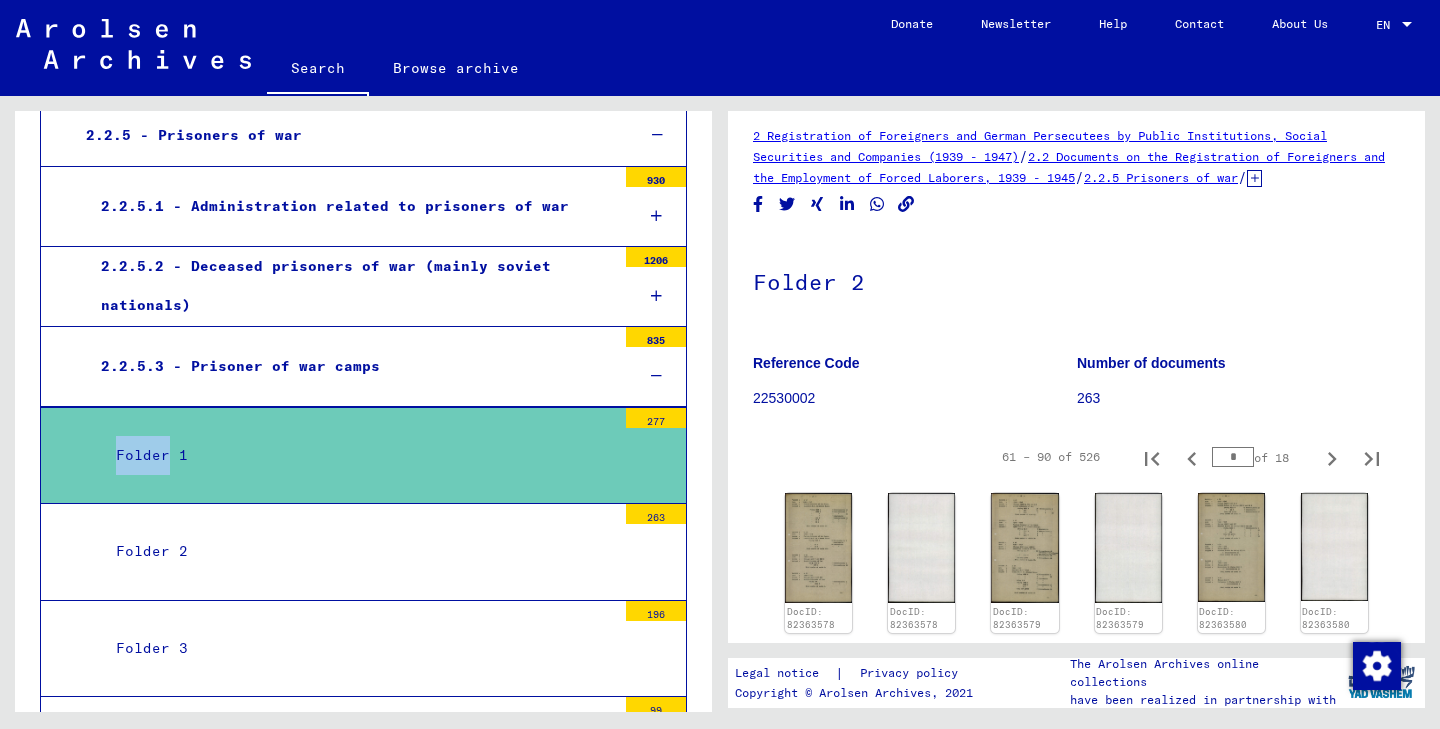 scroll, scrollTop: 0, scrollLeft: 0, axis: both 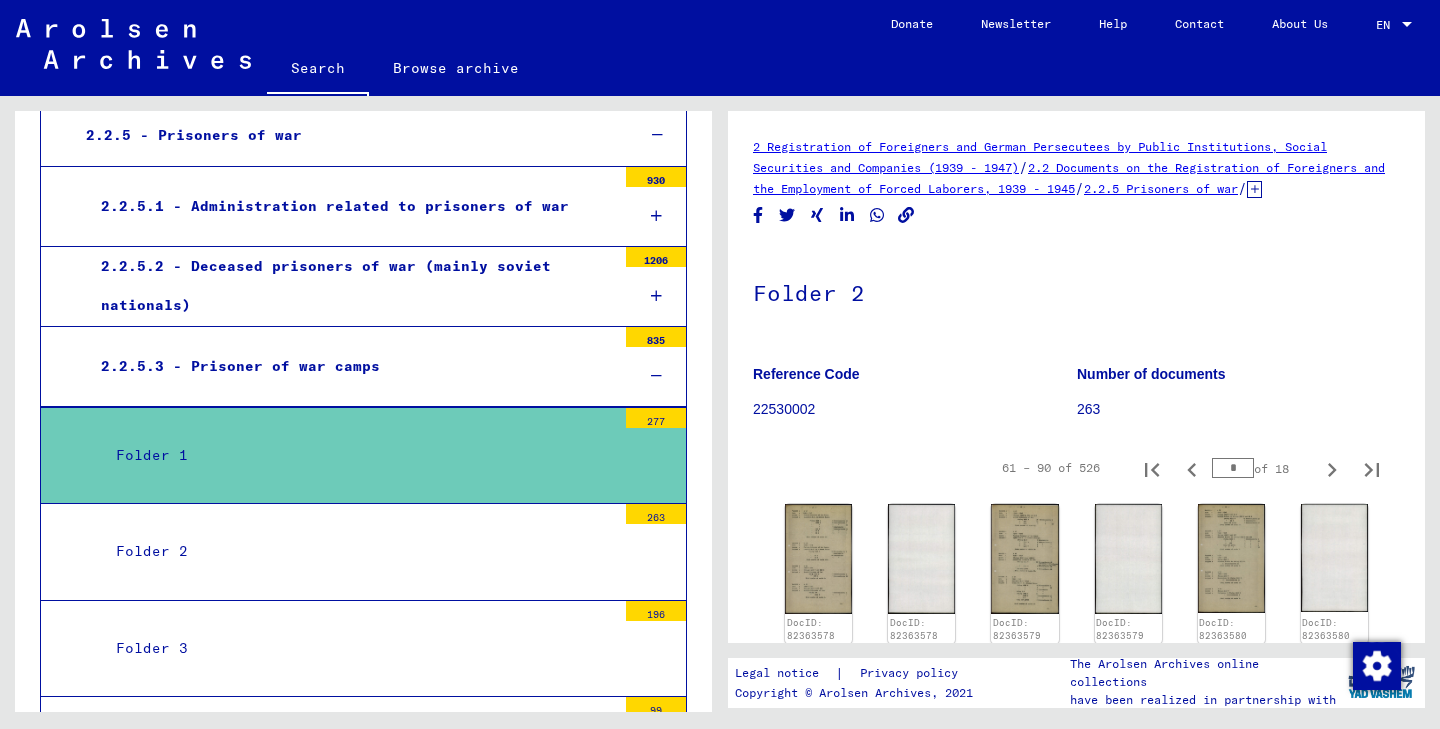 click at bounding box center (656, 465) 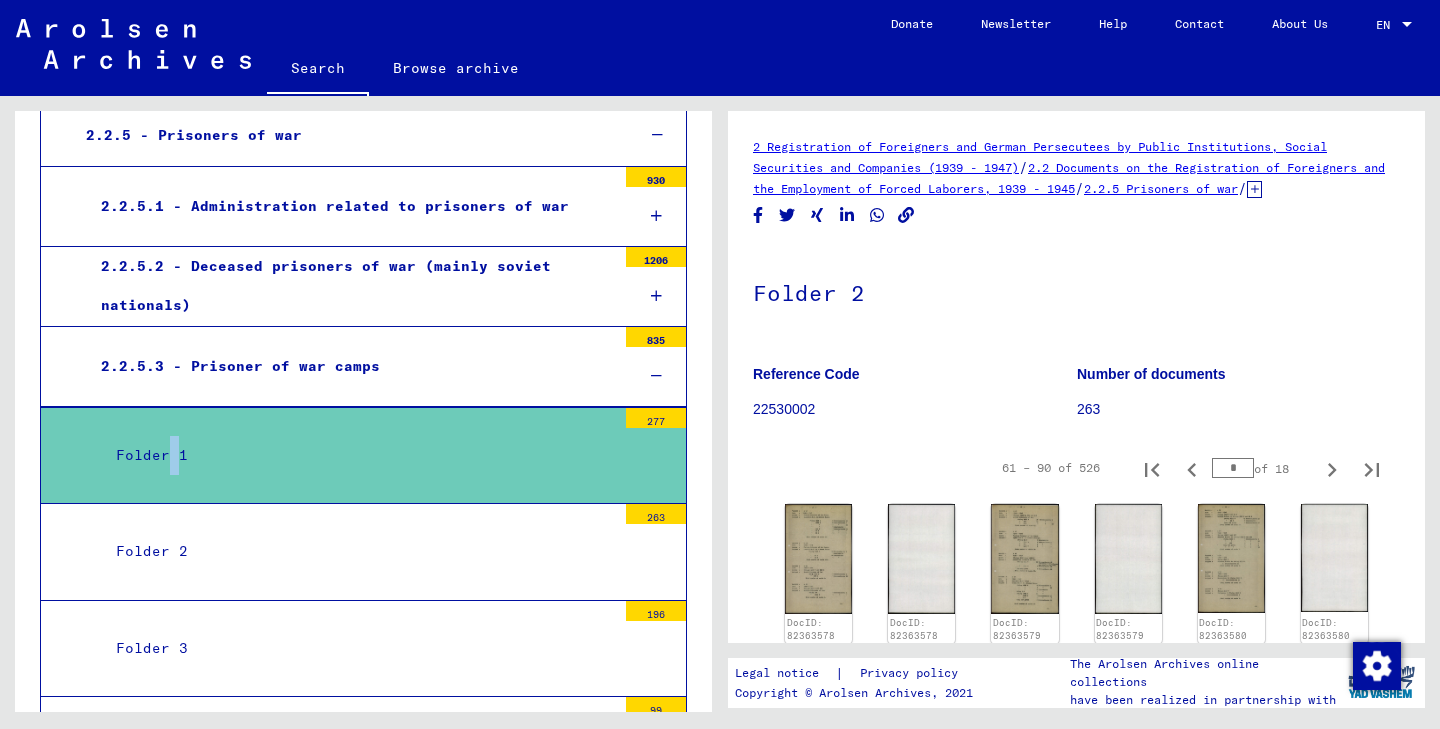 click on "Folder 1" at bounding box center [358, 455] 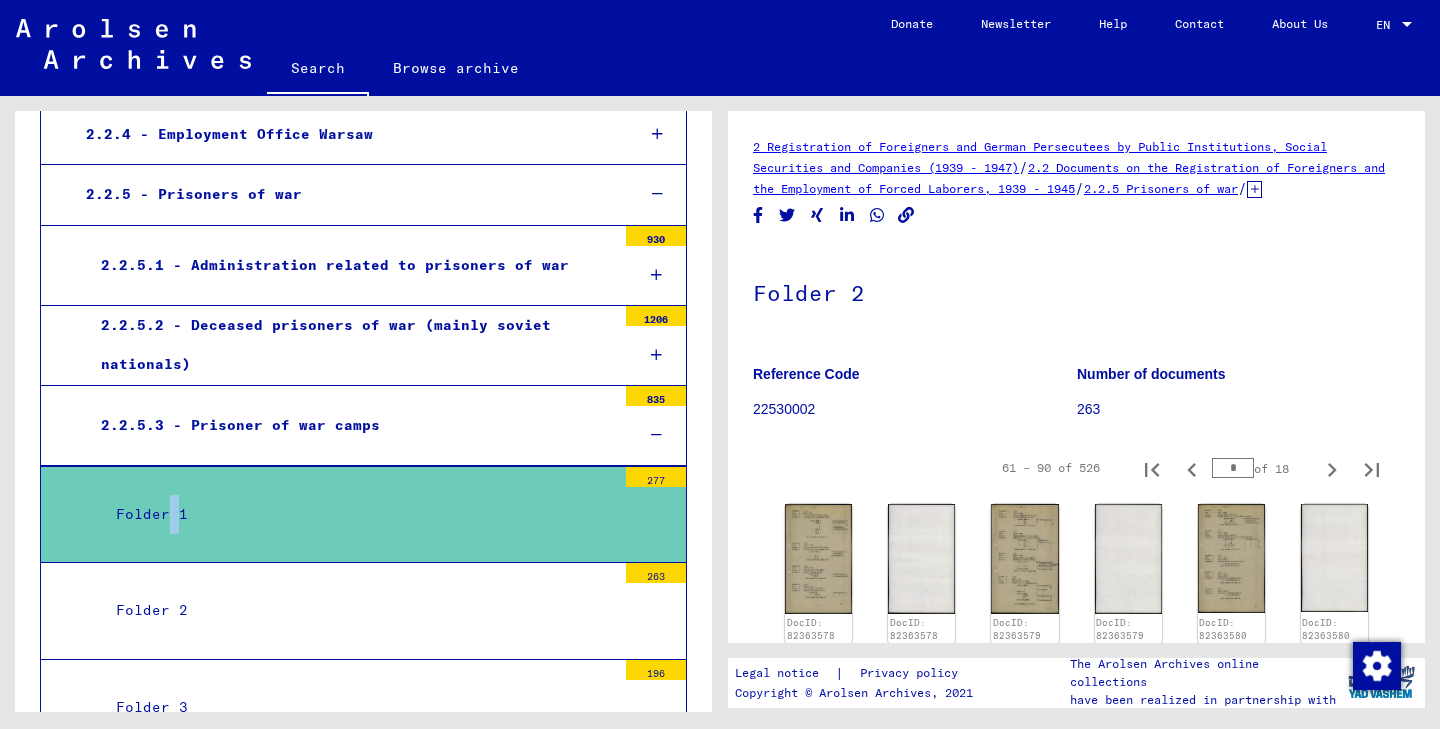 scroll, scrollTop: 1096, scrollLeft: 0, axis: vertical 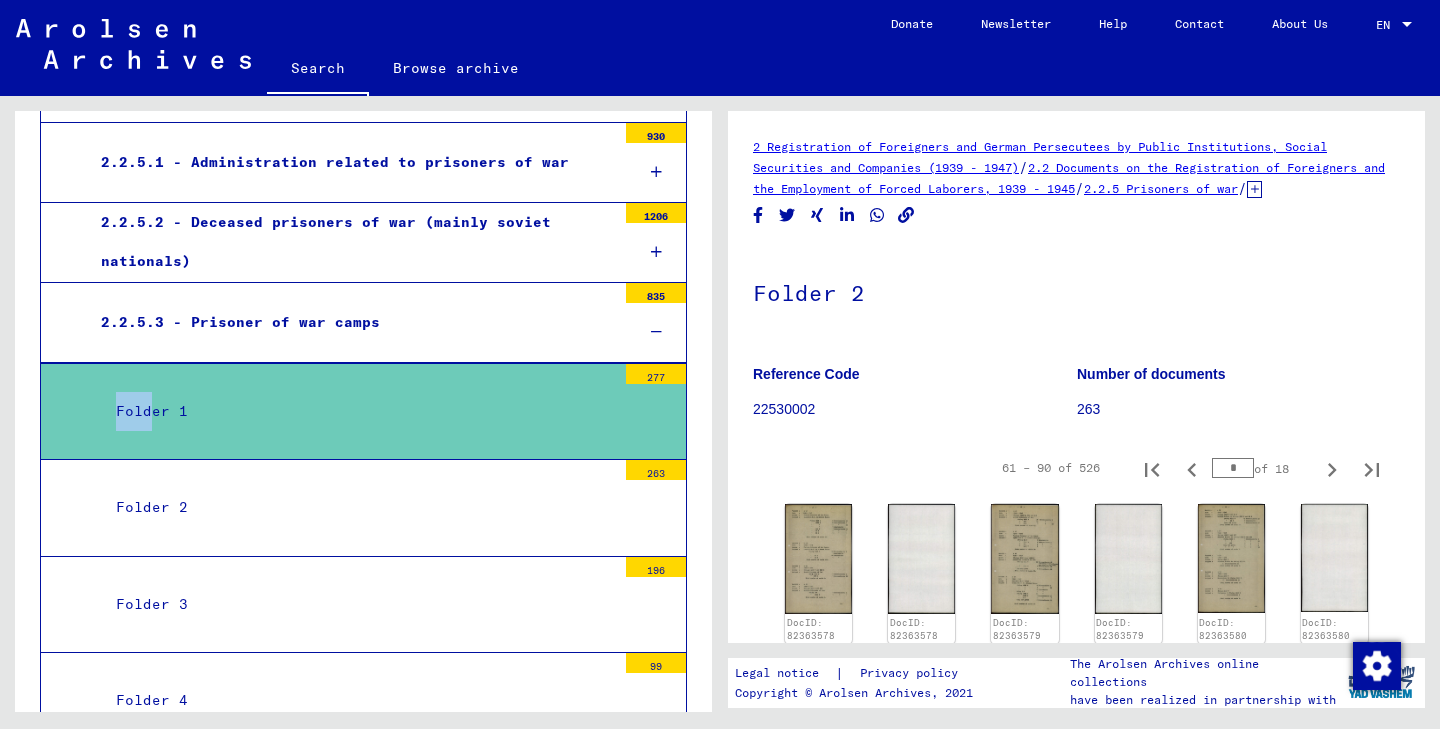 drag, startPoint x: 149, startPoint y: 321, endPoint x: 150, endPoint y: 341, distance: 20.024984 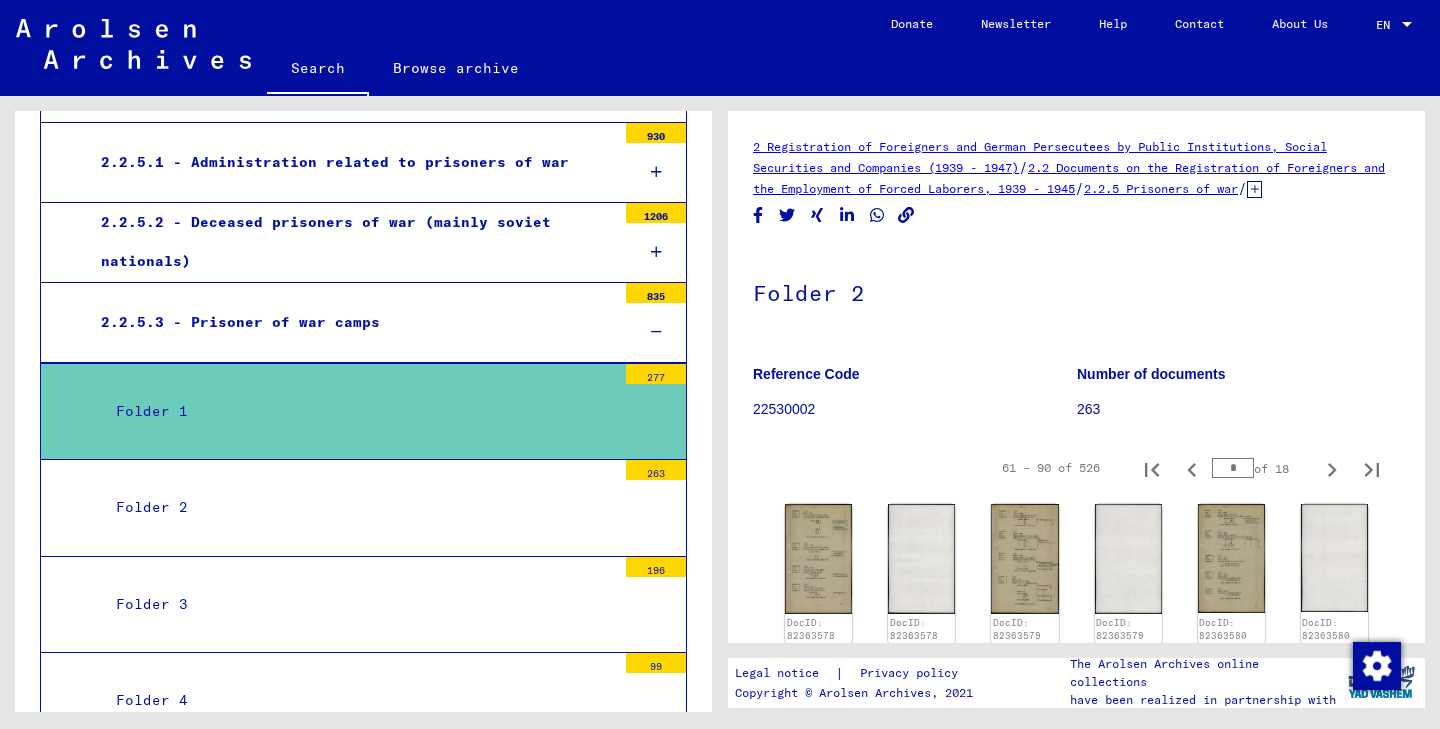 click on "2.2.5.3 - Prisoner of war camps" at bounding box center (351, 322) 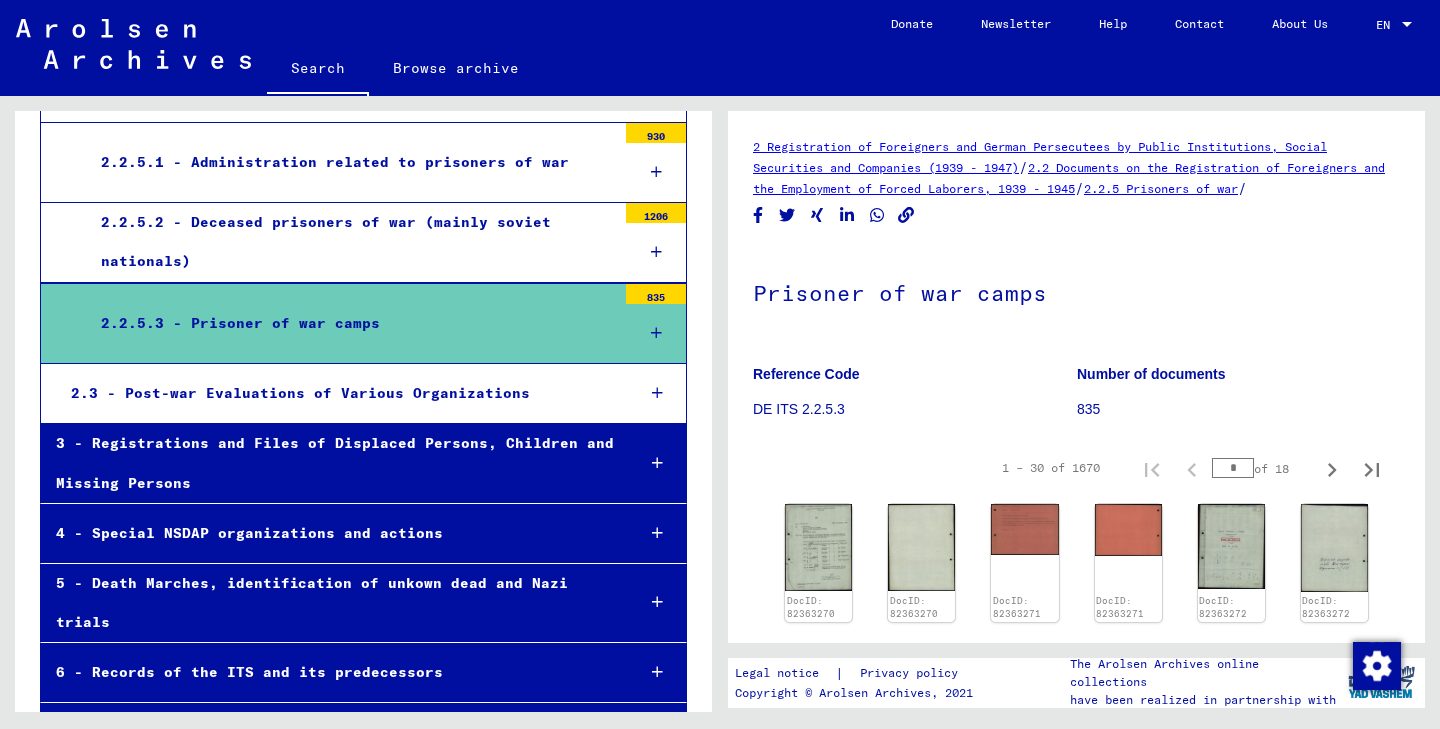 click on "2.2.5.3 - Prisoner of war camps" at bounding box center [351, 323] 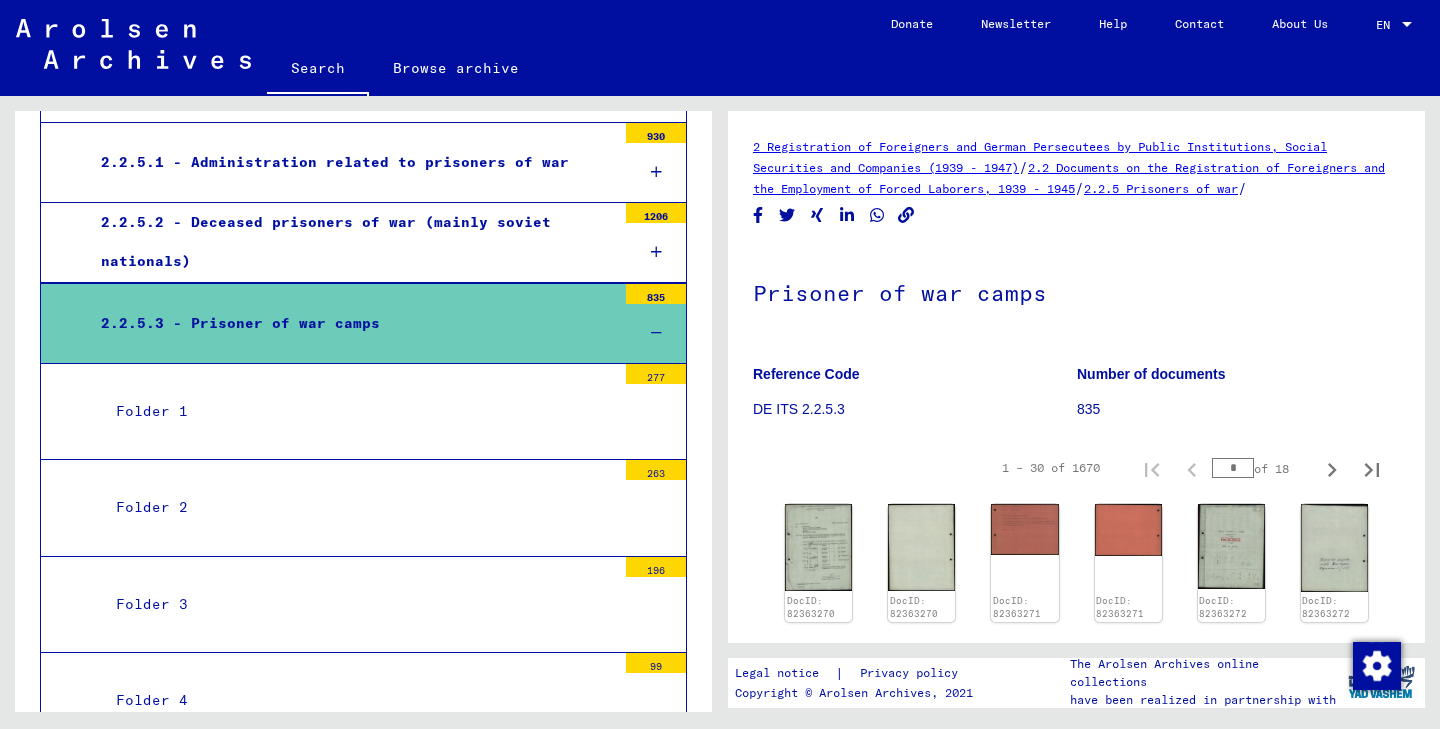 click on "Folder 1" at bounding box center (358, 411) 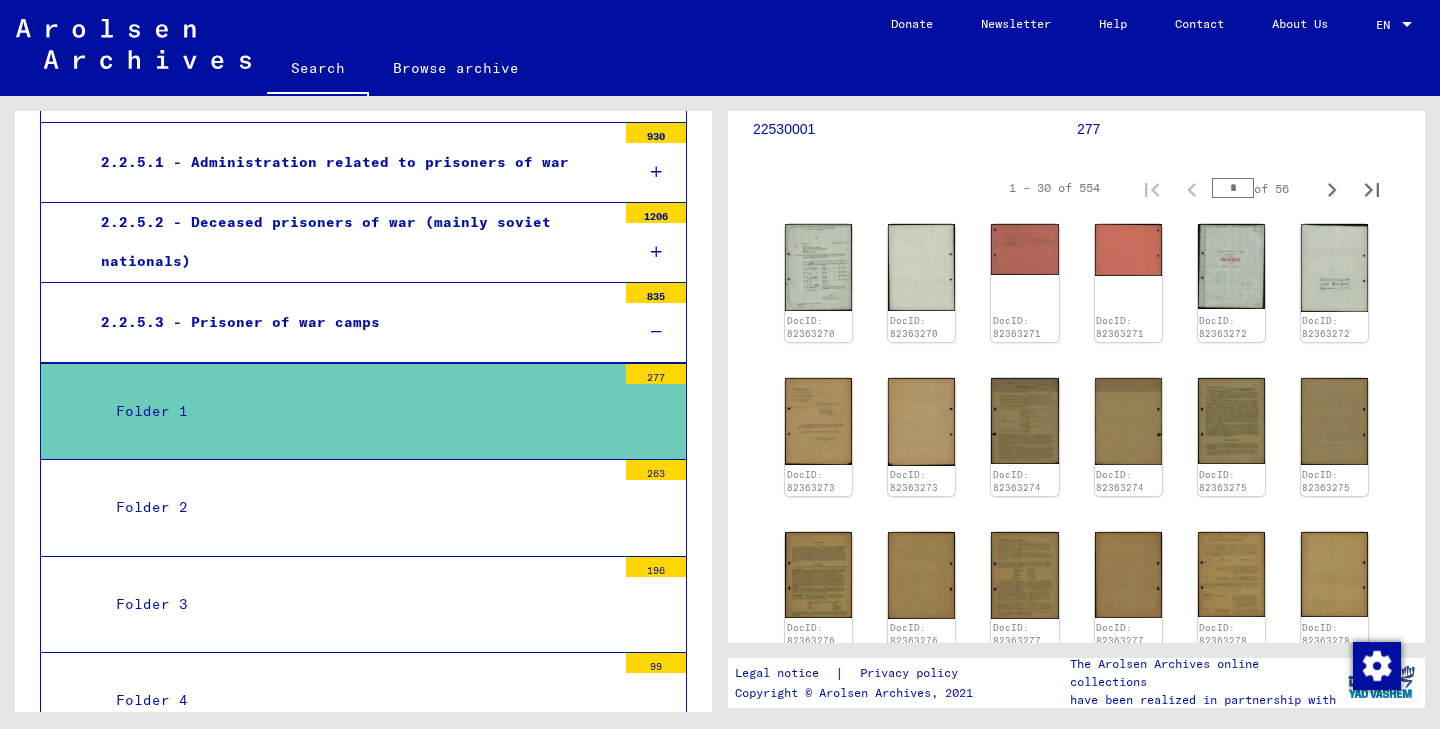 scroll, scrollTop: 282, scrollLeft: 0, axis: vertical 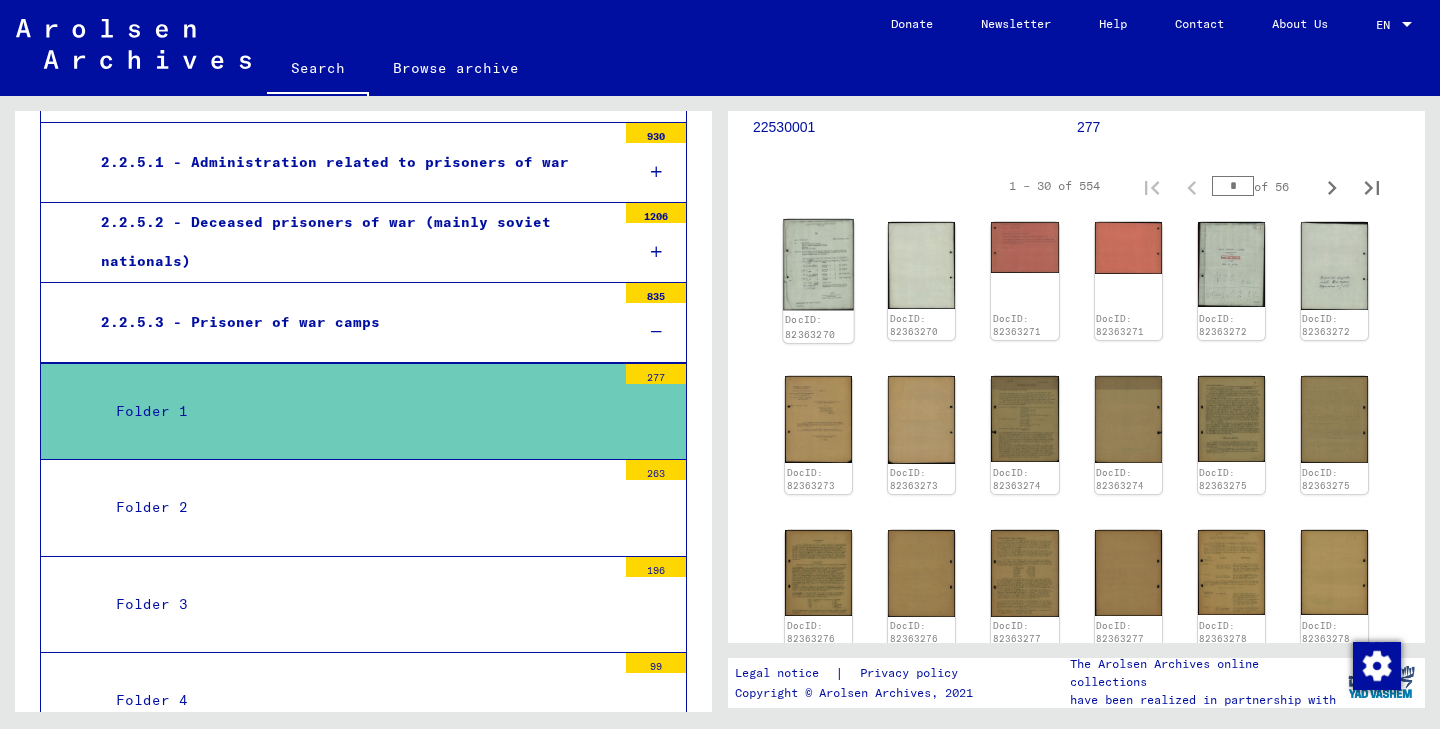 click 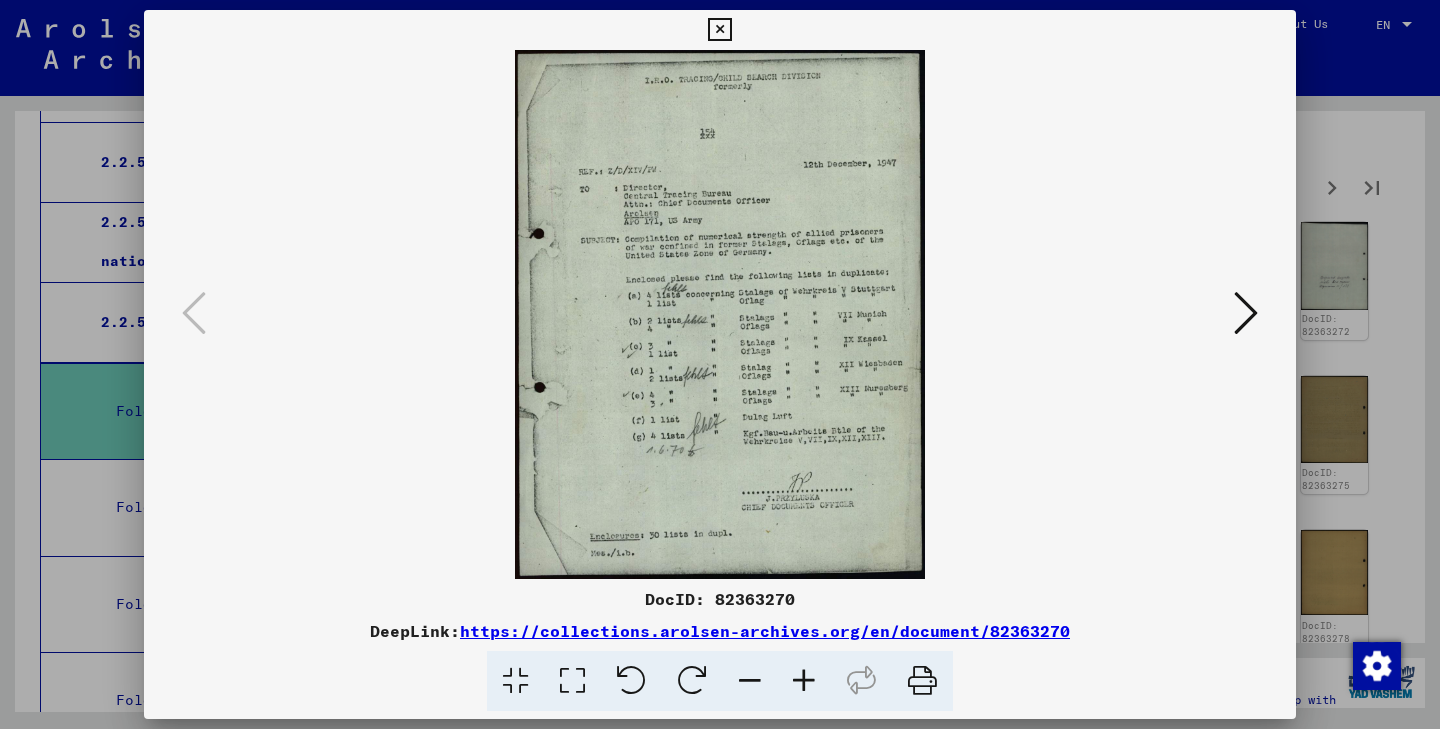 drag, startPoint x: 749, startPoint y: 225, endPoint x: 747, endPoint y: 191, distance: 34.058773 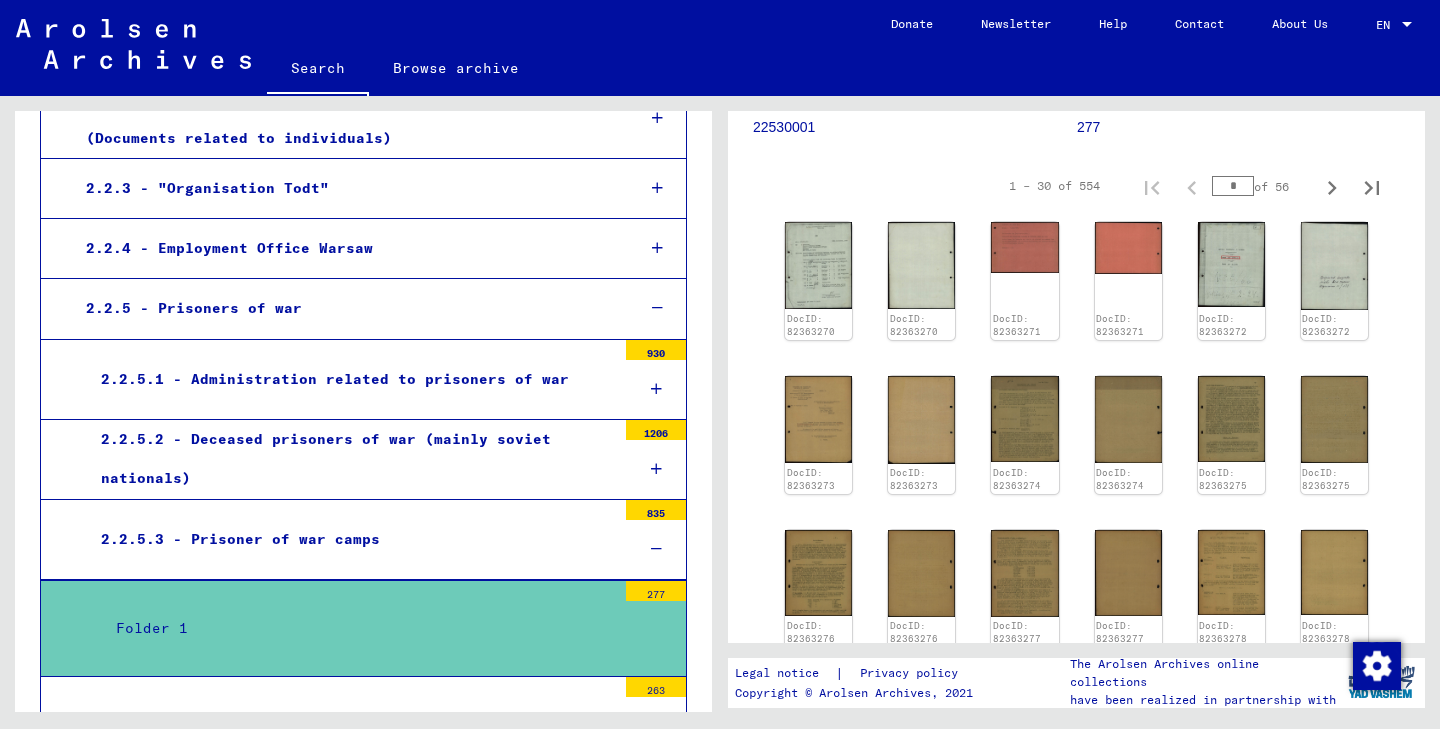 scroll, scrollTop: 871, scrollLeft: 0, axis: vertical 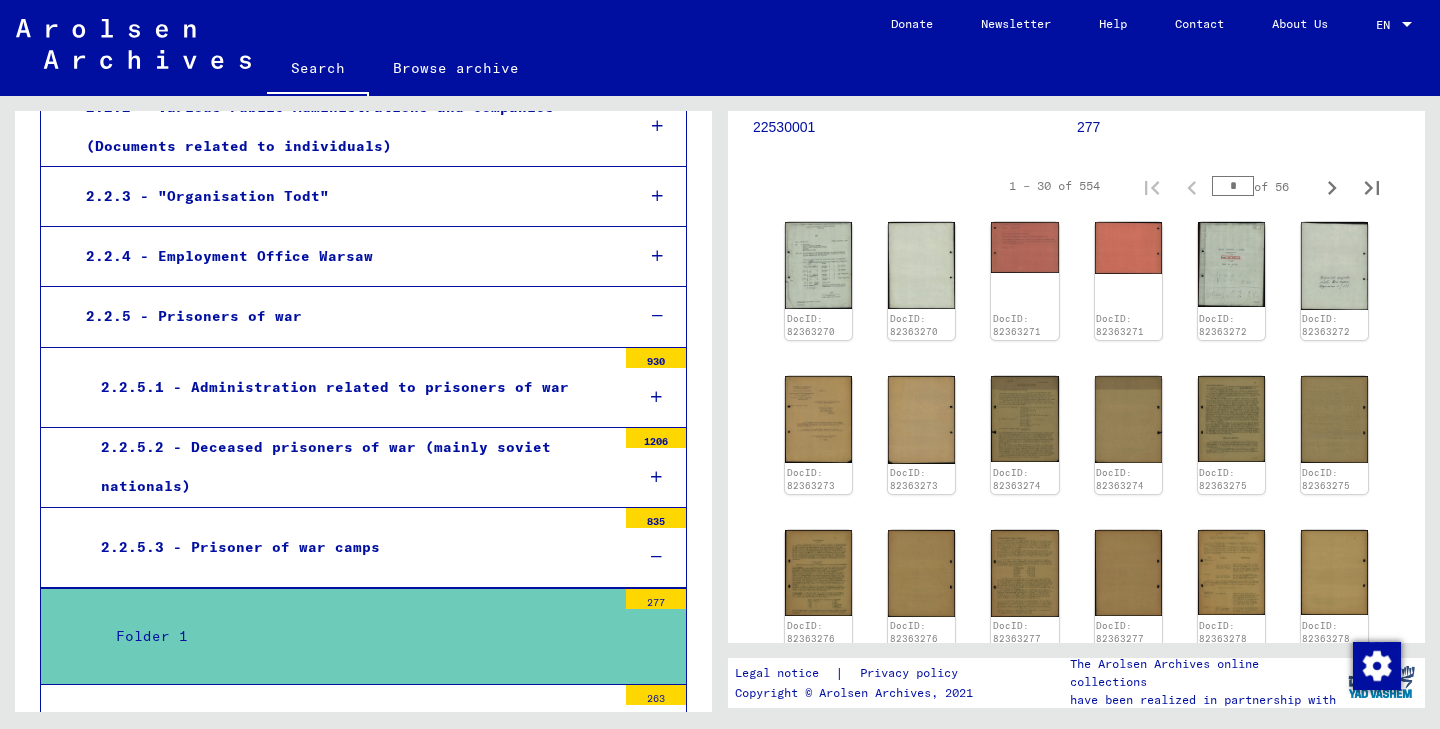 click at bounding box center [656, 397] 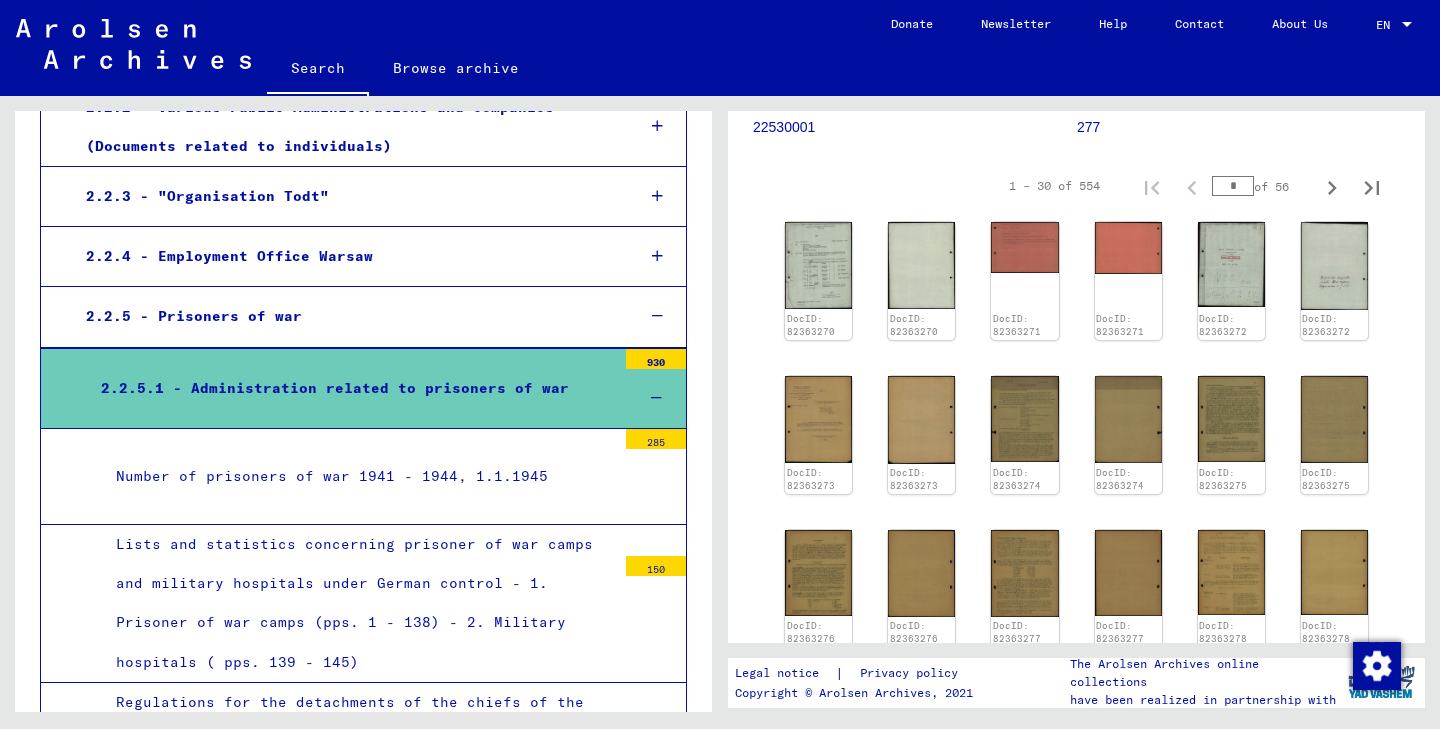 click on "Lists and statistics concerning prisoner of war camps and military hospitals under German control - 1. Prisoner of war camps (pps. 1 - 138) - 2. Military hospitals ( pps. 139 - 145)" at bounding box center (358, 603) 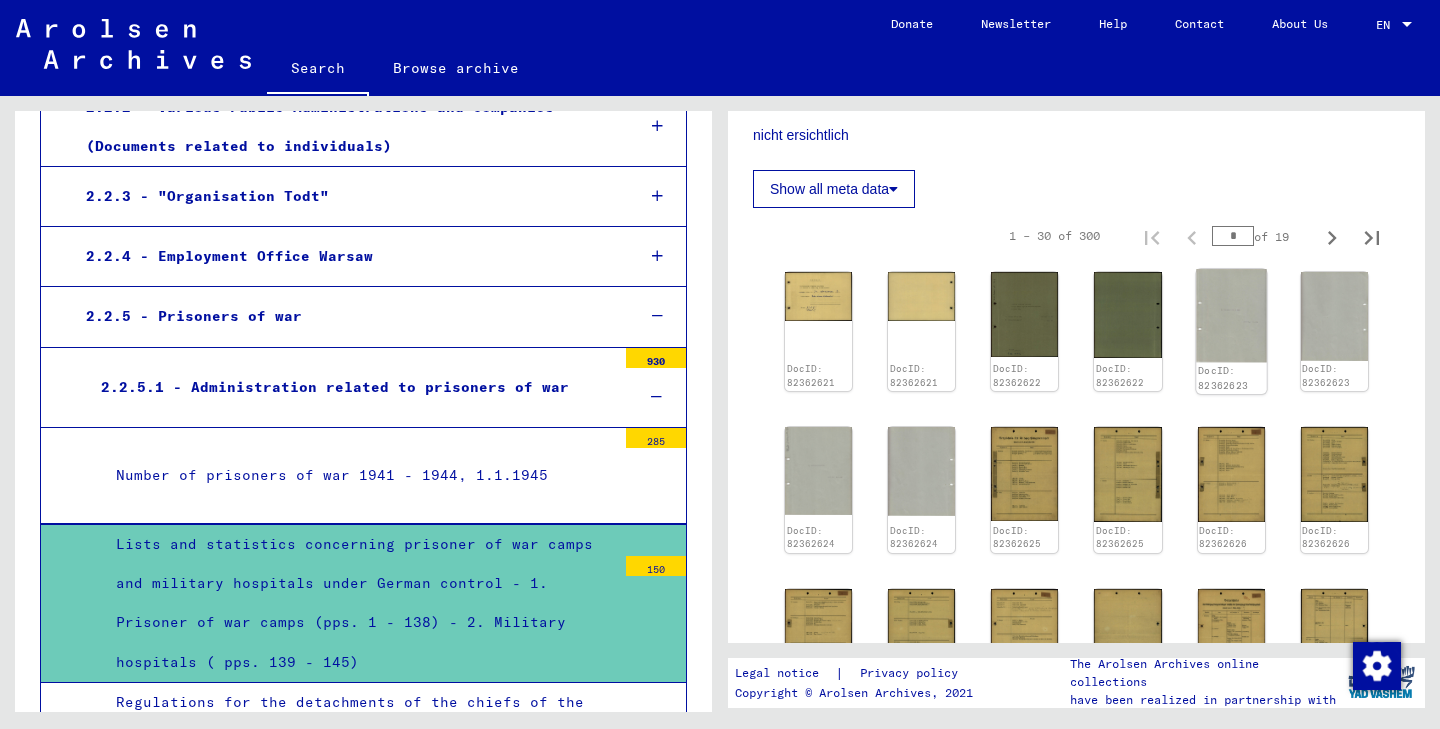 scroll, scrollTop: 640, scrollLeft: 0, axis: vertical 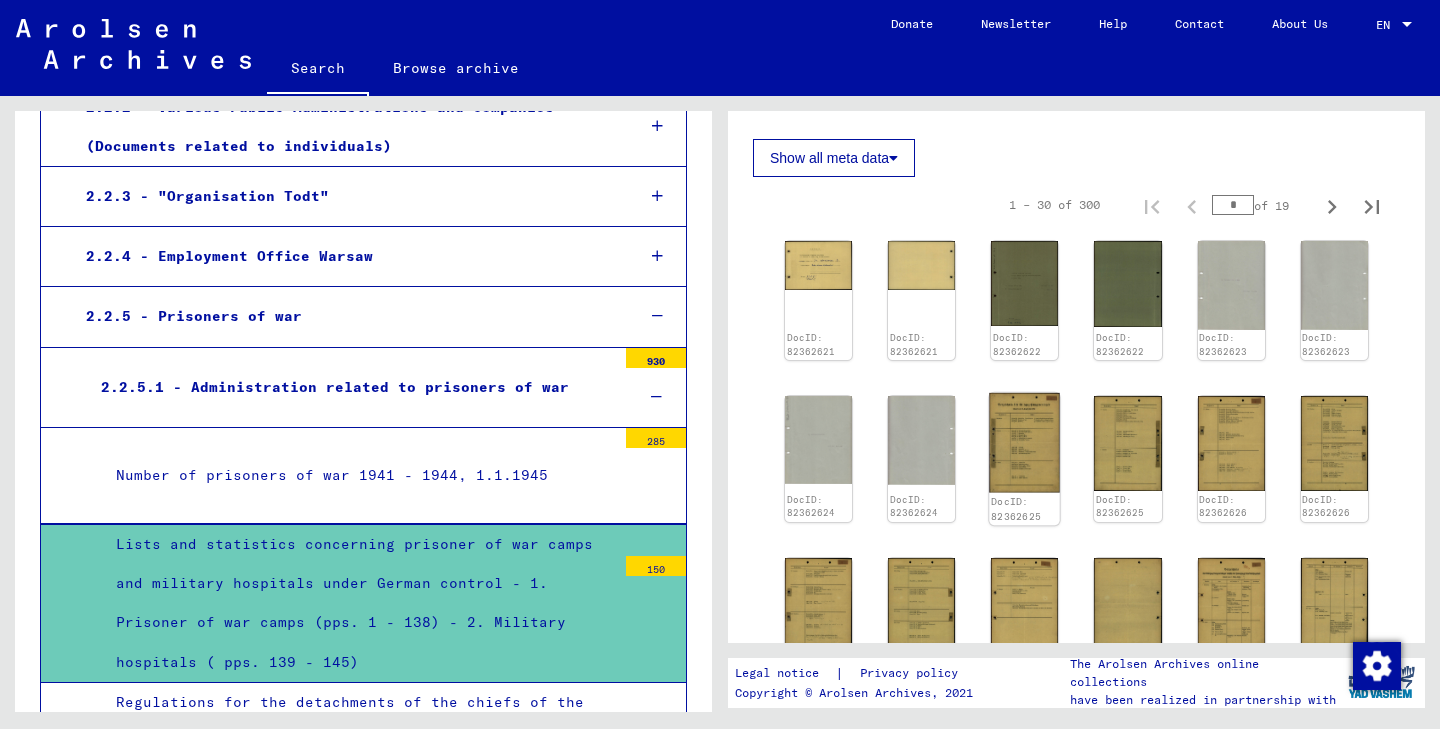 click 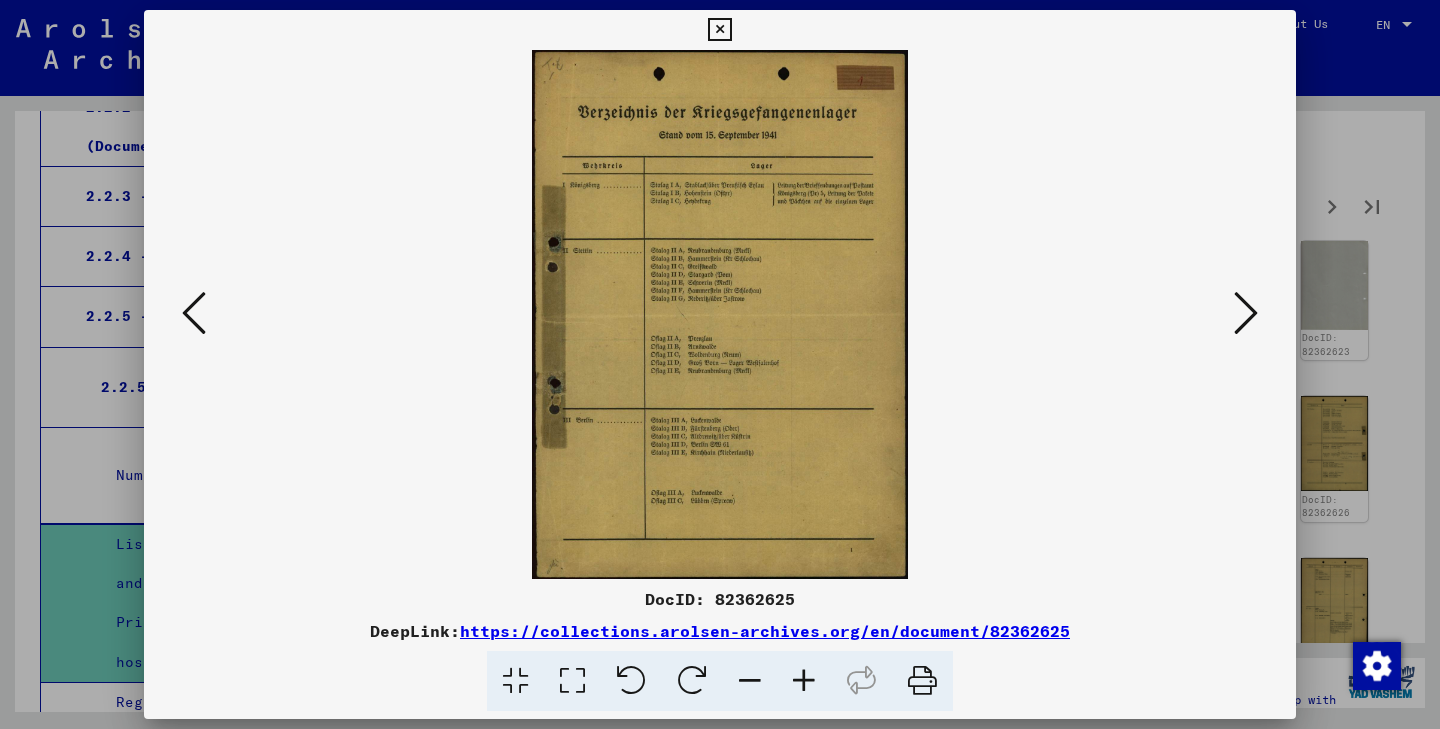 click at bounding box center [1246, 313] 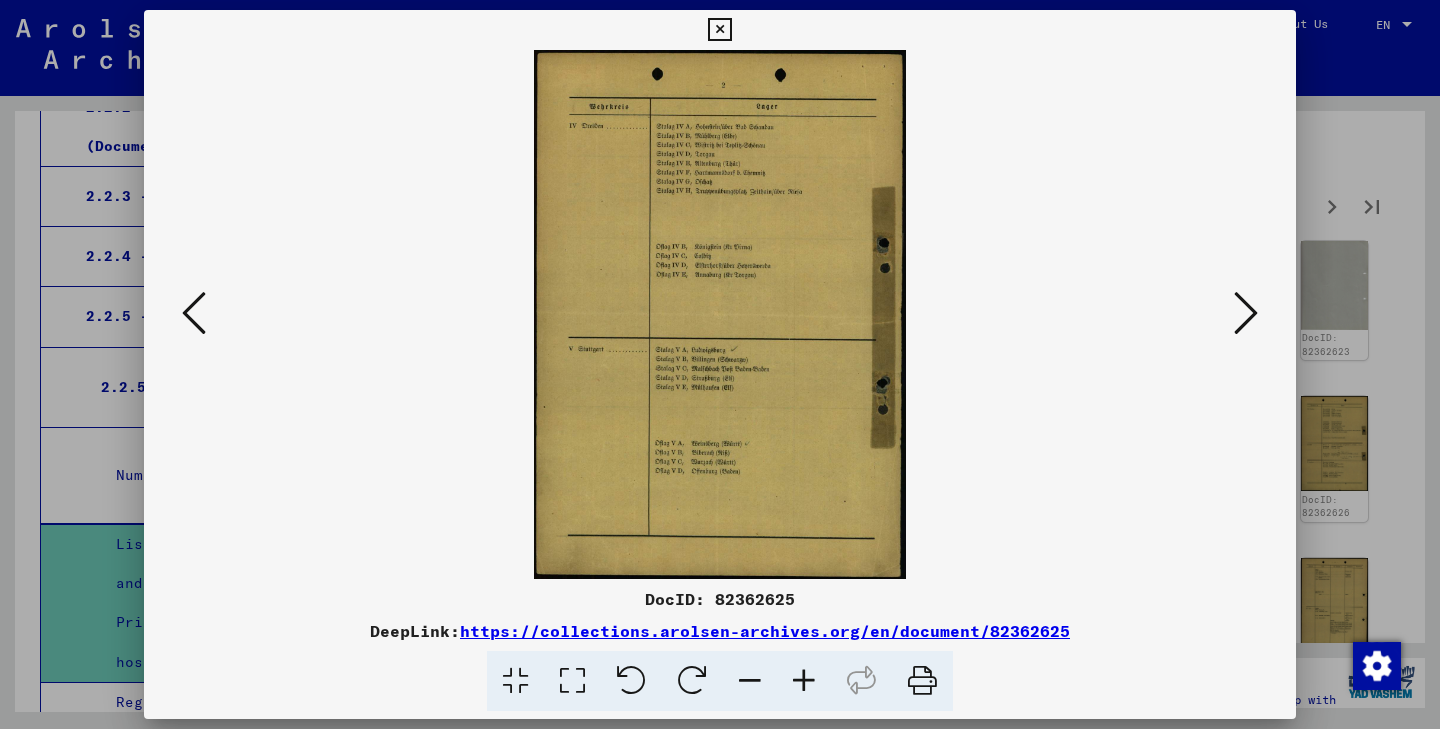 click at bounding box center (1246, 313) 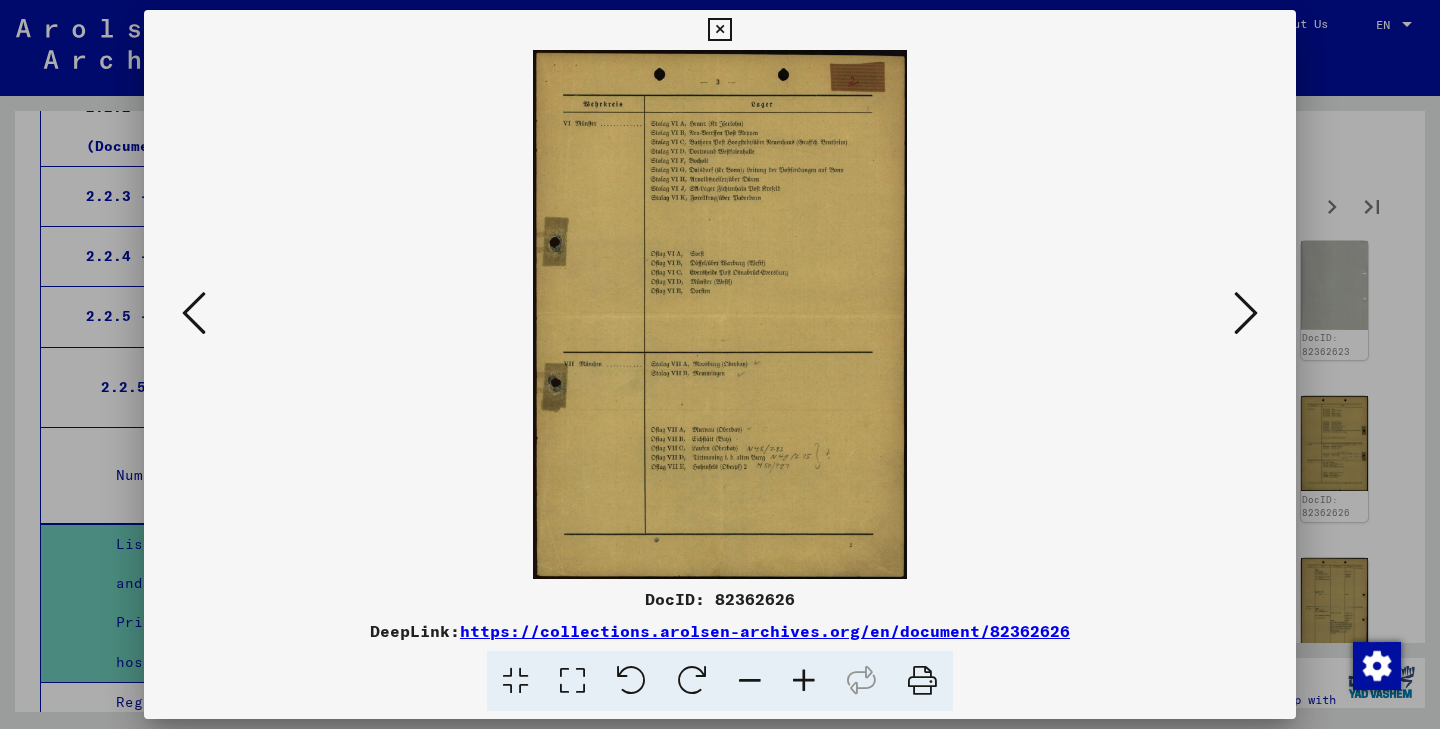click at bounding box center (1246, 313) 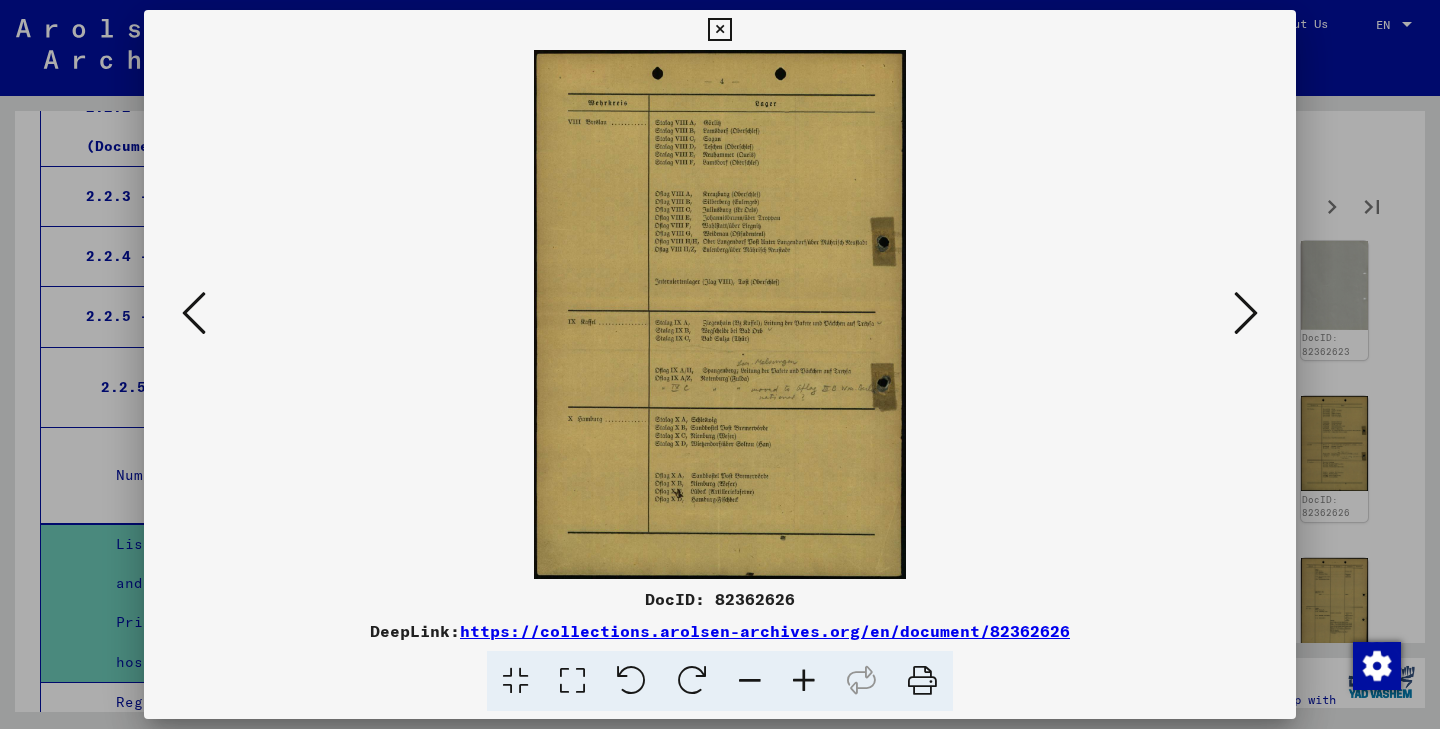 click at bounding box center [1246, 313] 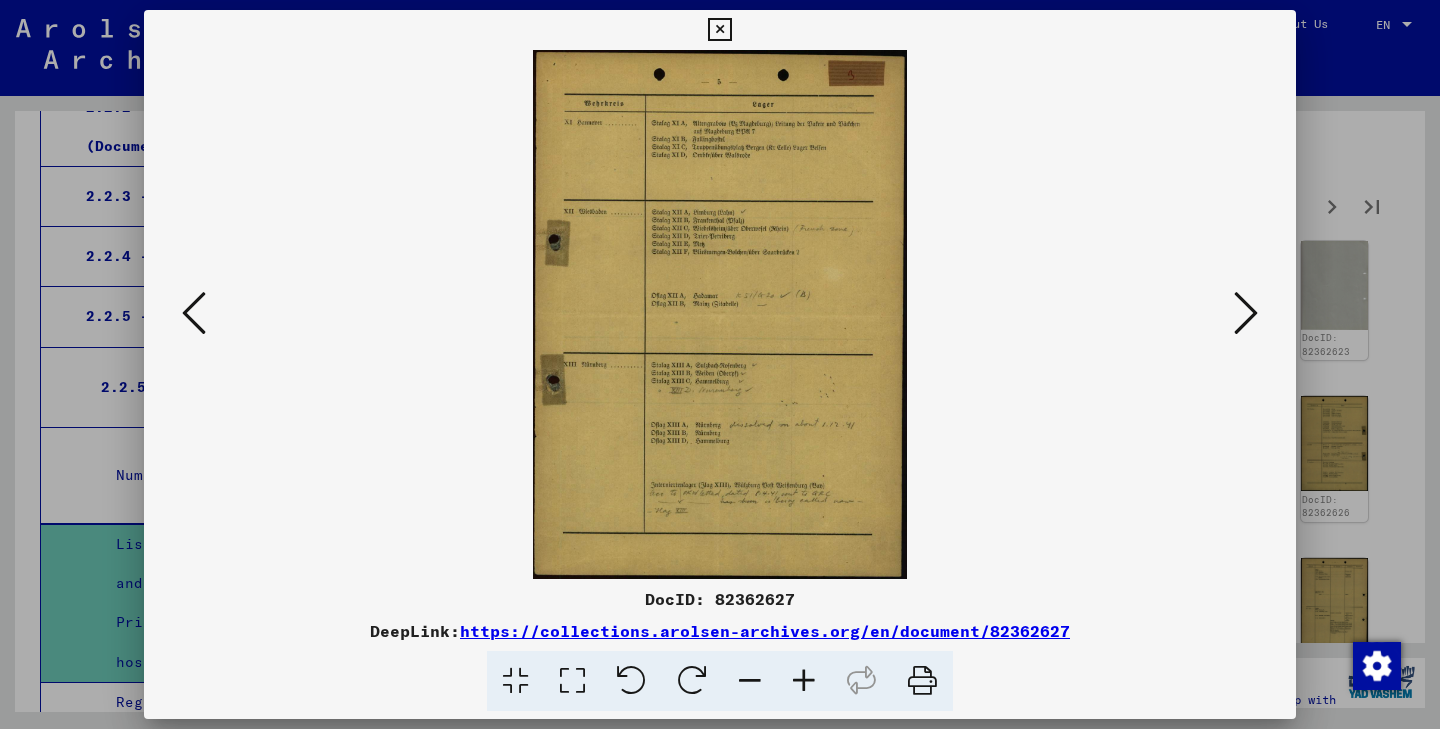 click at bounding box center [1246, 313] 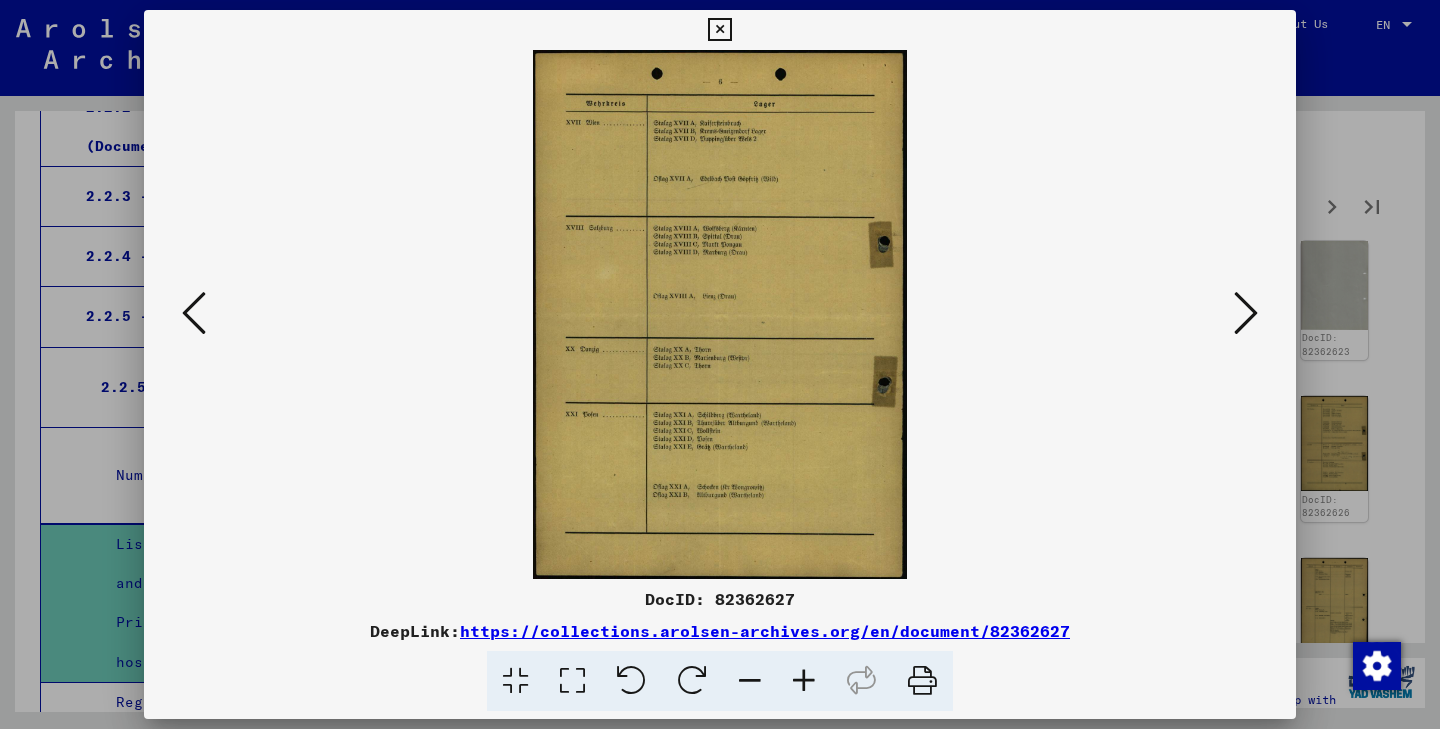 click at bounding box center (1246, 313) 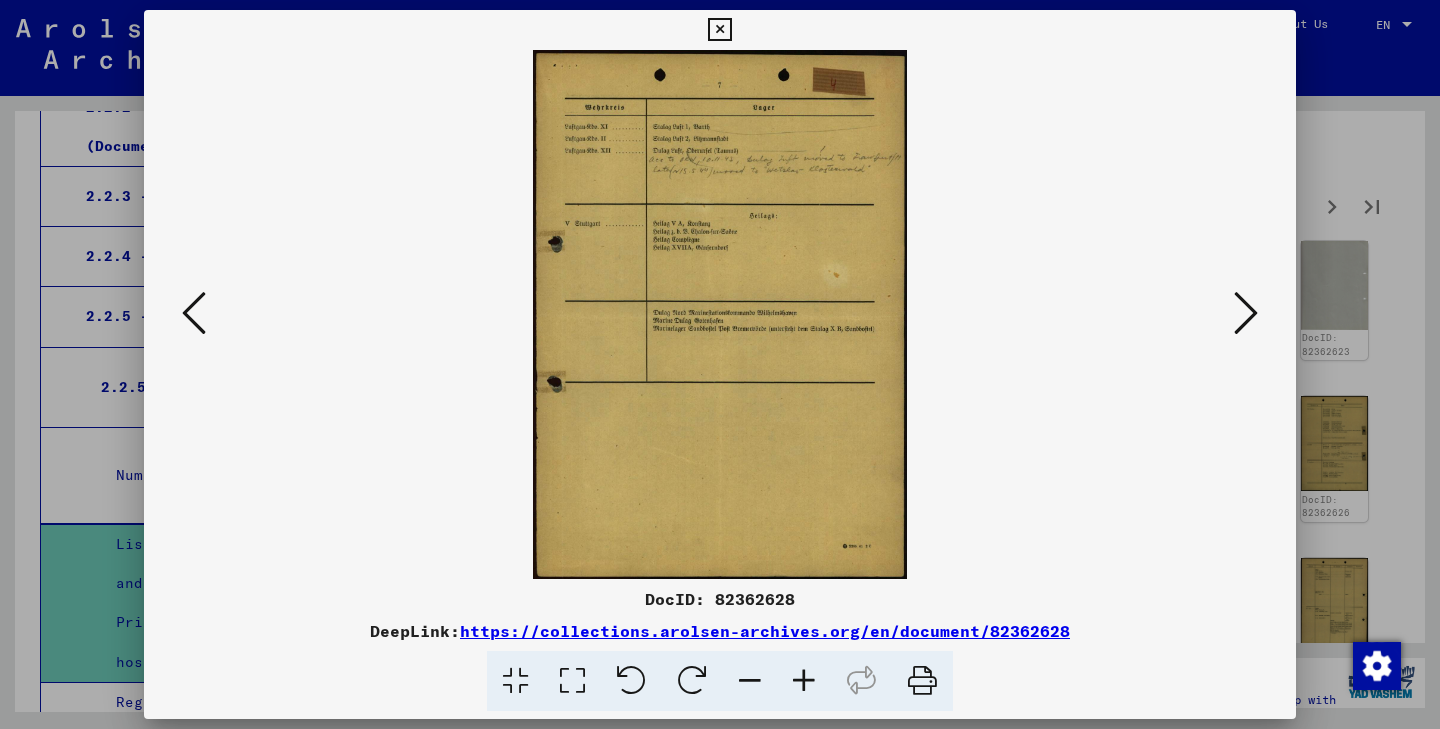 click at bounding box center (1246, 313) 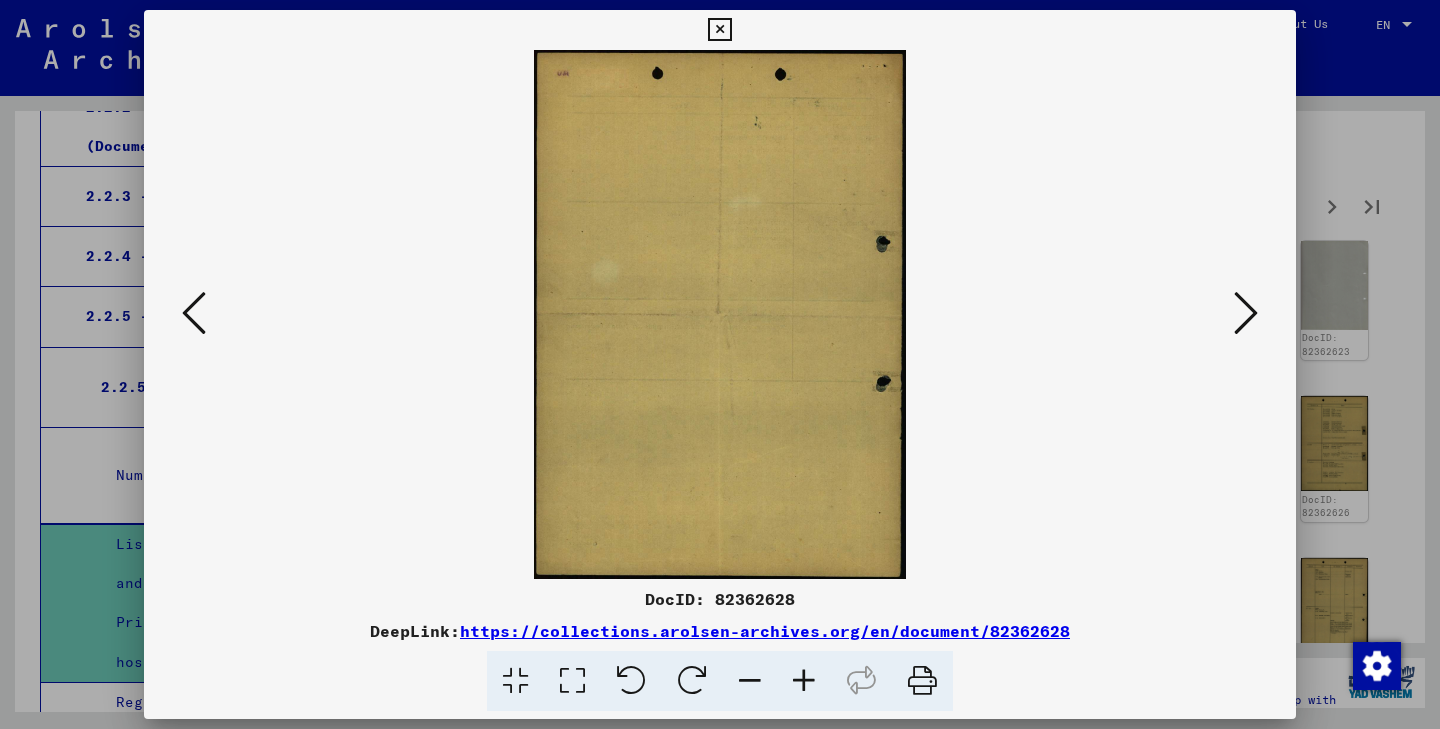 click at bounding box center (1246, 313) 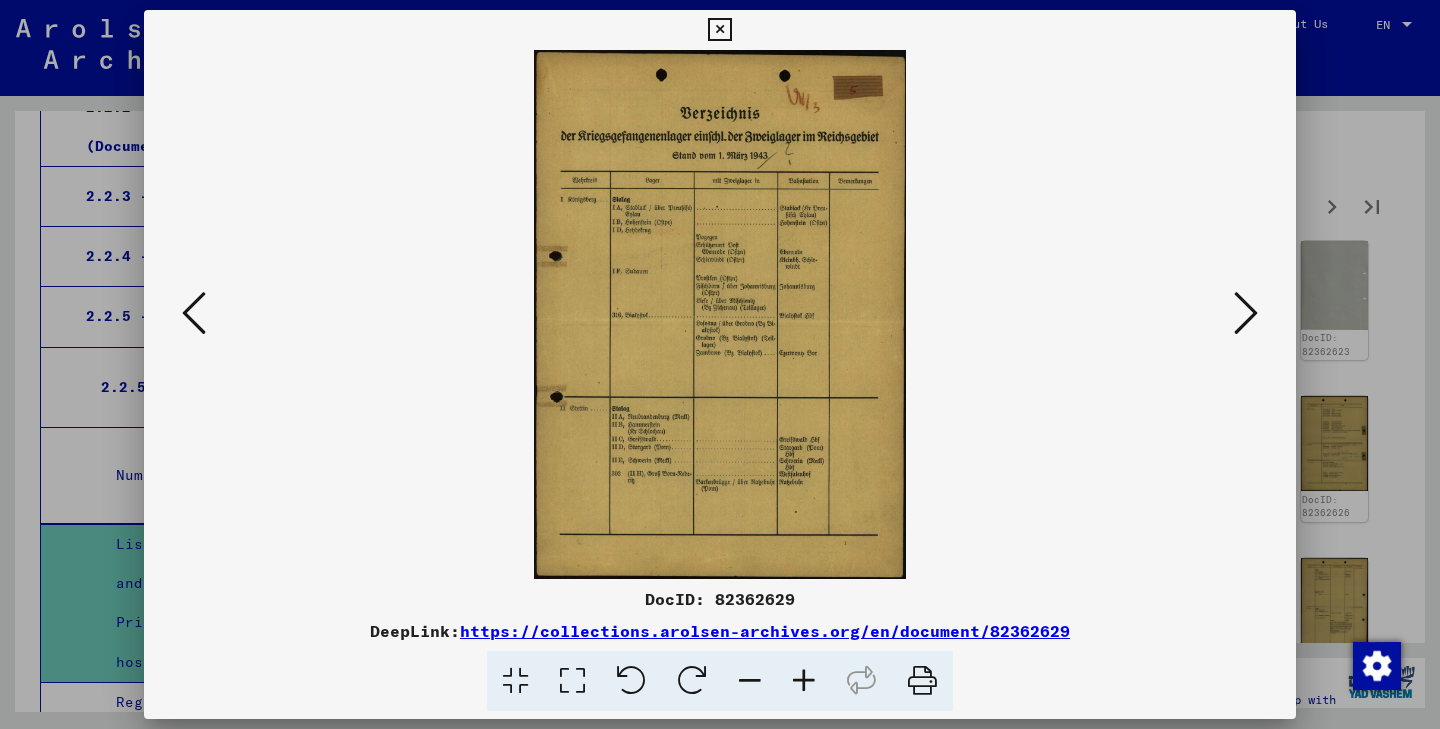 click at bounding box center [719, 30] 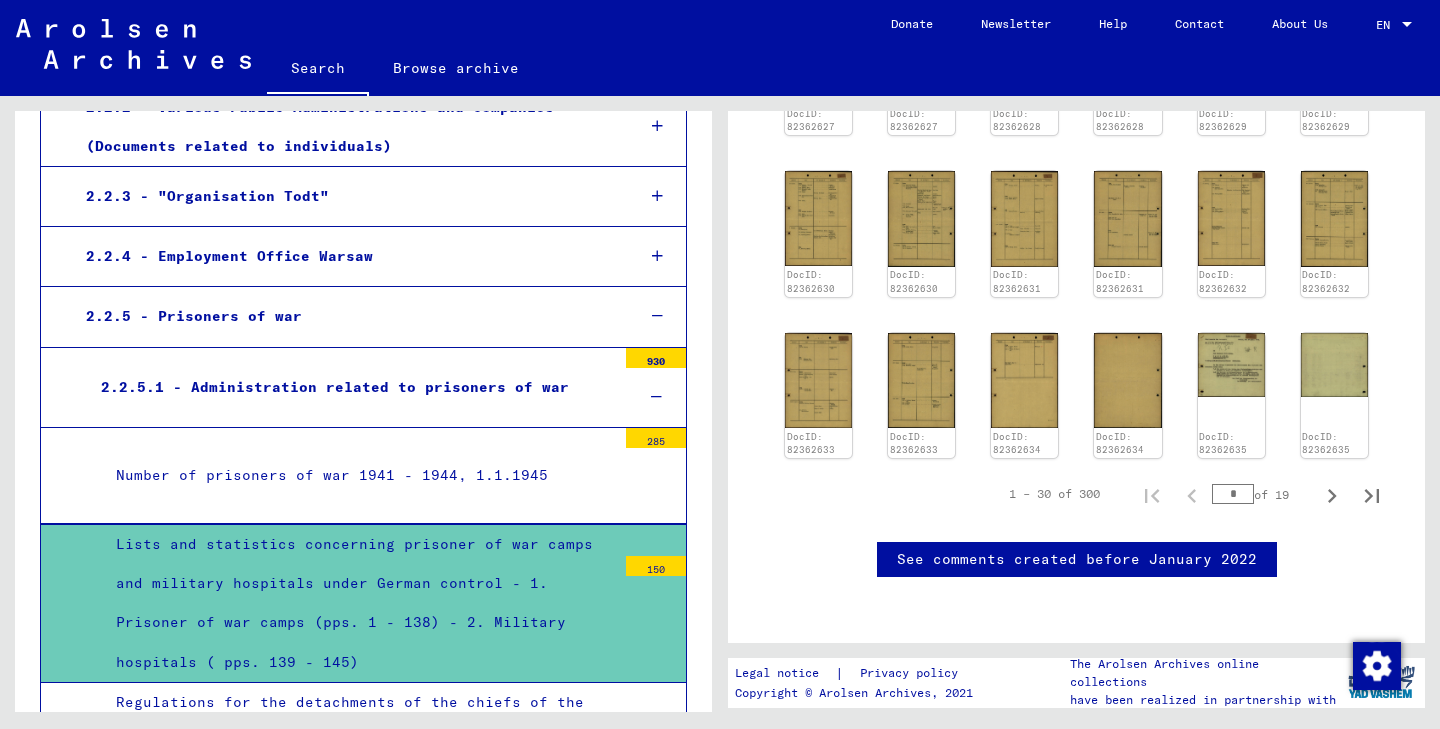 scroll, scrollTop: 1360, scrollLeft: 0, axis: vertical 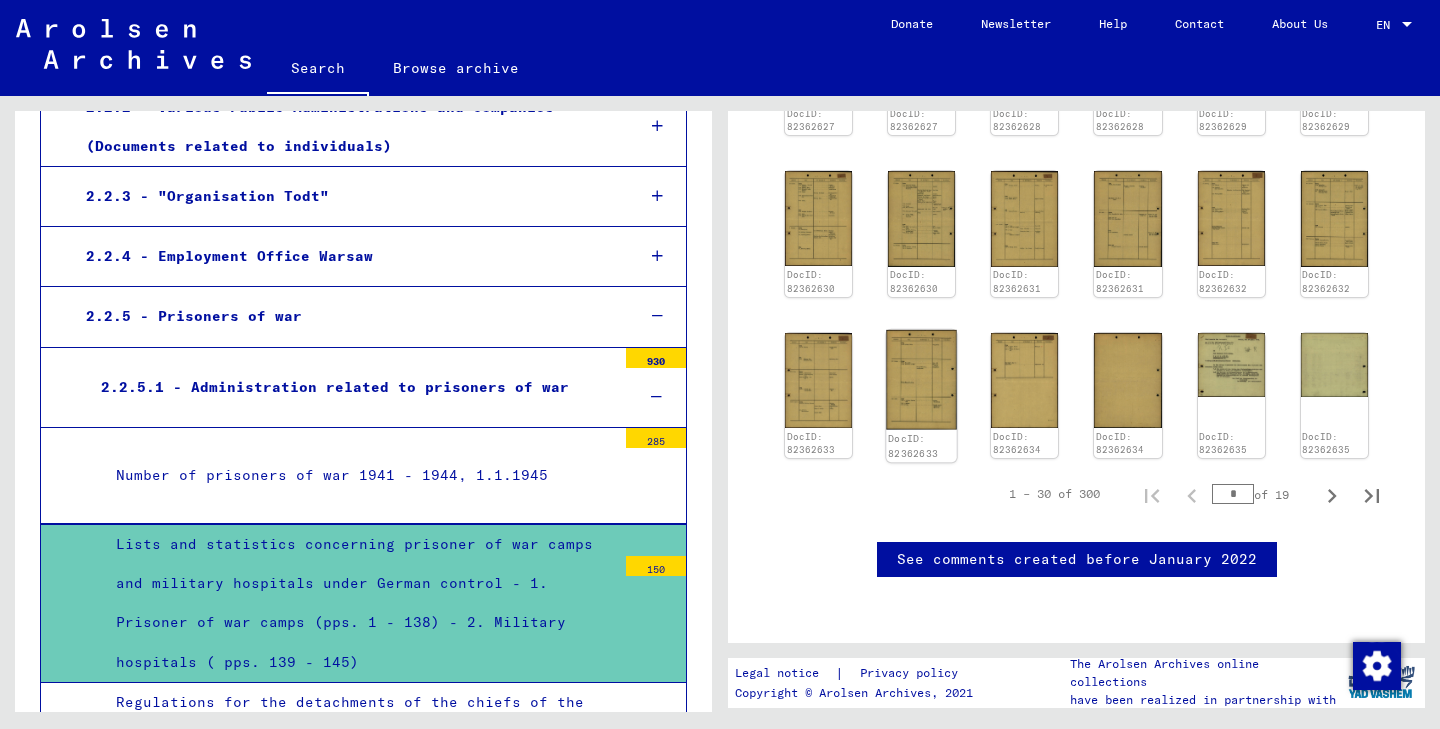 click 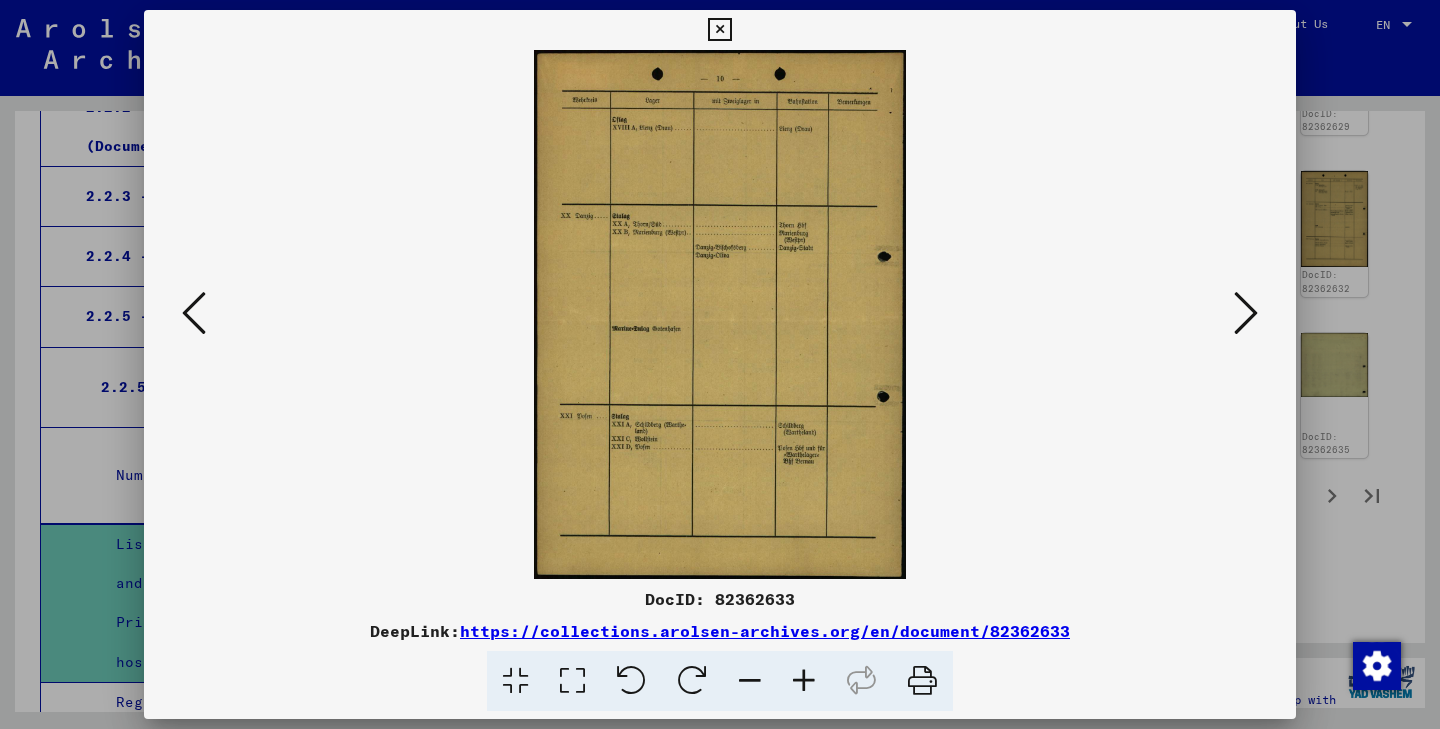 click at bounding box center (719, 30) 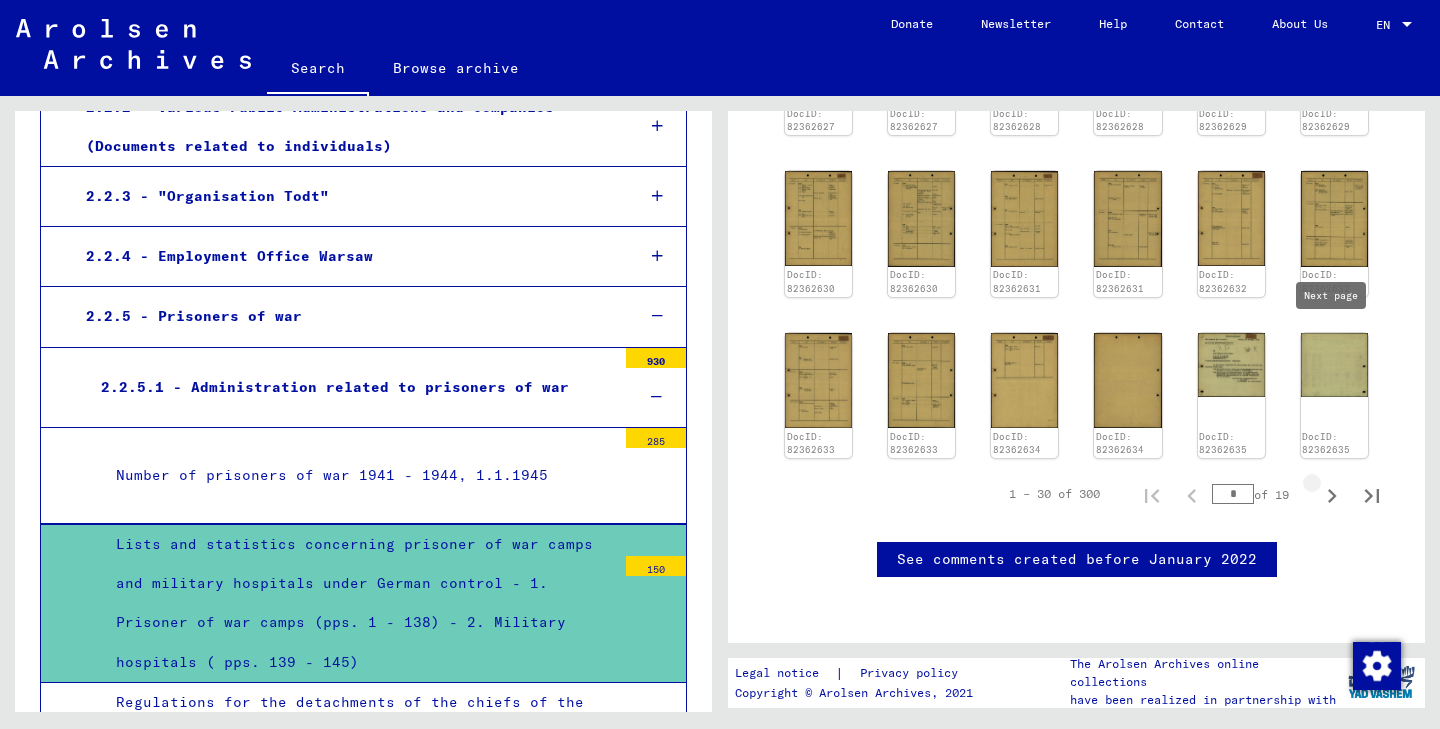 click 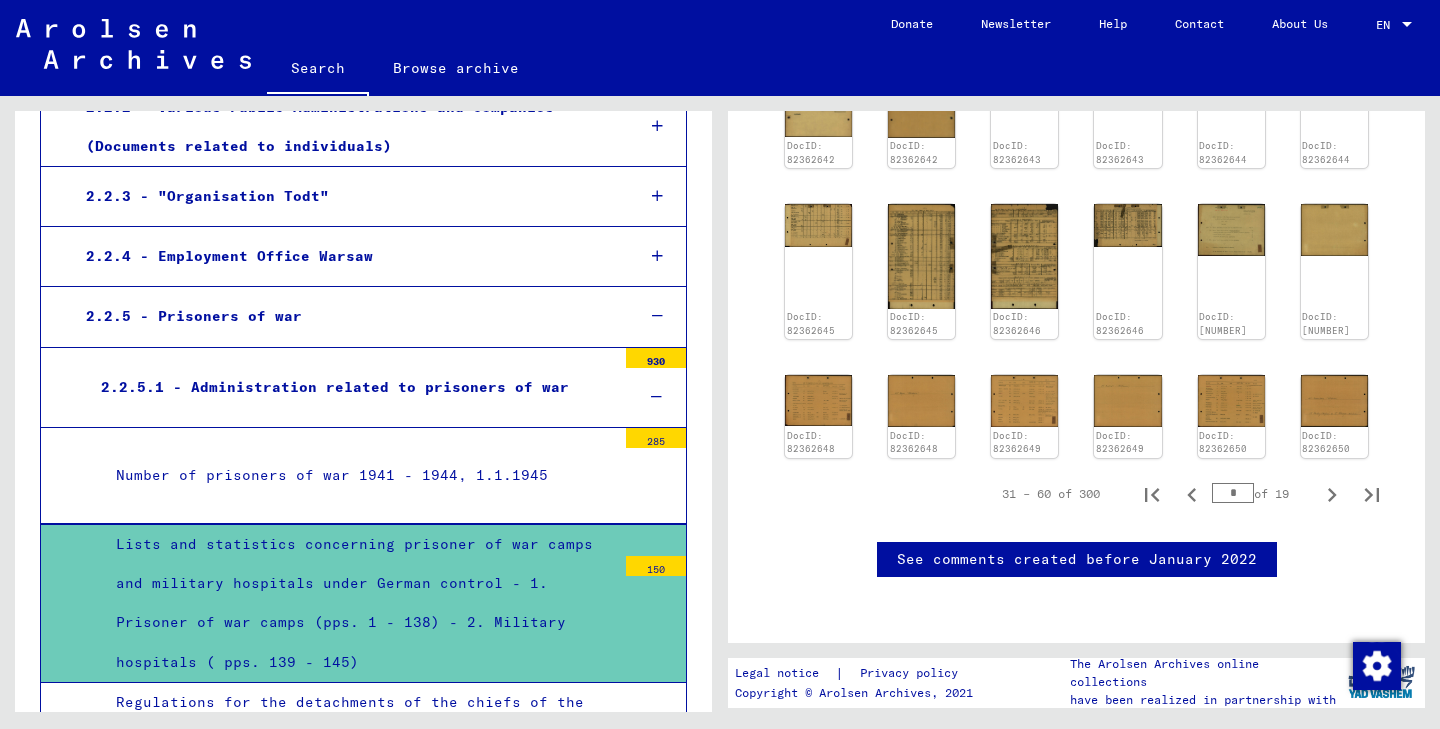 scroll, scrollTop: 1032, scrollLeft: 0, axis: vertical 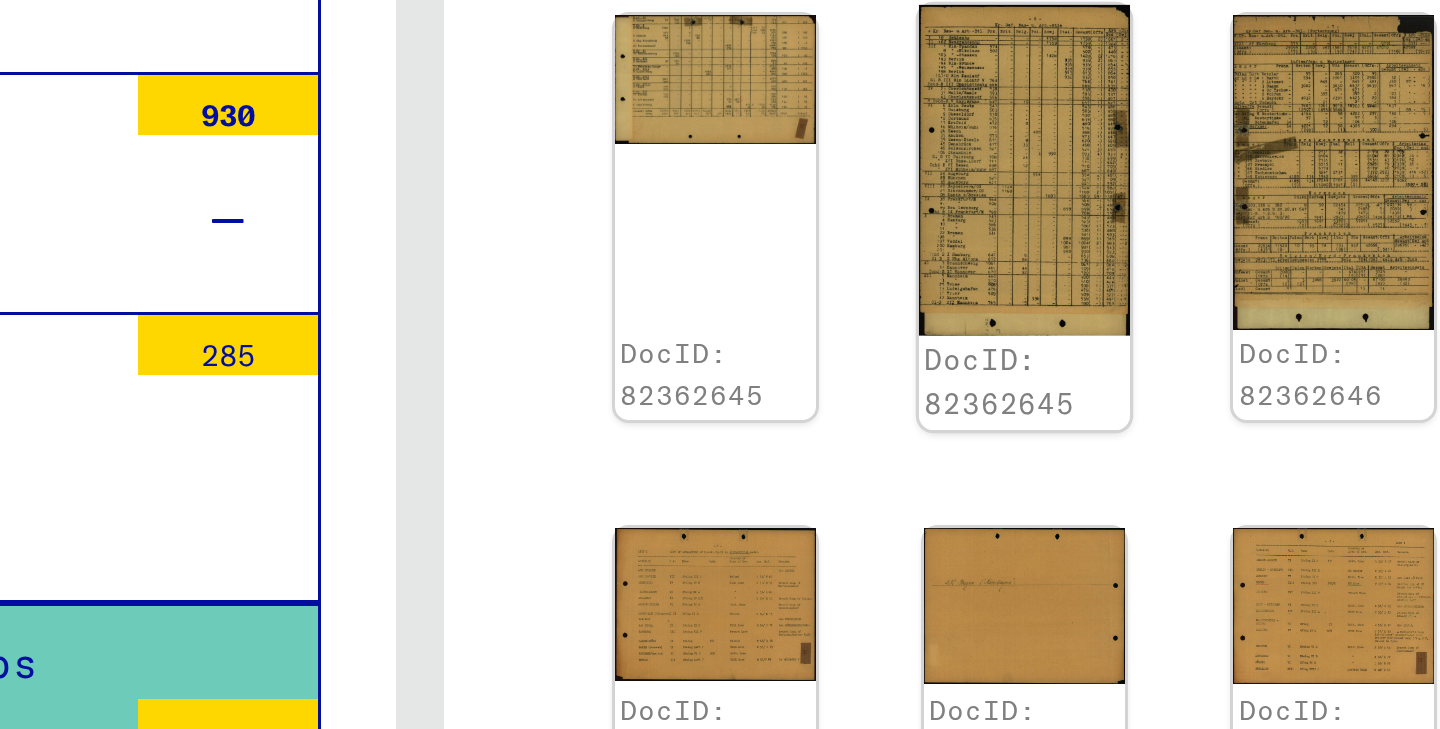 click 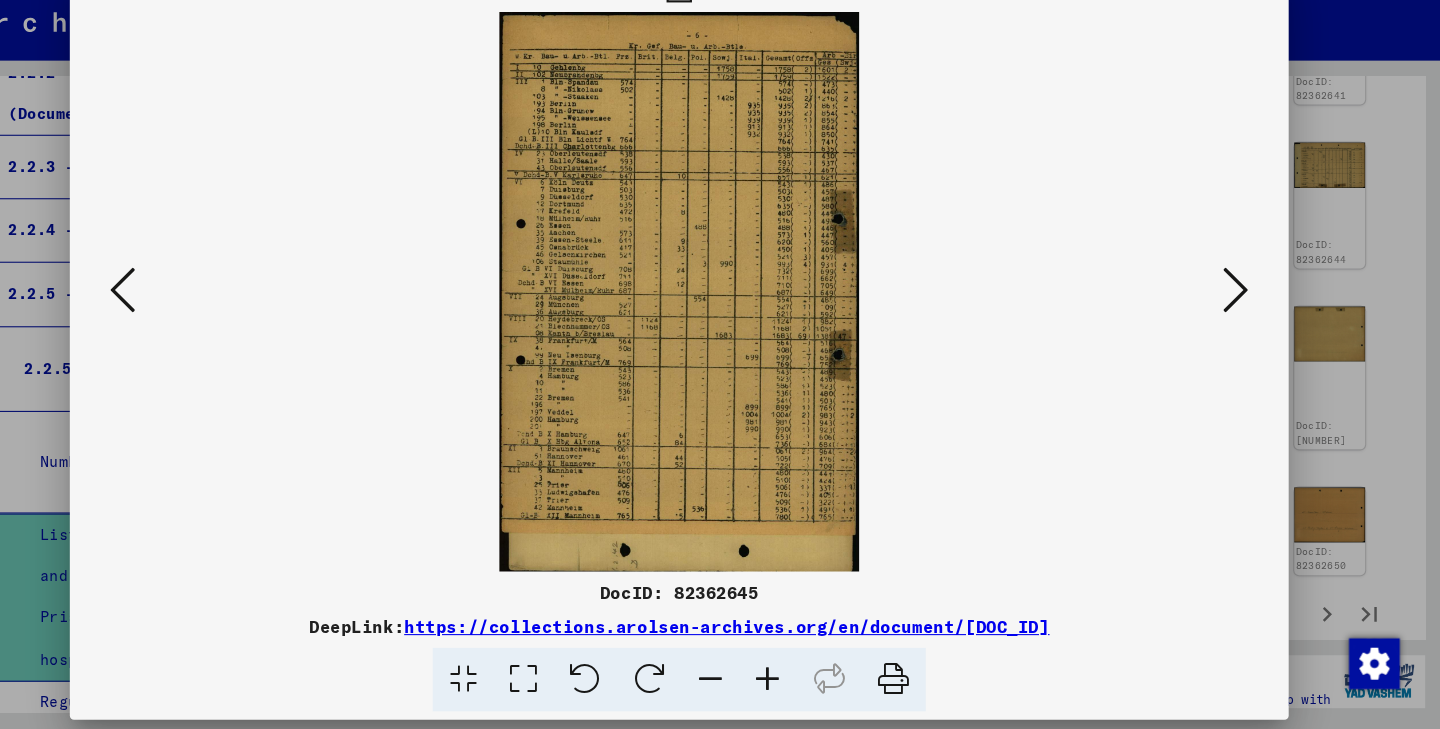 click at bounding box center (1246, 313) 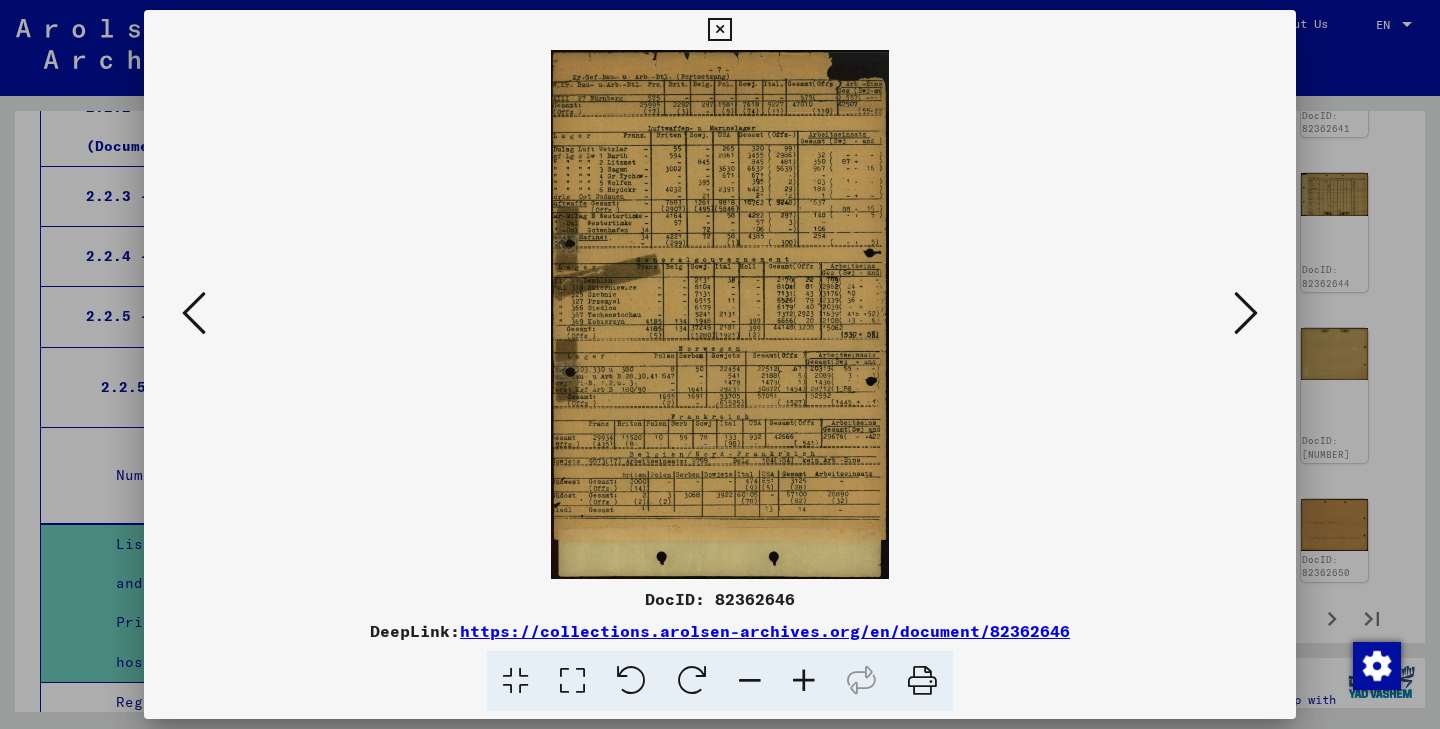click at bounding box center (1246, 313) 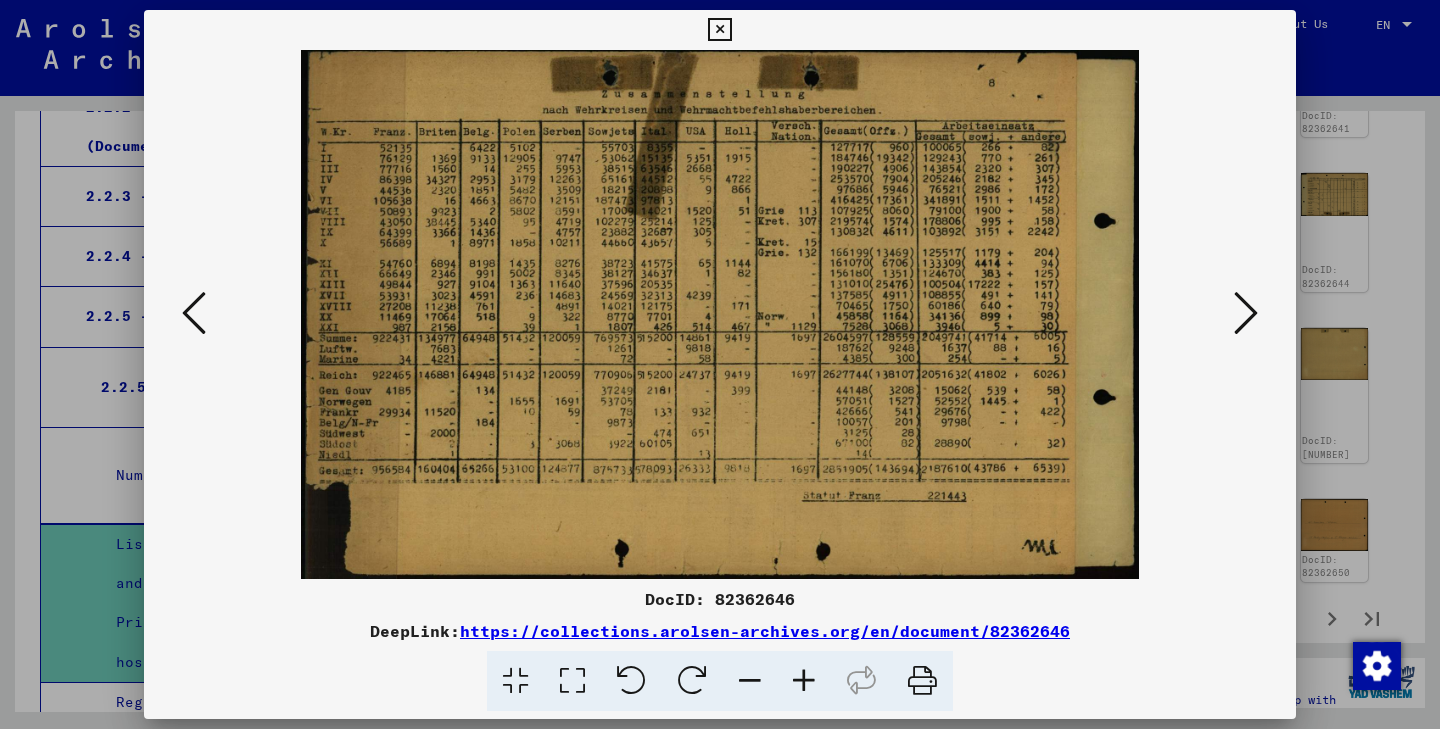 click at bounding box center [1246, 313] 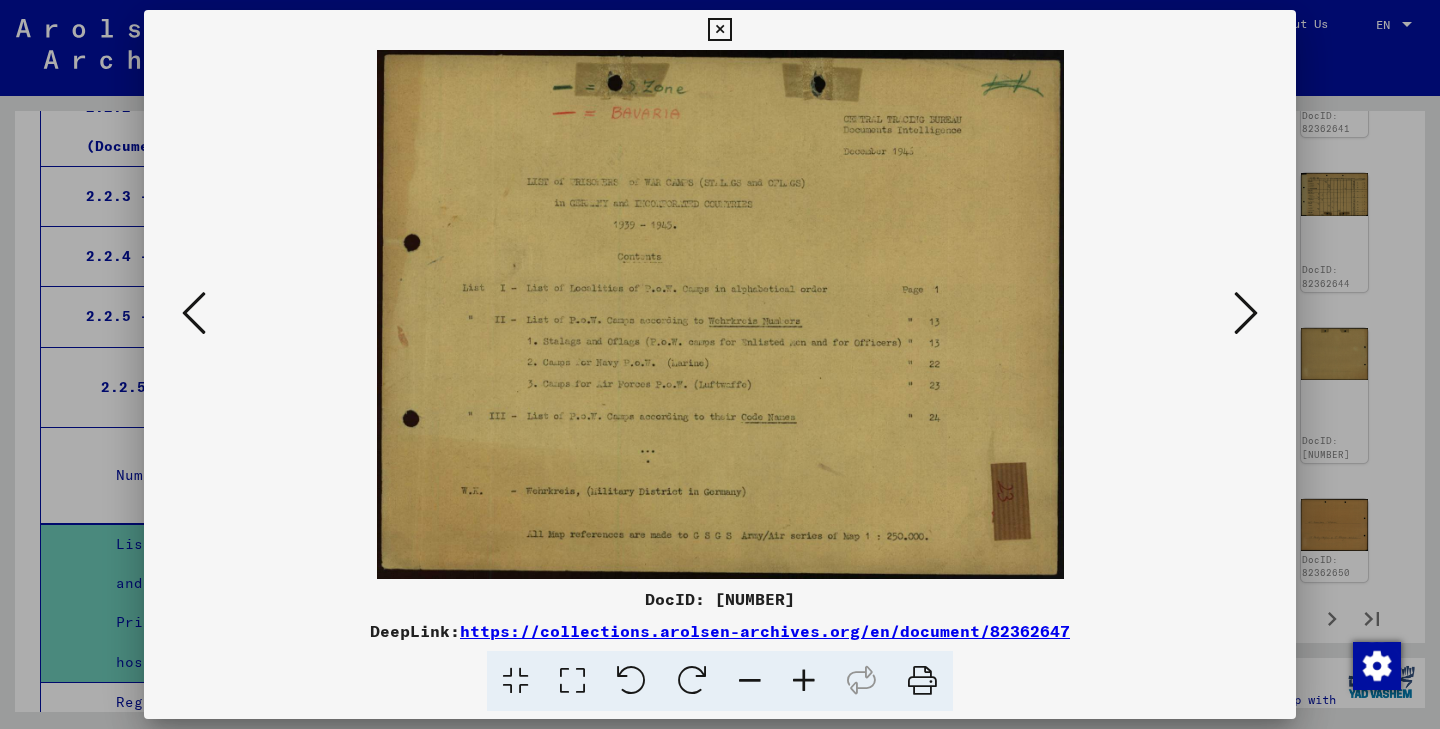 click at bounding box center (1246, 313) 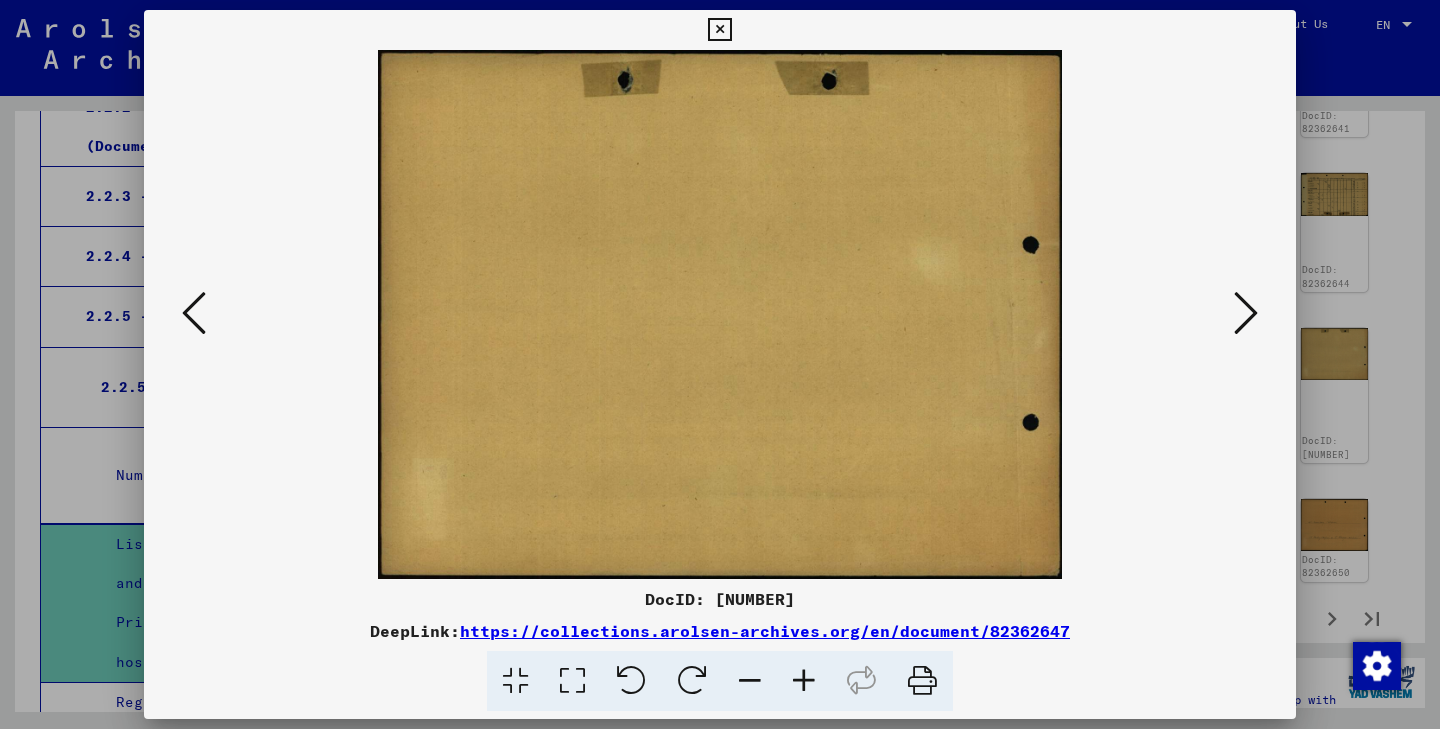 click at bounding box center (1246, 313) 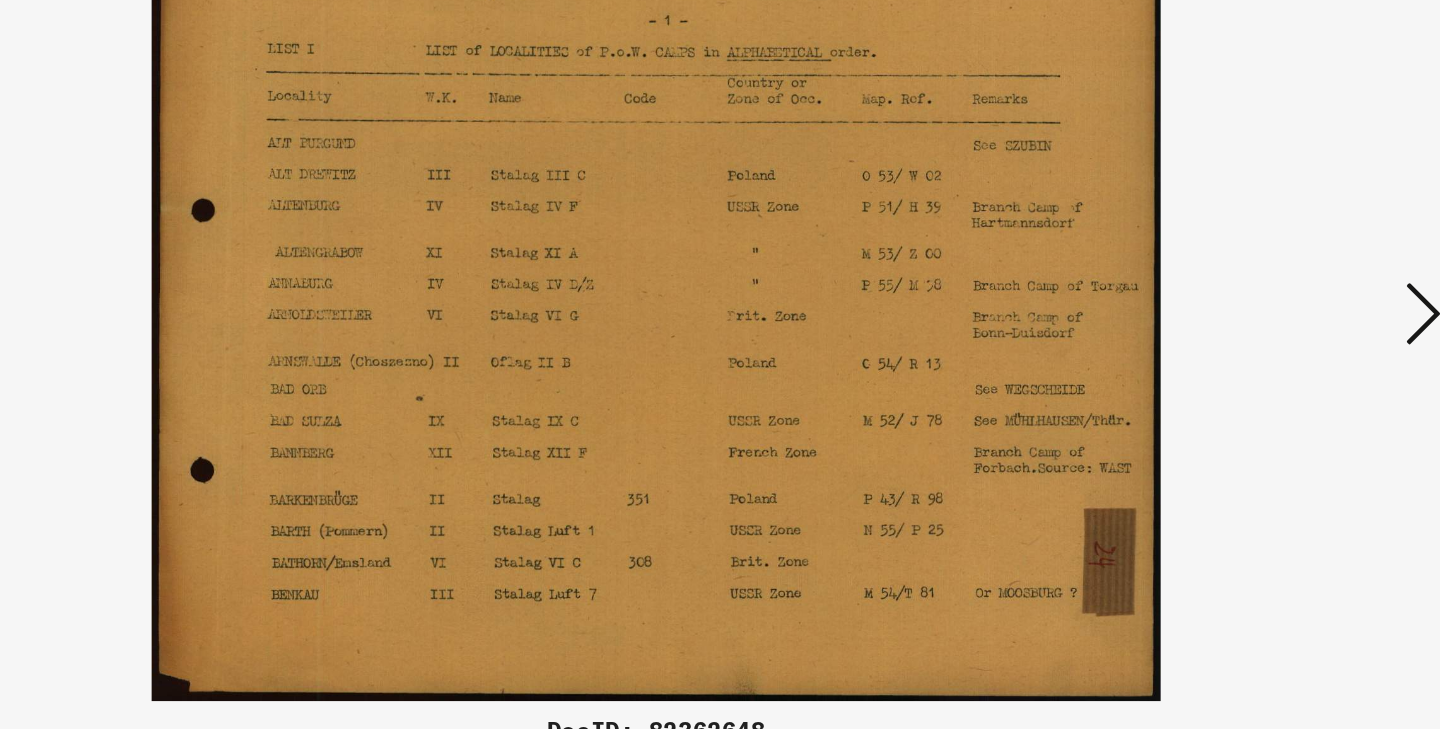 click at bounding box center [1246, 313] 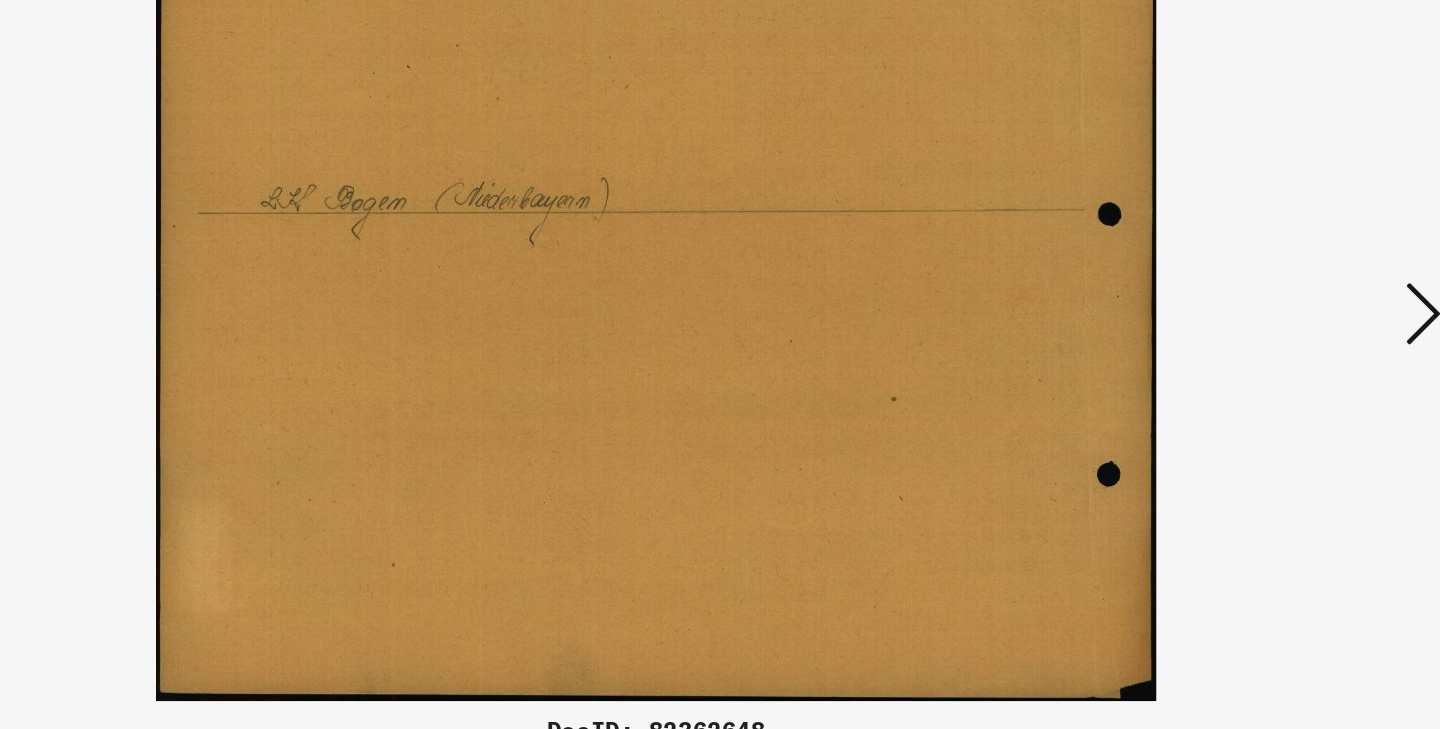 click at bounding box center [1246, 313] 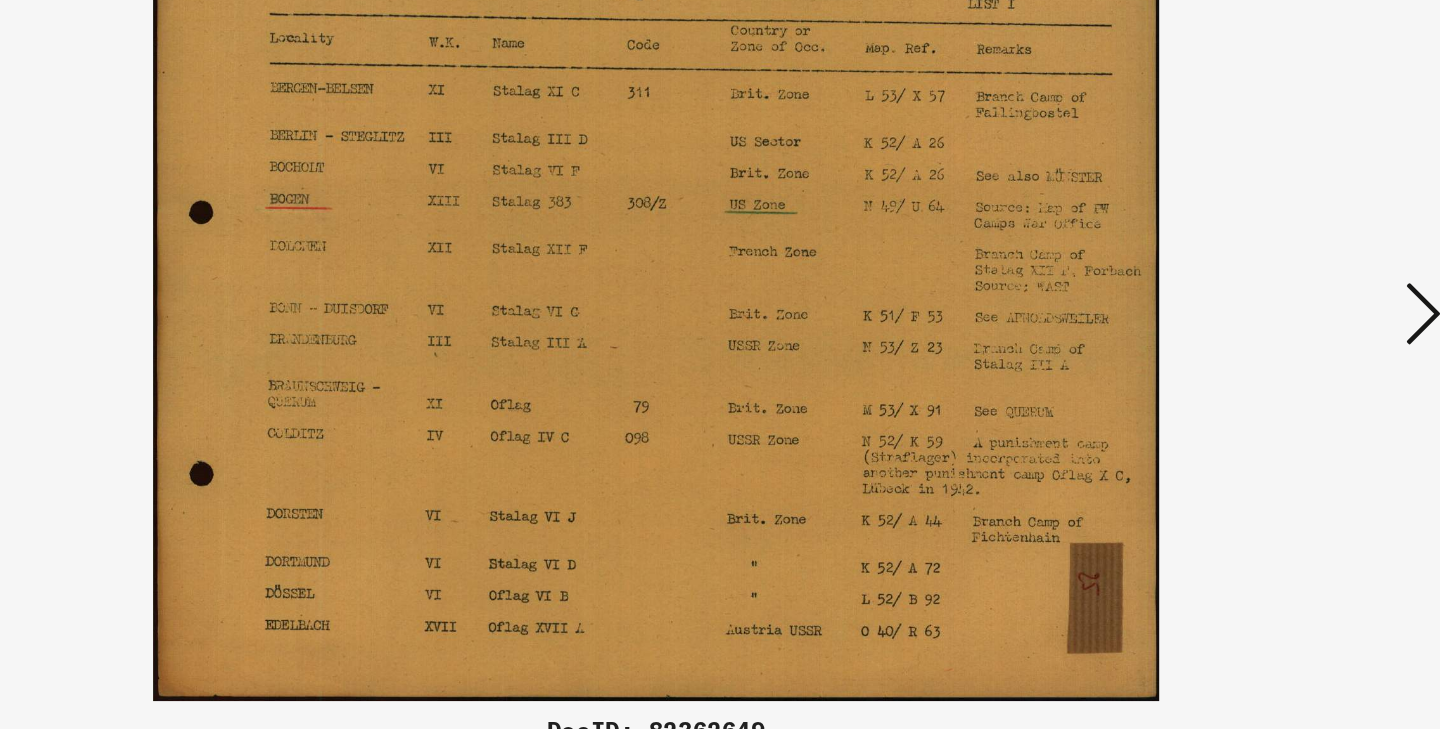 click at bounding box center (1246, 313) 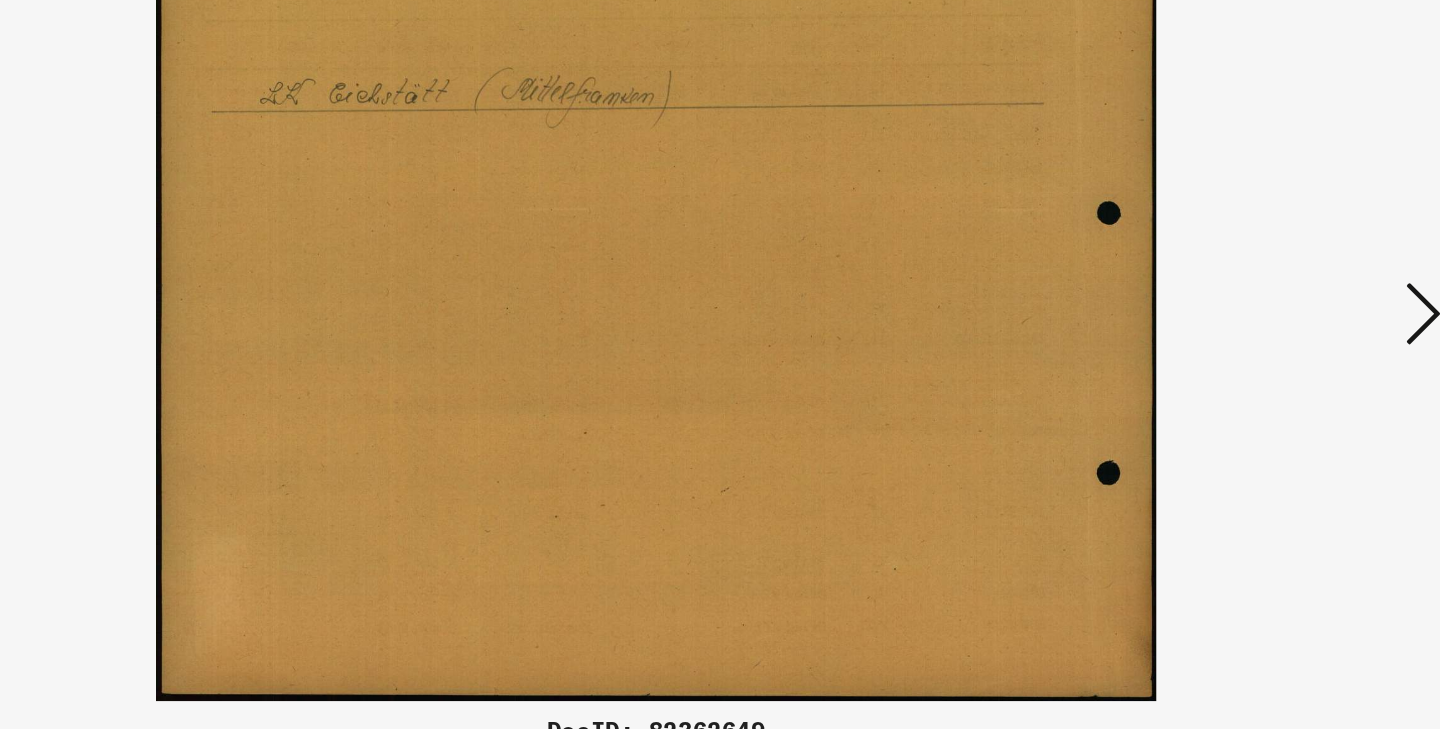 click at bounding box center (1246, 313) 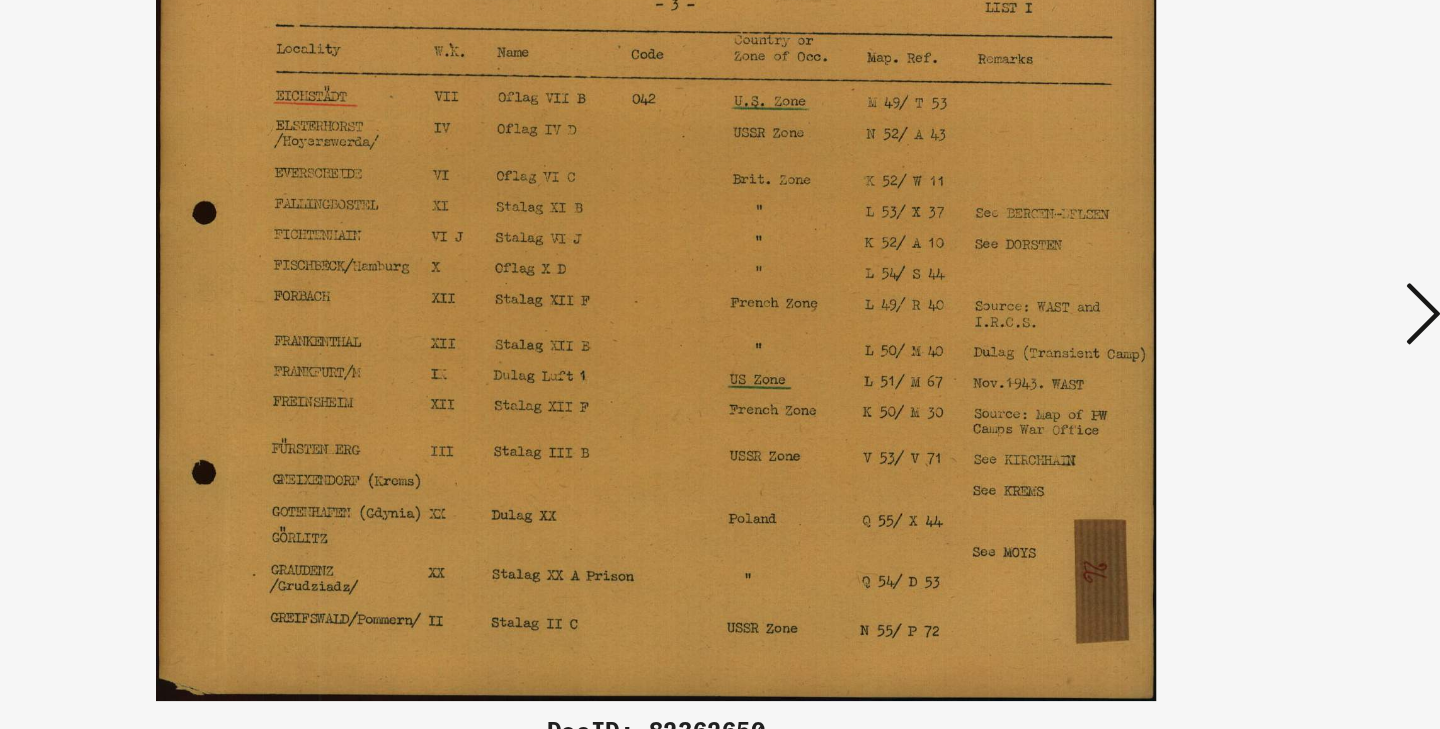 click at bounding box center (1246, 313) 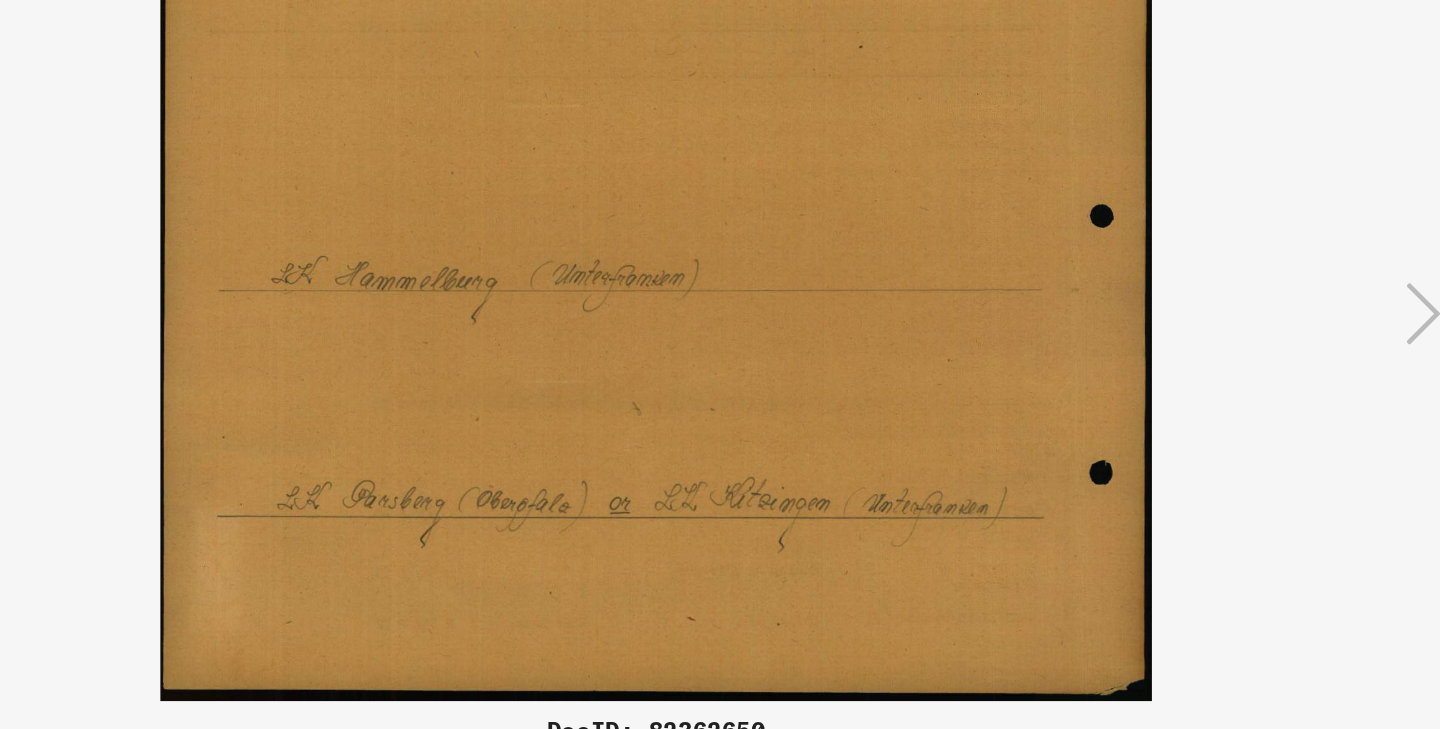 click at bounding box center [1246, 313] 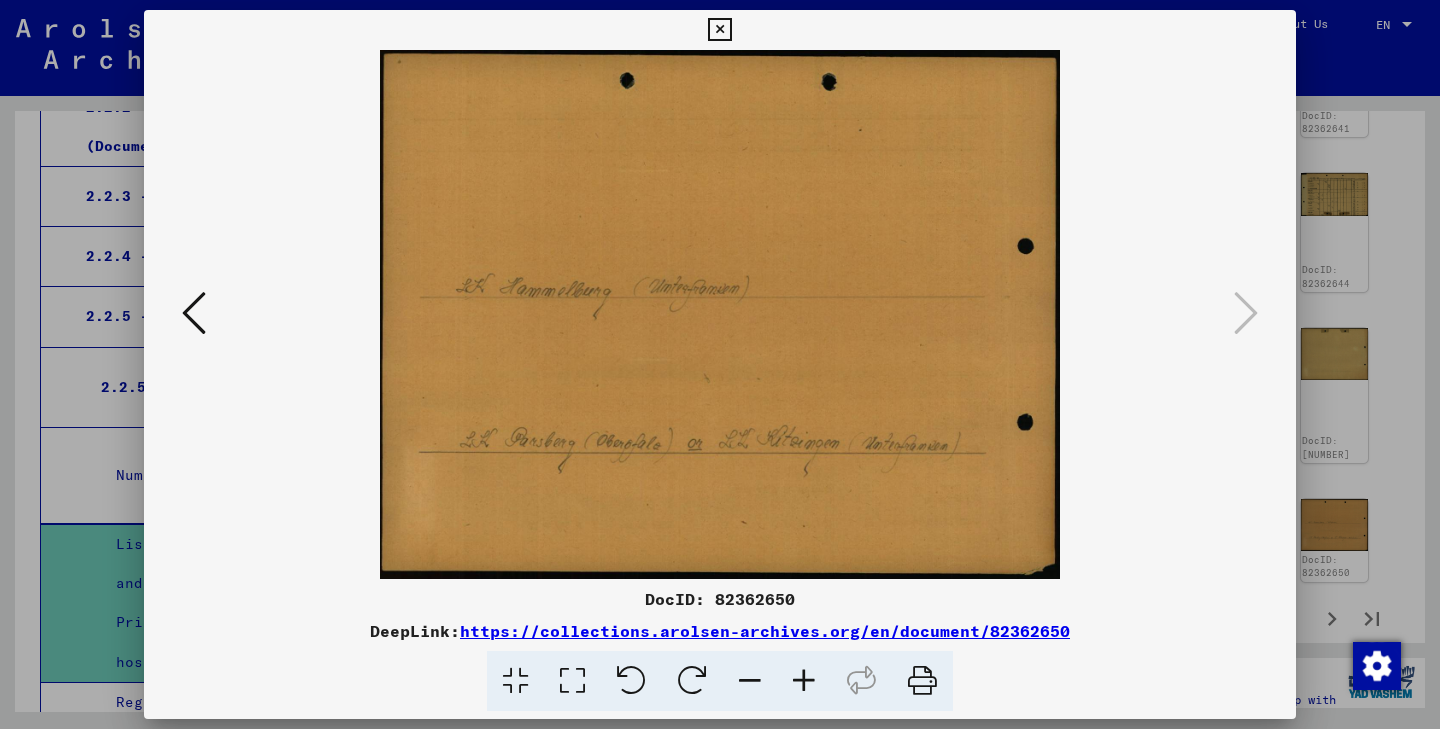 click at bounding box center [719, 30] 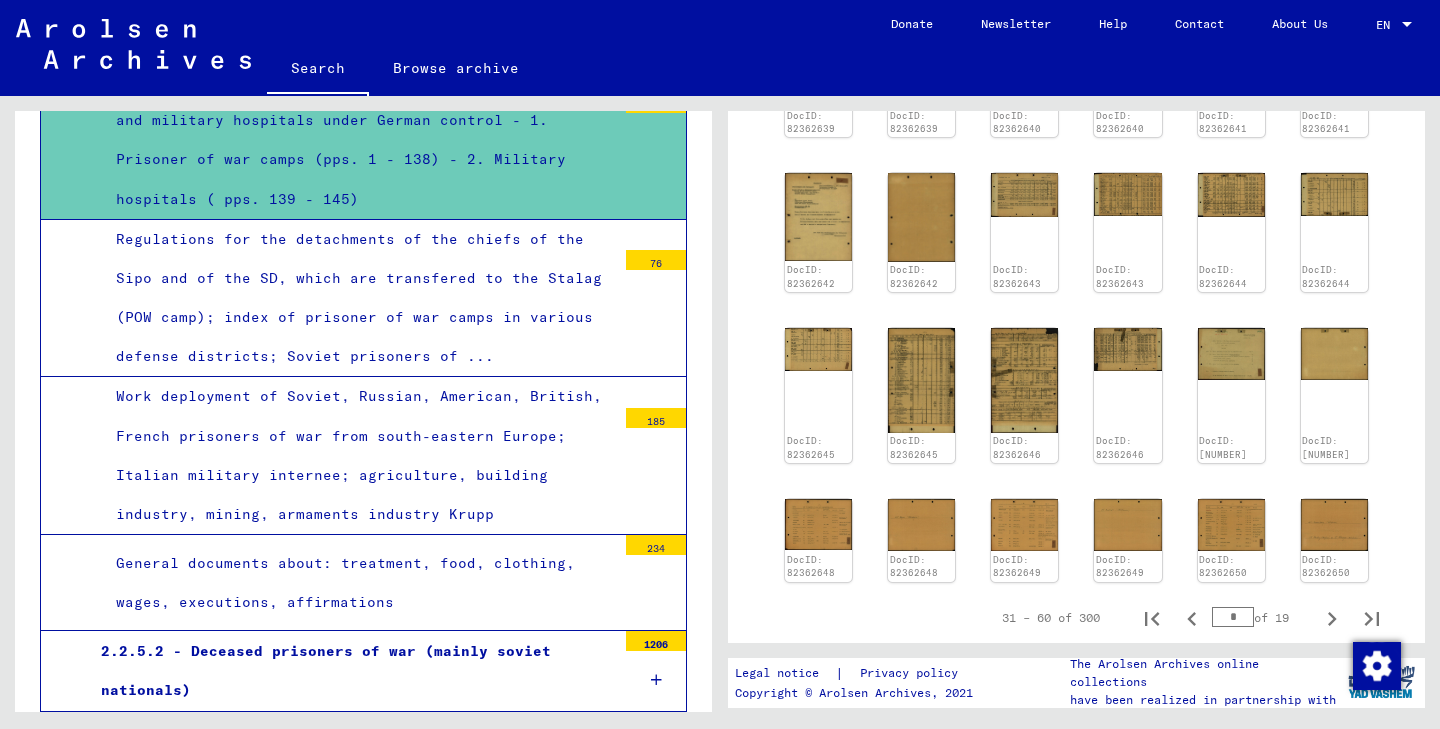 scroll, scrollTop: 1335, scrollLeft: 0, axis: vertical 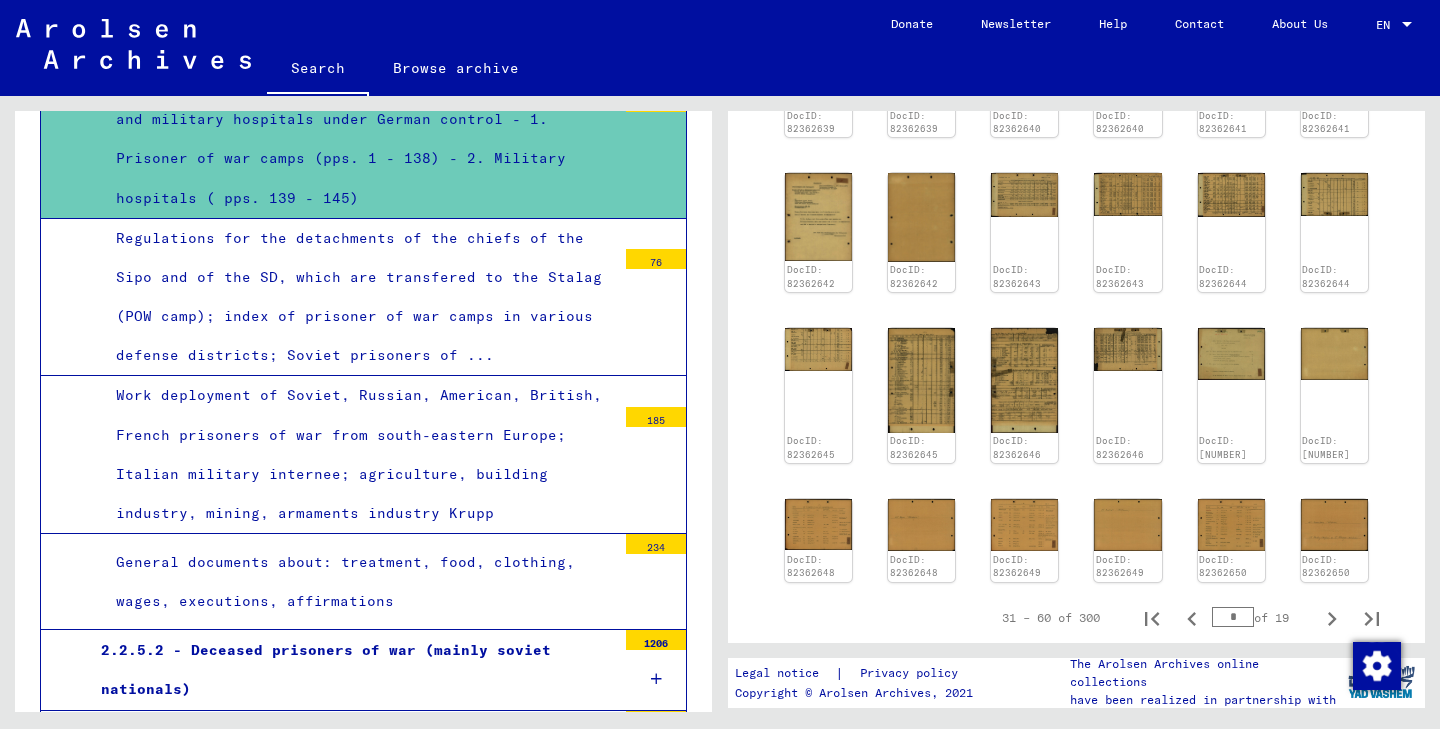click on "General documents about: treatment, food, clothing, wages, executions, affirmations" at bounding box center (358, 582) 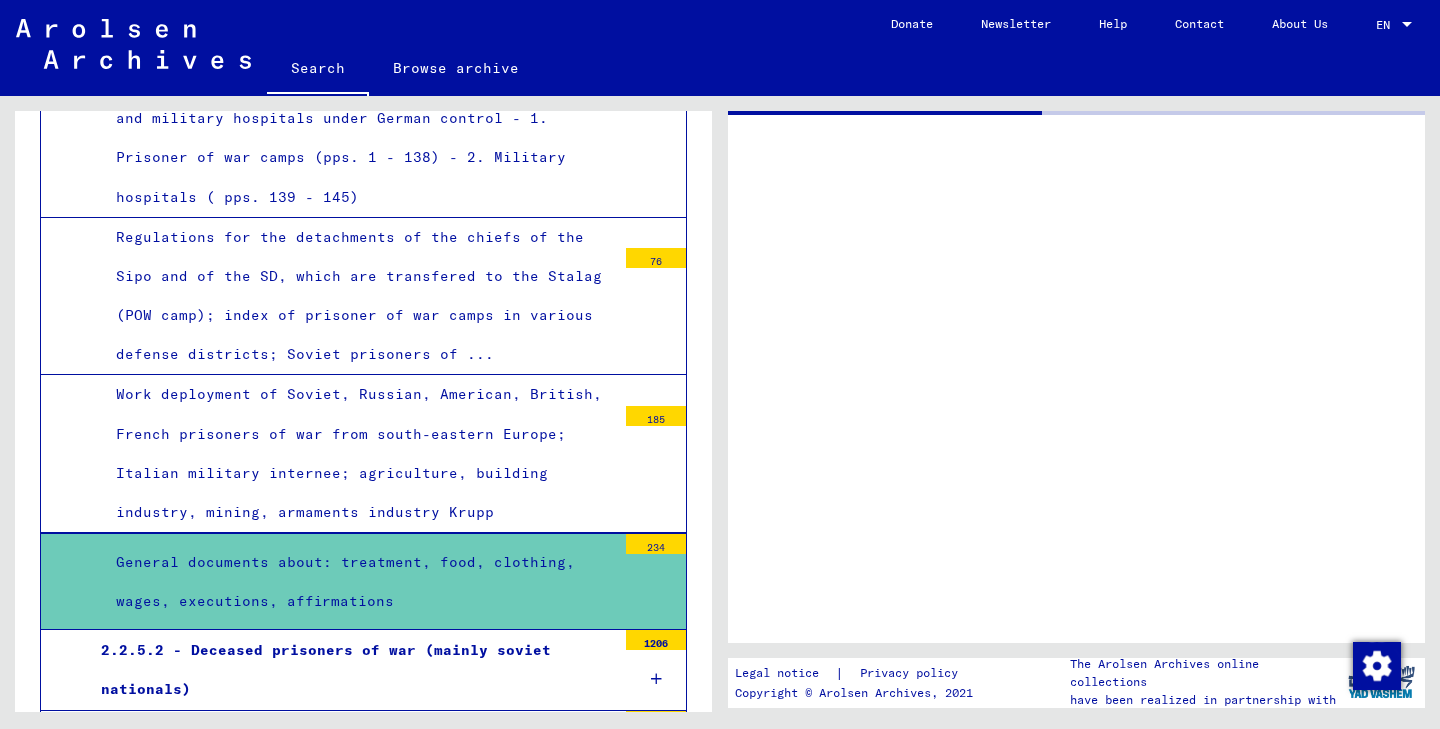 scroll, scrollTop: 0, scrollLeft: 0, axis: both 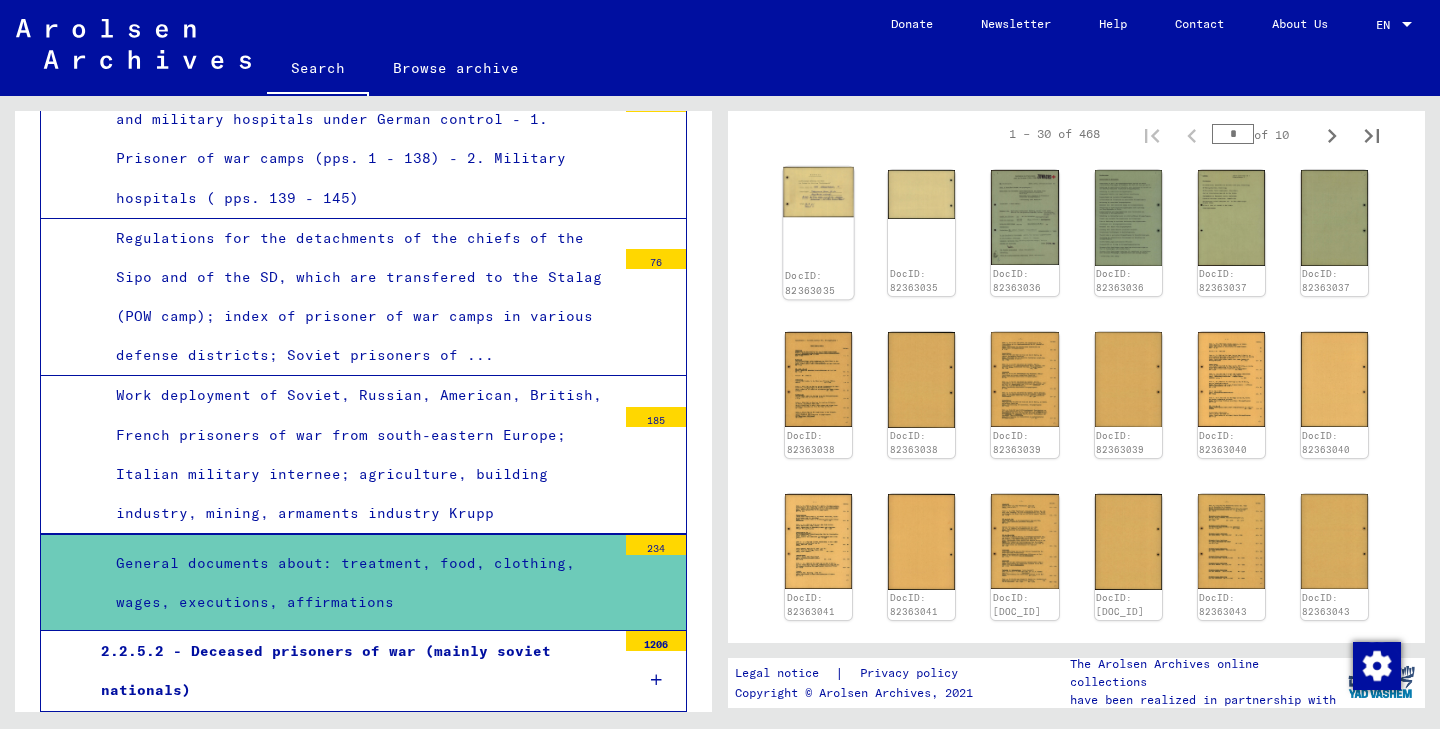 click on "DocID: 82363035" 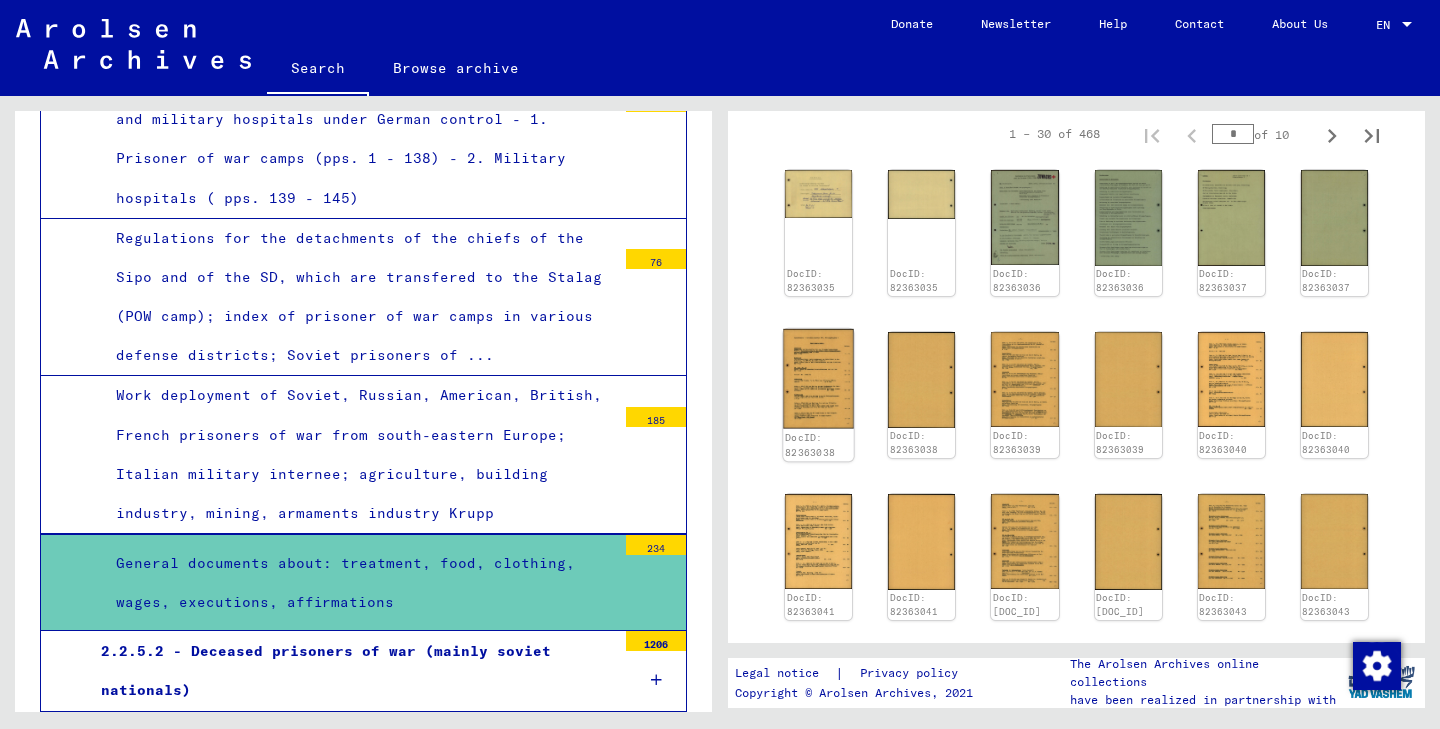 click 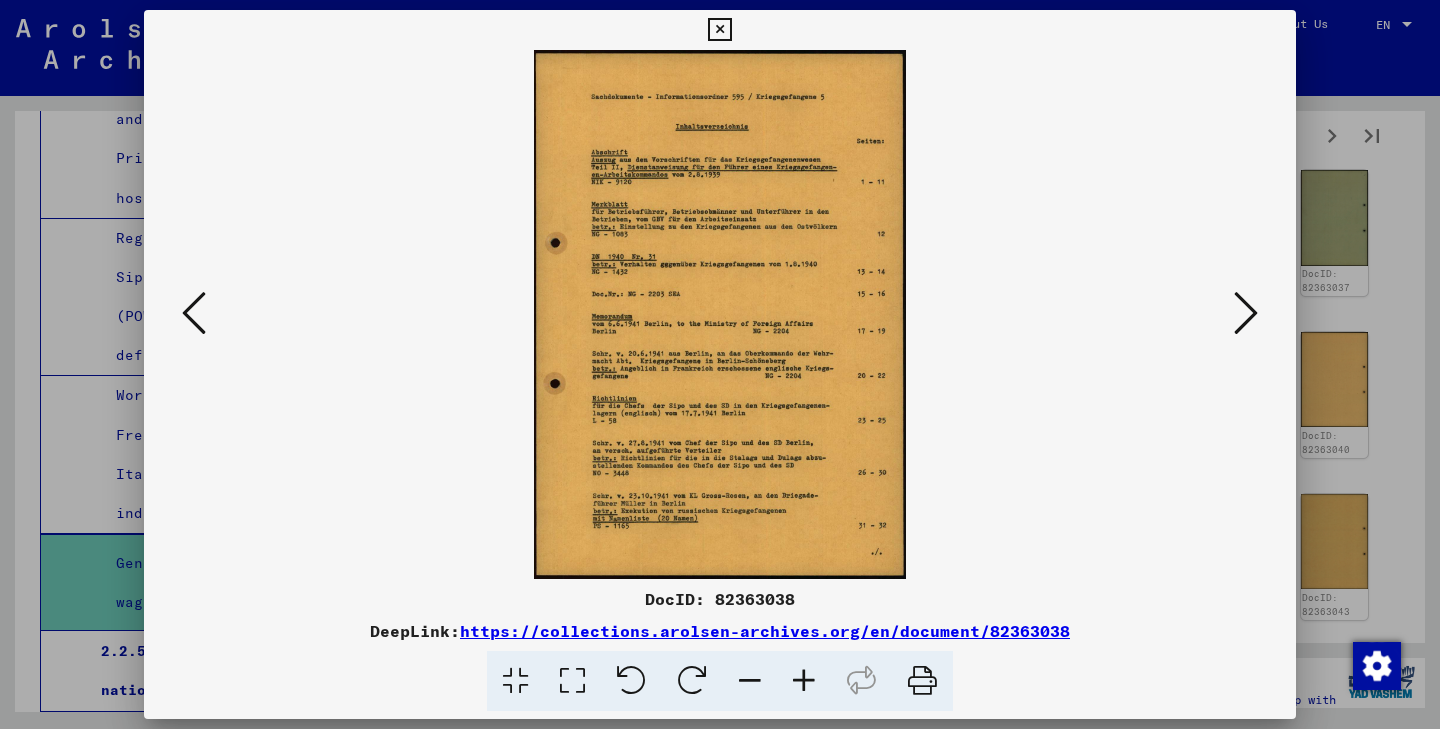 click at bounding box center [719, 30] 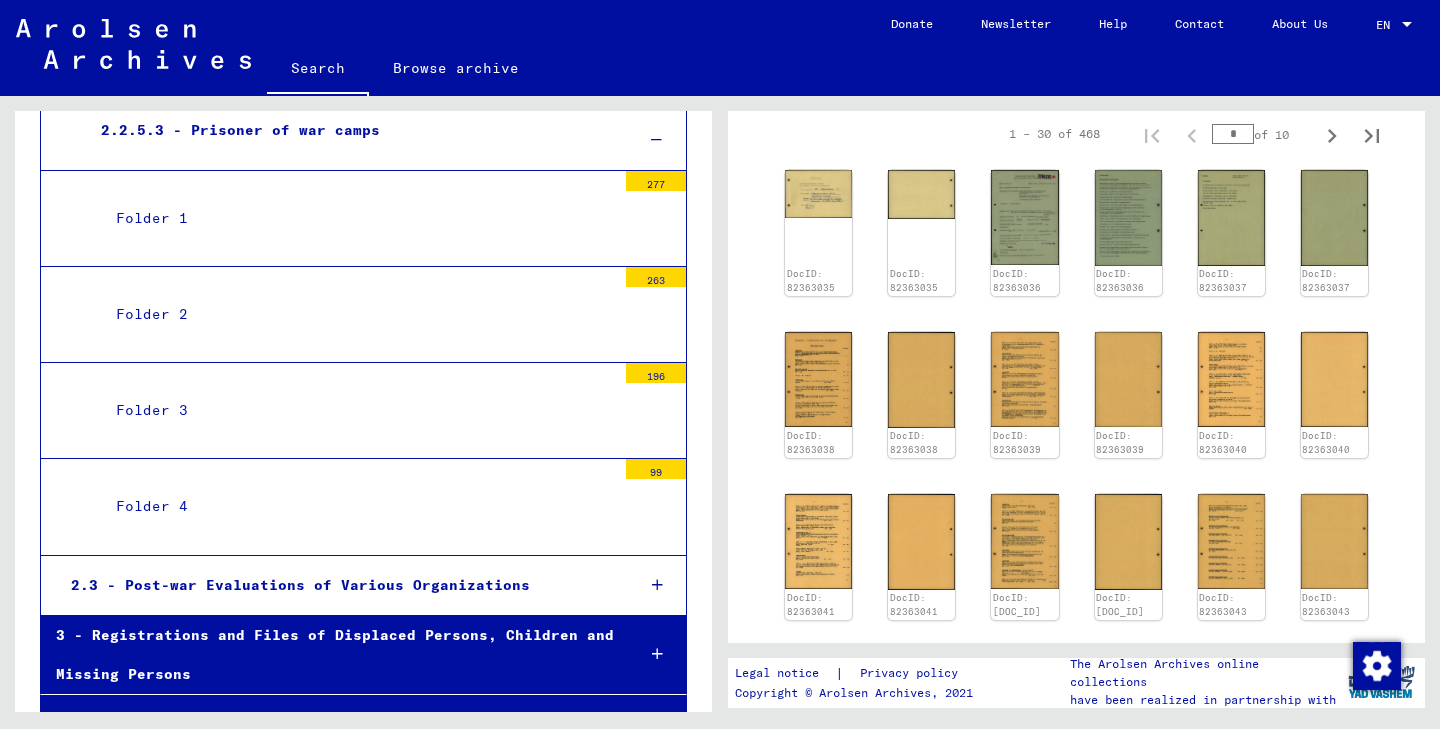 scroll, scrollTop: 1969, scrollLeft: 0, axis: vertical 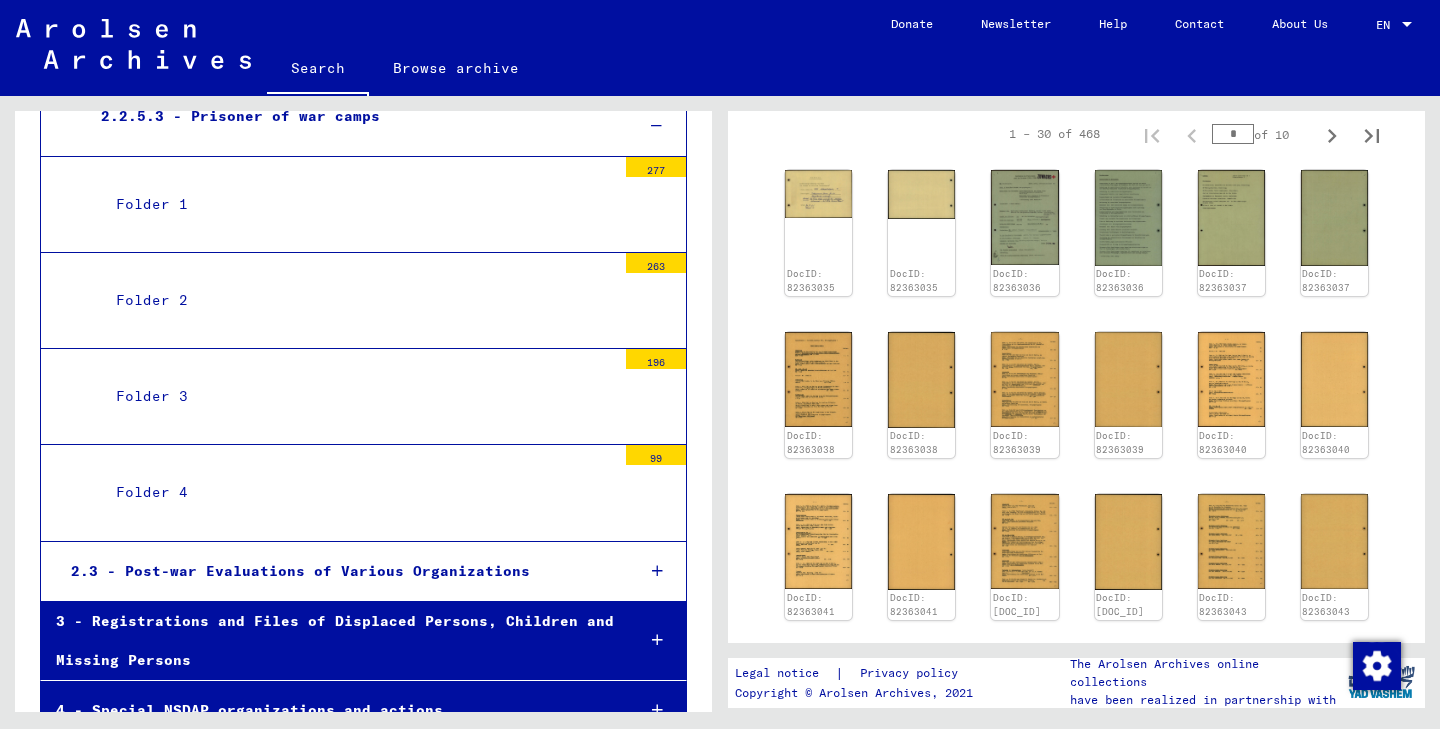 click on "3 - Registrations and Files of Displaced Persons, Children and Missing Persons" at bounding box center [329, 641] 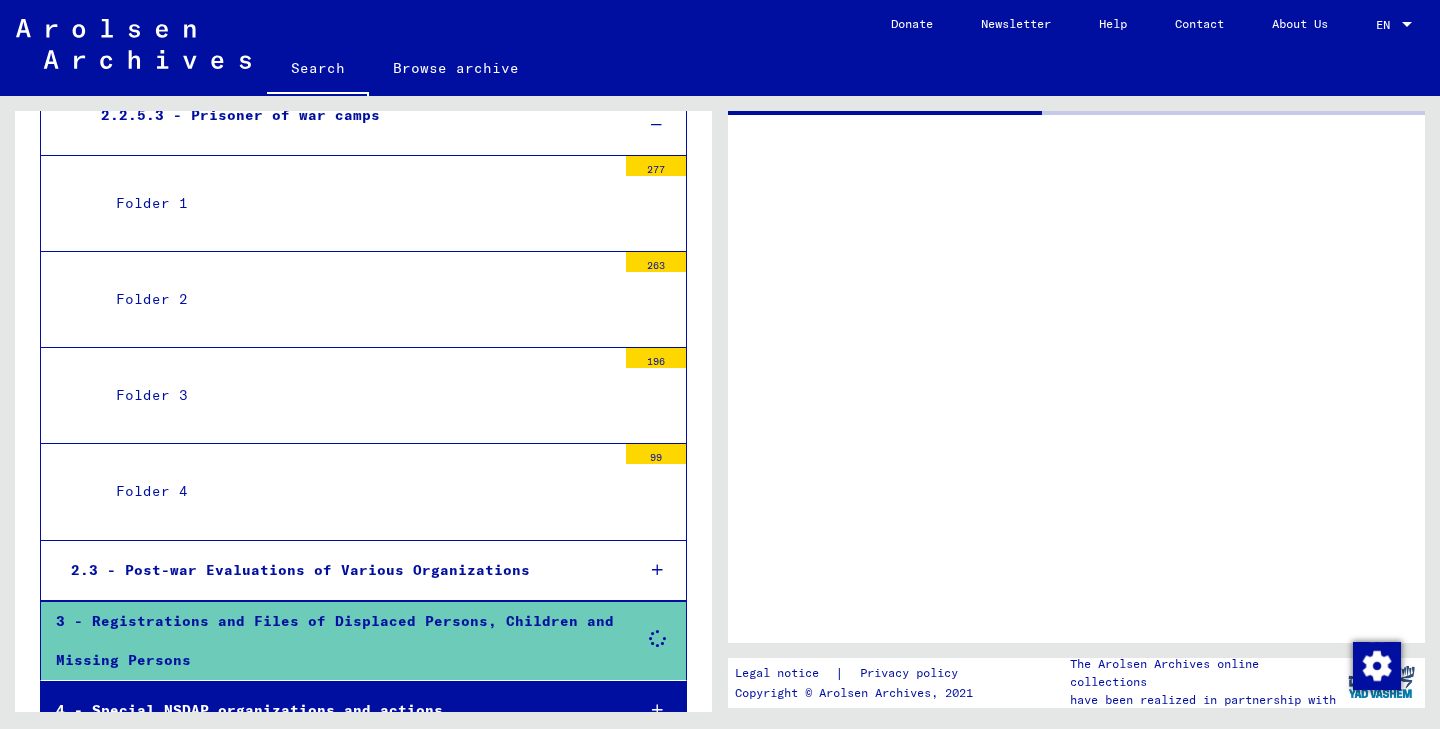 scroll, scrollTop: 0, scrollLeft: 0, axis: both 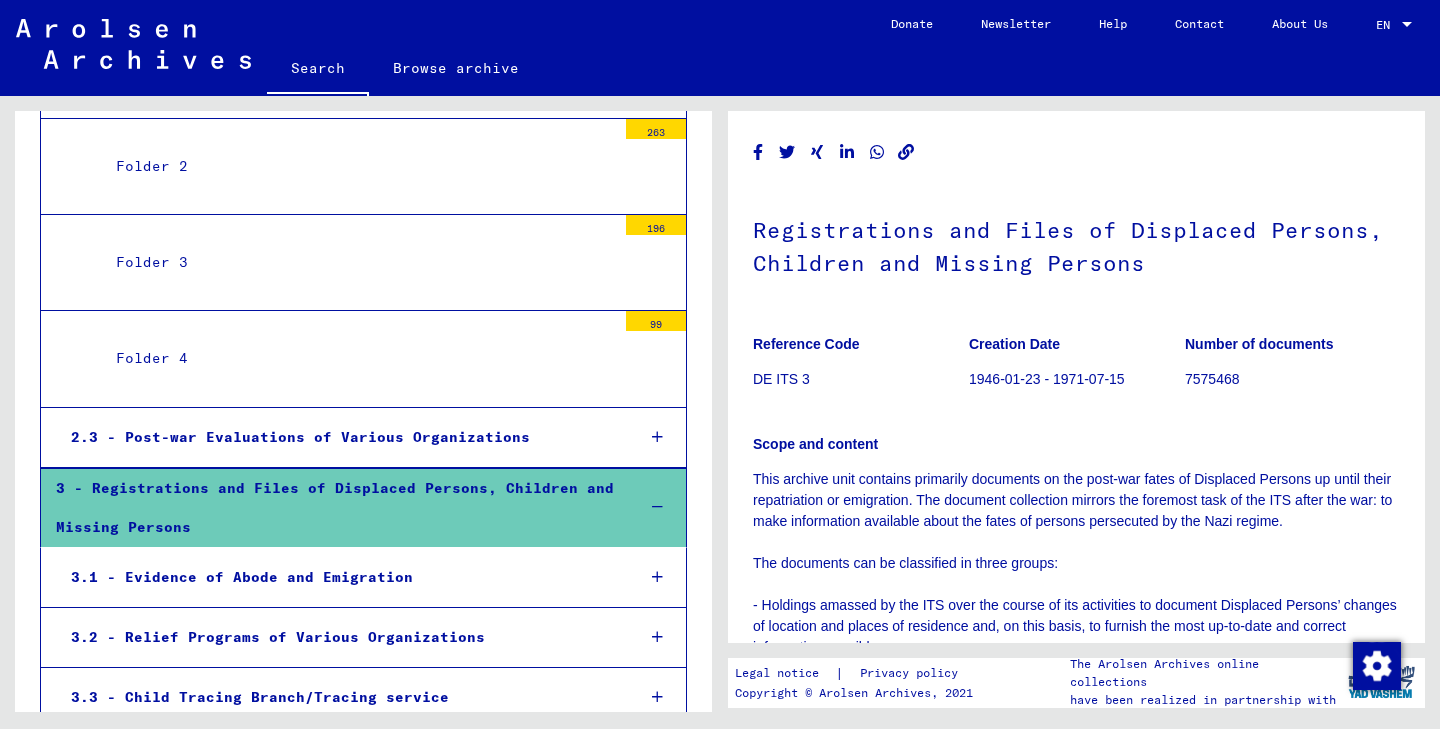 click on "3.1 - Evidence of Abode and Emigration" at bounding box center [337, 577] 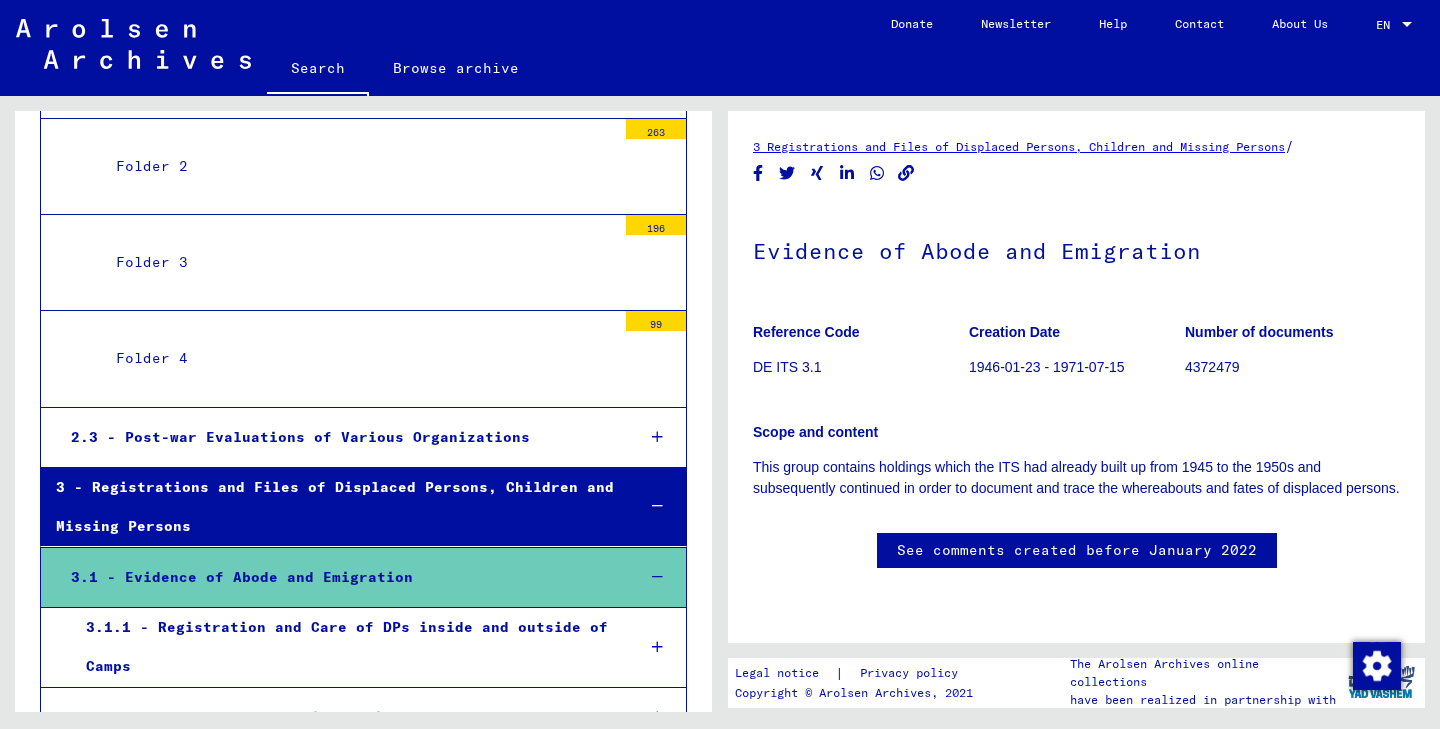 scroll, scrollTop: 0, scrollLeft: 0, axis: both 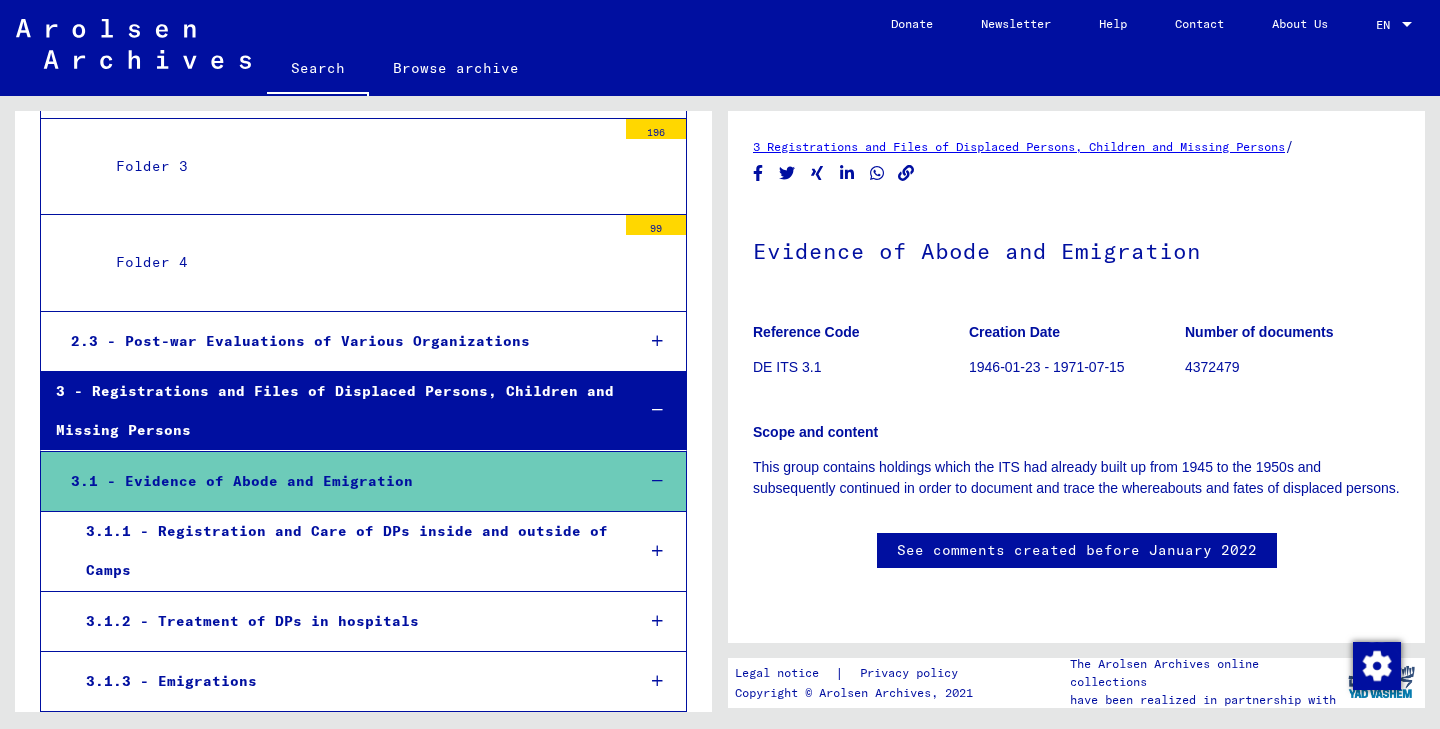 click on "3.1.1 - Registration and Care of DPs inside and outside of Camps" at bounding box center [344, 551] 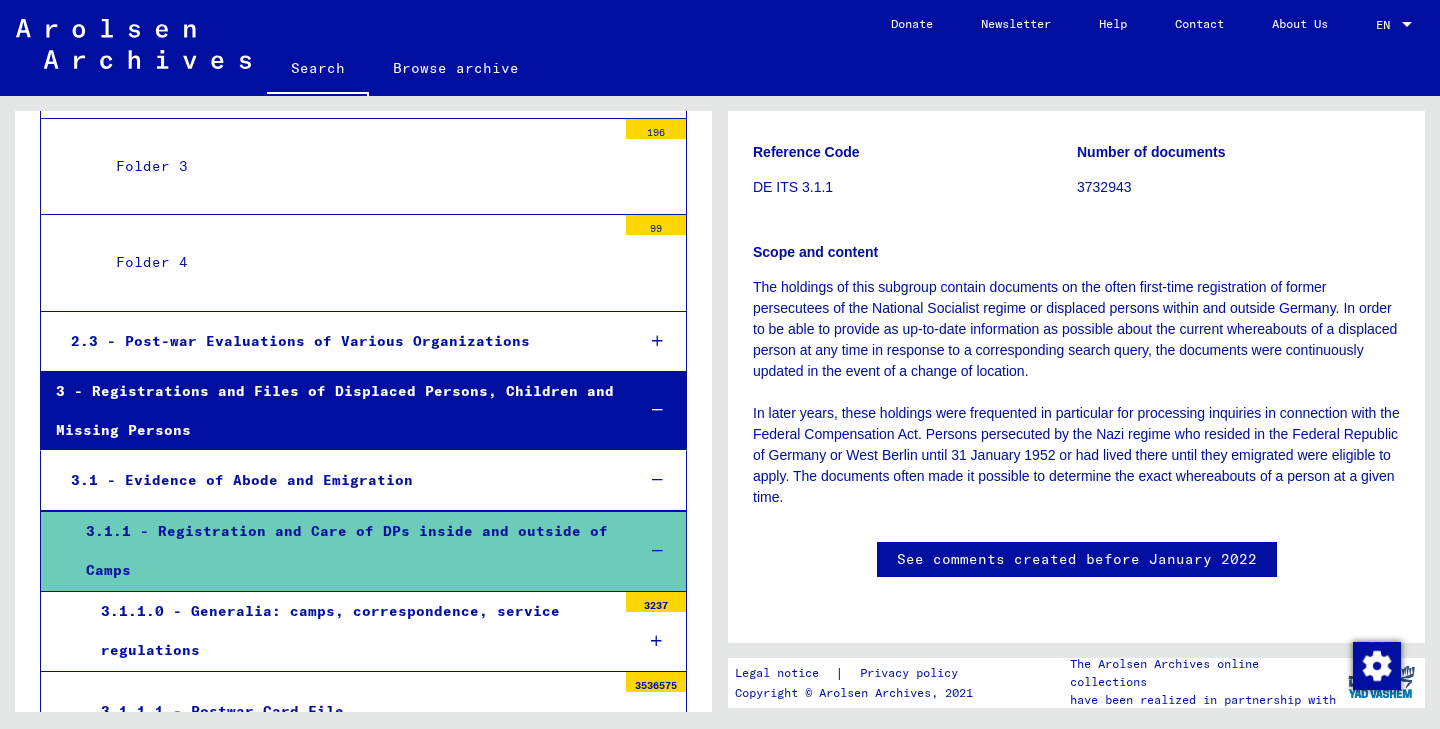 scroll, scrollTop: 487, scrollLeft: 0, axis: vertical 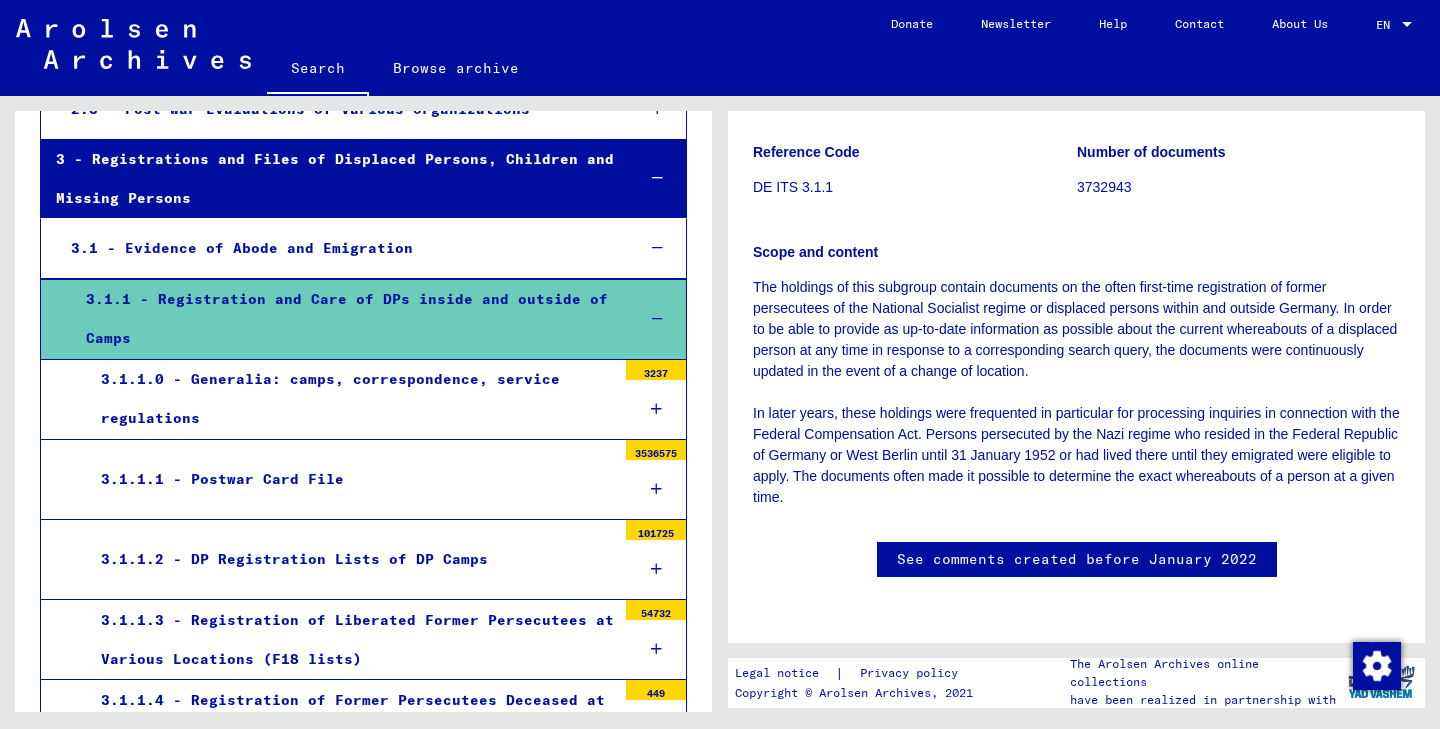 drag, startPoint x: 631, startPoint y: 526, endPoint x: 642, endPoint y: 526, distance: 11 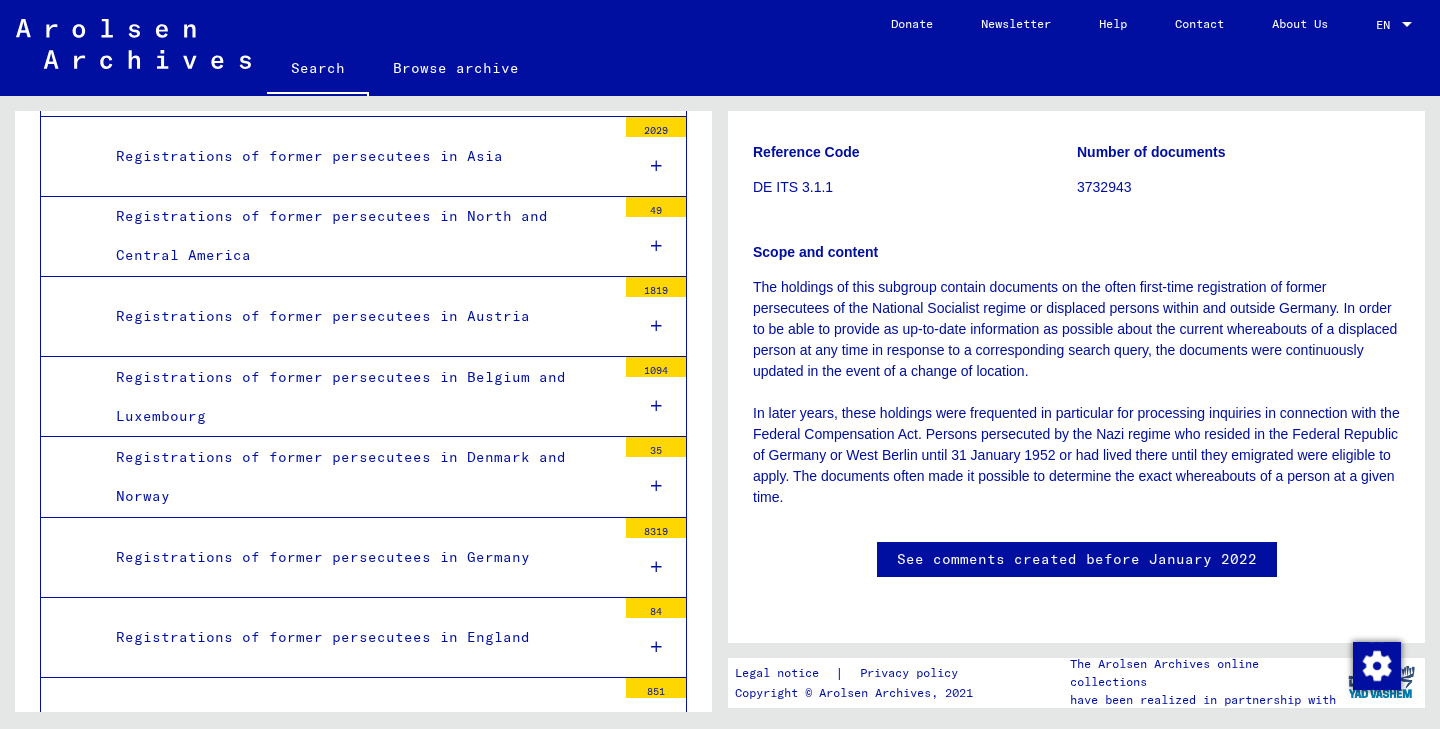 scroll, scrollTop: 3071, scrollLeft: 0, axis: vertical 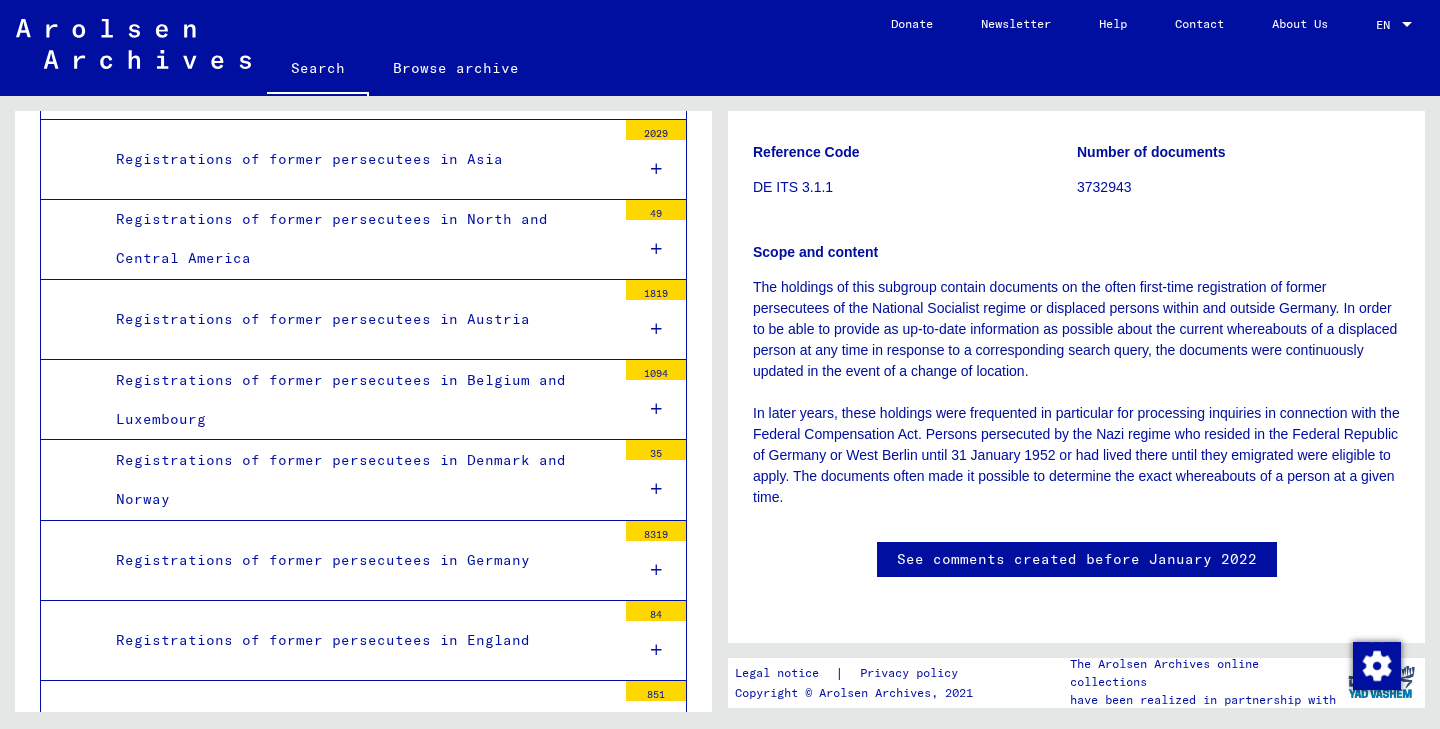 click at bounding box center (656, 570) 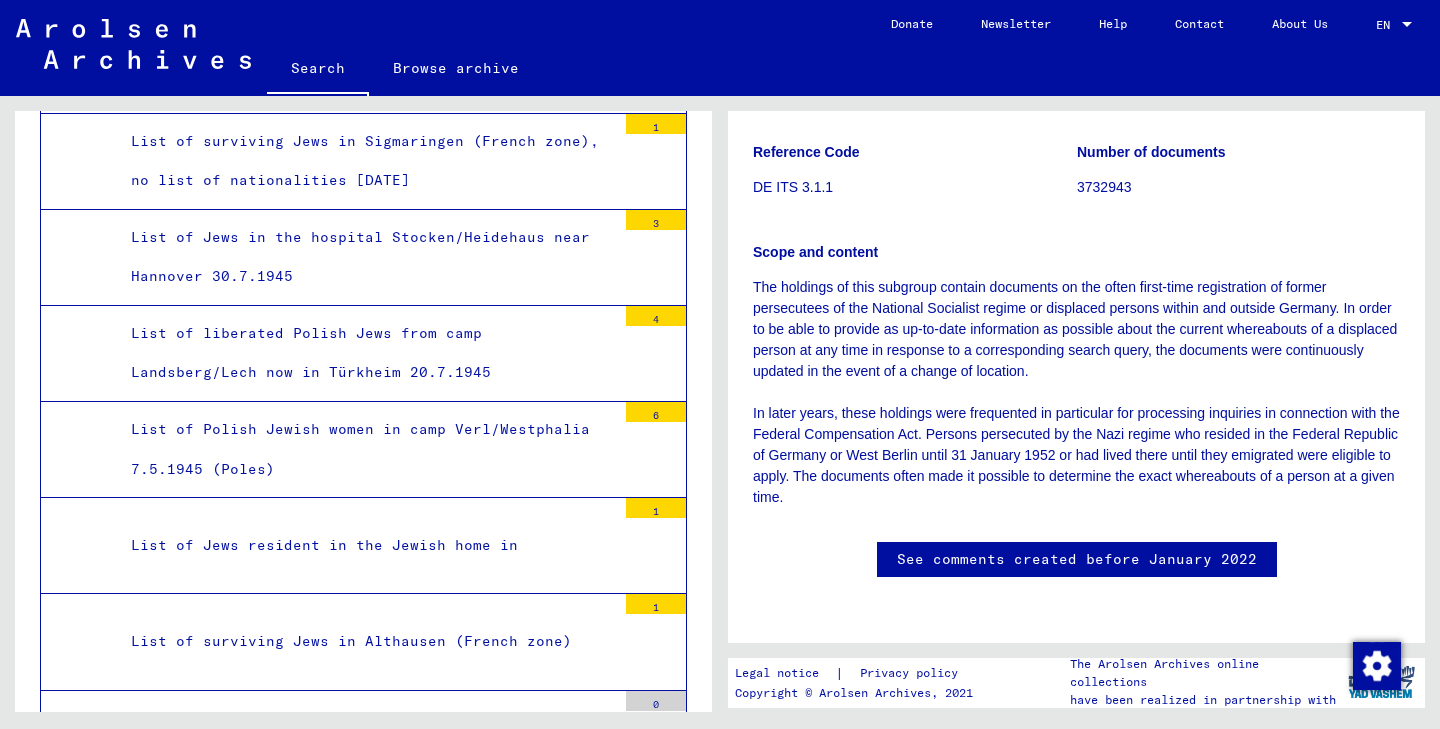 scroll, scrollTop: 7566, scrollLeft: 0, axis: vertical 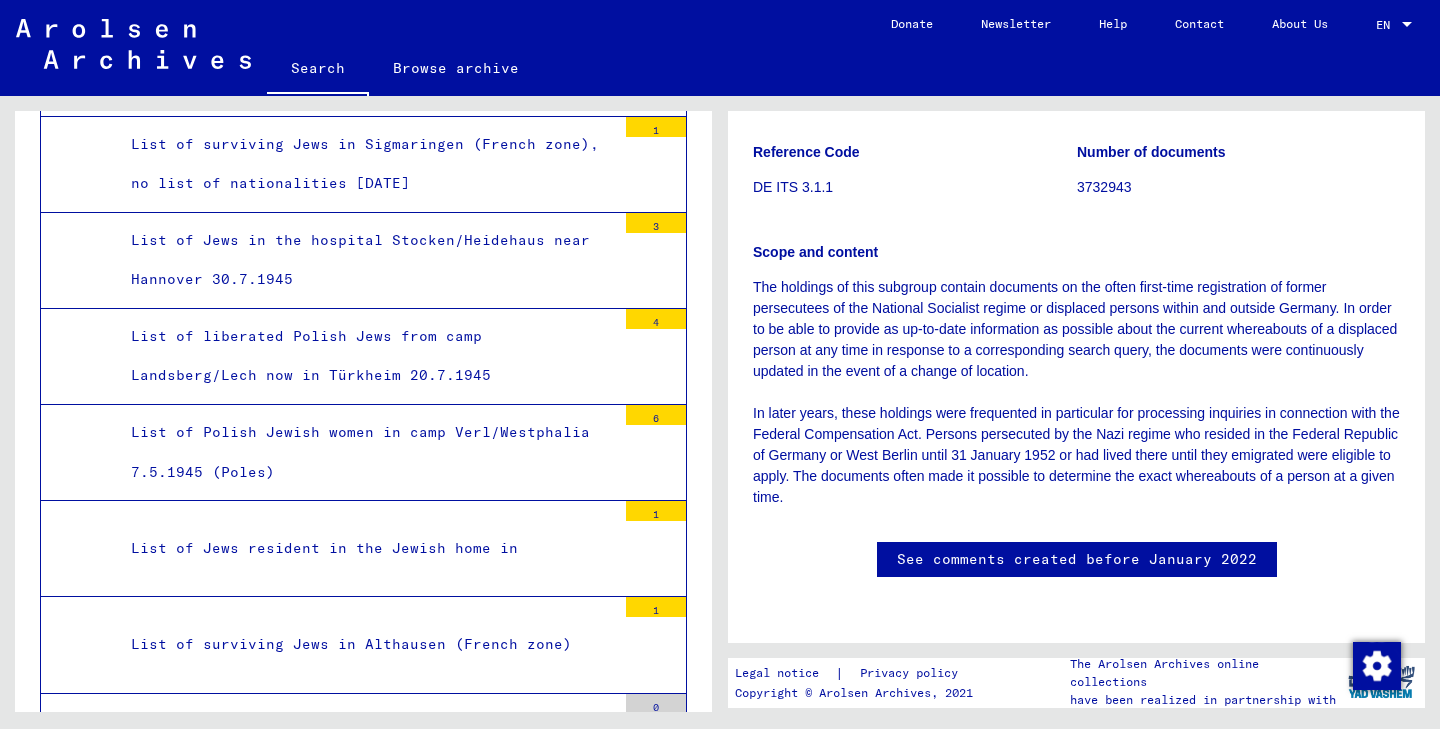click on "List of Polish Jews from camp [CITY] ([YEAR]) (Poles)" at bounding box center (366, 933) 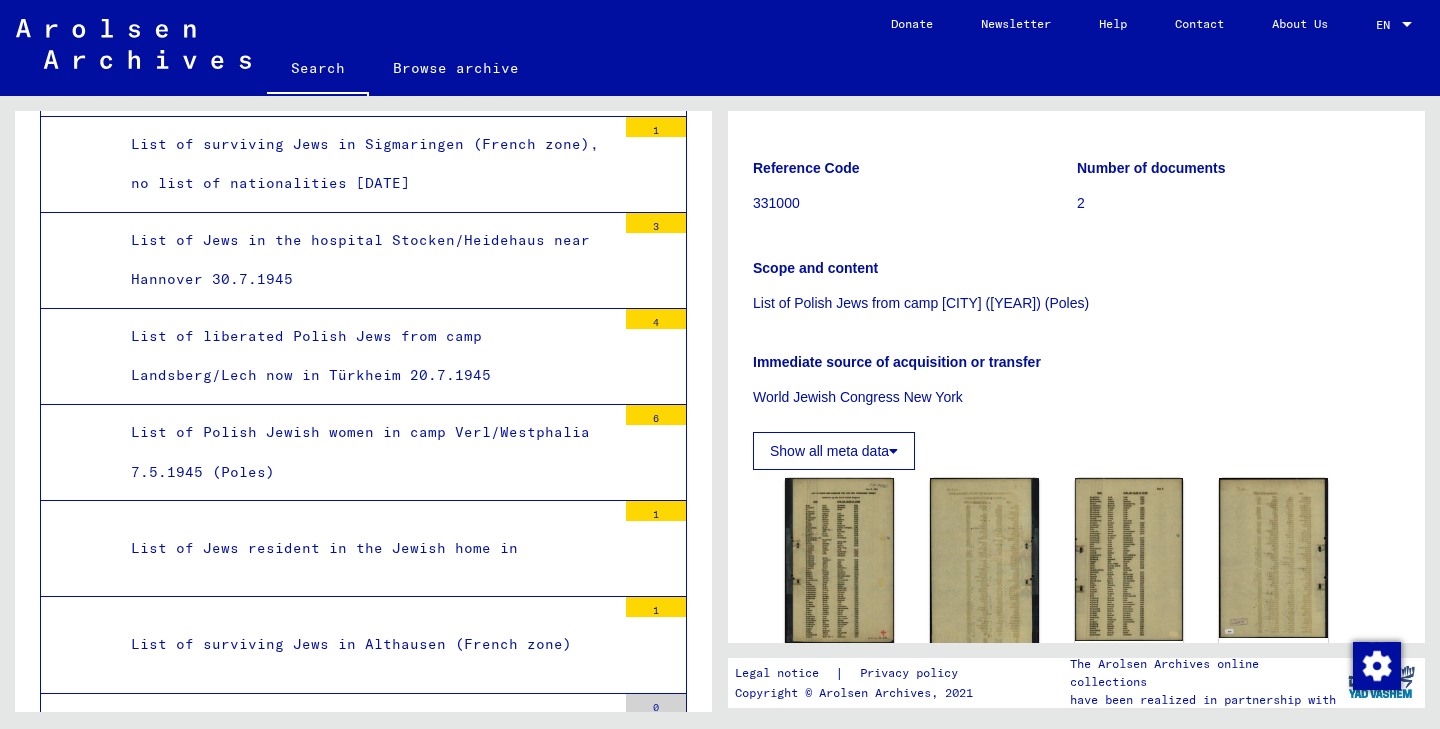 scroll, scrollTop: 214, scrollLeft: 0, axis: vertical 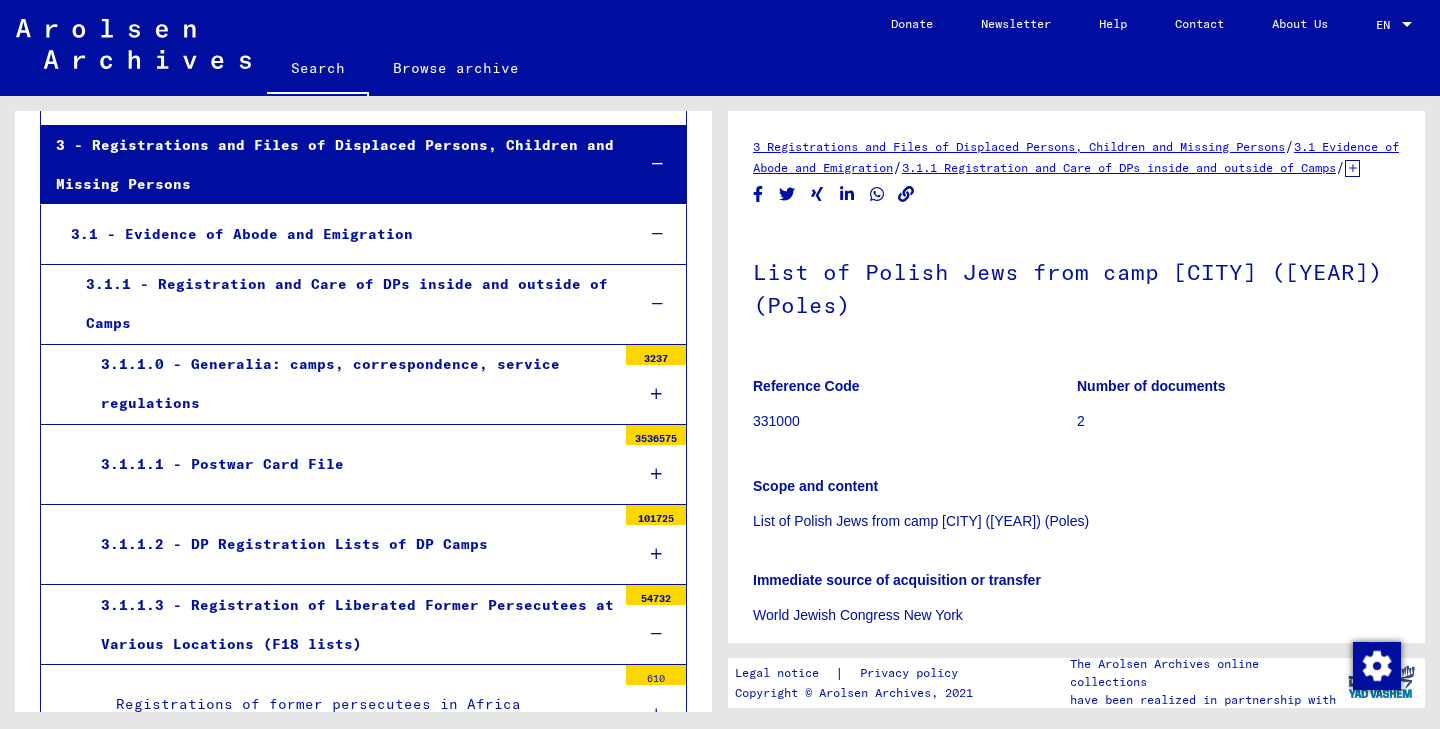 click on "Search   Browse archive   Detailed questions/information about the documents? Send us an inquiry for free.  Donate Newsletter Help Contact About Us  EN  EN" 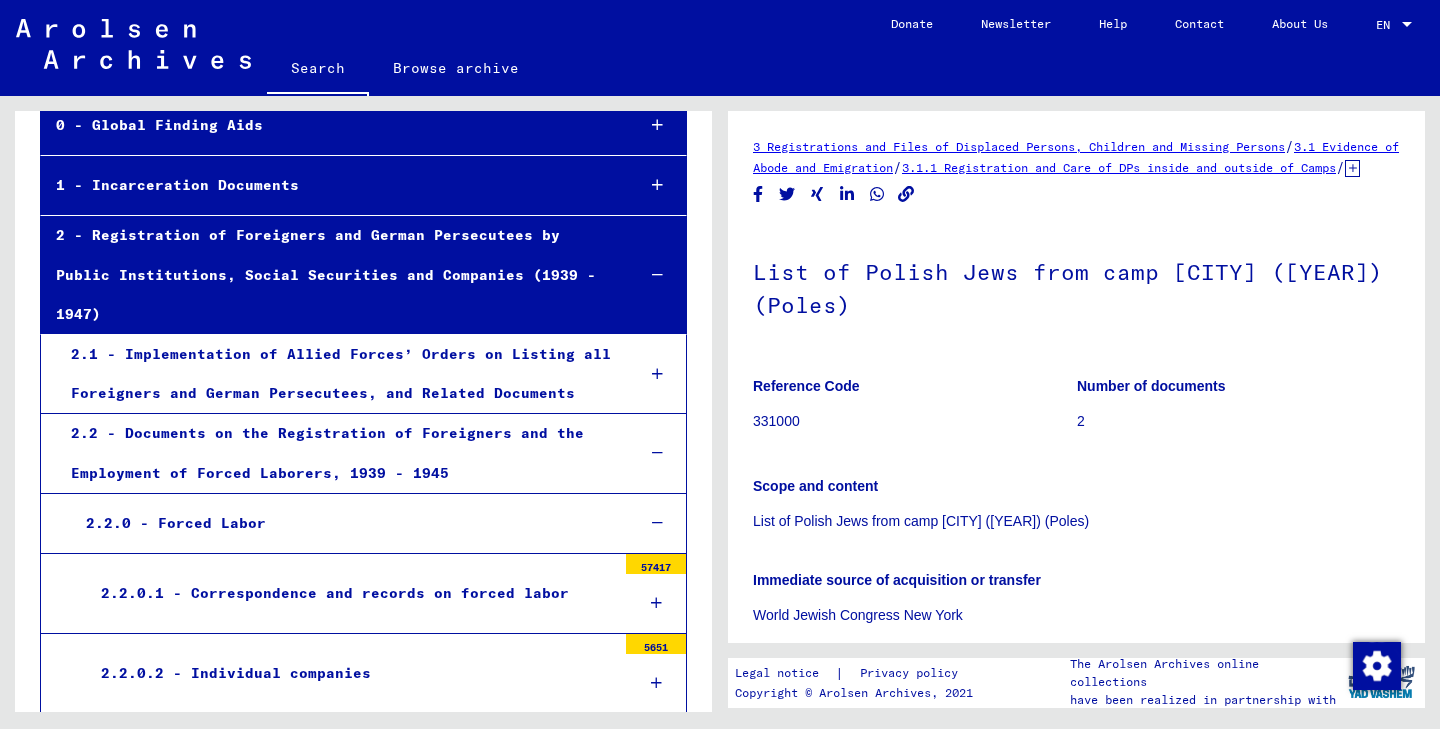 scroll, scrollTop: 0, scrollLeft: 0, axis: both 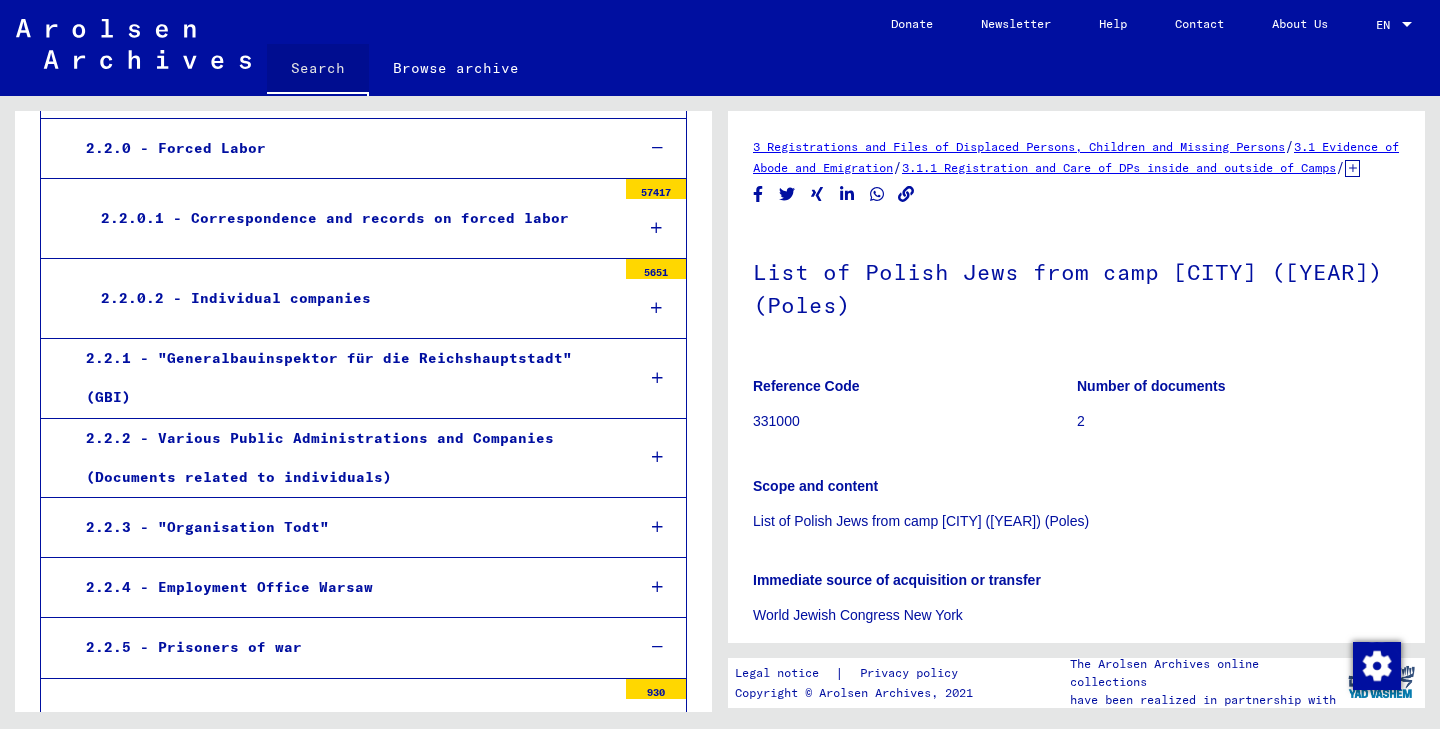 click on "Search" 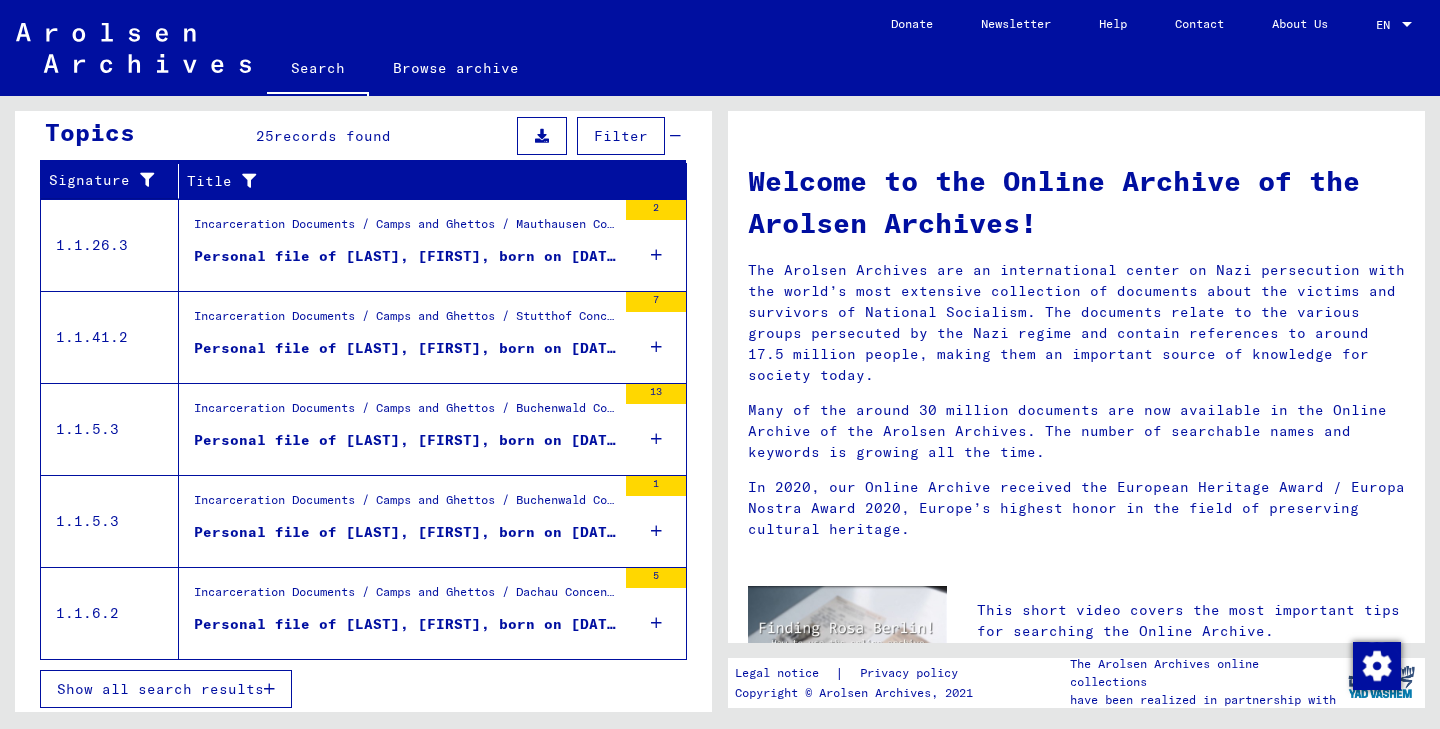 scroll, scrollTop: 1454, scrollLeft: 0, axis: vertical 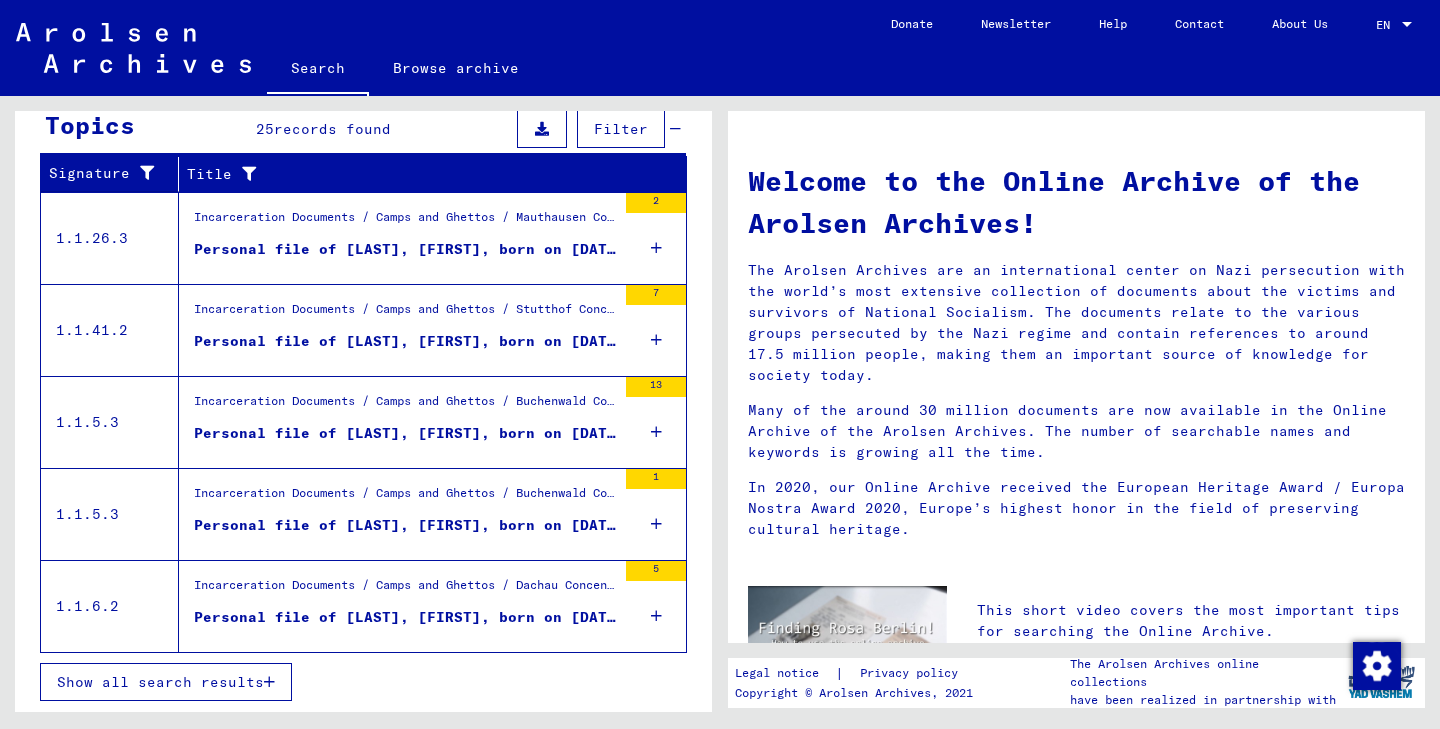 click on "Show all search results" at bounding box center [160, 682] 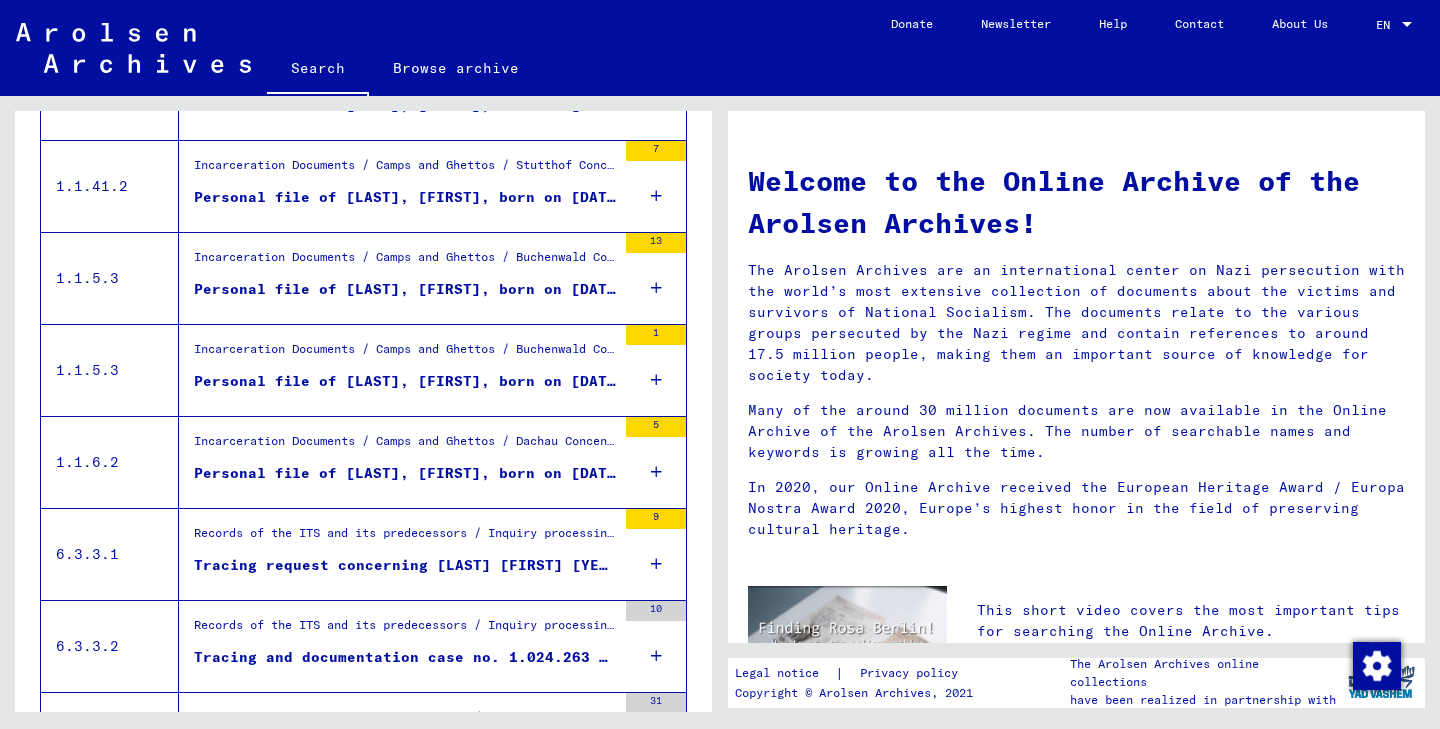 scroll, scrollTop: 464, scrollLeft: 0, axis: vertical 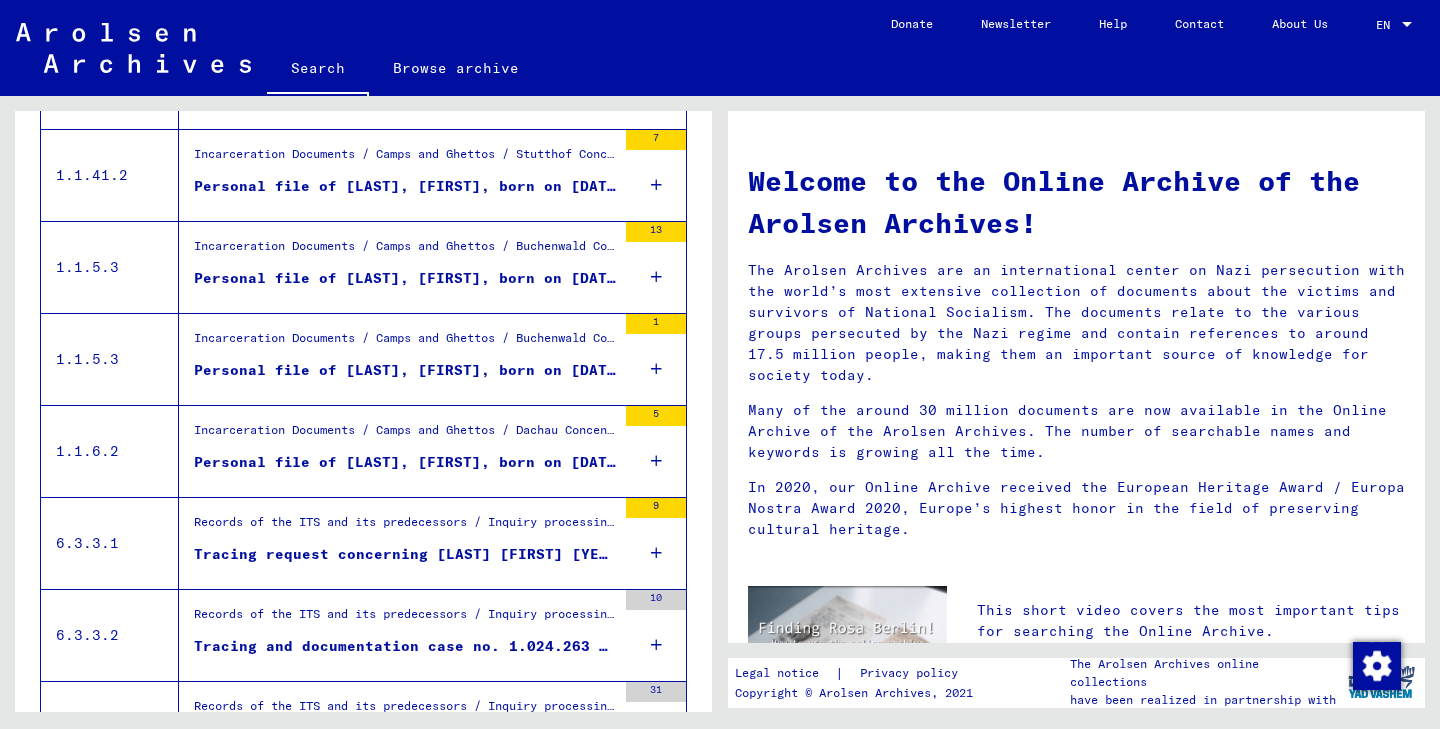 click on "Personal file of [LAST], [FIRST], born on [DATE]" at bounding box center [405, 370] 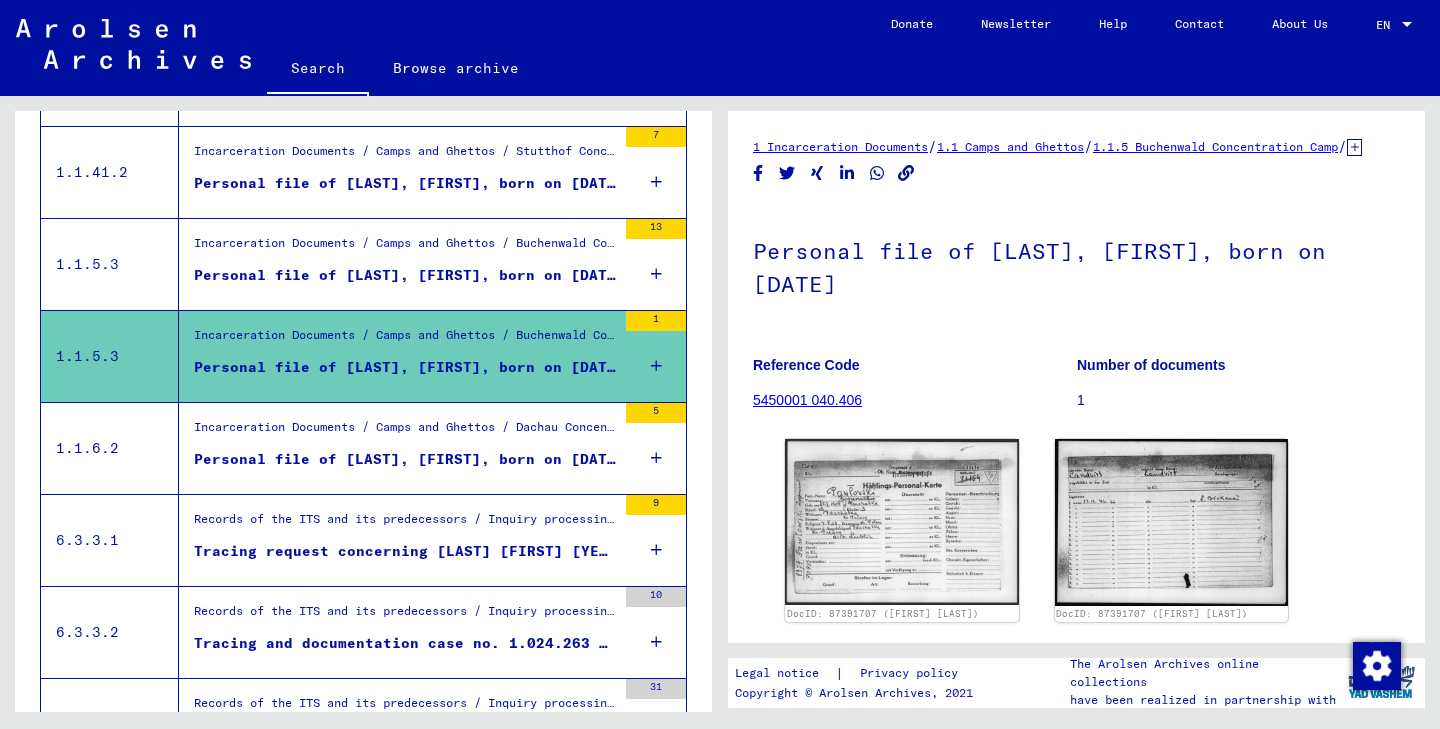 scroll, scrollTop: 0, scrollLeft: 0, axis: both 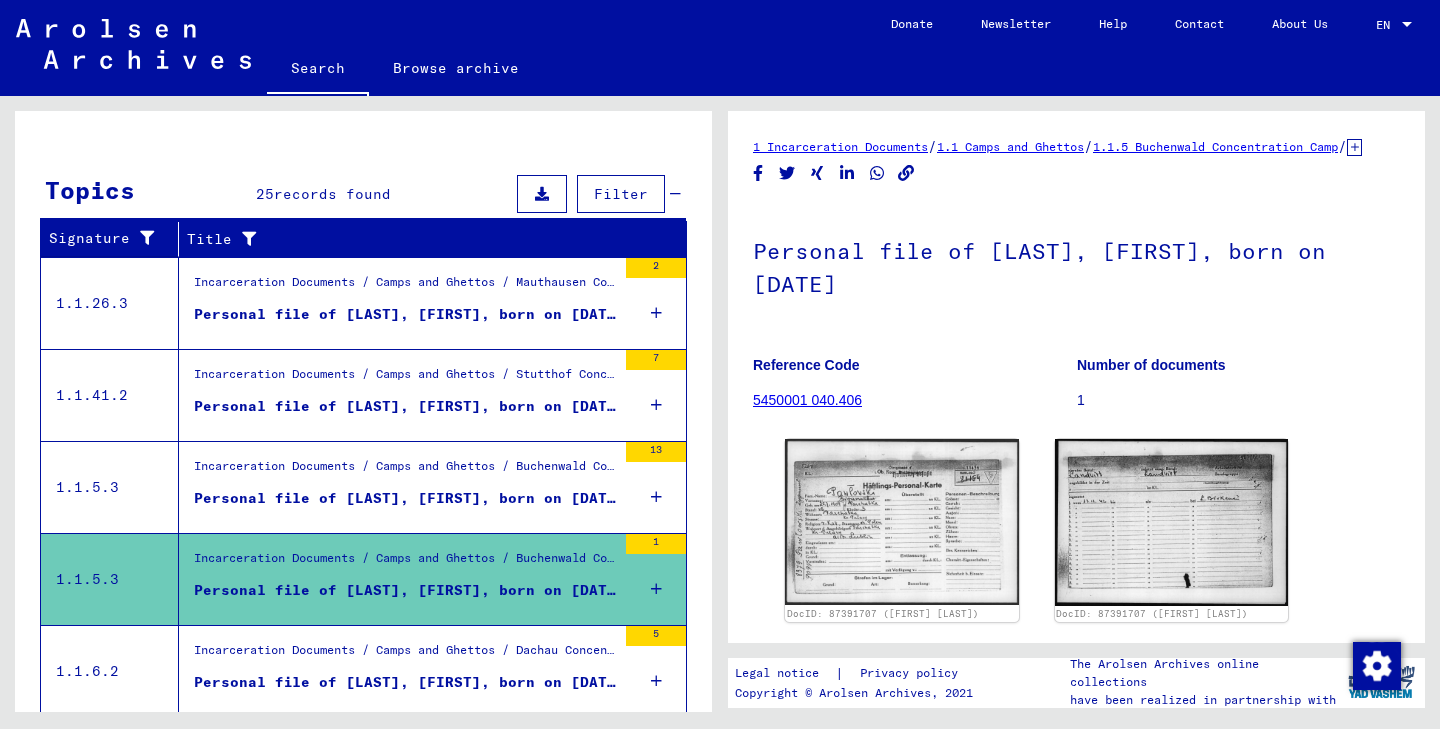 click on "Incarceration Documents / Camps and Ghettos / Mauthausen Concentration Camp / Individual Documents Regarding Male Detainees Mauthausen / Personal Files (male) - Concentration Camp Mauthausen / Files with names from PAVLOVIC" at bounding box center [405, 287] 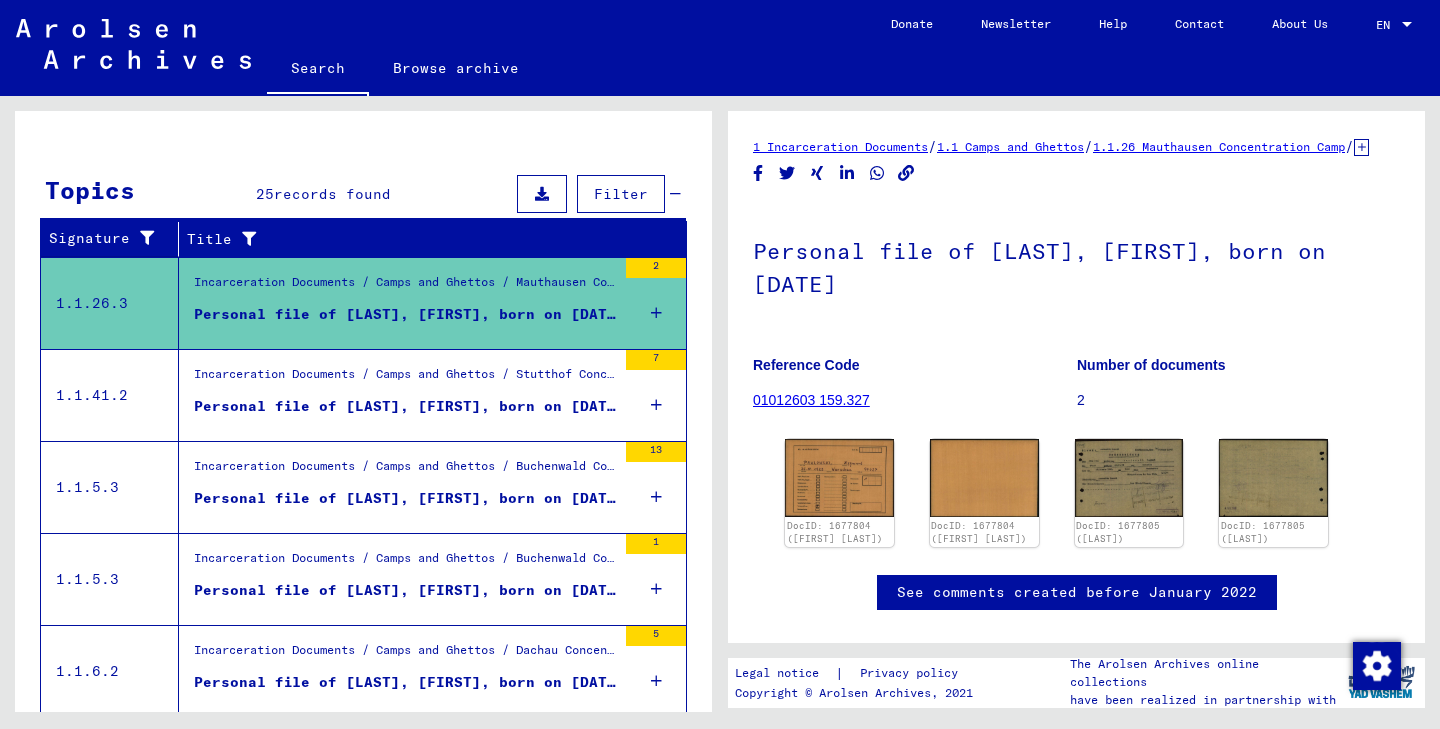 scroll, scrollTop: 0, scrollLeft: 0, axis: both 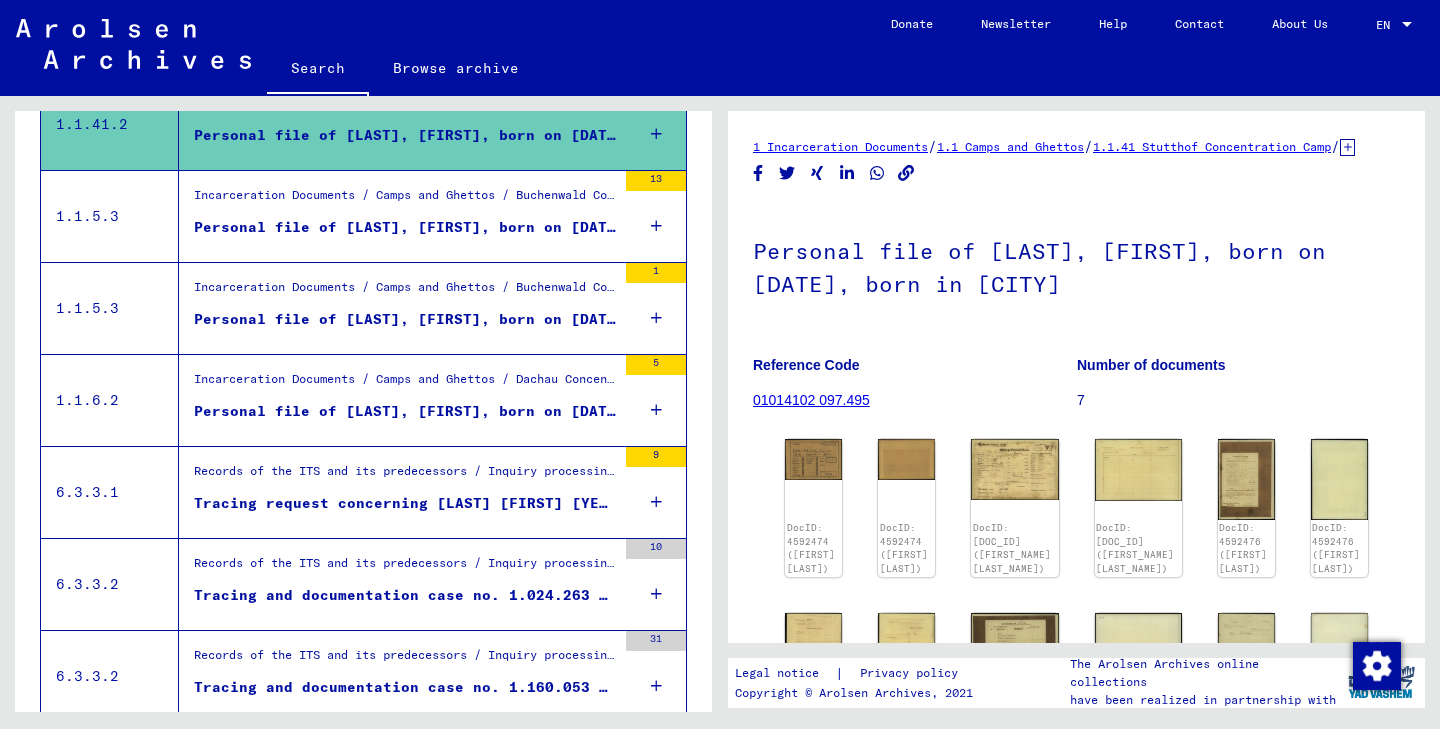 click on "Incarceration Documents / Camps and Ghettos / Dachau Concentration Camp / Individual Documents Dachau / Personal Files - Concentration Camp Dachau / Files with names from PATALUCH" at bounding box center [405, 384] 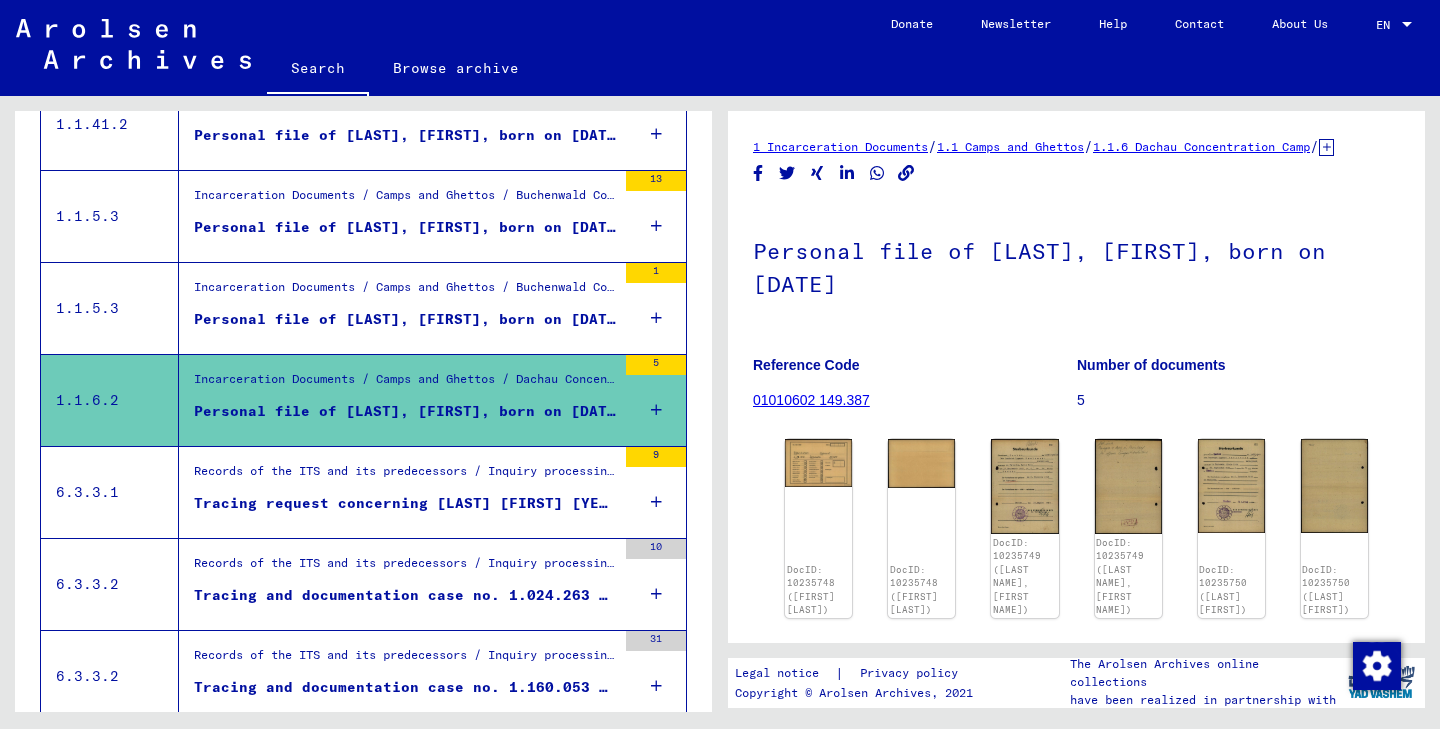 scroll, scrollTop: 0, scrollLeft: 0, axis: both 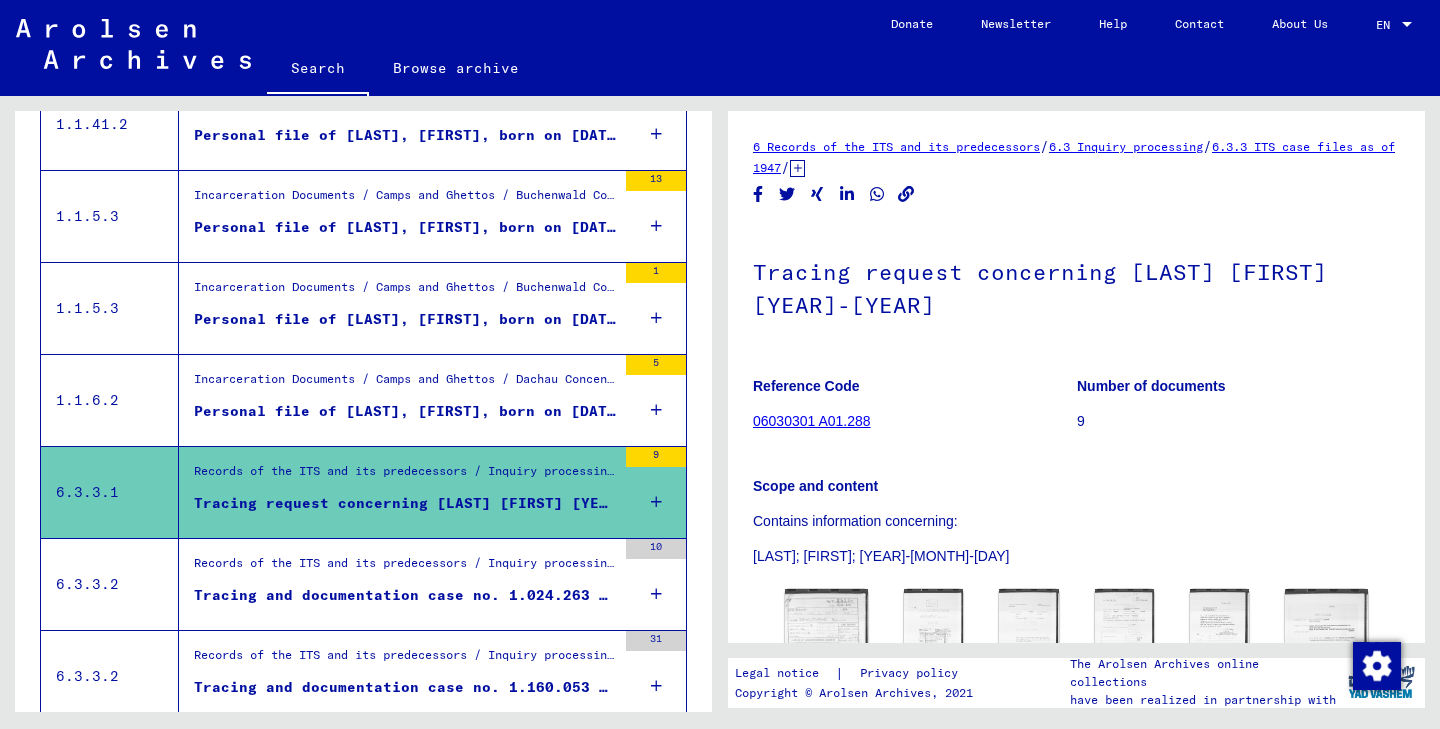 click on "Tracing and documentation case no. 1.024.263 for [LAST], [FIRST] born [DATE]" at bounding box center (405, 595) 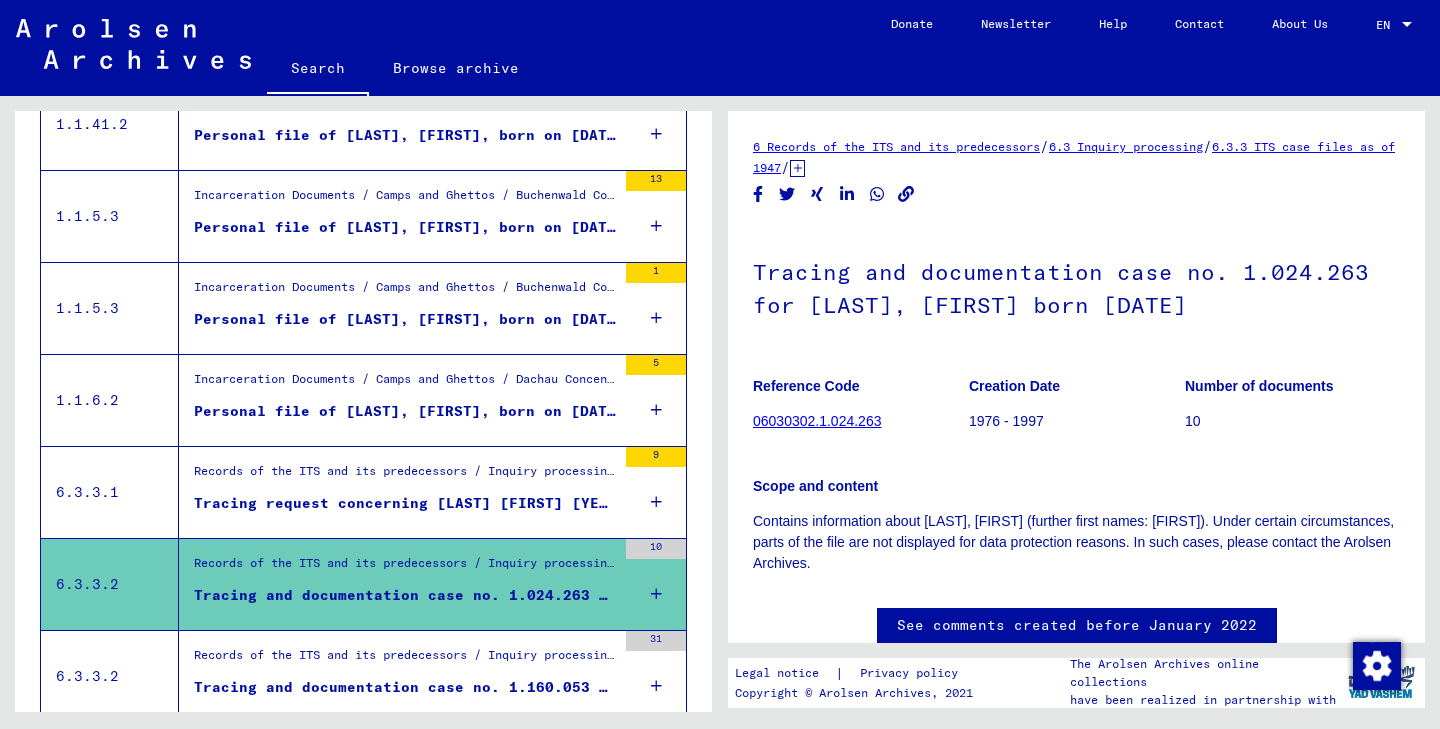 scroll, scrollTop: 0, scrollLeft: 0, axis: both 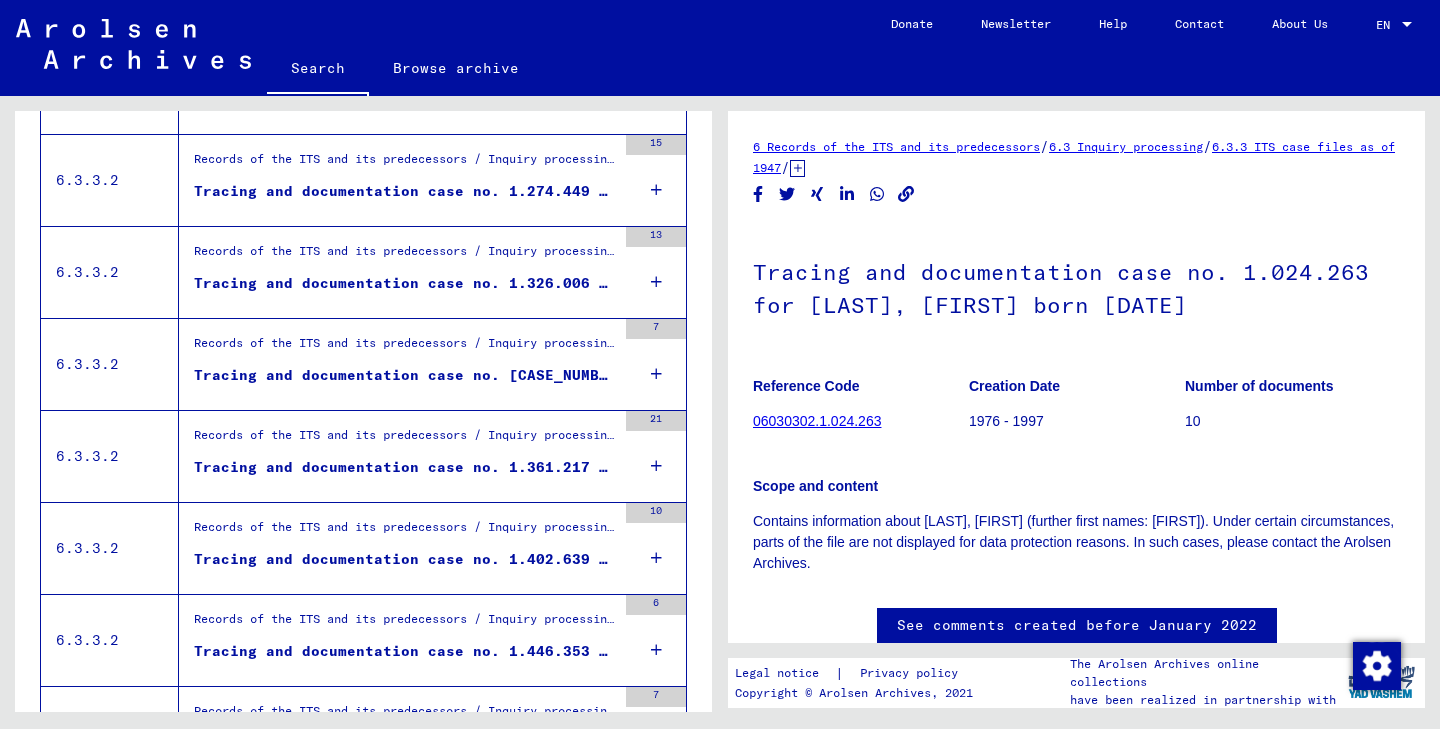 click on "Records of the ITS and its predecessors / Inquiry processing / ITS case files as of 1947 / Repository of T/D cases / Tracing and documentation cases with (T/D) numbers between 1.250.000 and 1.499.999 / Tracing and documentation cases with (T/D) numbers between 1.337.000 and 1.337.499" at bounding box center [405, 348] 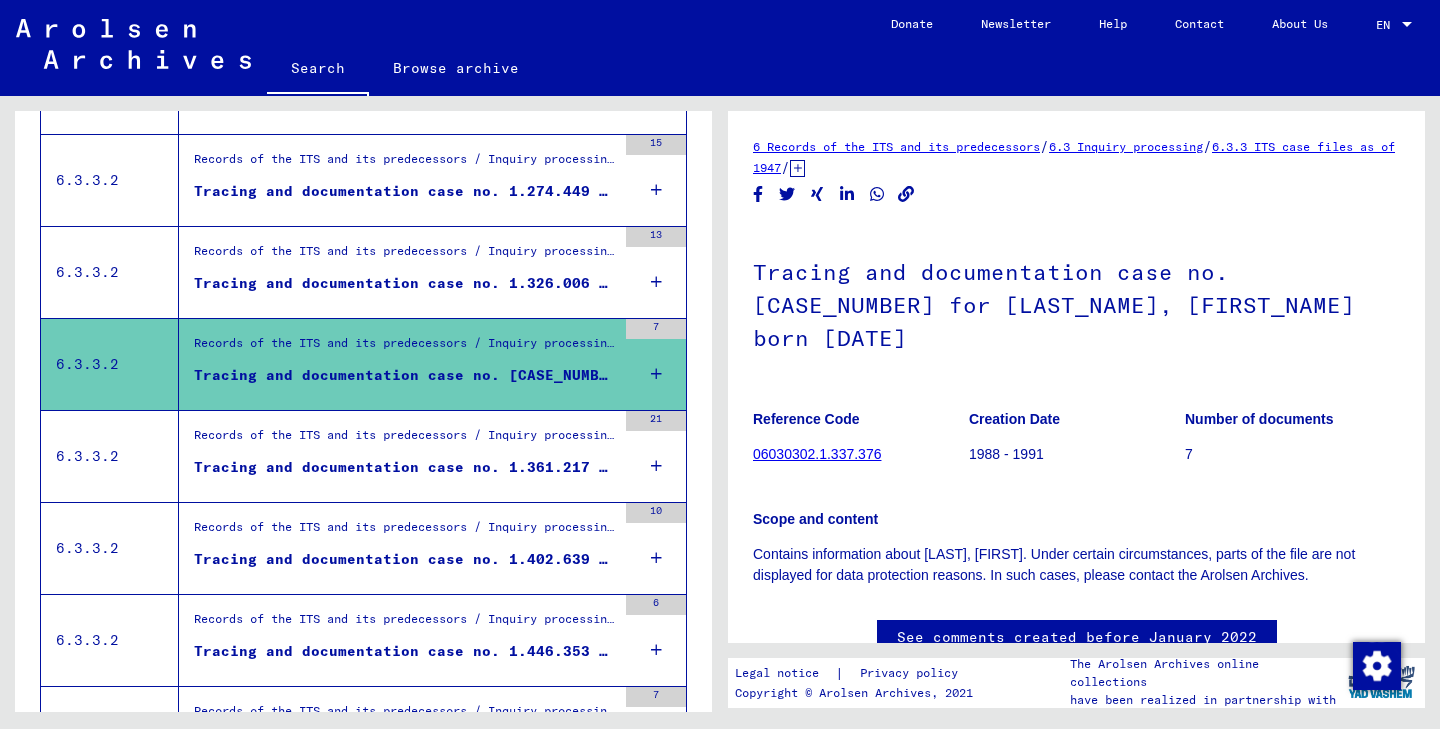 scroll, scrollTop: 0, scrollLeft: 0, axis: both 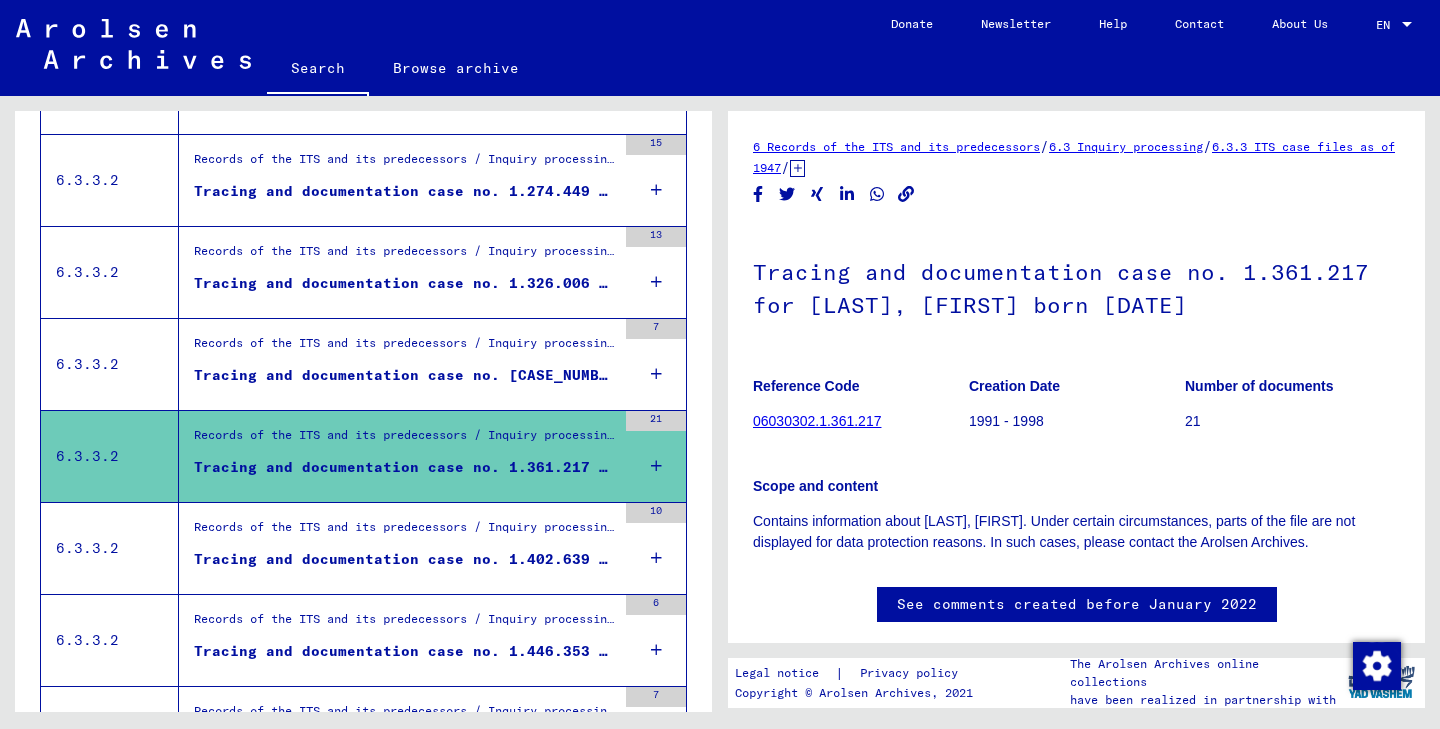 click on "Records of the ITS and its predecessors / Inquiry processing / ITS case files as of 1947 / Repository of T/D cases / Tracing and documentation cases with (T/D) numbers between 1.250.000 and 1.499.999 / Tracing and documentation cases with (T/D) numbers between 1.402.500 and 1.402.999" at bounding box center [405, 532] 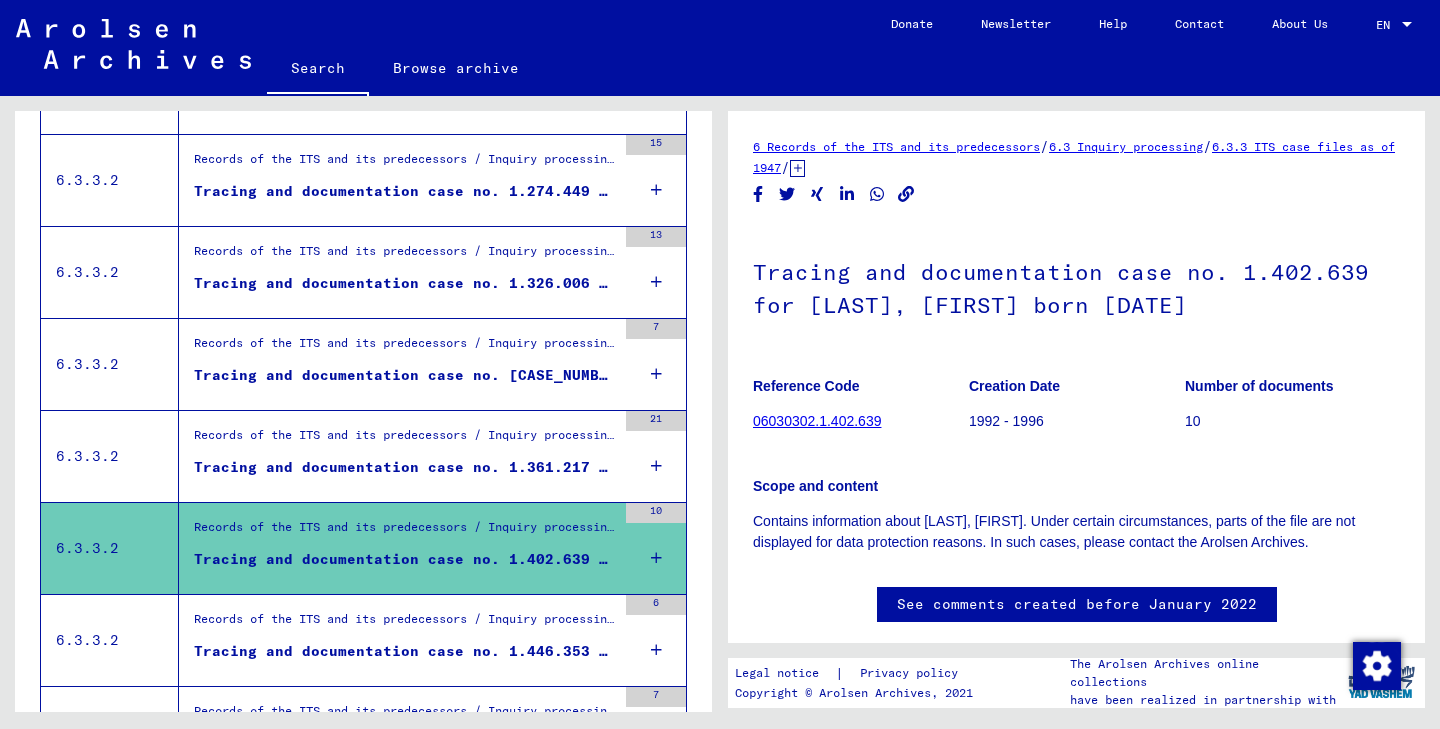 scroll, scrollTop: 0, scrollLeft: 0, axis: both 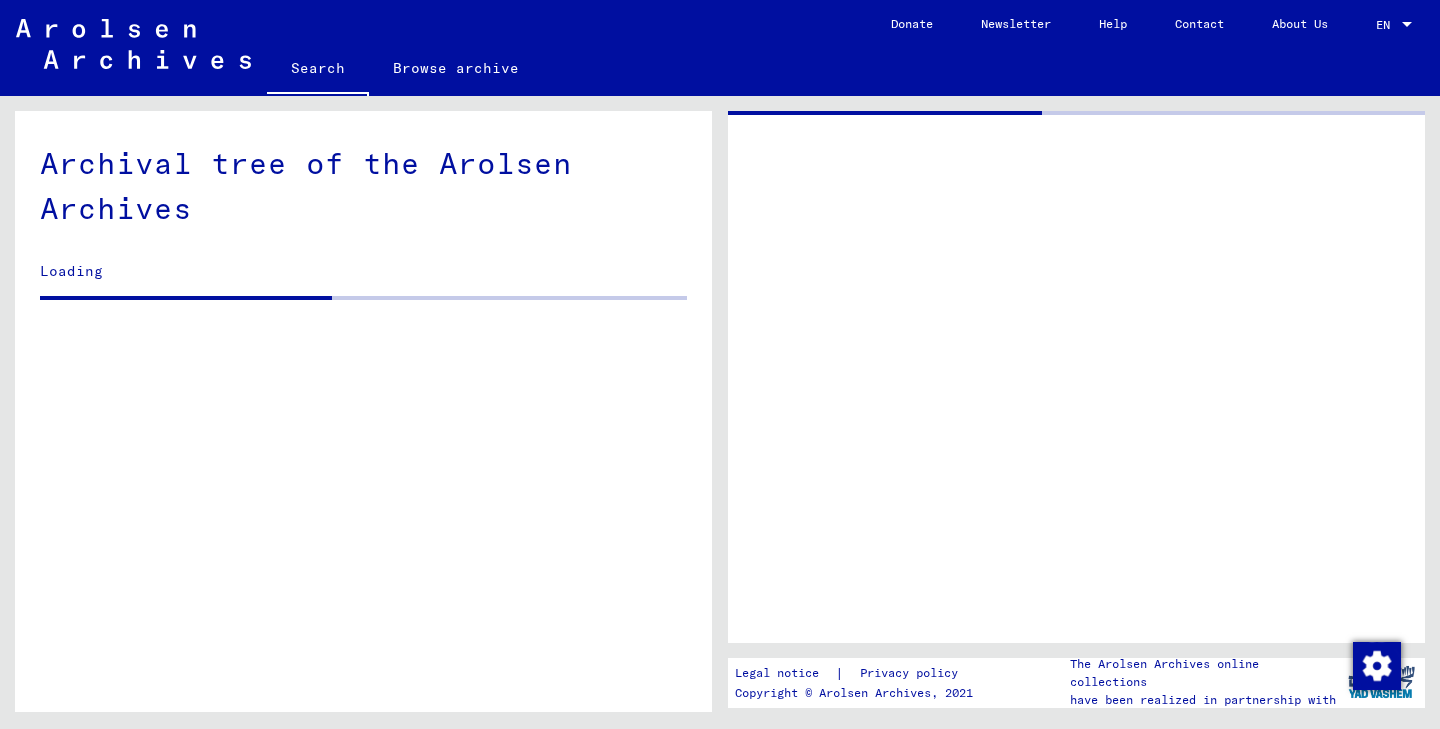 click 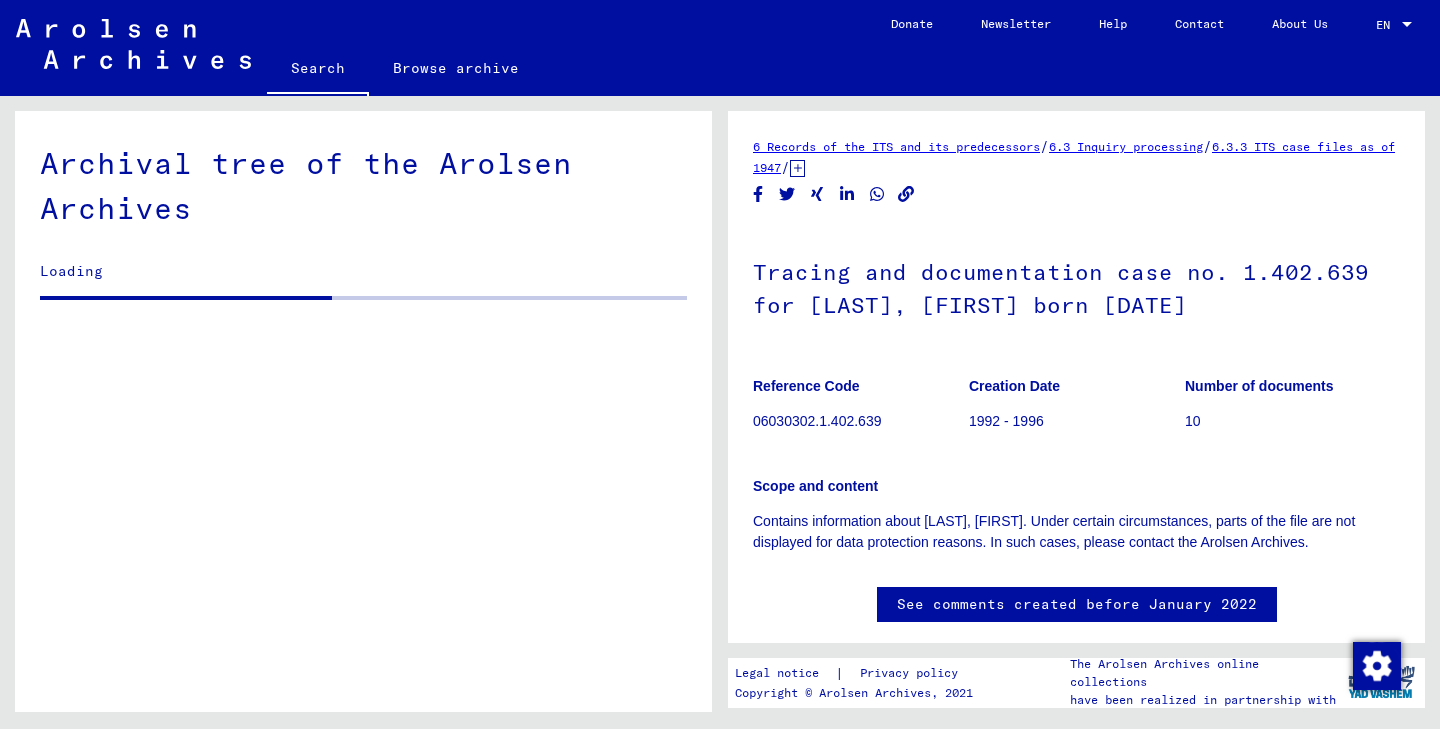 scroll, scrollTop: 0, scrollLeft: 0, axis: both 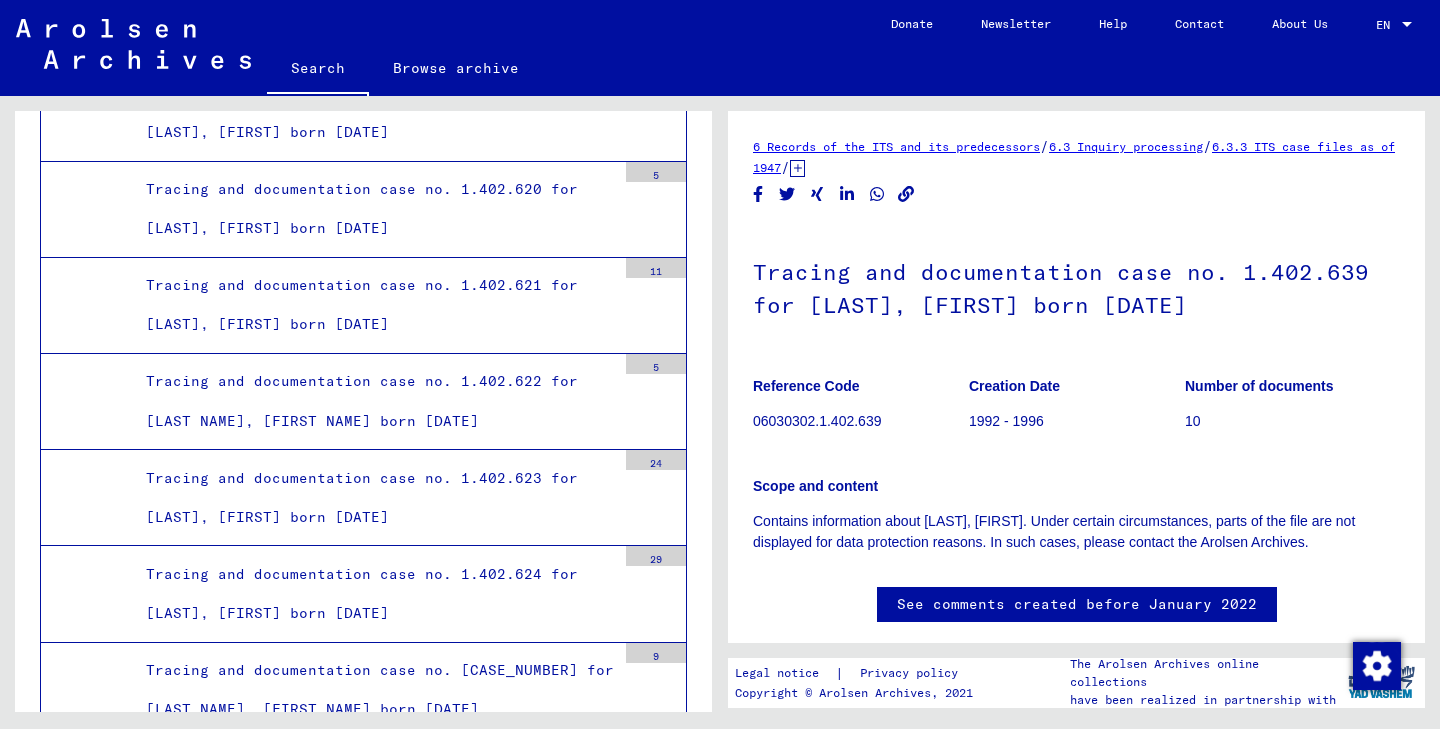click on "6.3.3 ITS case files as of 1947" 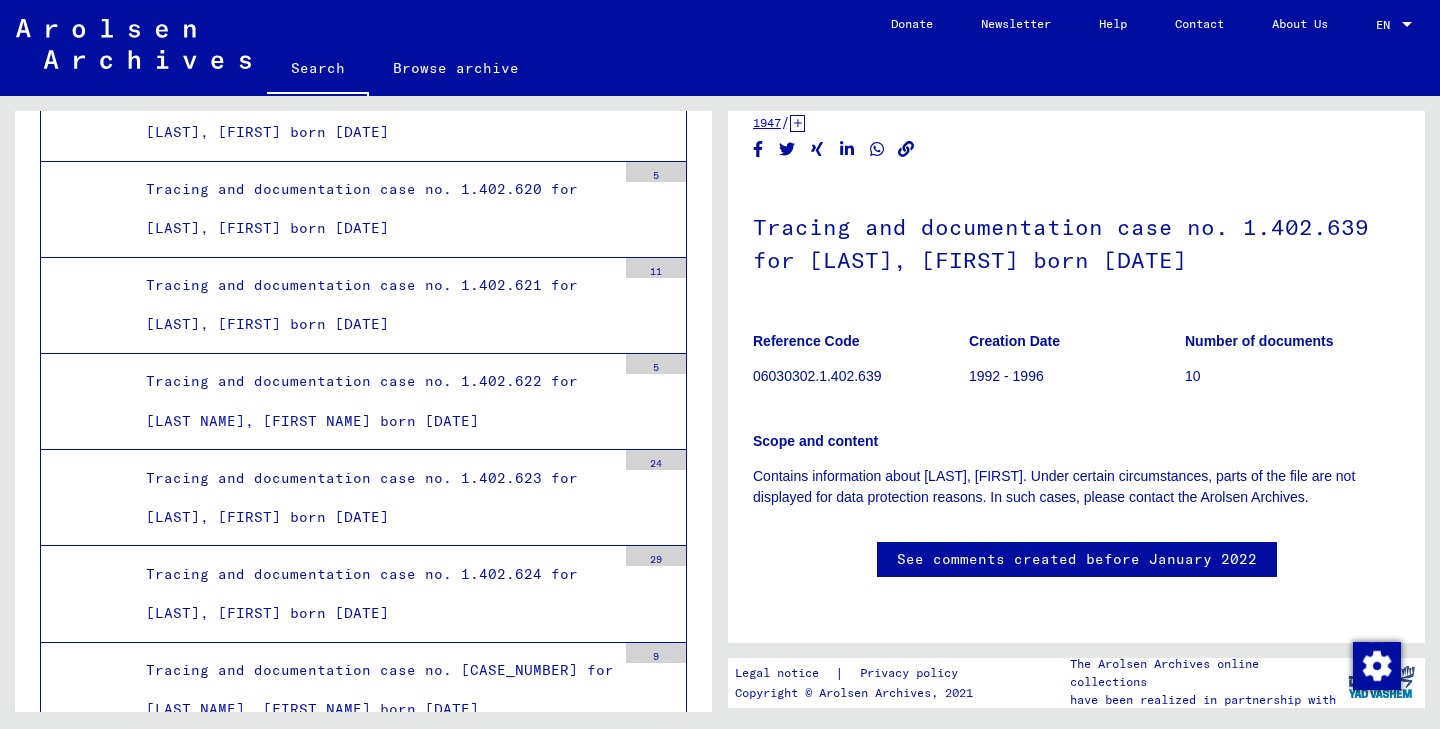 scroll, scrollTop: 0, scrollLeft: 0, axis: both 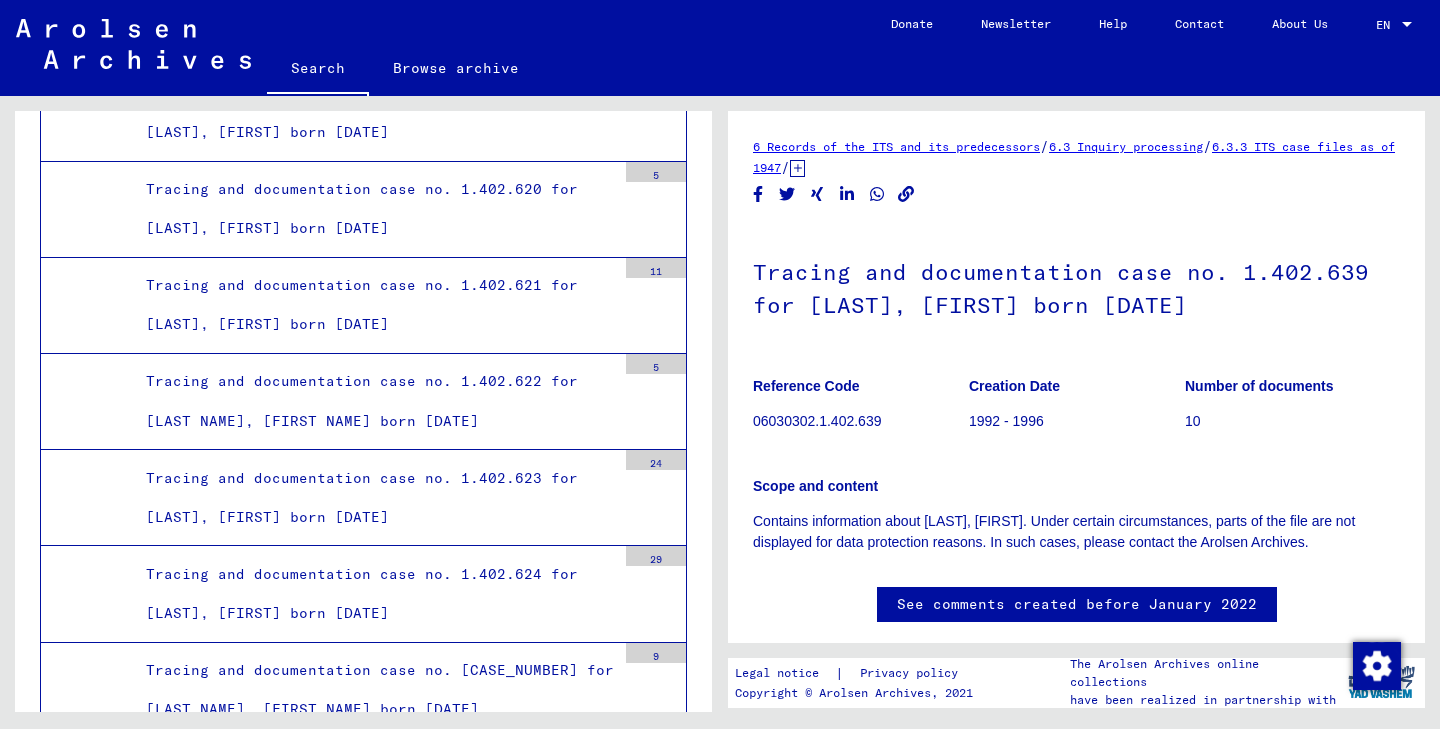 click on "6.3 Inquiry processing" 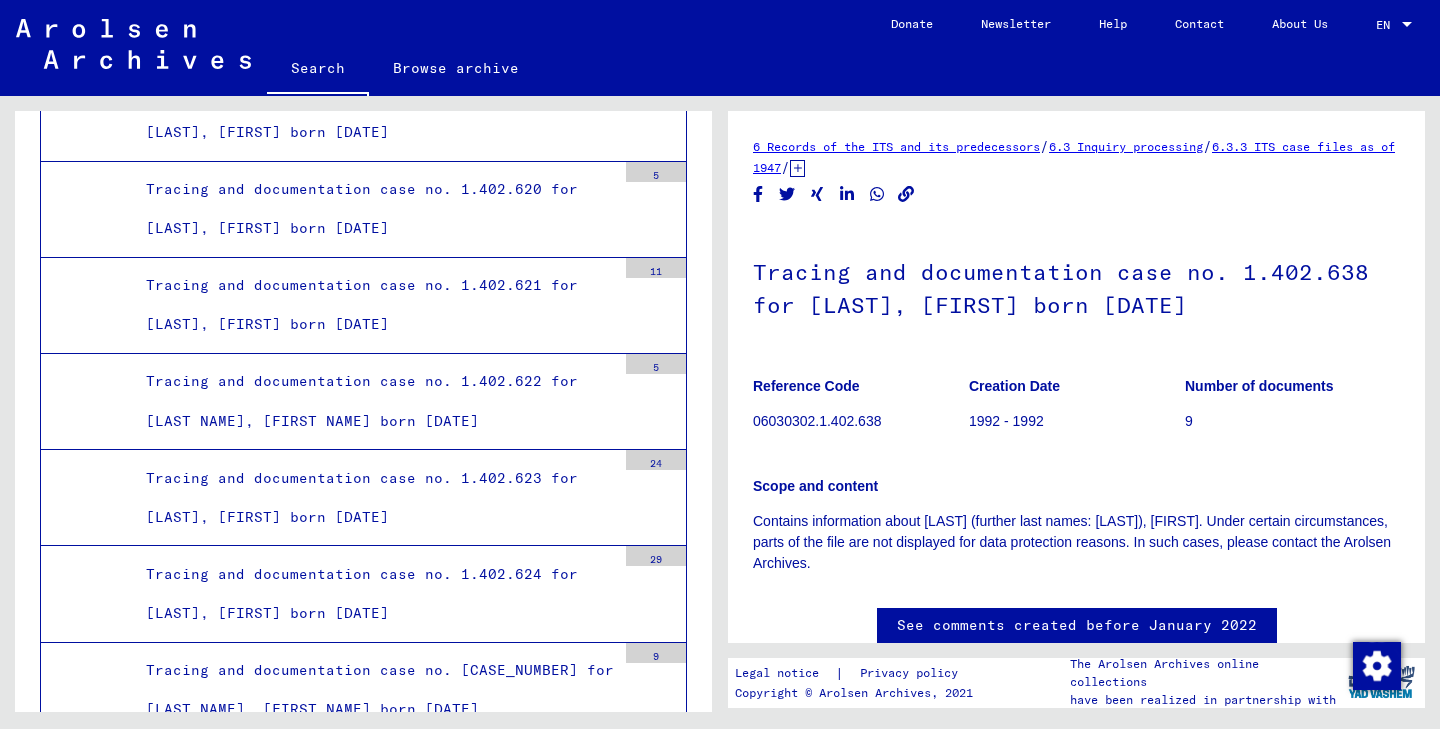 scroll, scrollTop: 0, scrollLeft: 0, axis: both 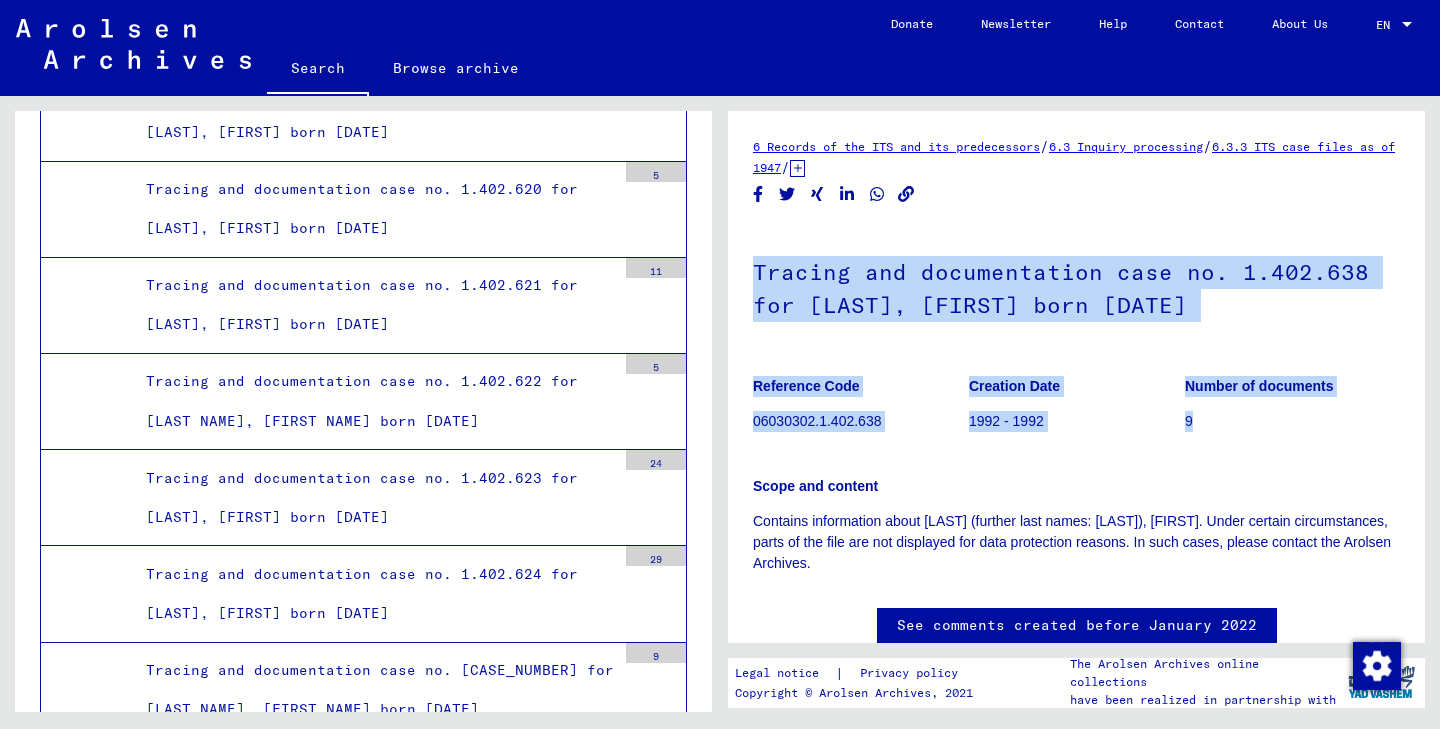 drag, startPoint x: 754, startPoint y: 274, endPoint x: 1213, endPoint y: 429, distance: 484.46466 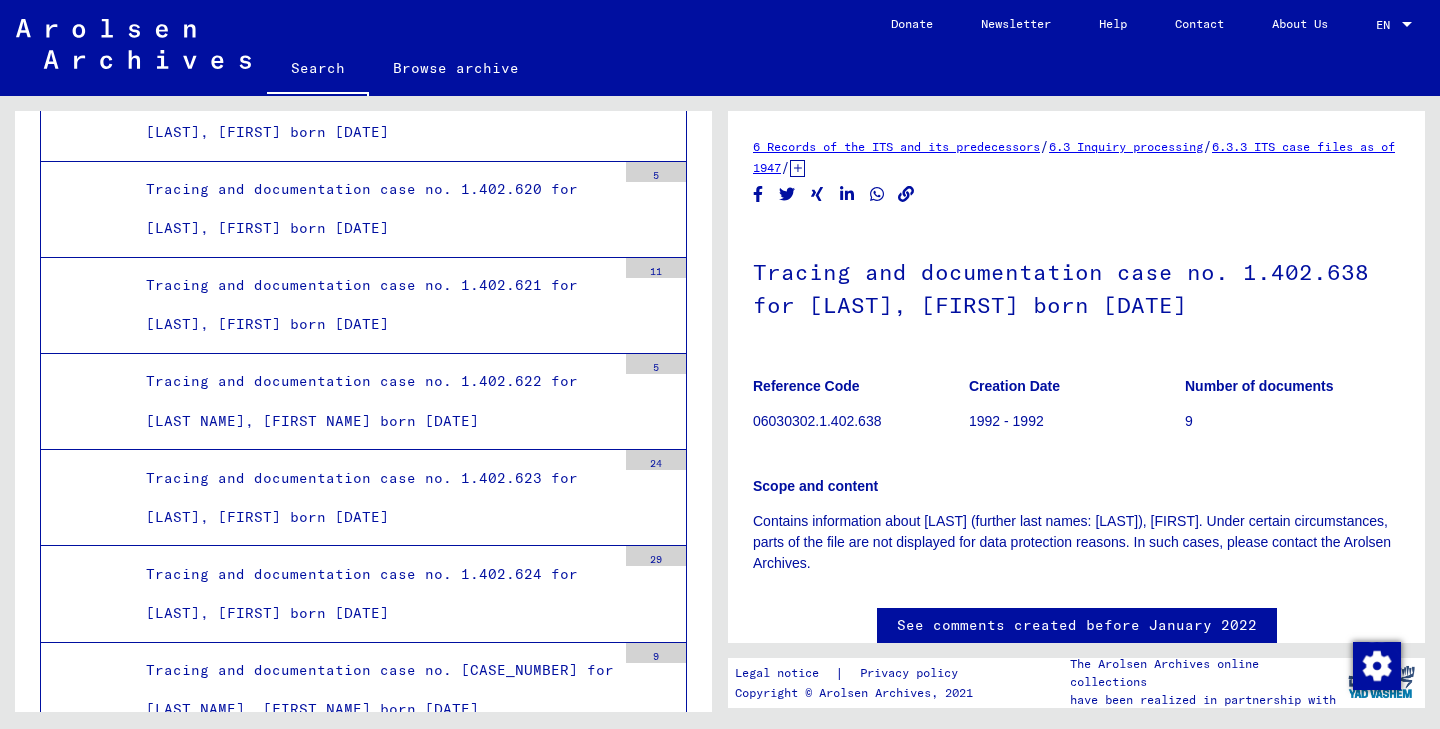 click on "Tracing and documentation case no. 1.402.639 for [LAST], [FIRST] born [DATE]" at bounding box center [373, 2038] 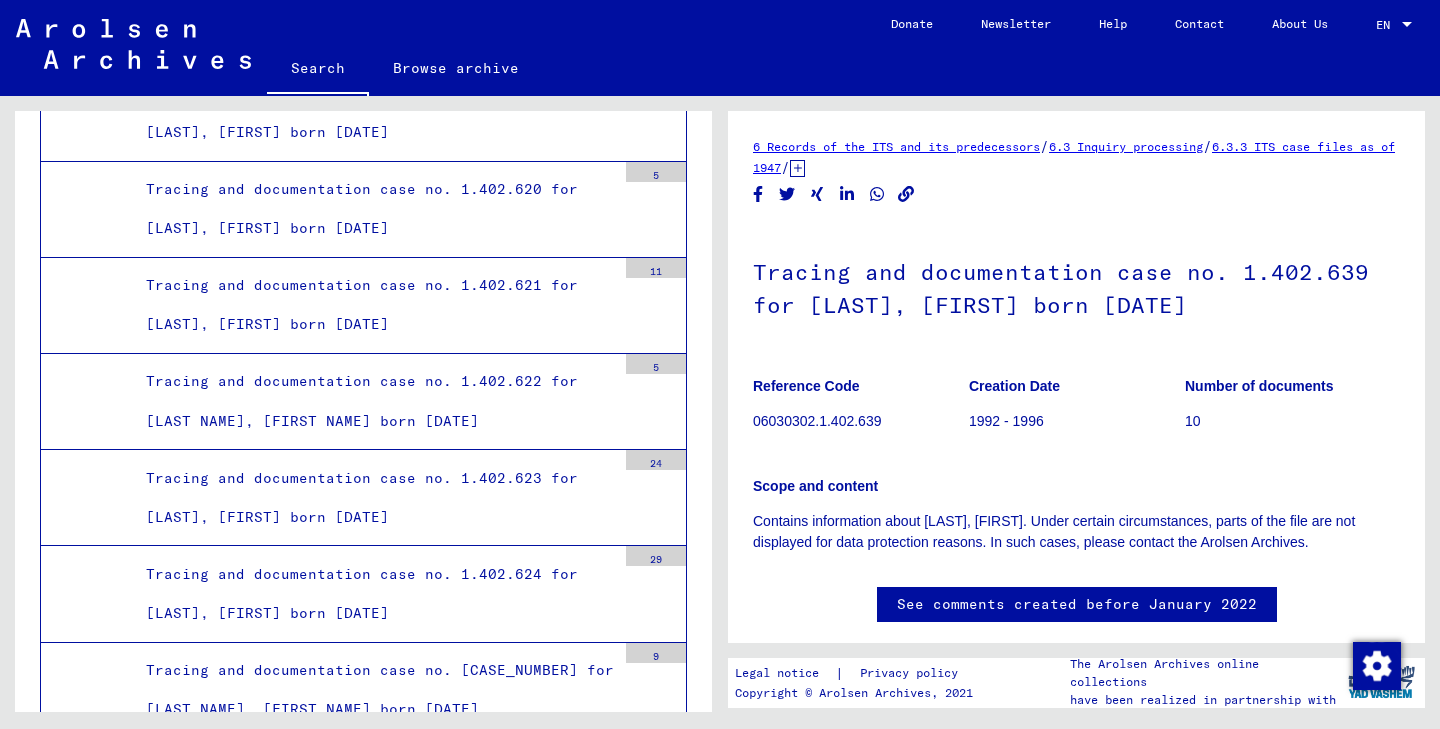 scroll, scrollTop: 0, scrollLeft: 0, axis: both 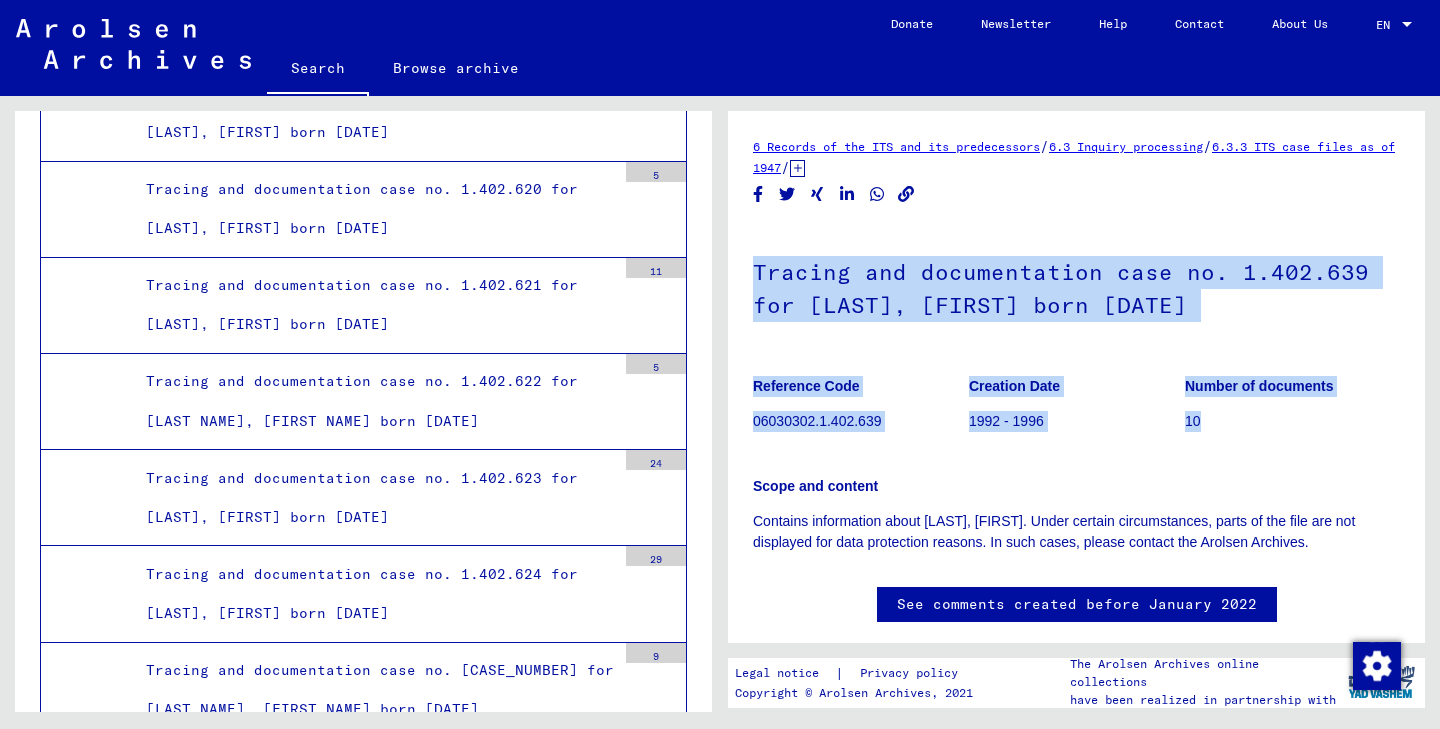 drag, startPoint x: 753, startPoint y: 270, endPoint x: 1259, endPoint y: 430, distance: 530.6939 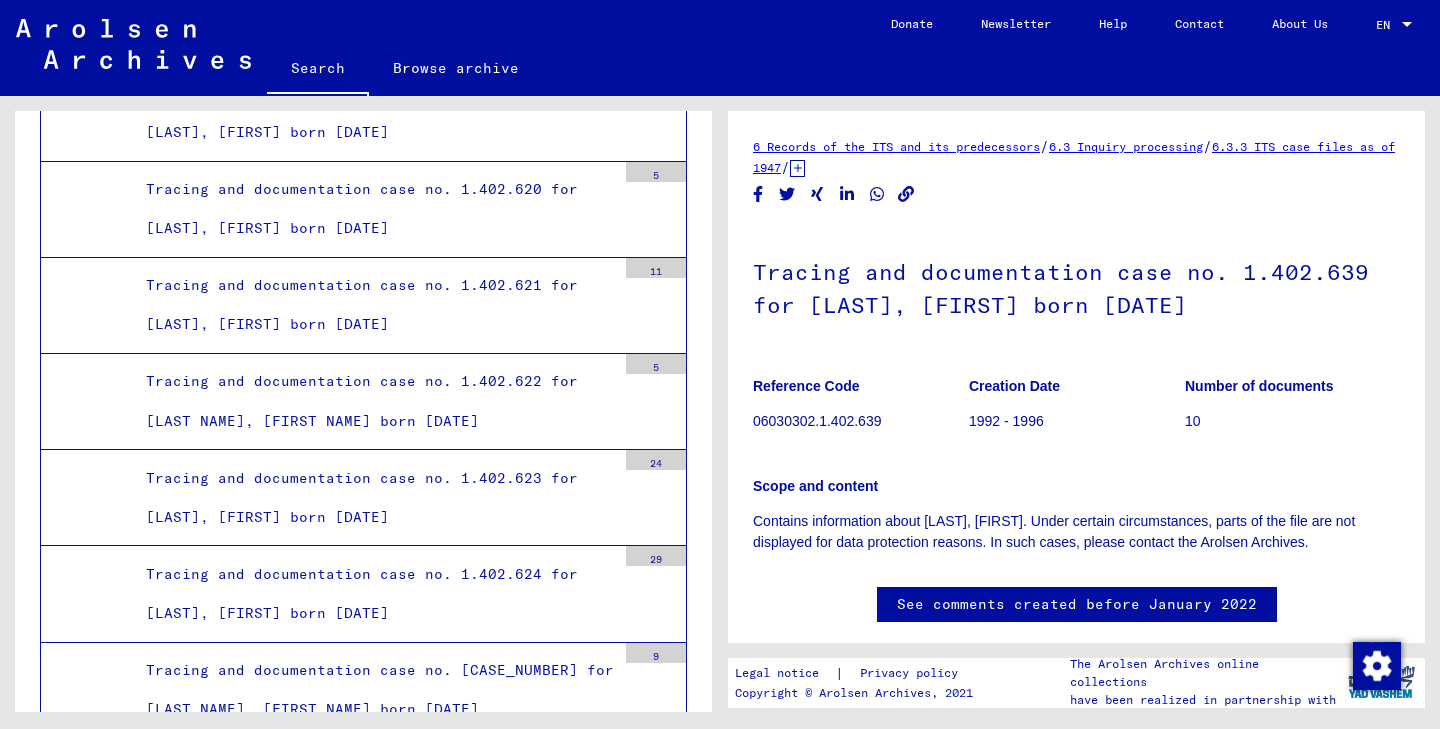 click on "Tracing and documentation case no. 1.402.638 for [LAST], [FIRST] born [DATE]" at bounding box center (373, 1940) 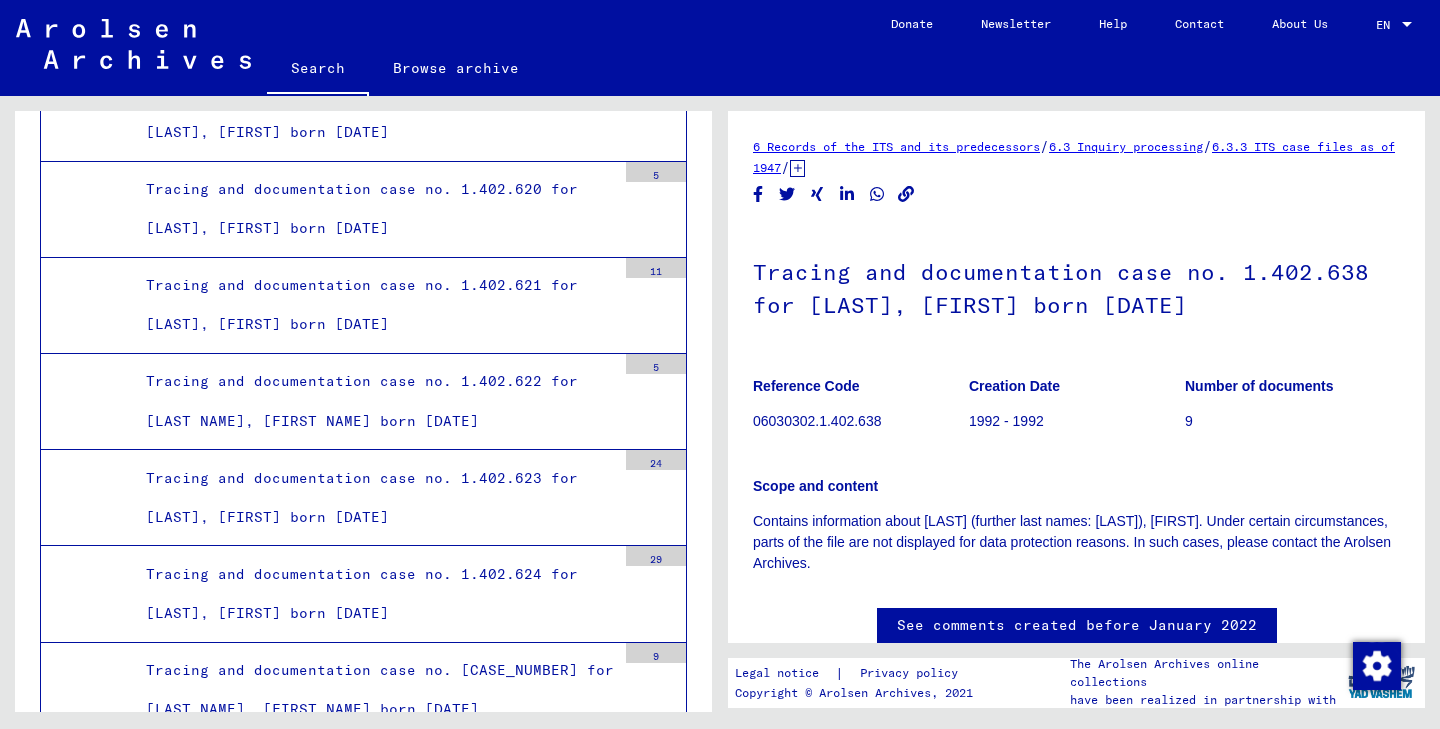 scroll, scrollTop: 0, scrollLeft: 0, axis: both 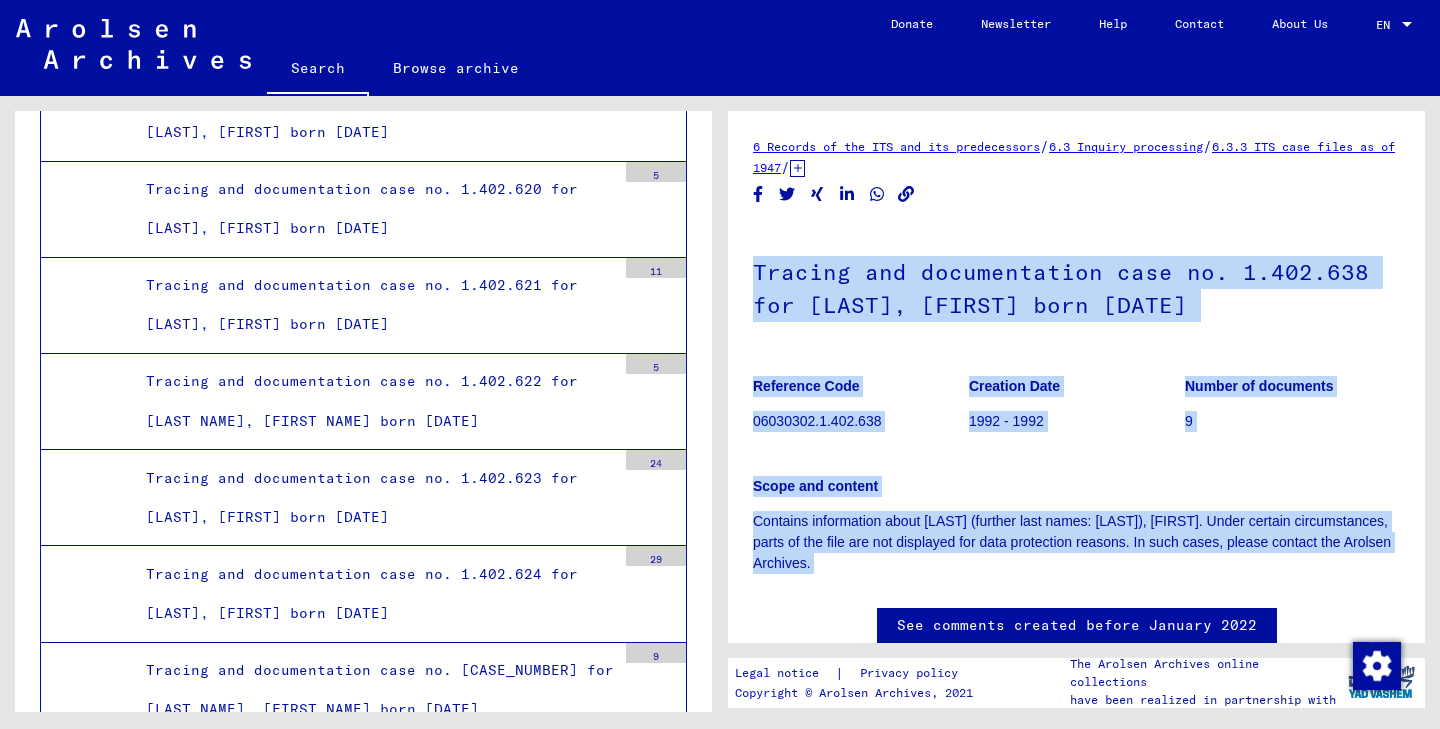 drag, startPoint x: 751, startPoint y: 266, endPoint x: 1287, endPoint y: 591, distance: 626.8341 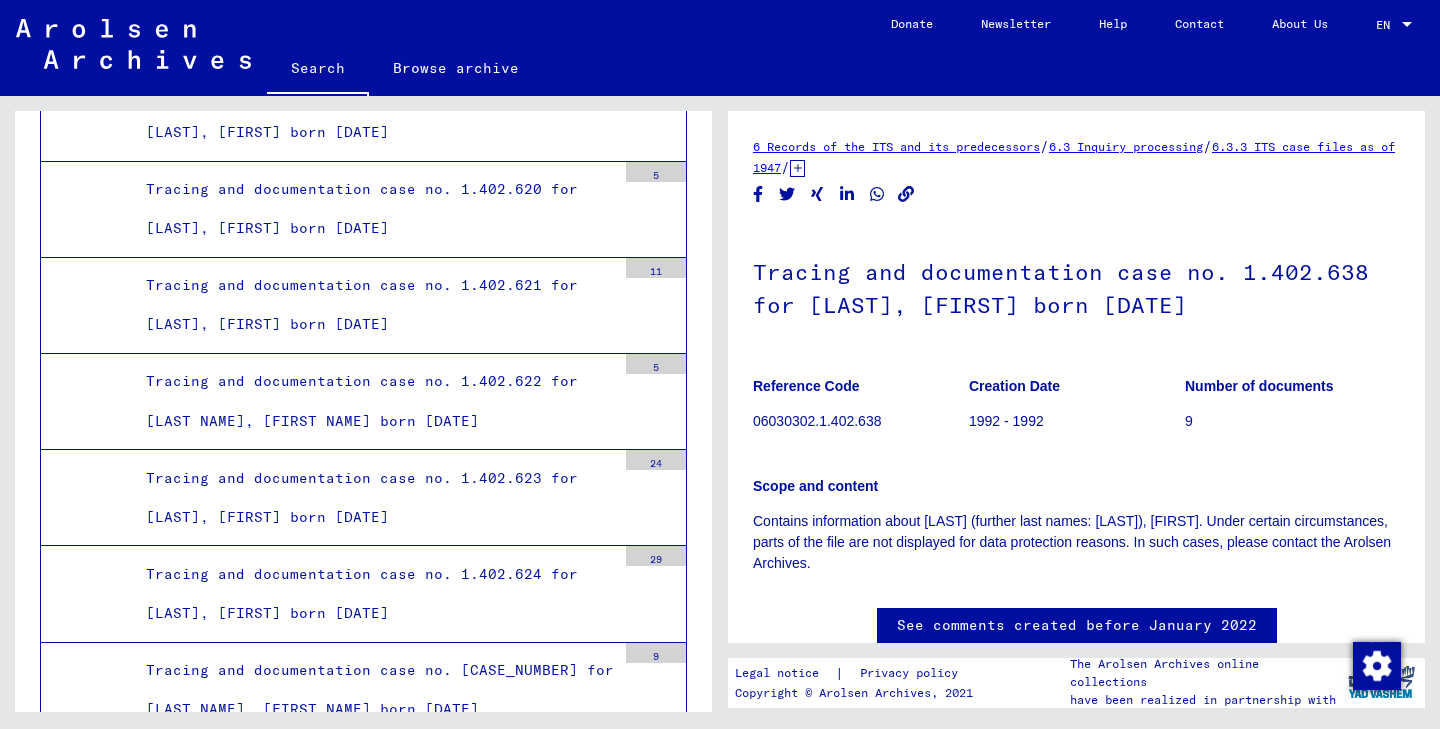 click on "Tracing and documentation case no. 1.402.639 for [LAST], [FIRST] born [DATE]" at bounding box center [373, 2038] 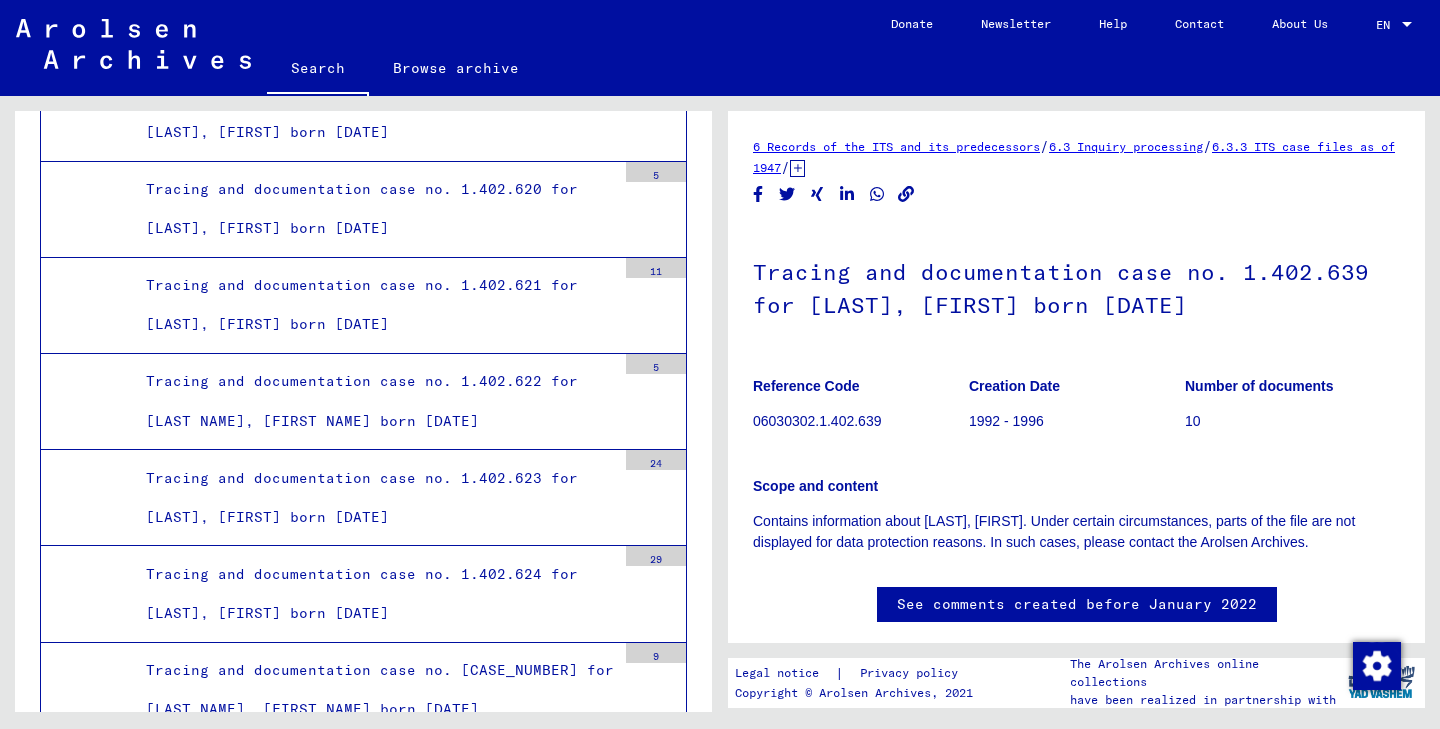 scroll, scrollTop: 0, scrollLeft: 0, axis: both 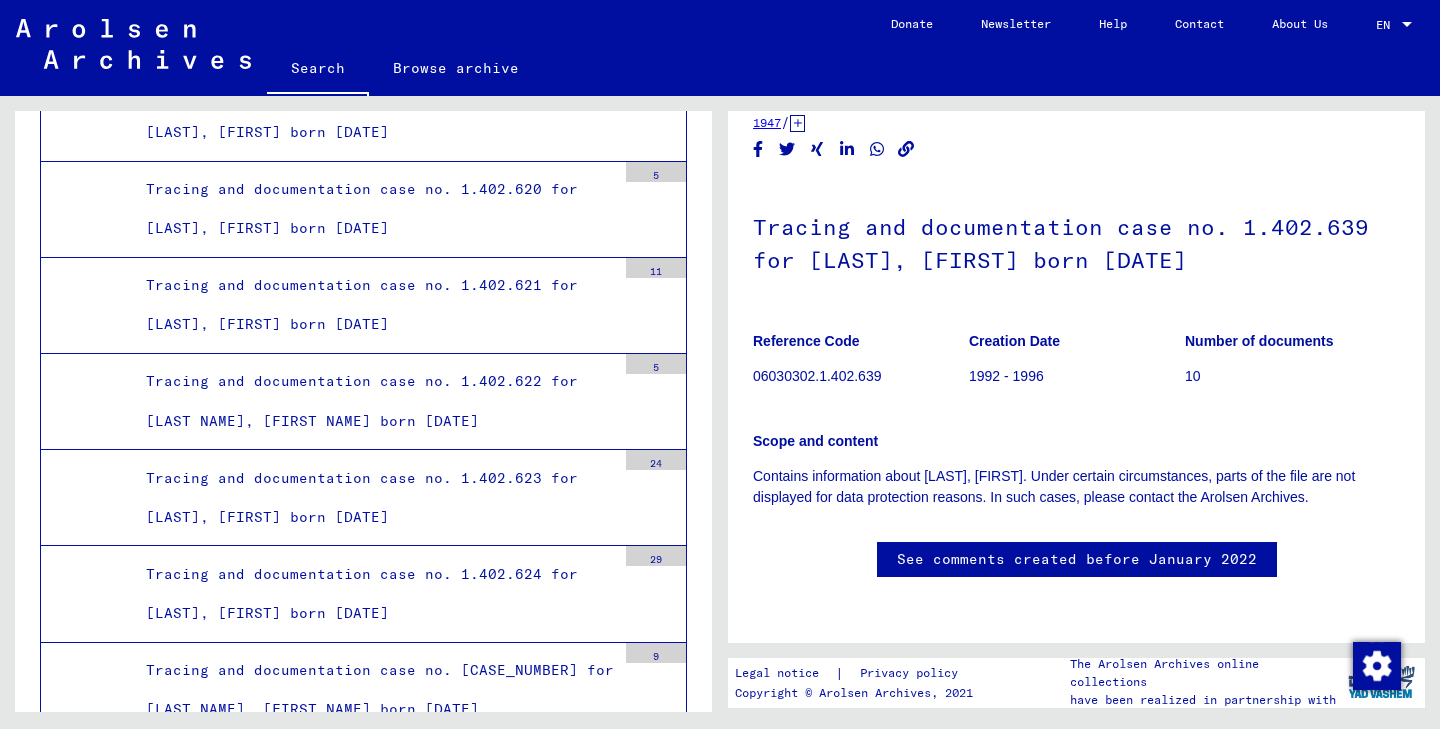click on "Tracing and documentation case no. 1.402.638 for [LAST], [FIRST] born [DATE]" at bounding box center [373, 1940] 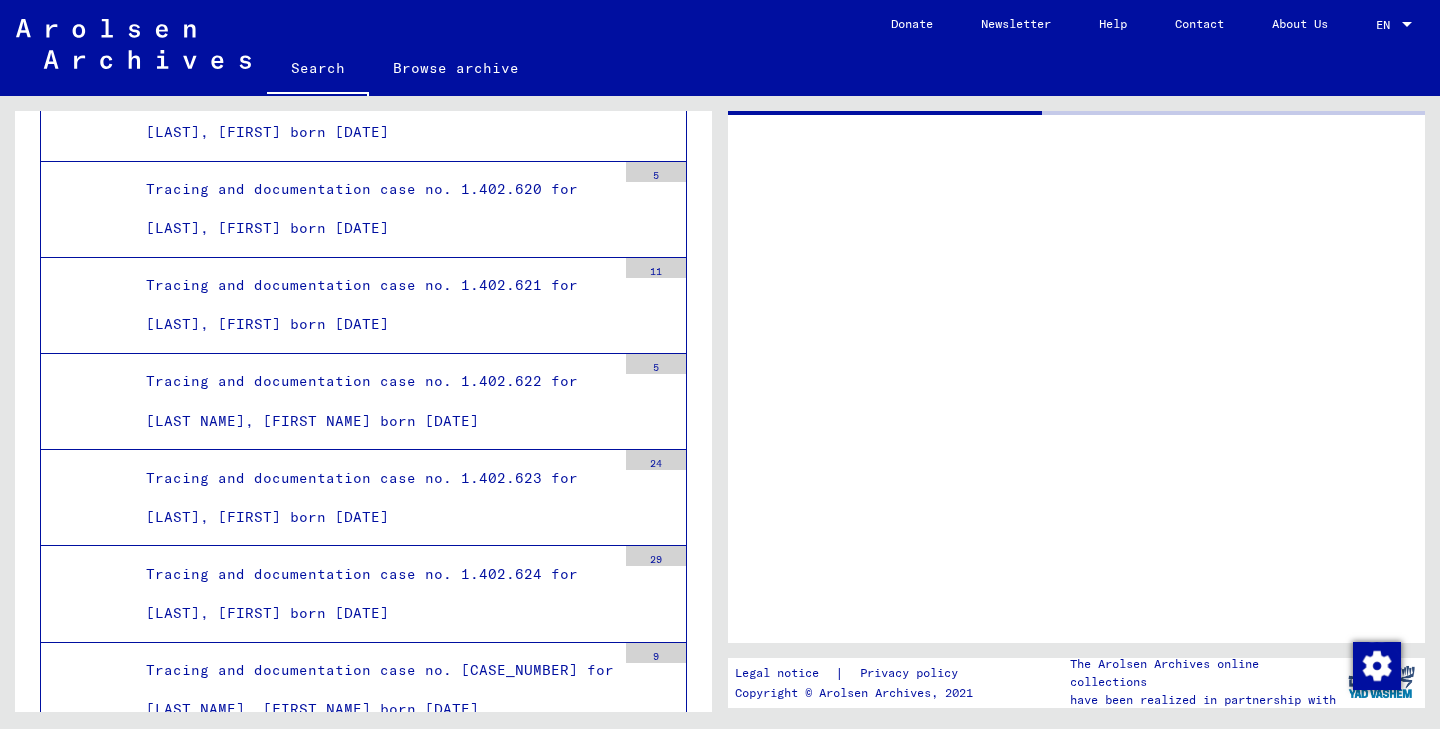 scroll, scrollTop: 0, scrollLeft: 0, axis: both 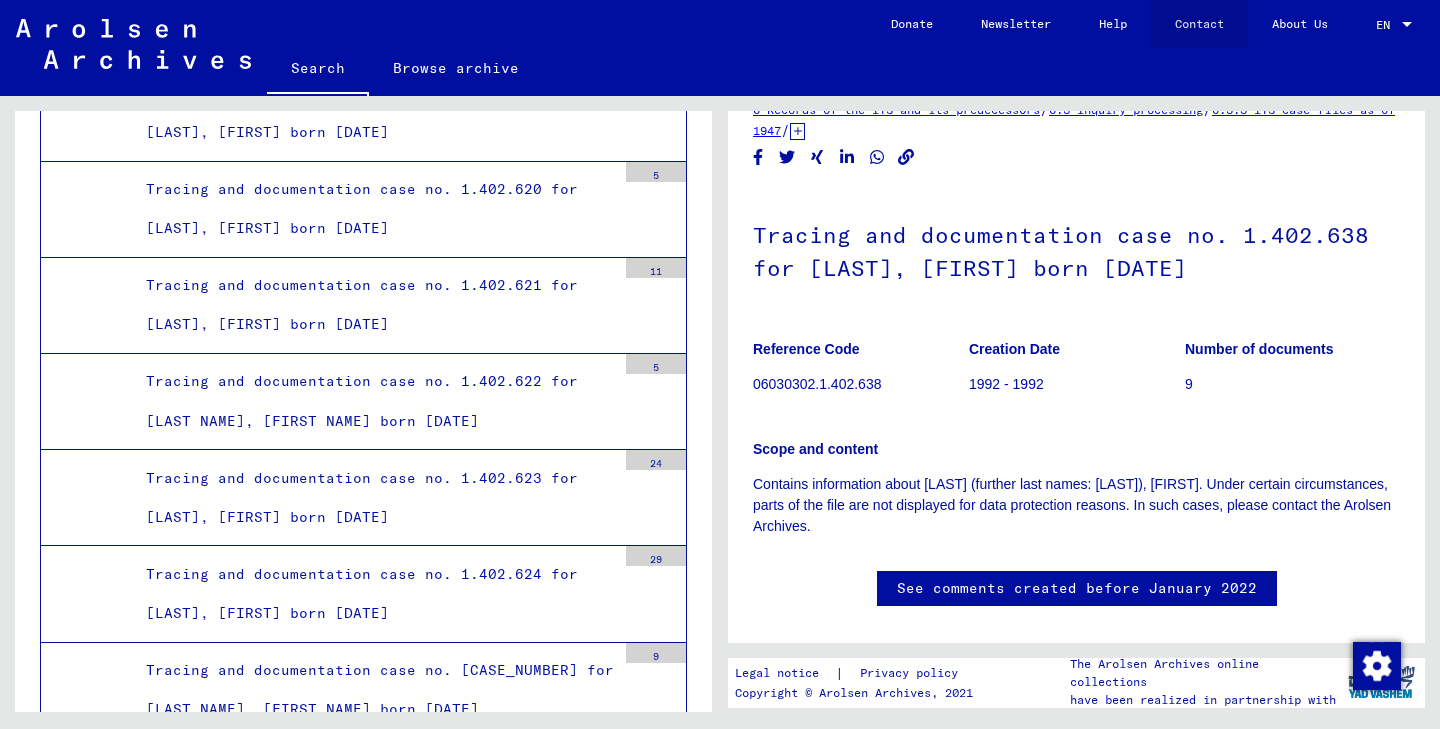 click on "Contact" 